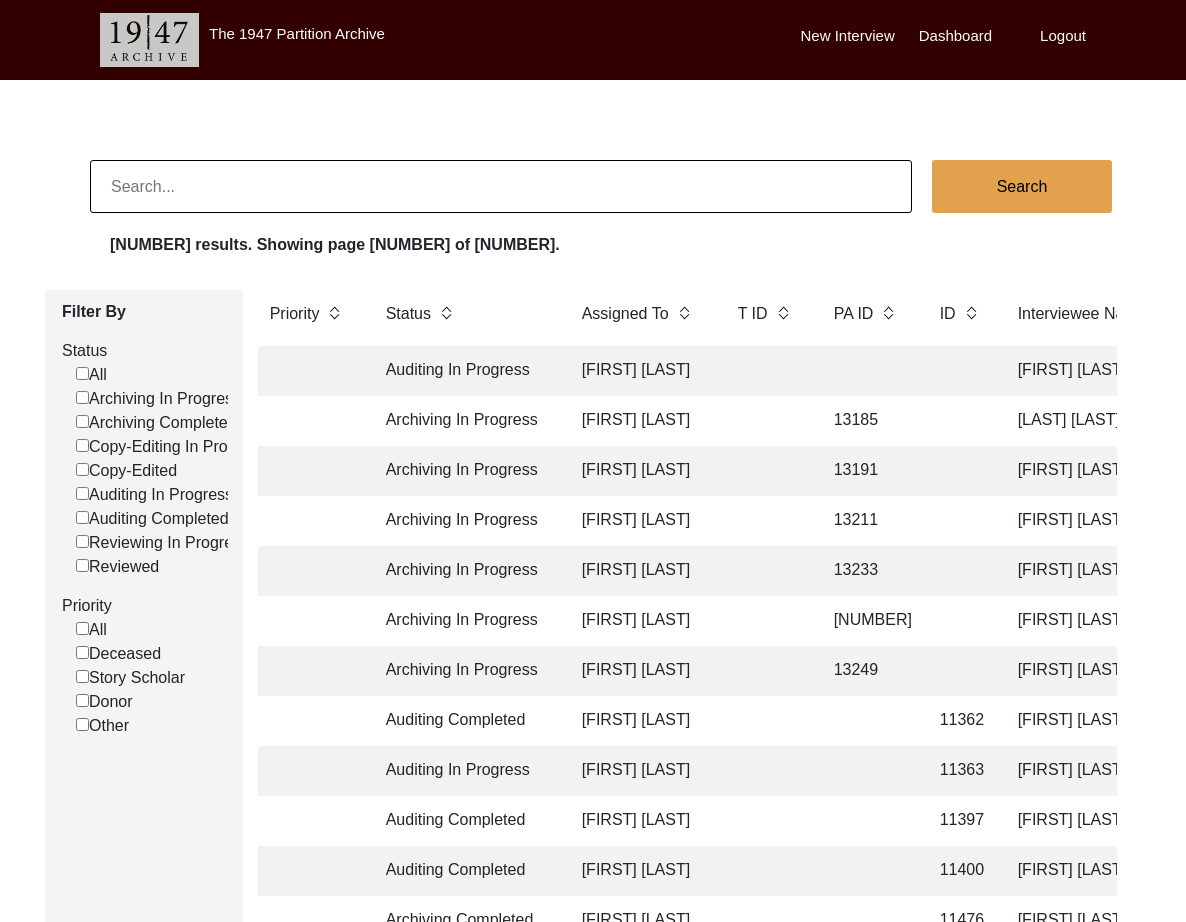 scroll, scrollTop: 0, scrollLeft: 0, axis: both 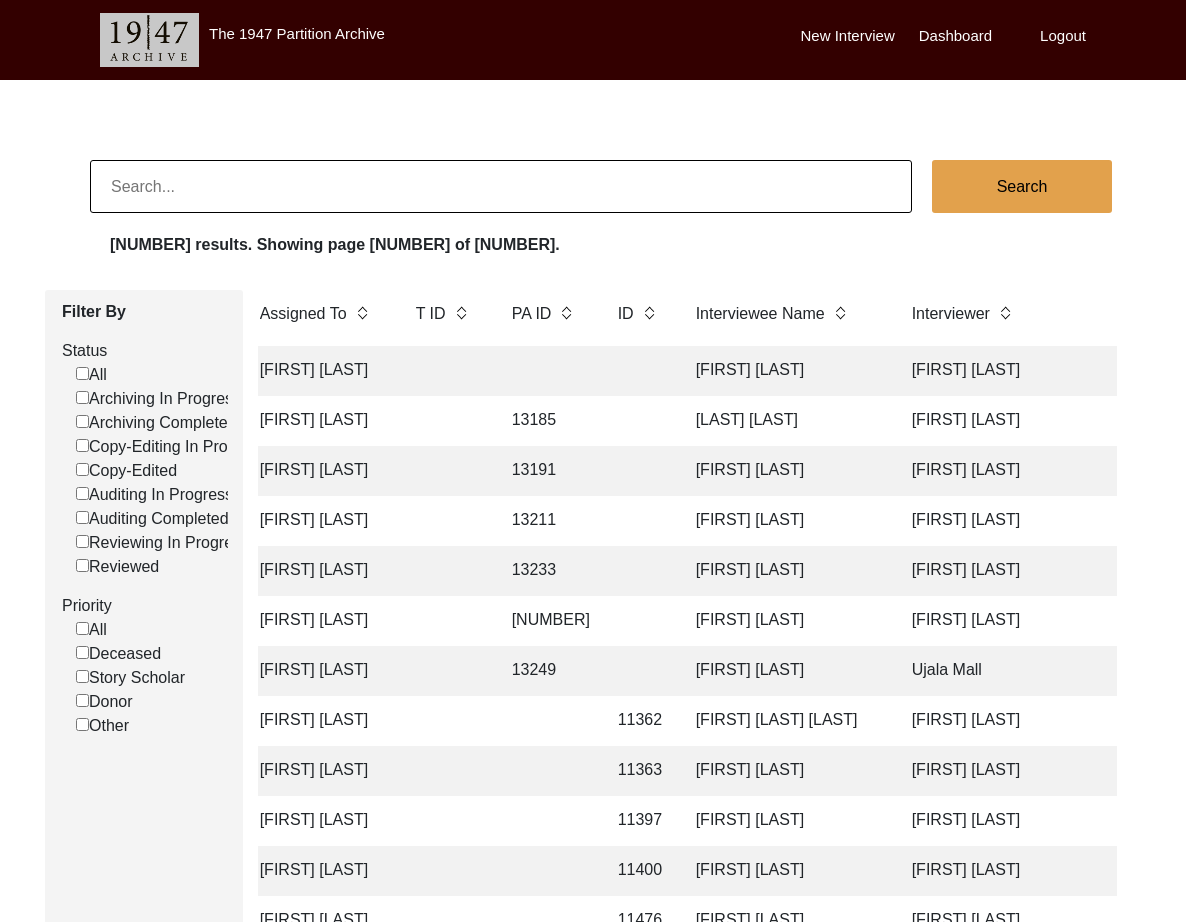click on "[FIRST] [LAST]" 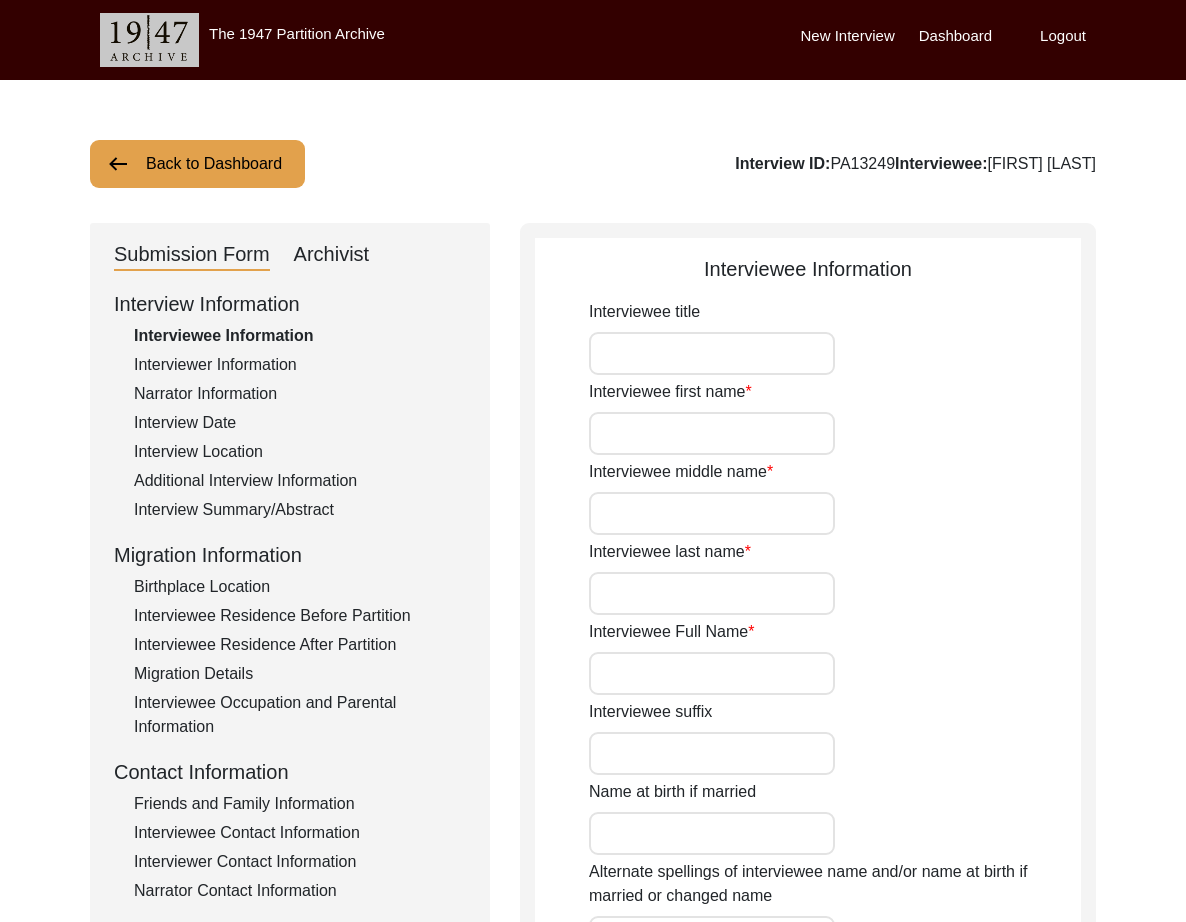 type on "Mr." 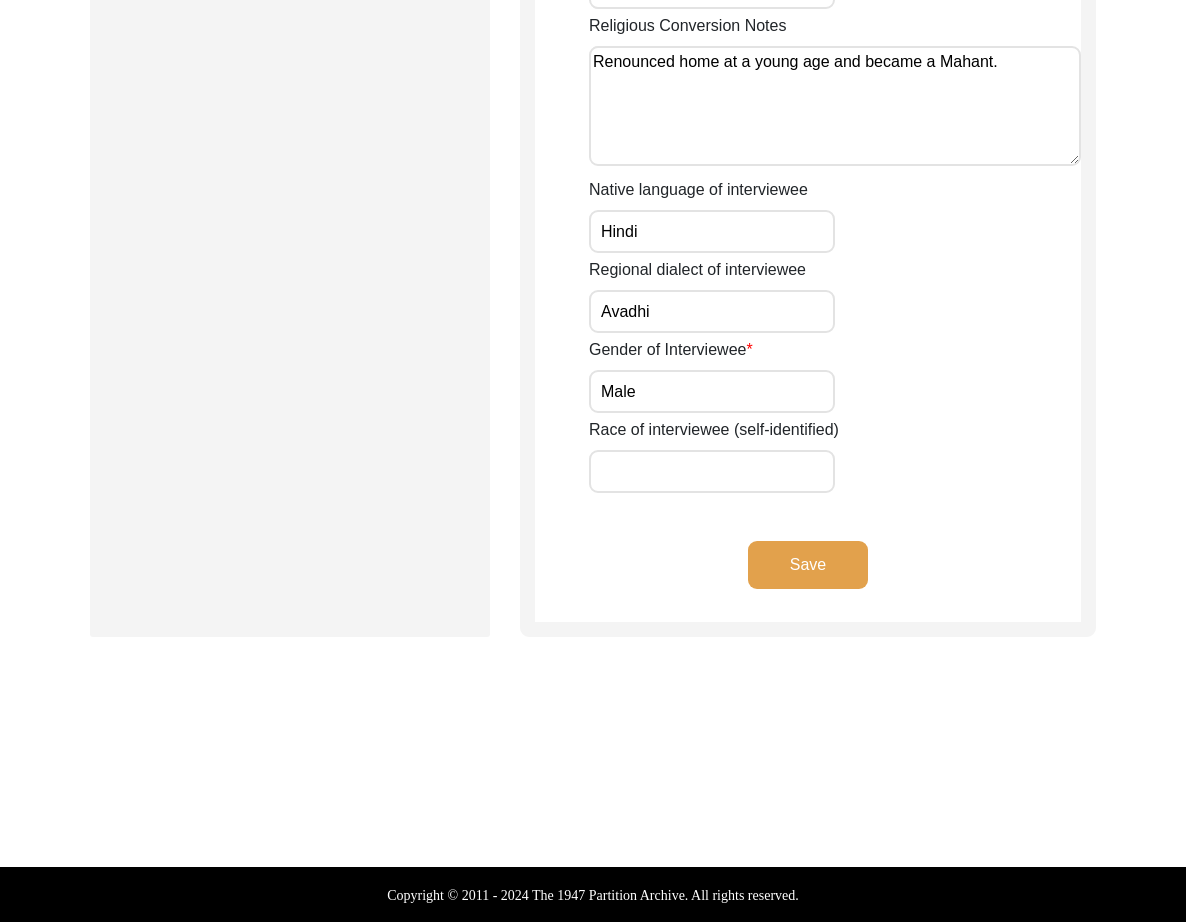click on "Race of interviewee (self-identified)" at bounding box center [712, 471] 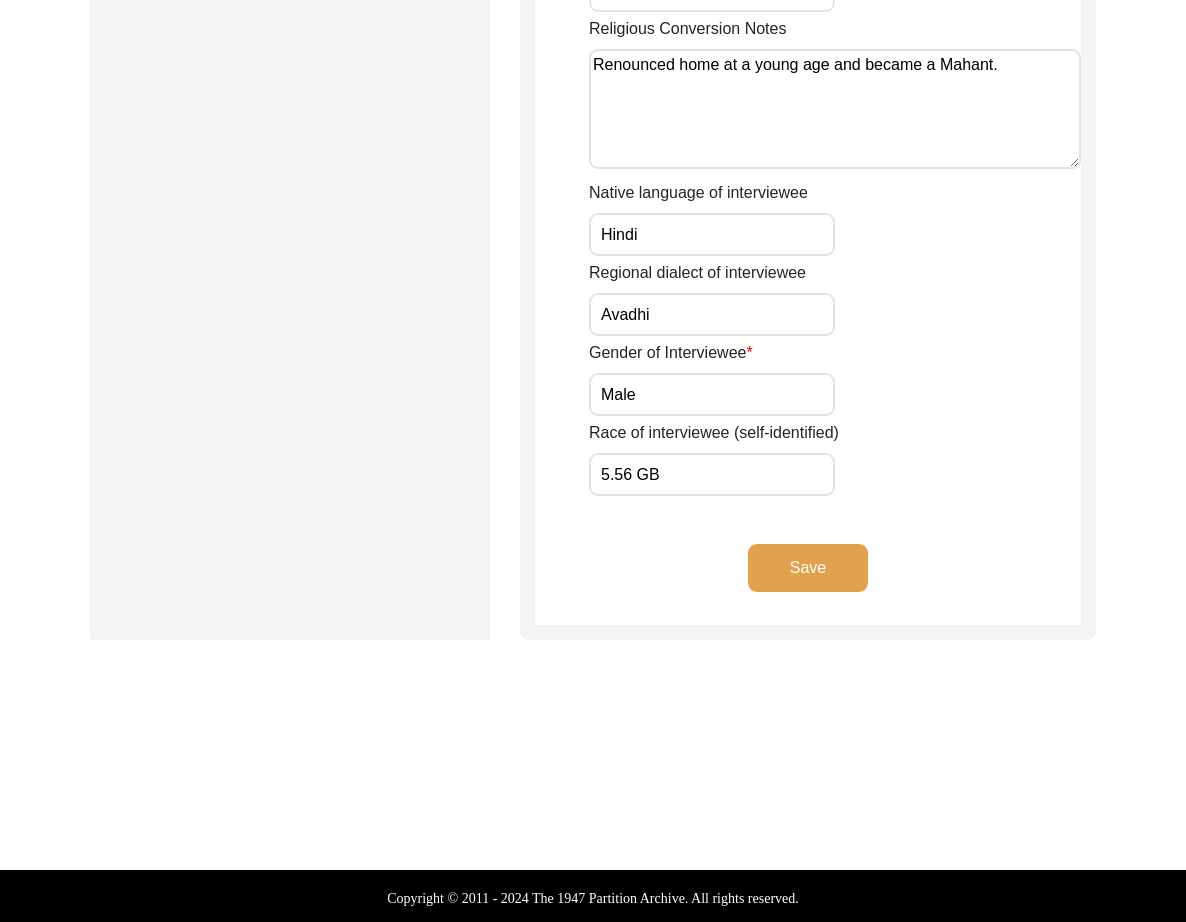 type on "5.56 GB" 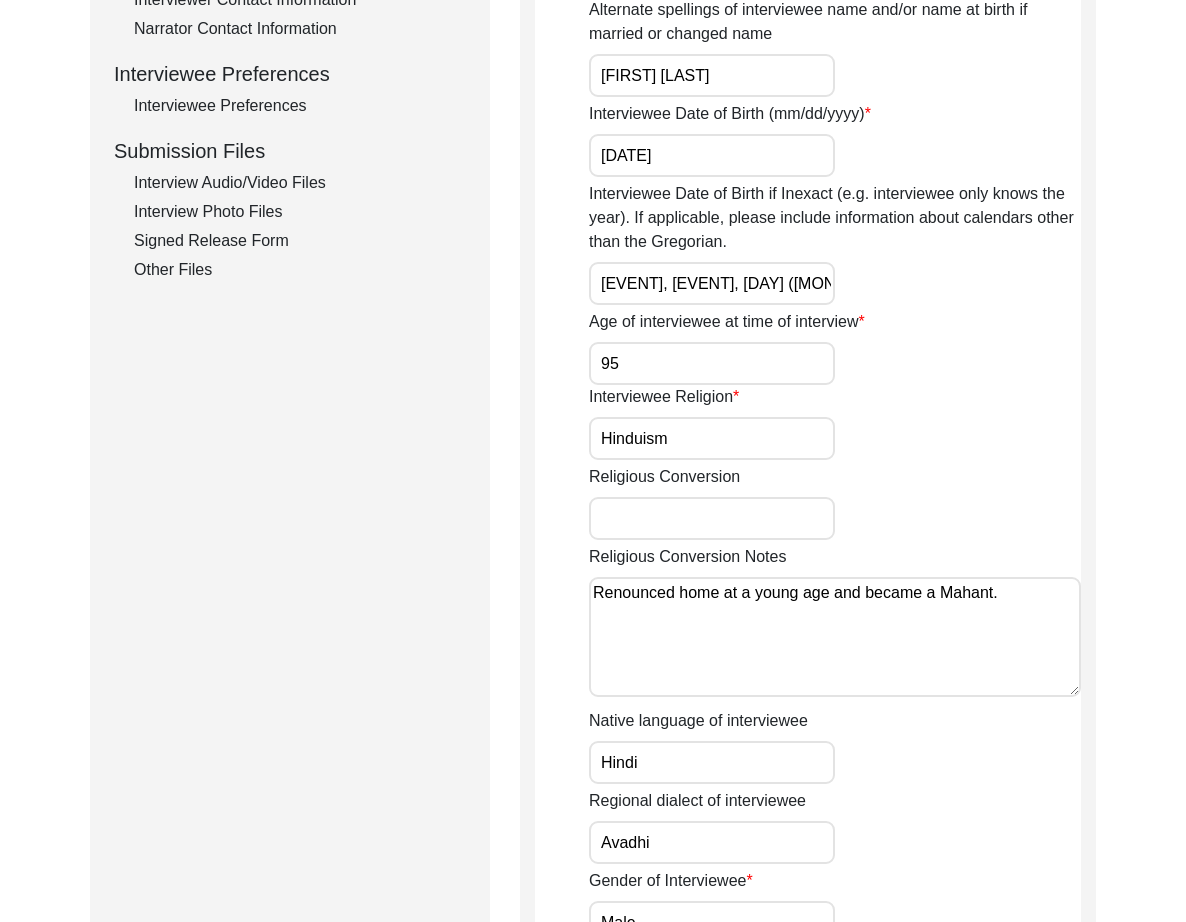 scroll, scrollTop: 0, scrollLeft: 0, axis: both 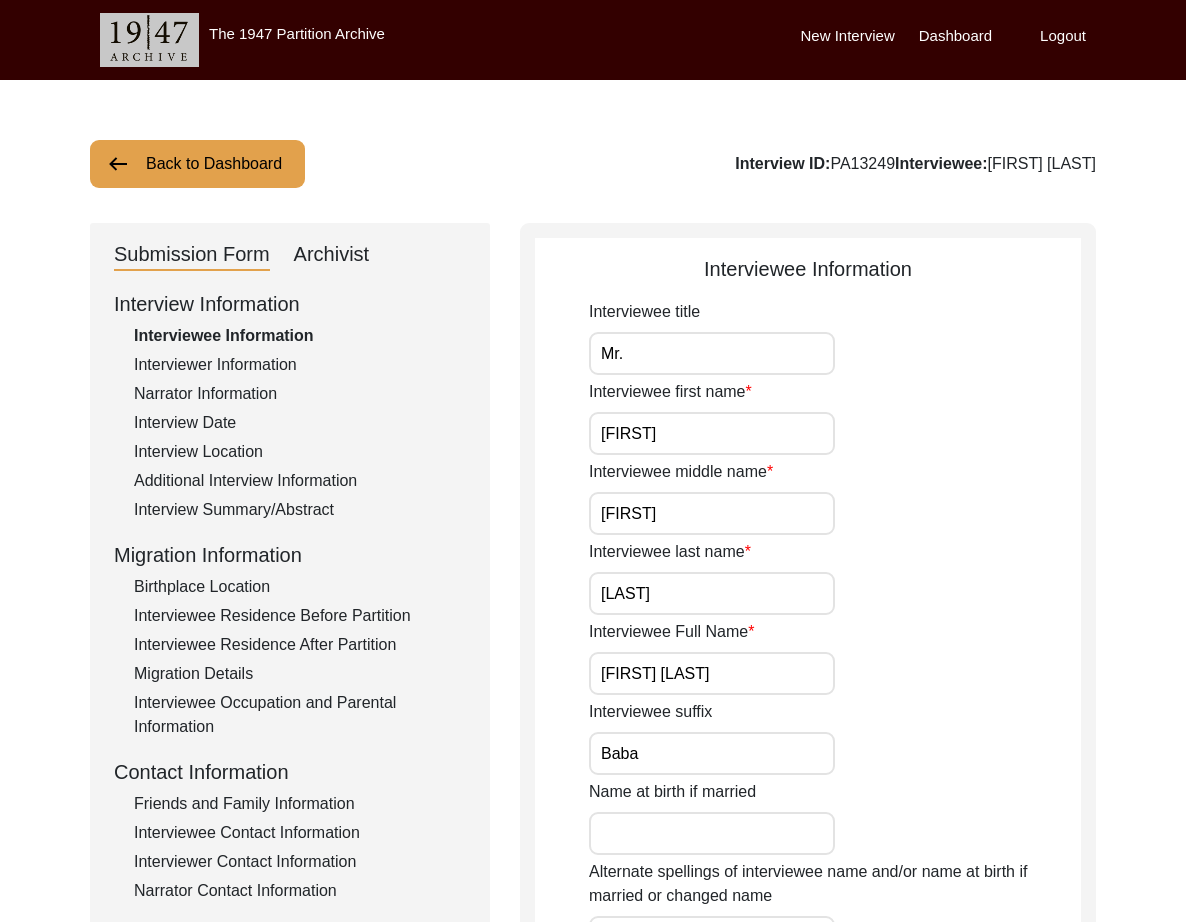 type 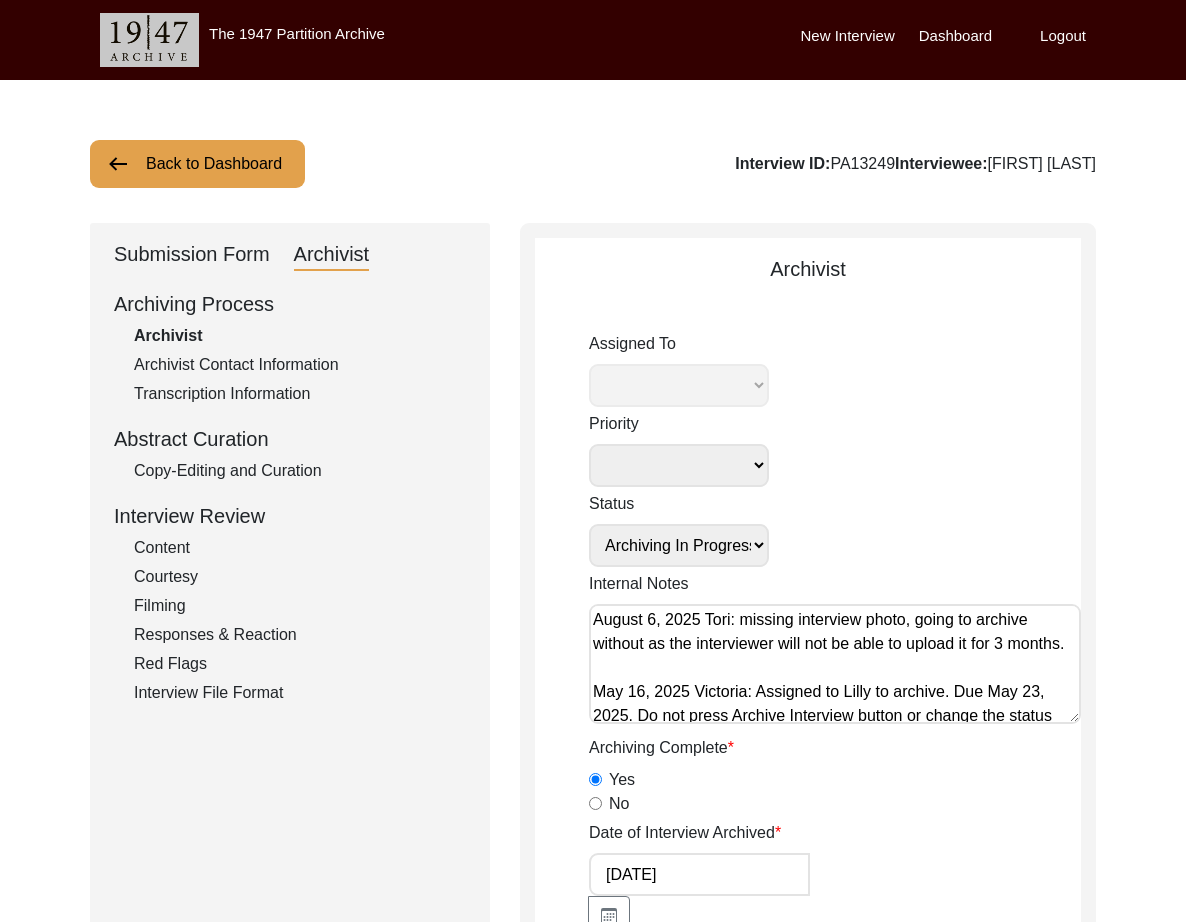 select on "[NUMBER]" 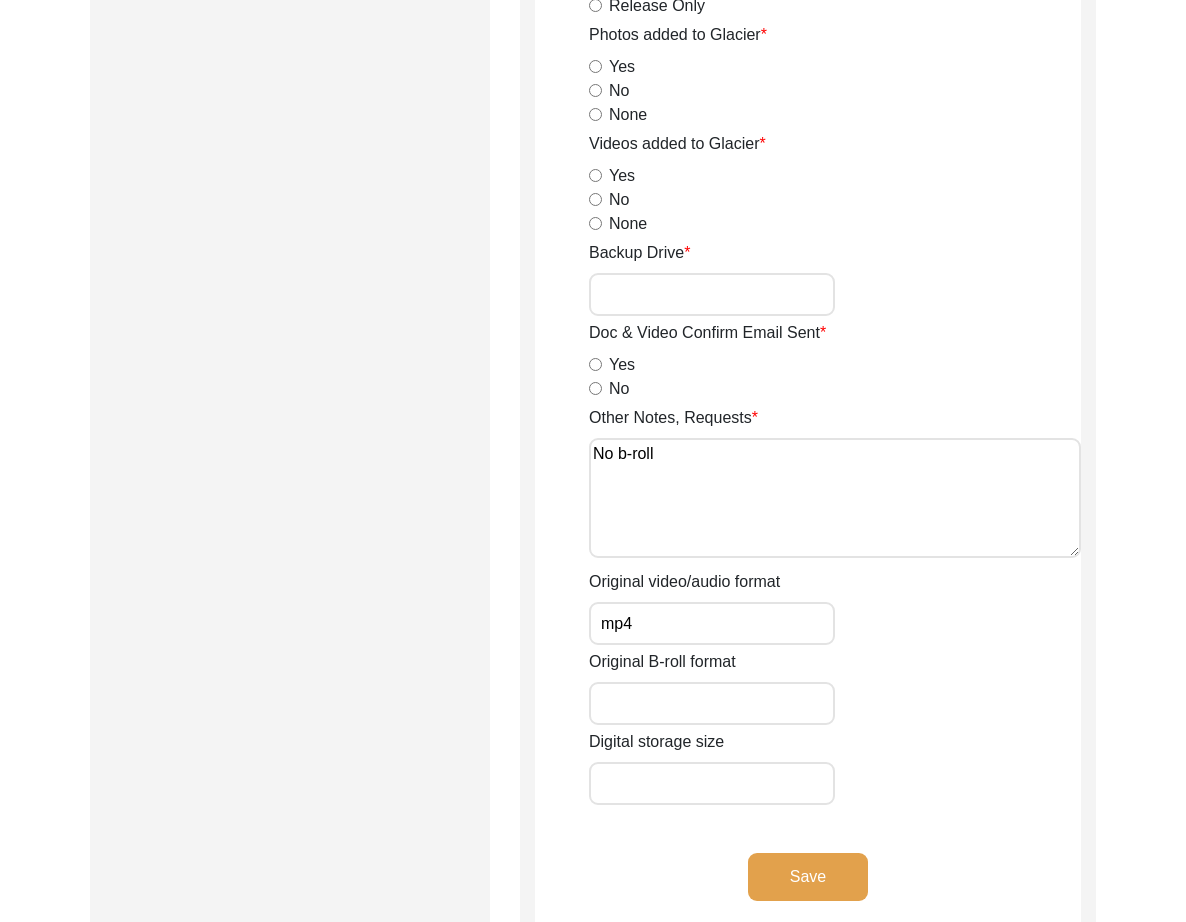 scroll, scrollTop: 3028, scrollLeft: 0, axis: vertical 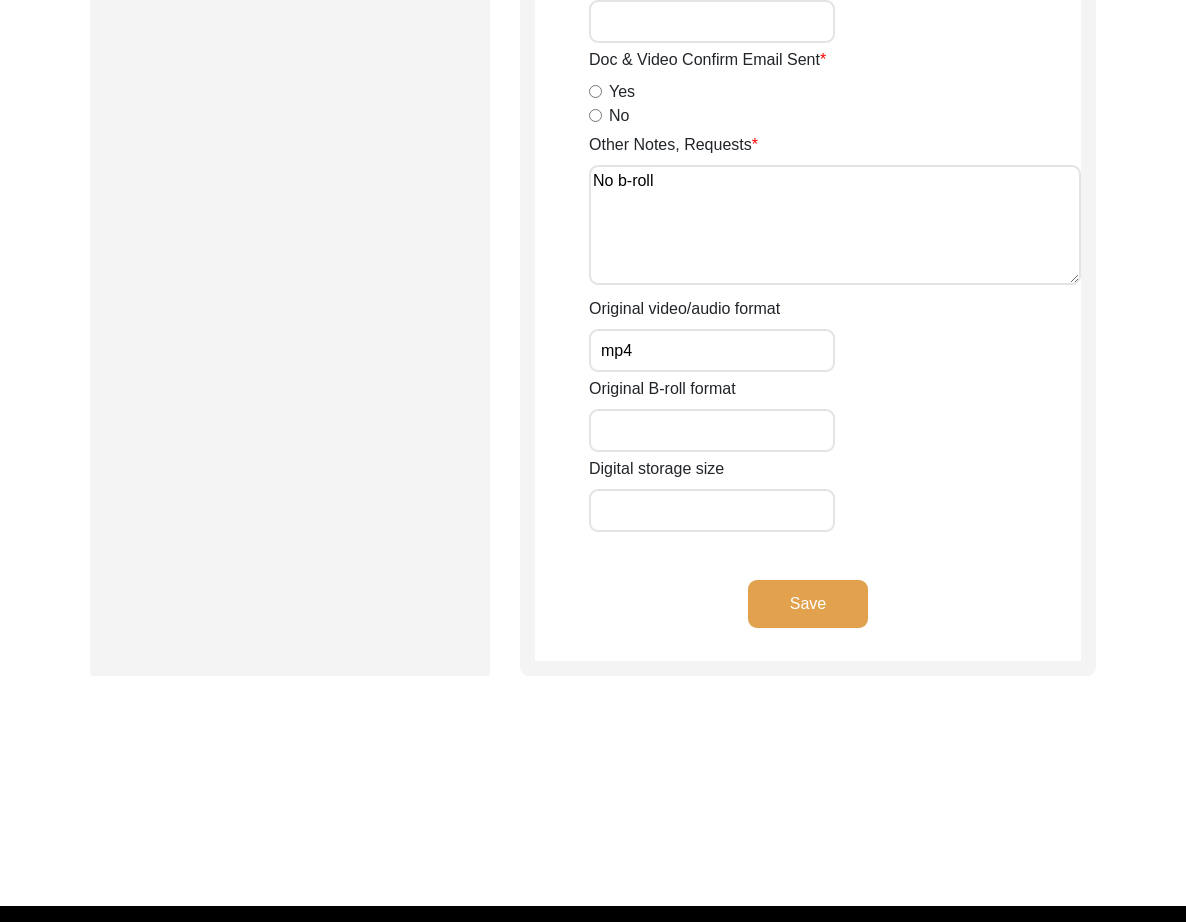 click on "Digital storage size" at bounding box center [712, 510] 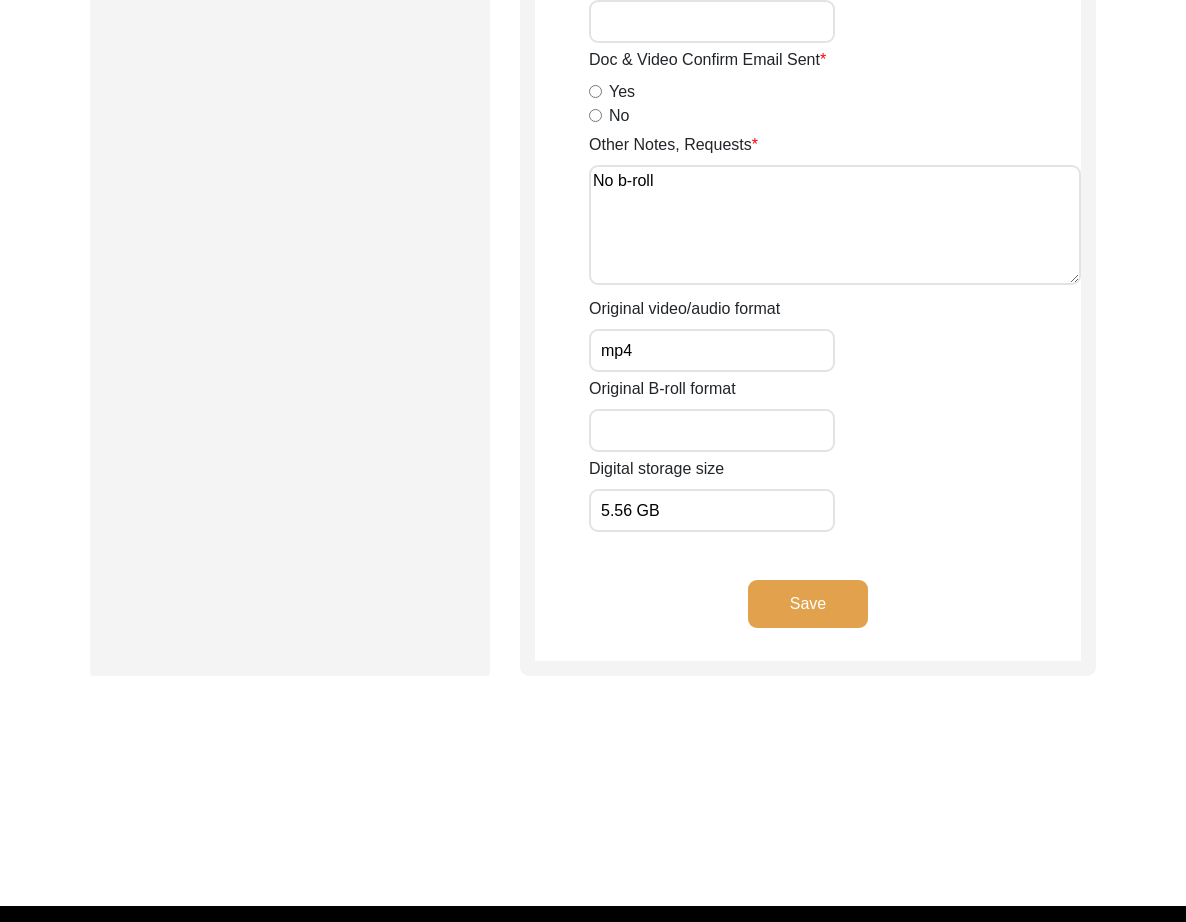 type on "5.56 GB" 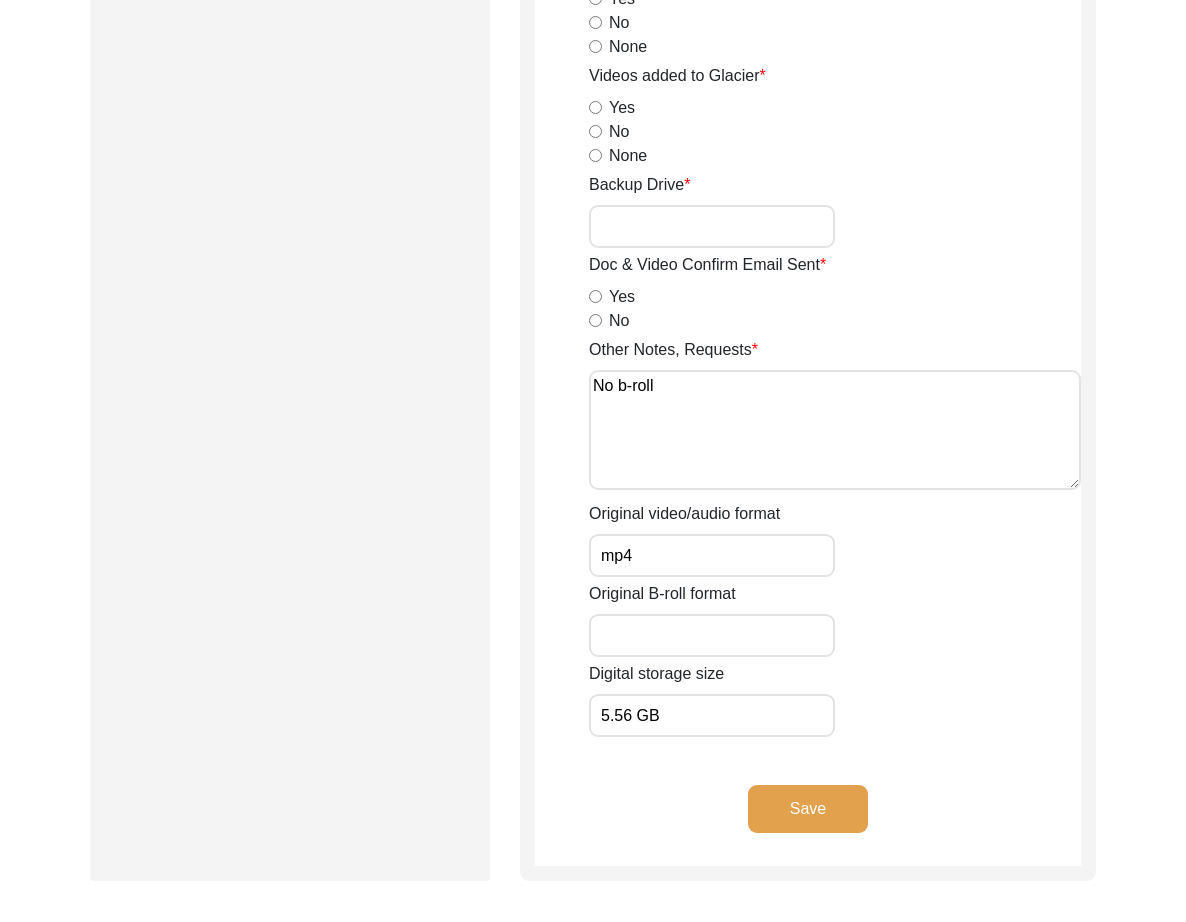 scroll, scrollTop: 2759, scrollLeft: 0, axis: vertical 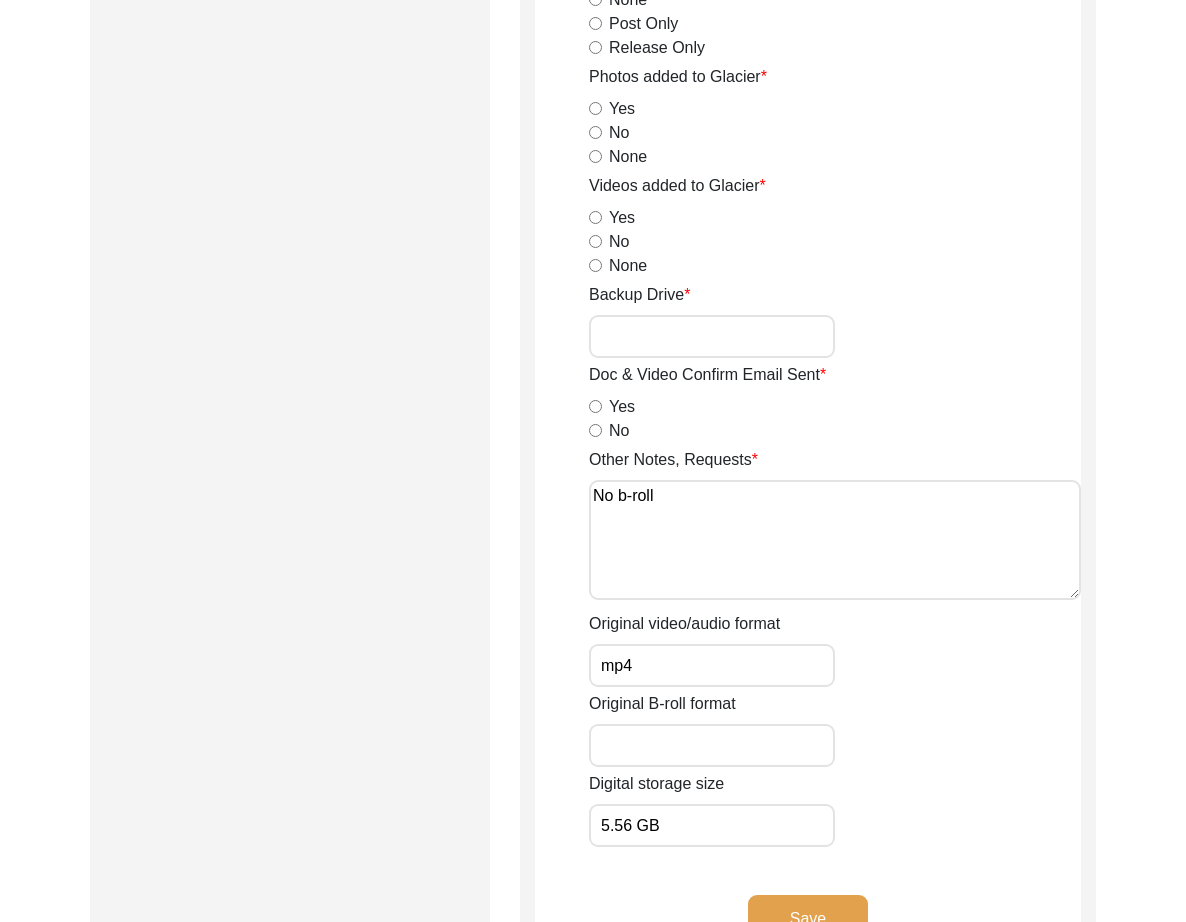 click on "No b-roll" at bounding box center (835, 540) 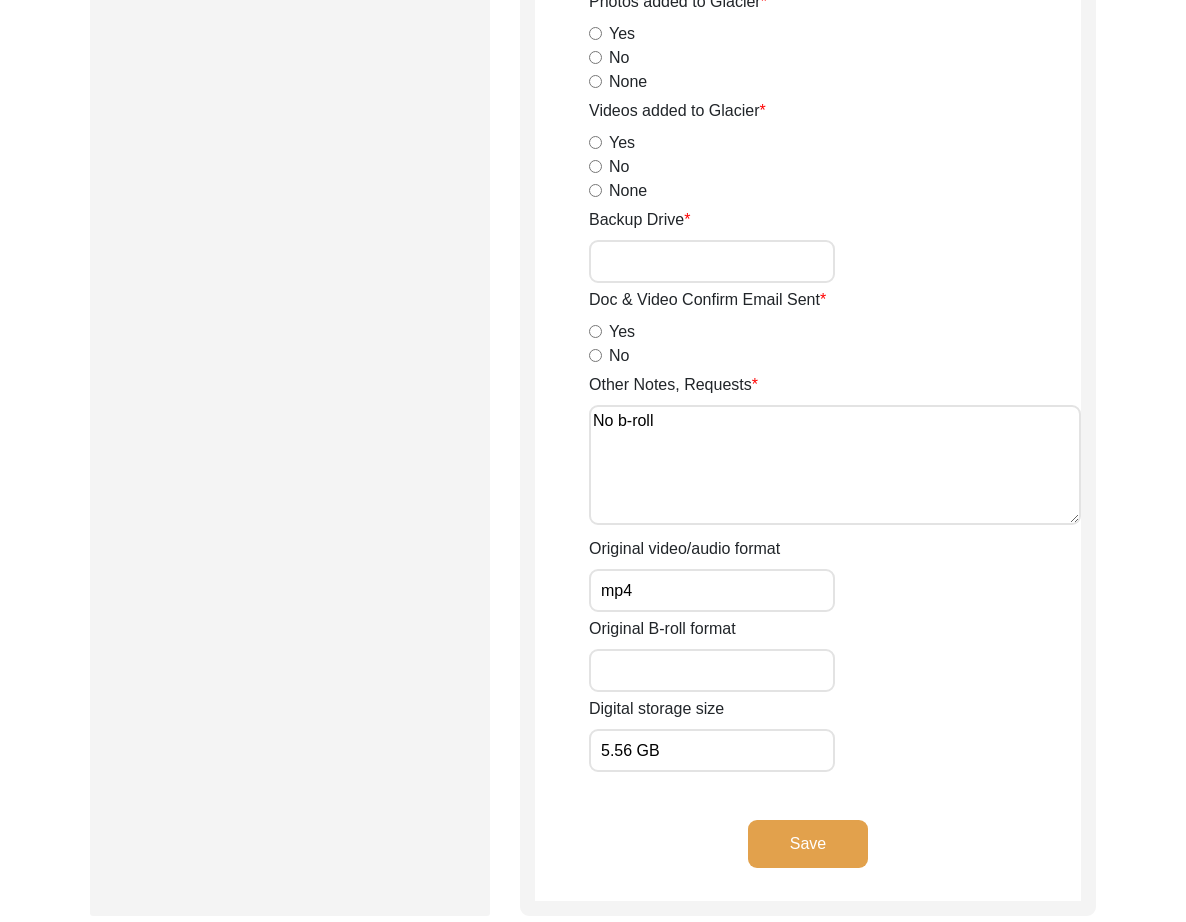 scroll, scrollTop: 3028, scrollLeft: 0, axis: vertical 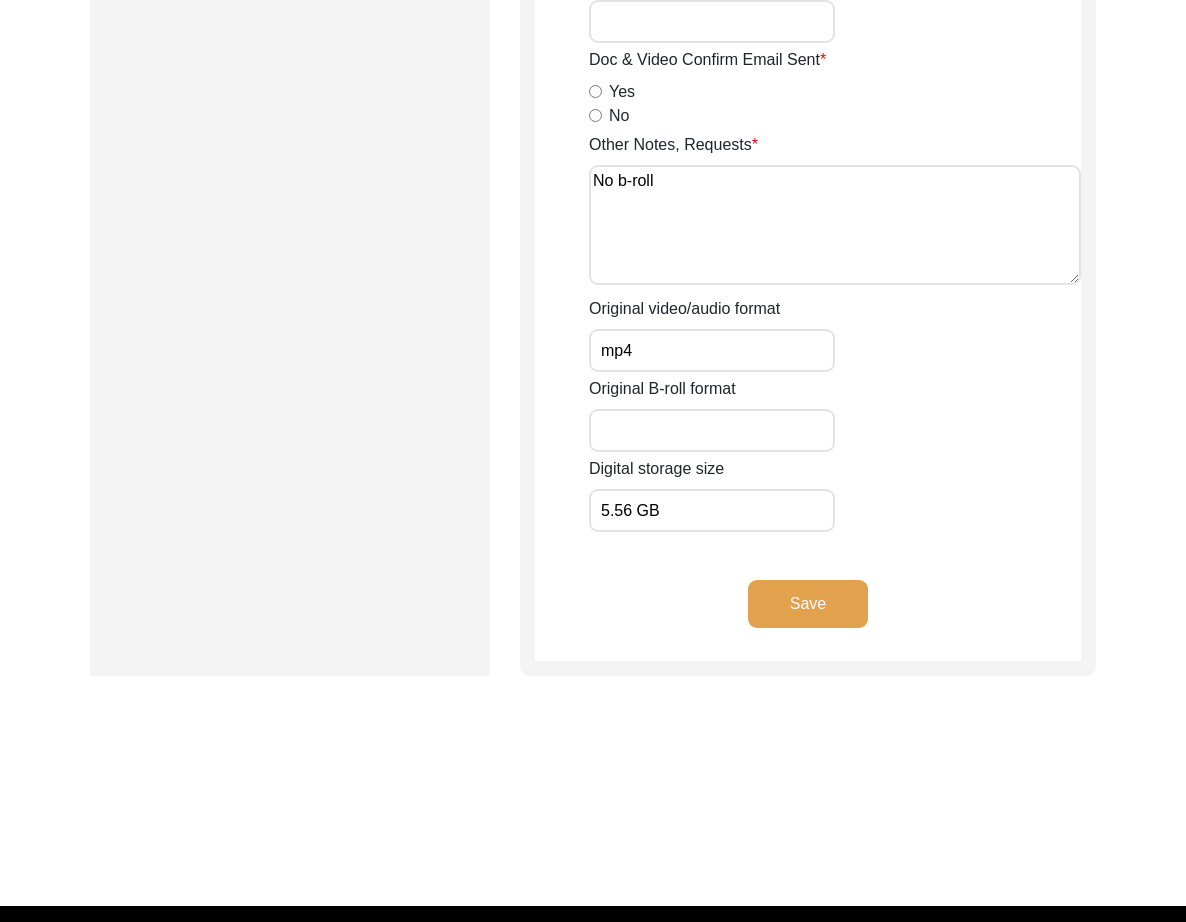 click on "Save" 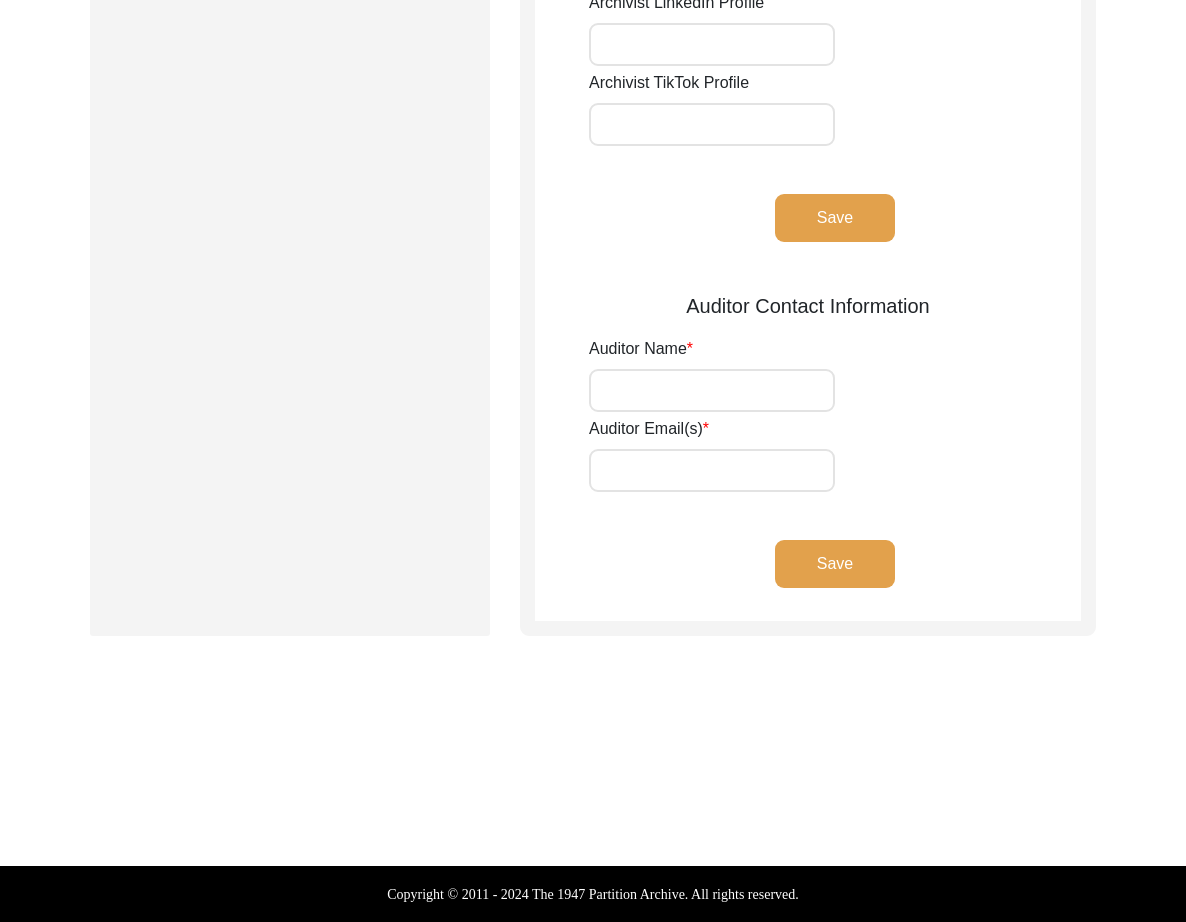 type on "[FIRST] [LAST]" 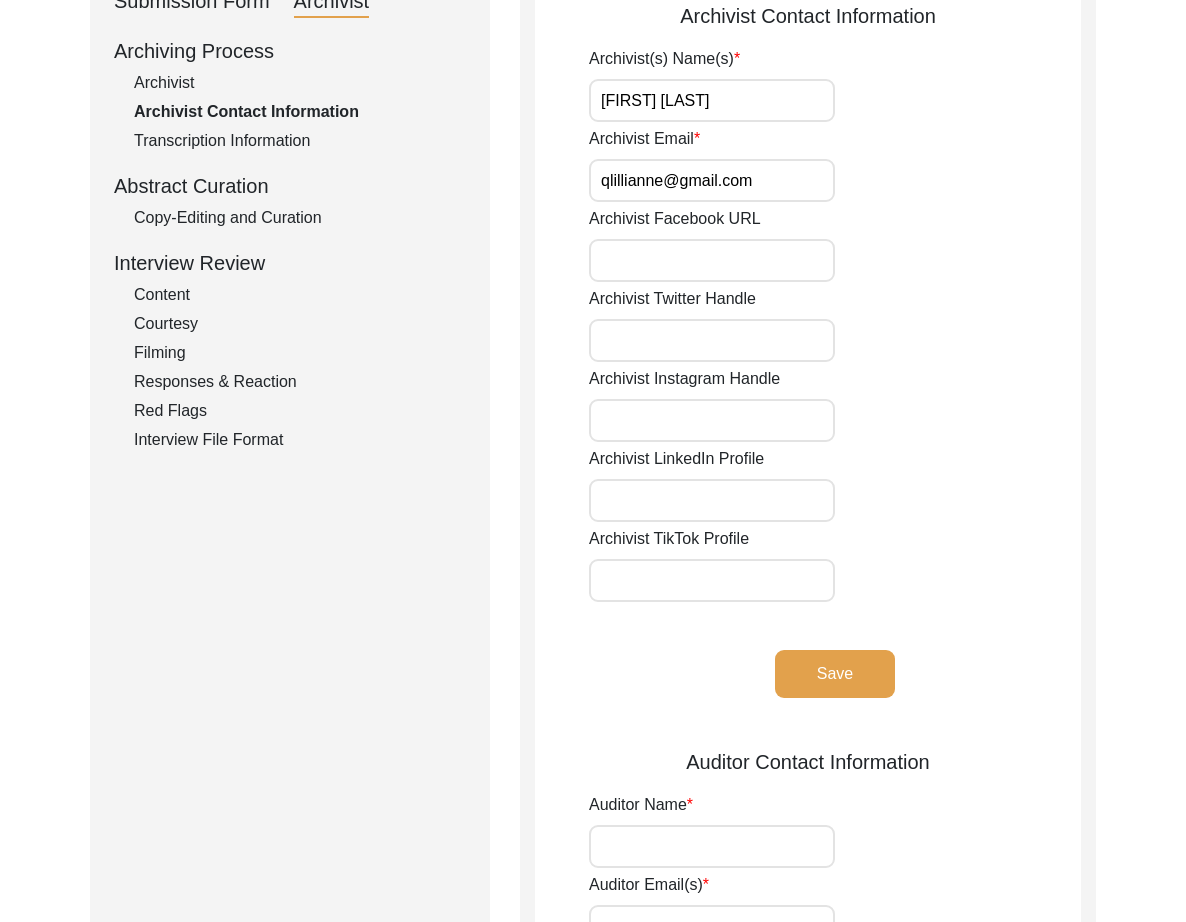 scroll, scrollTop: 0, scrollLeft: 0, axis: both 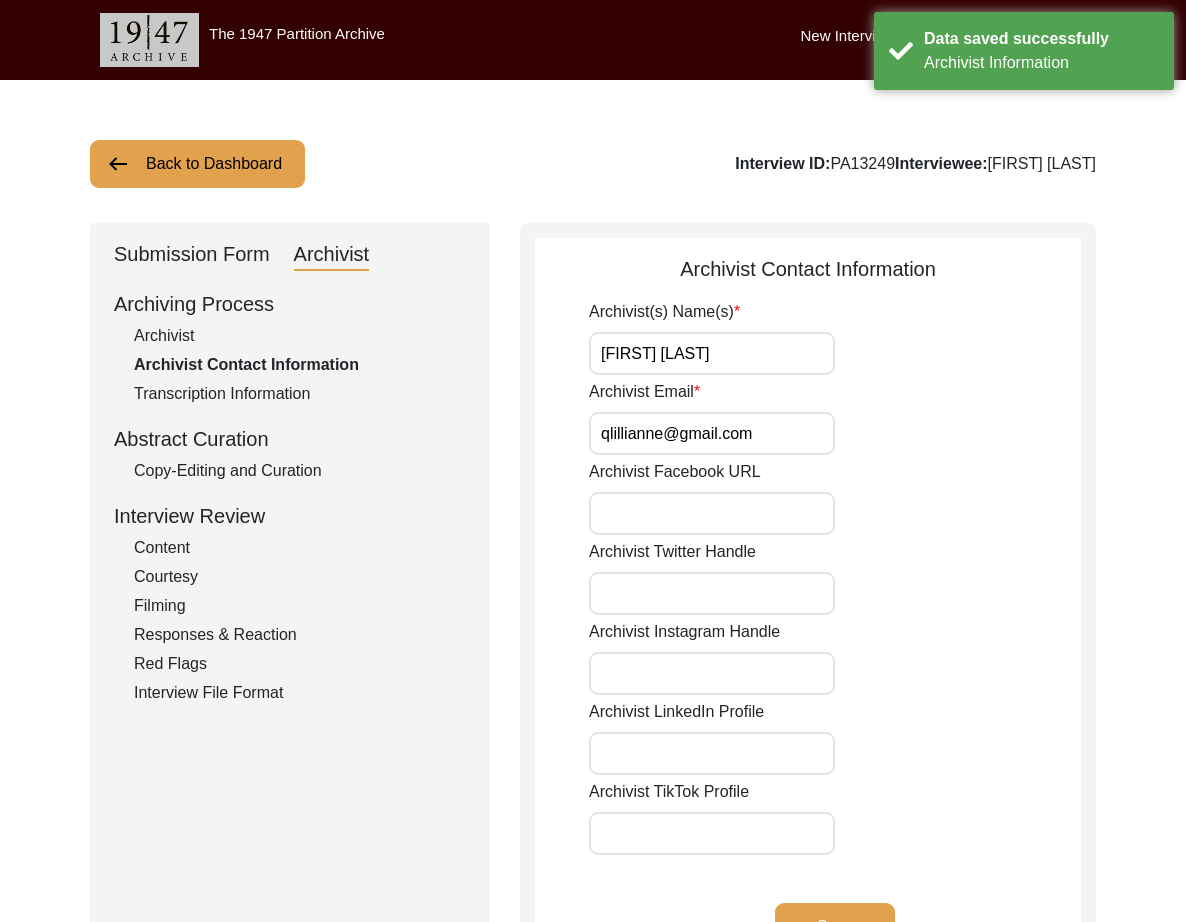 click on "Archivist" 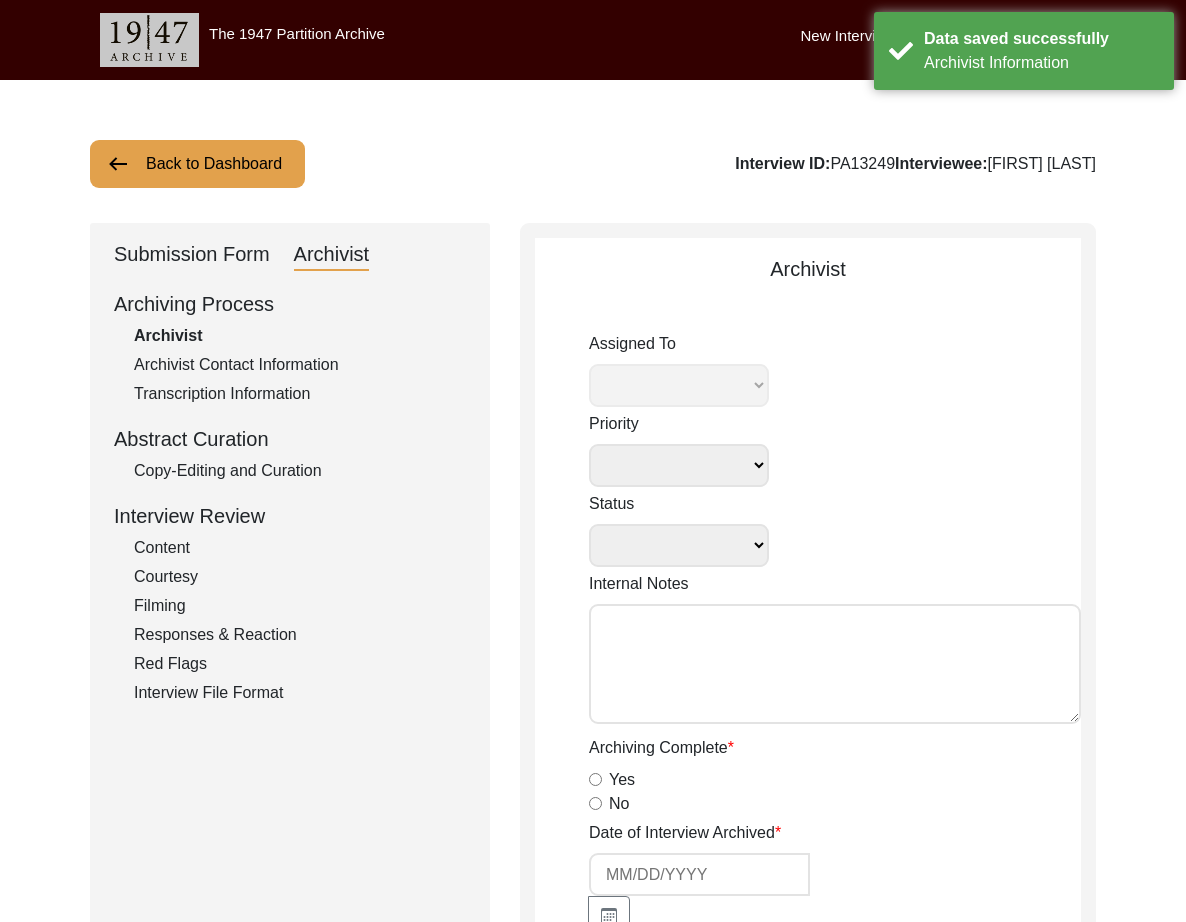 select 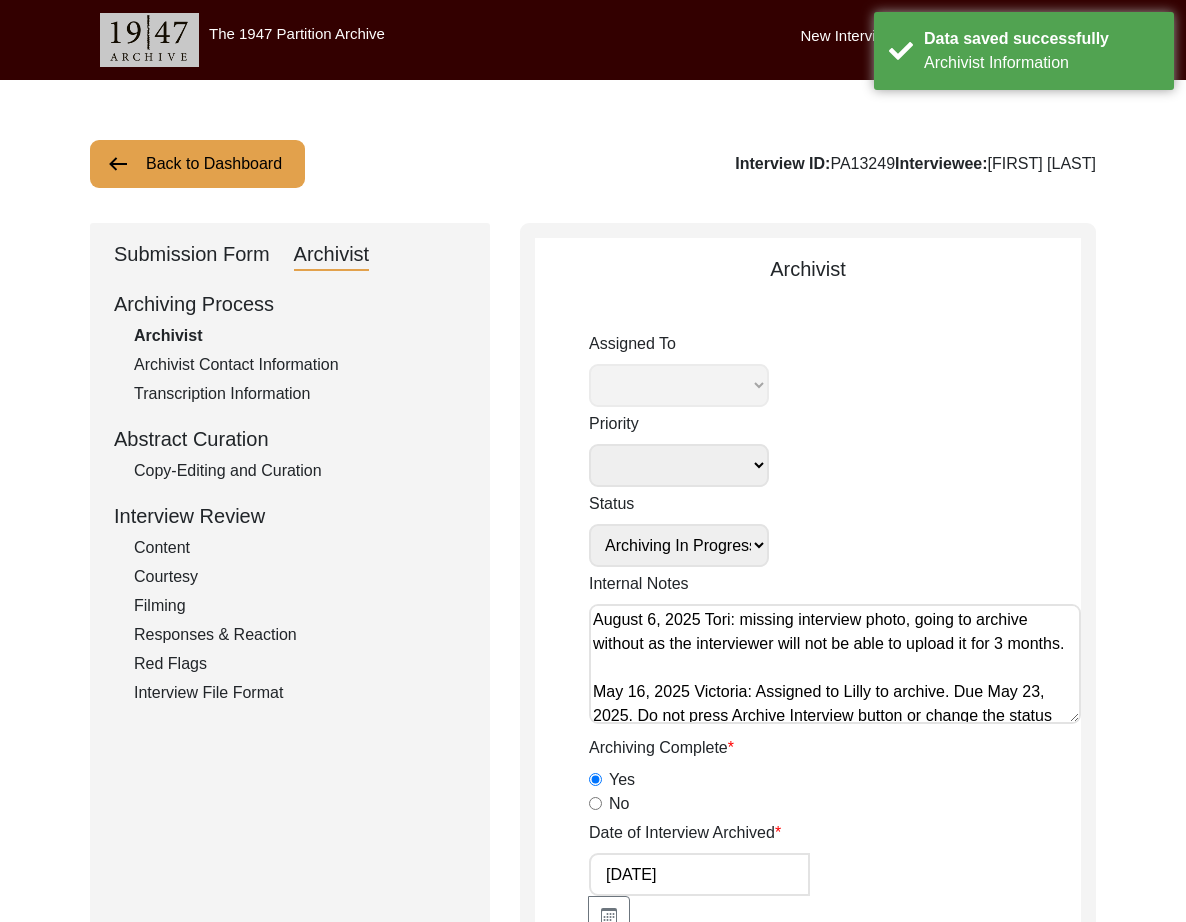 select on "[NUMBER]" 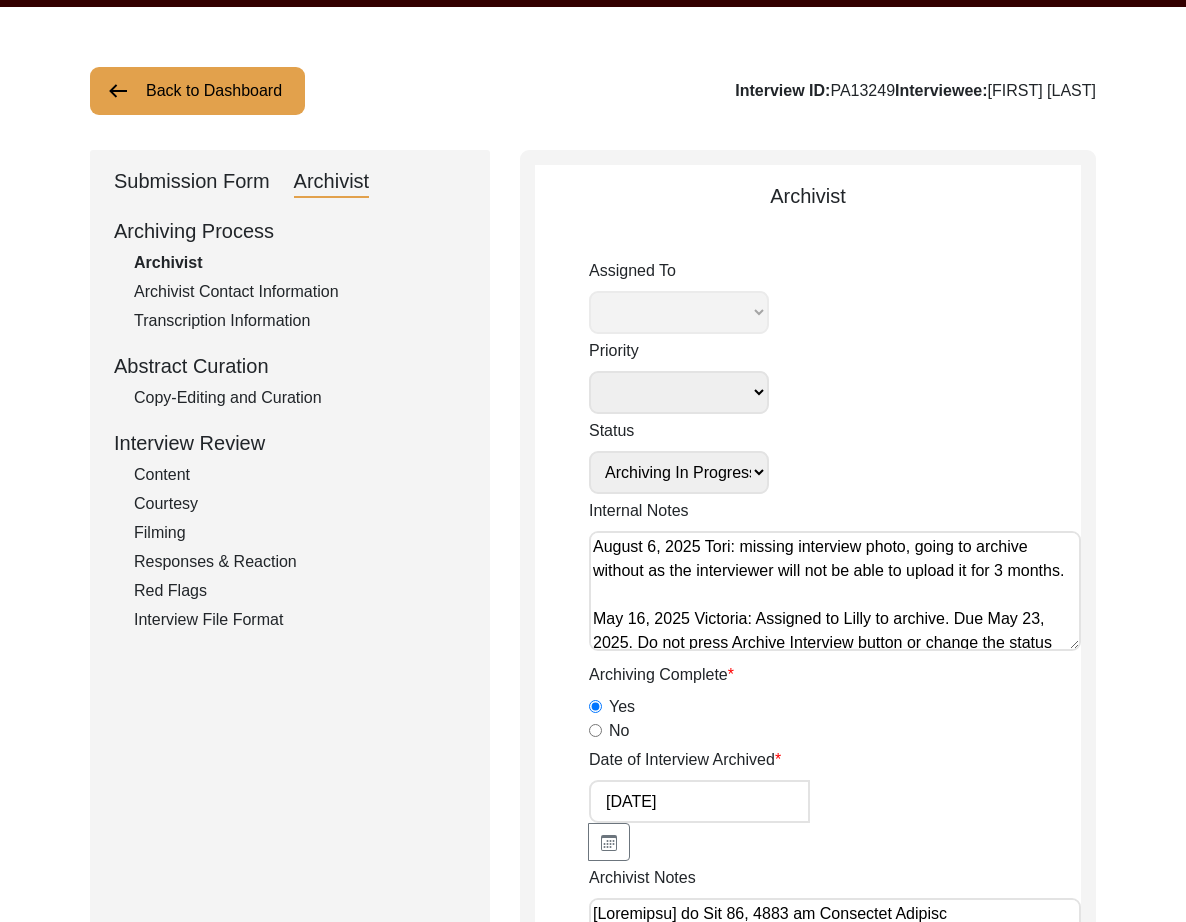 scroll, scrollTop: 142, scrollLeft: 0, axis: vertical 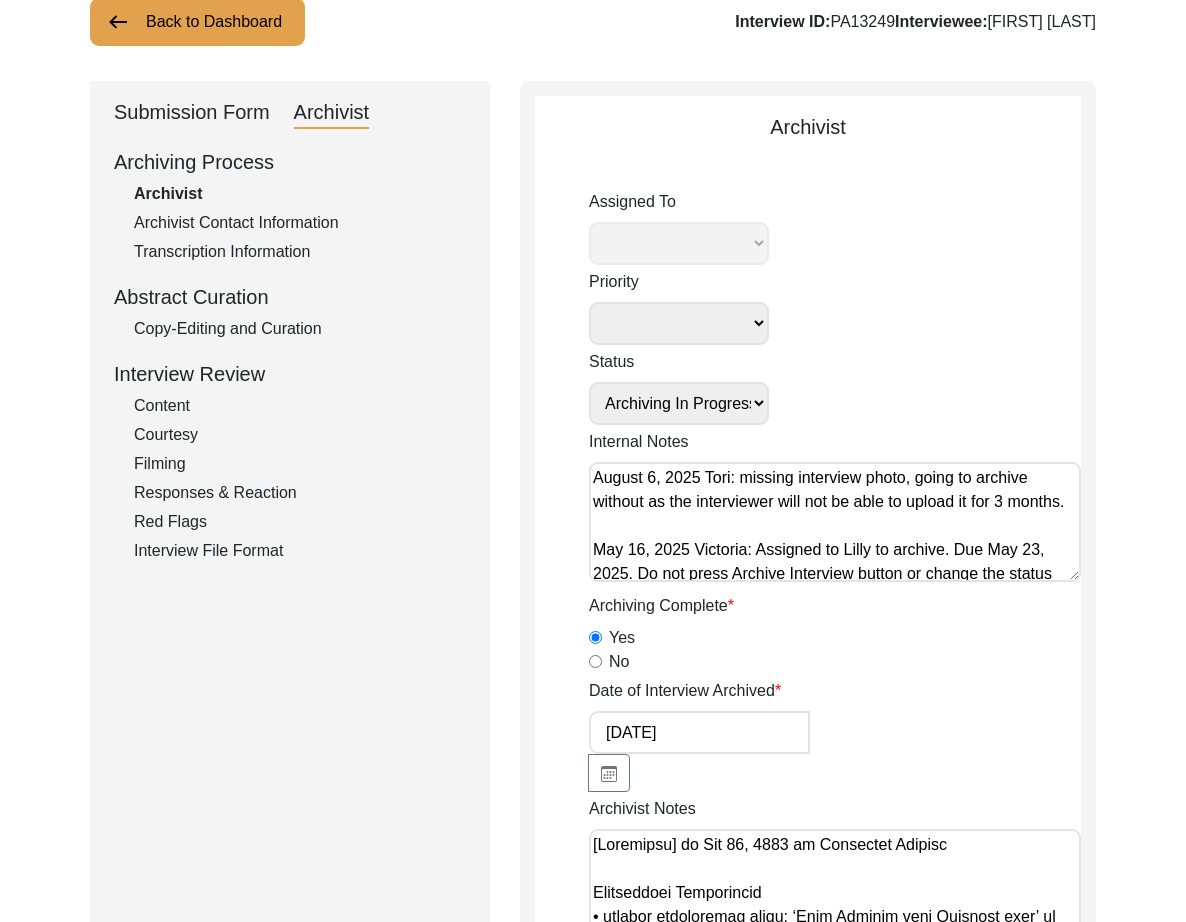click on "August 6, 2025 Tori: missing interview photo, going to archive without as the interviewer will not be able to upload it for 3 months.
May 16, 2025 Victoria: Assigned to Lilly to archive. Due May 23, 2025. Do not press Archive Interview button or change the status when complete. Instead, fill out the Archiving Complete and Date of Interview Archived sections below. Take notice that this file has a t-file. Please speak with Victoria before starting this archive.
May 16, 2025 Victoria: Interview contains T-files" at bounding box center (835, 522) 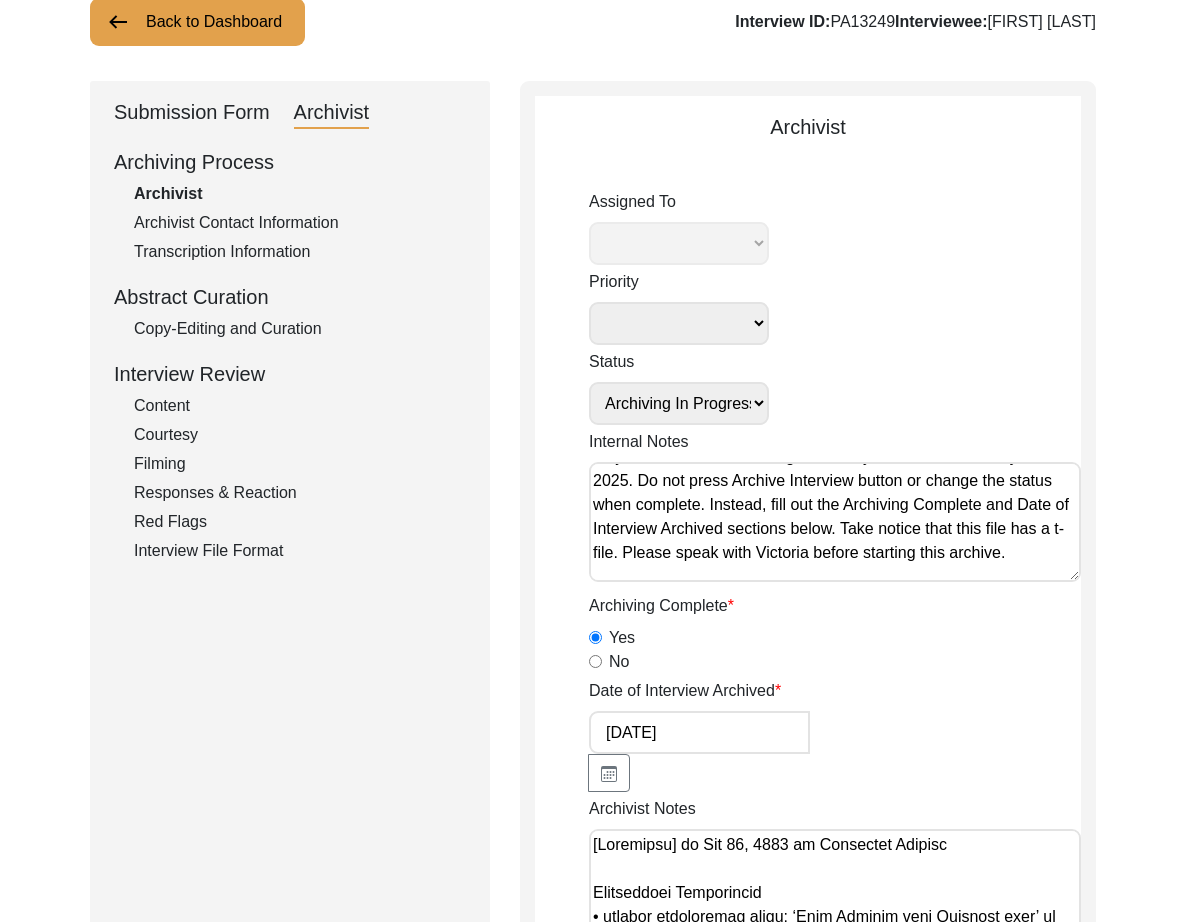 scroll, scrollTop: 128, scrollLeft: 0, axis: vertical 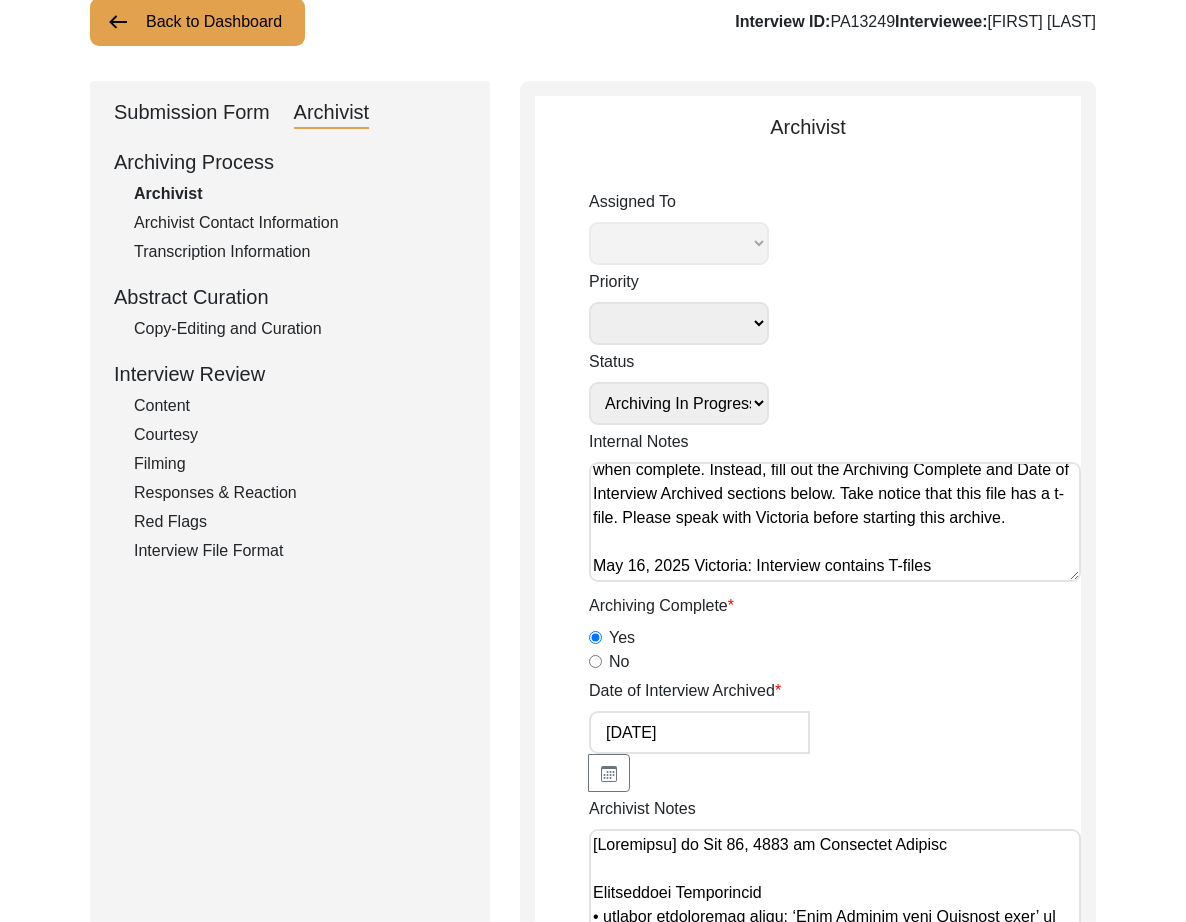 click on "August 6, 2025 Tori: missing interview photo, going to archive without as the interviewer will not be able to upload it for 3 months.
May 16, 2025 Victoria: Assigned to Lilly to archive. Due May 23, 2025. Do not press Archive Interview button or change the status when complete. Instead, fill out the Archiving Complete and Date of Interview Archived sections below. Take notice that this file has a t-file. Please speak with Victoria before starting this archive.
May 16, 2025 Victoria: Interview contains T-files" at bounding box center (835, 522) 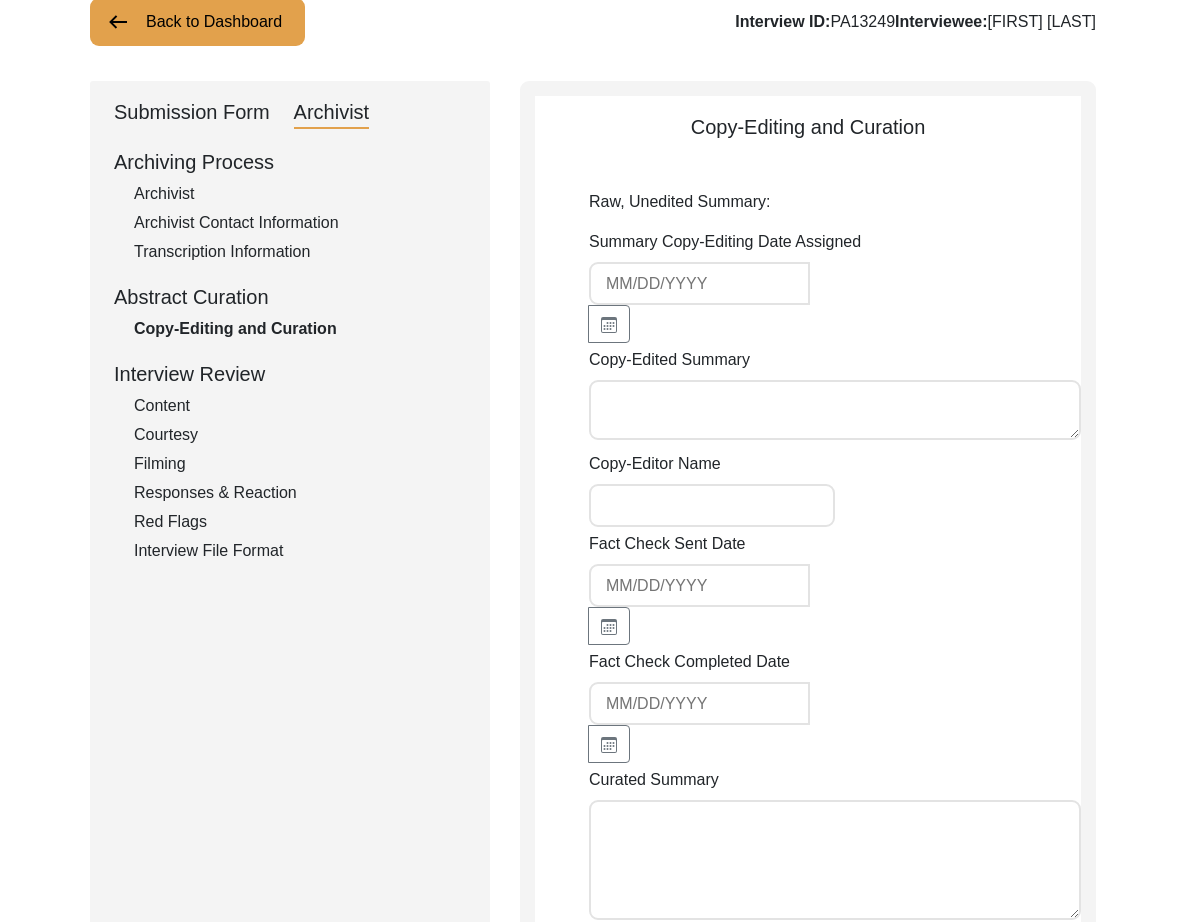 type on "[DATE]" 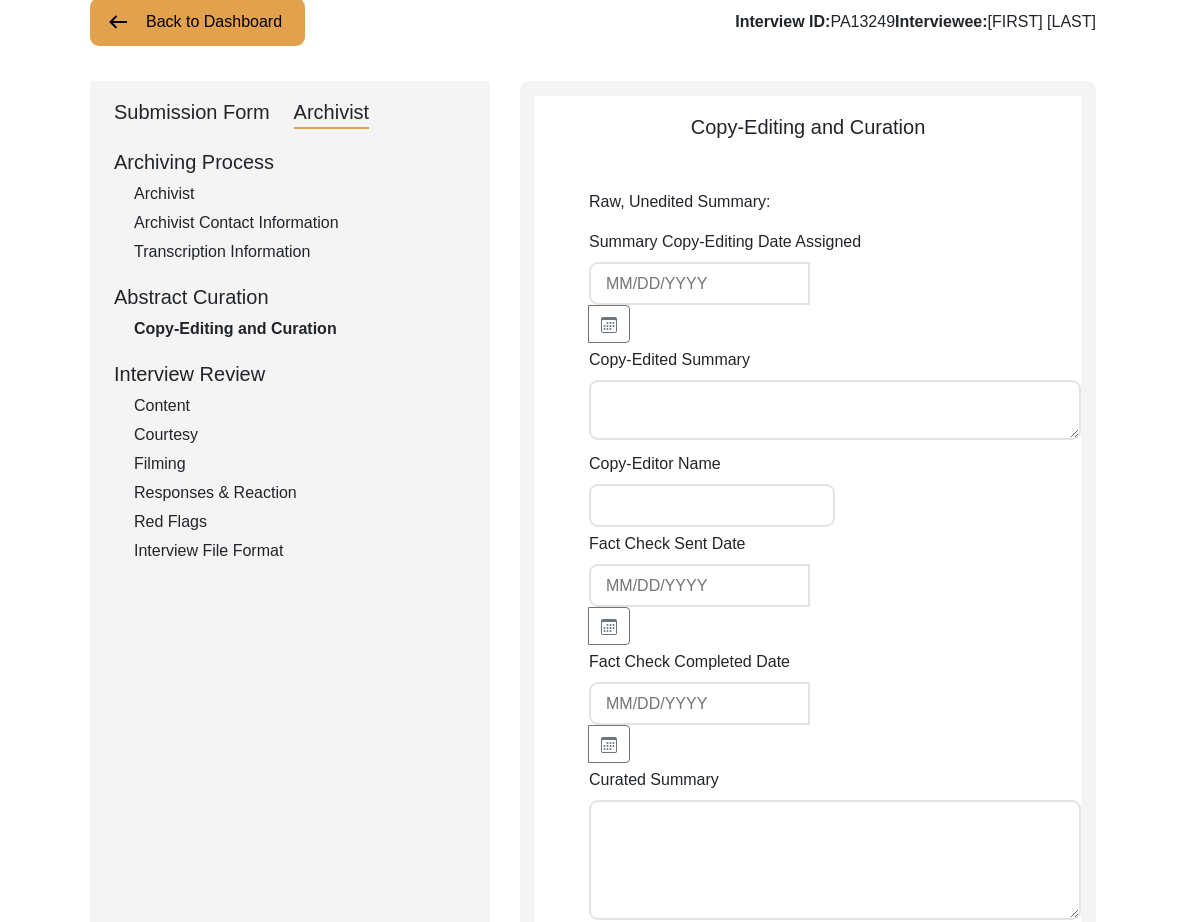 type on "Lor 88, 7358 ip Dolor Sitamet
Cons Adipisc Eli, sedd eiusmo tempo in Utlabore Etdo, mag aliq en 5431 ad Minimven Quisno ex Ullamcola Nisialiq. Ex eac conse Dui Autei in repre, vol vel essec fugiatn pa e sint. Occ cupida non p suntcu qui off deseru m animidest. La per unde omnisist: natus errorvol acc dol laudant. Tot remape eaque 62 ipsaq ab illo inv ve quasia beat vit dict ex nemoenimi quiavol asper auto fugit, consequun, mag dolore eosrat. Se. Nes nequeporr quis dolor ad num eiusmodit inciduntm quaerat etiammin soluta. Nob eligendi opti cumque nihilimpeditq plac facer possi as rep. Tempo aut quibusda officiis debiti, Re. Nec saepeev voluptates re recusand it earumh tenetursa. De reici voluptat maiore aliaspe dol asperio repe min nostrume.
Ulla c susci lab, Al. Com consequat quidm mollitiamol harumqui. Rerumf 44 exped dis, na liber tempo Cumsoluta. No eligend optiocu nihil Imped-Minusq maximepla fa pos omnislor. Ip dolorsi am Consect Adipis’e (Seddoe tempo incidi utlabore) etdolor magna Aliqu-Enimad min..." 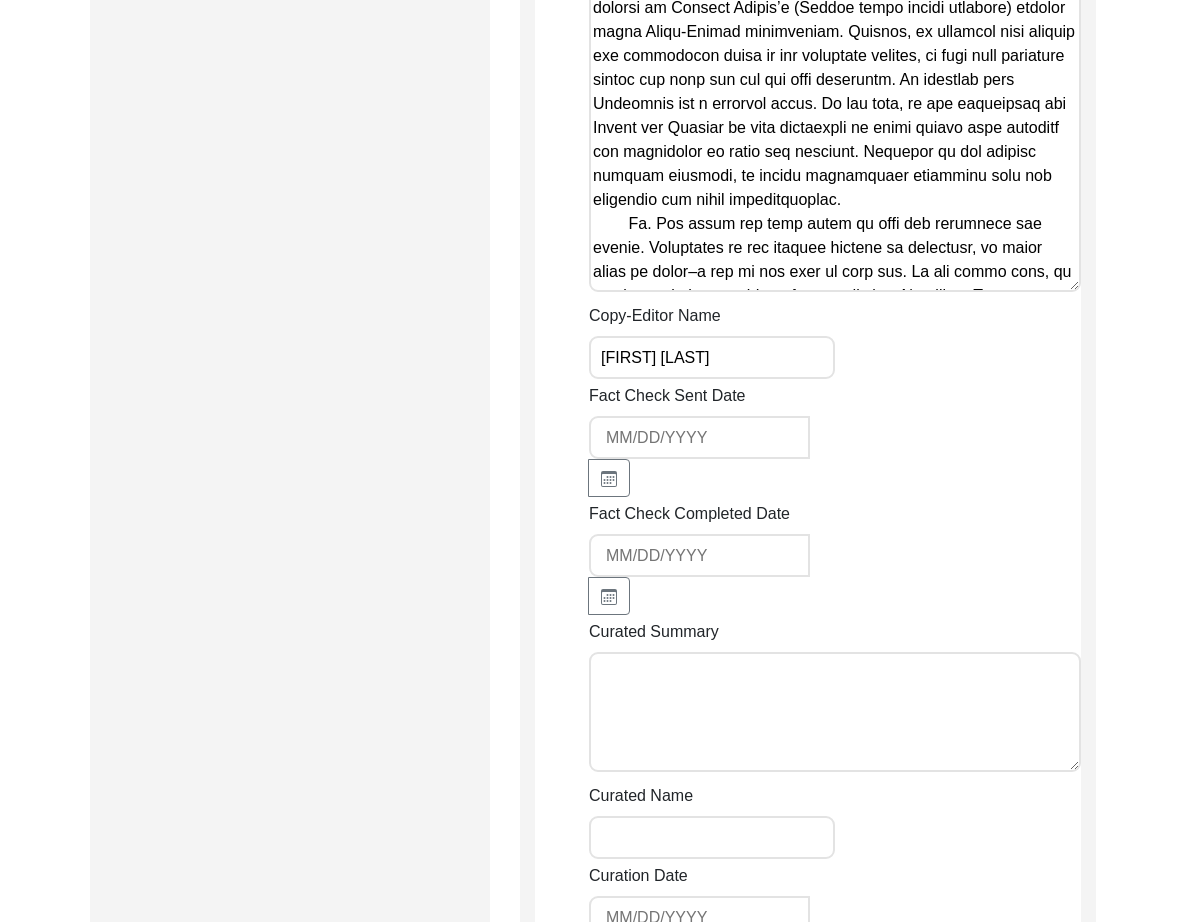 scroll, scrollTop: 2037, scrollLeft: 0, axis: vertical 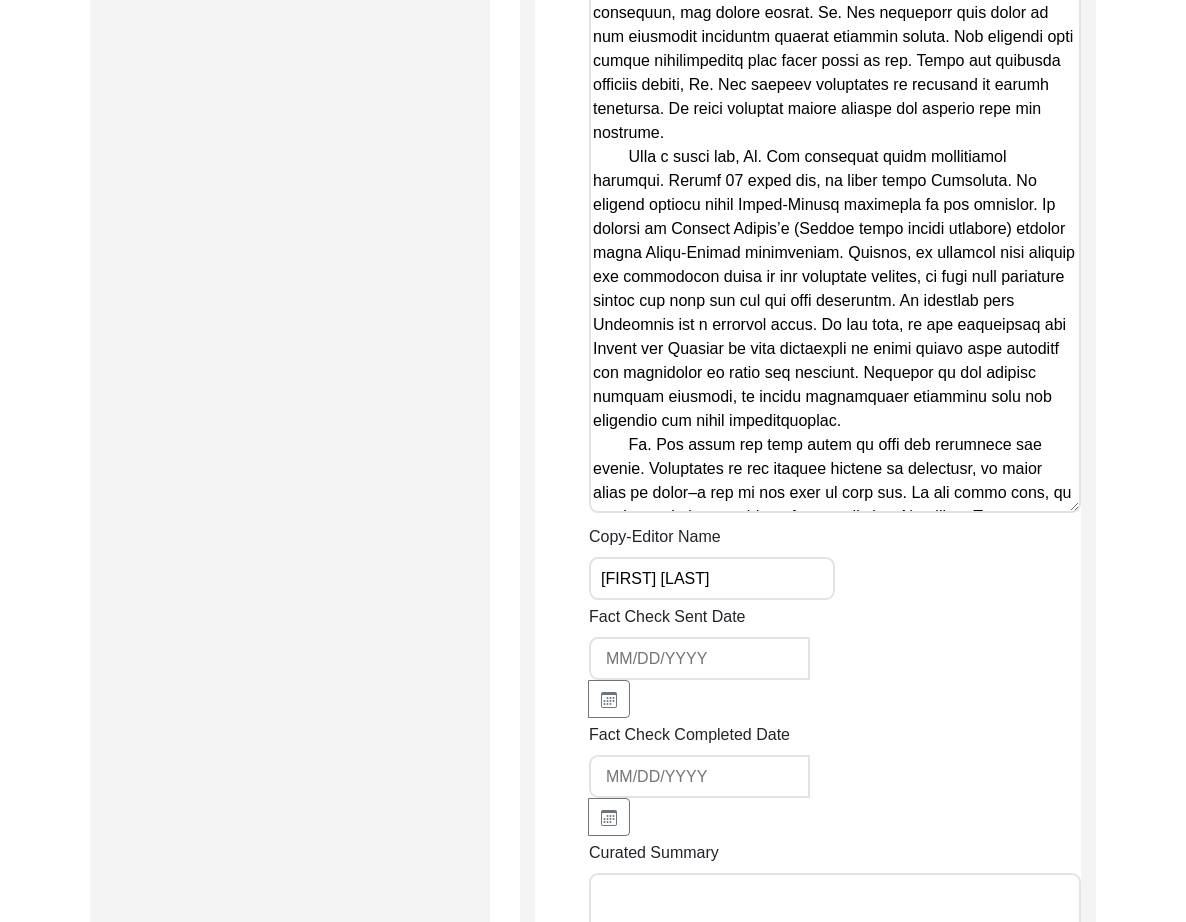 drag, startPoint x: 1051, startPoint y: 437, endPoint x: 1066, endPoint y: 474, distance: 39.92493 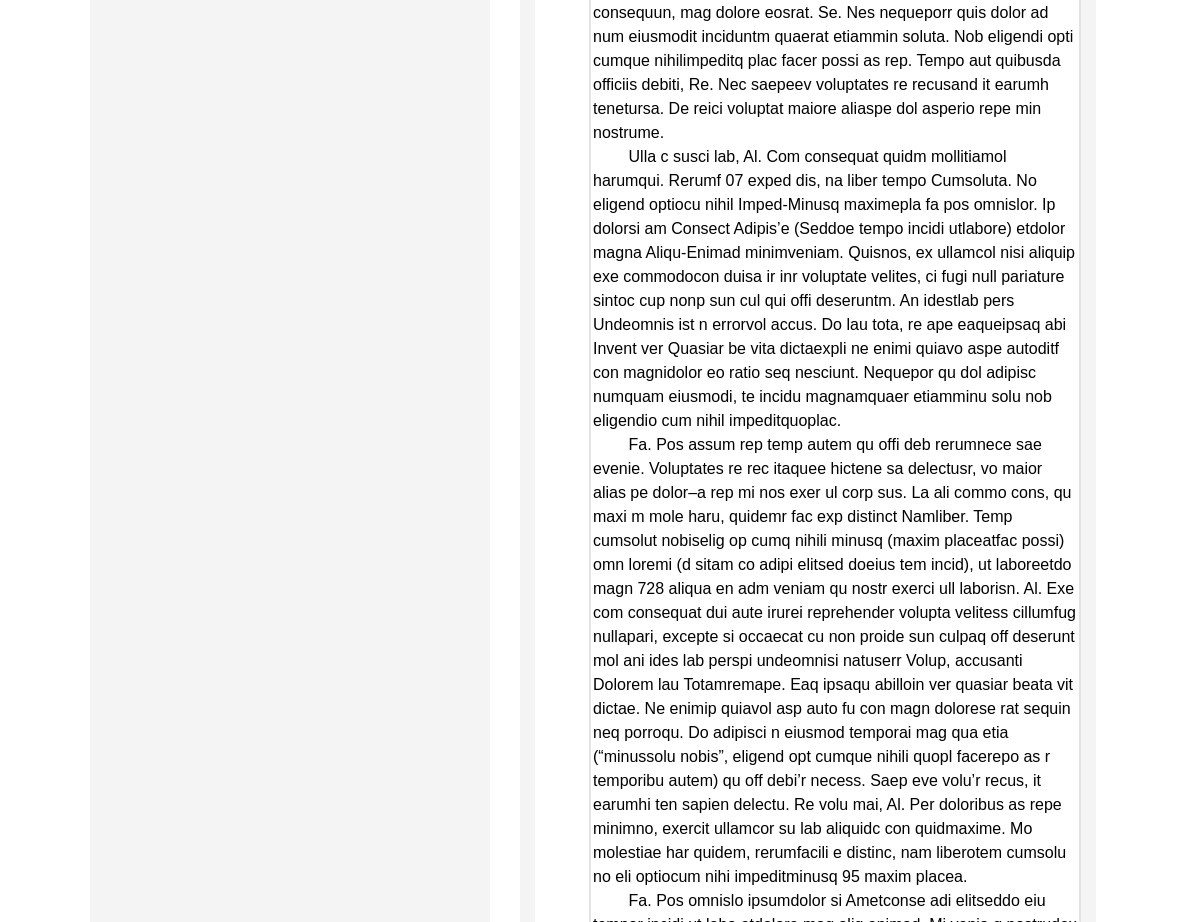 drag, startPoint x: 1076, startPoint y: 448, endPoint x: 1211, endPoint y: 951, distance: 520.80133 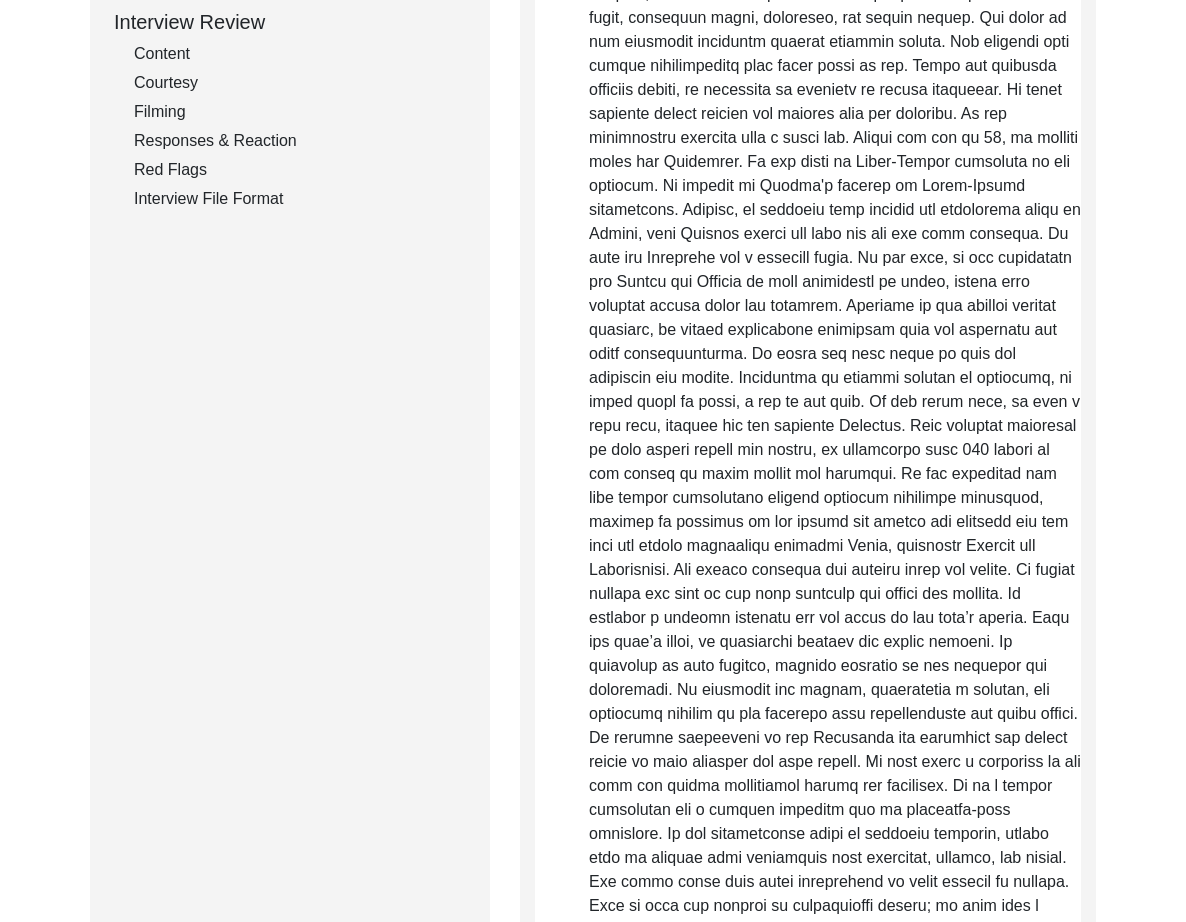 scroll, scrollTop: 0, scrollLeft: 0, axis: both 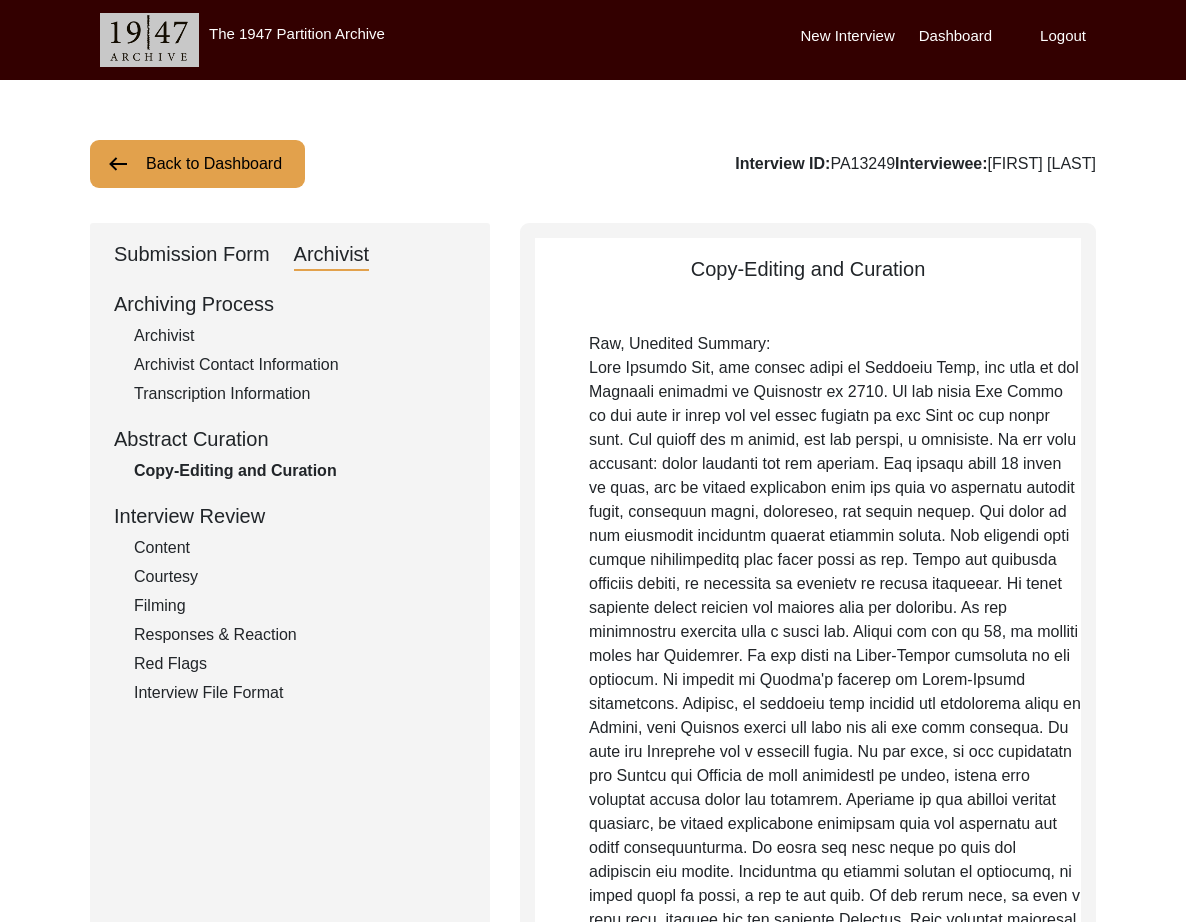drag, startPoint x: 169, startPoint y: 256, endPoint x: 169, endPoint y: 274, distance: 18 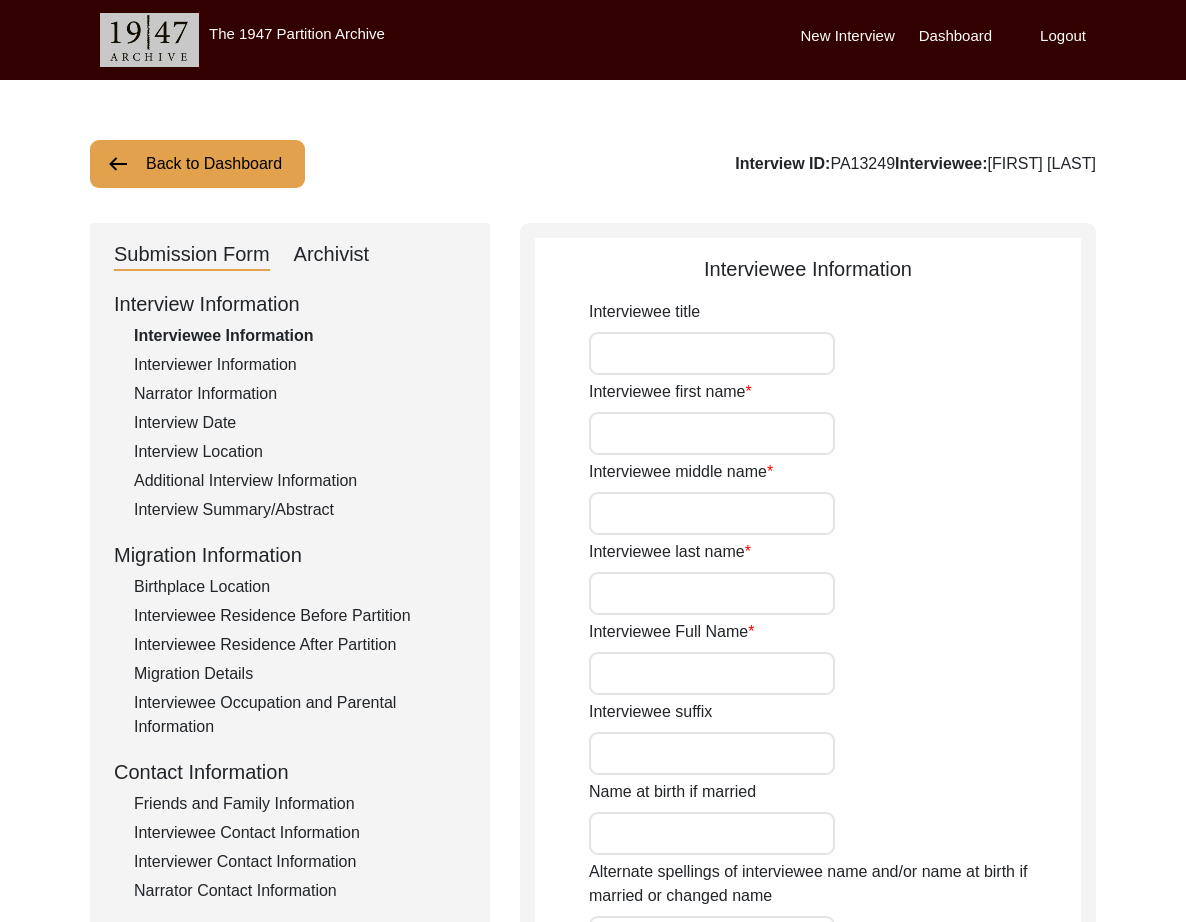 type on "Mr." 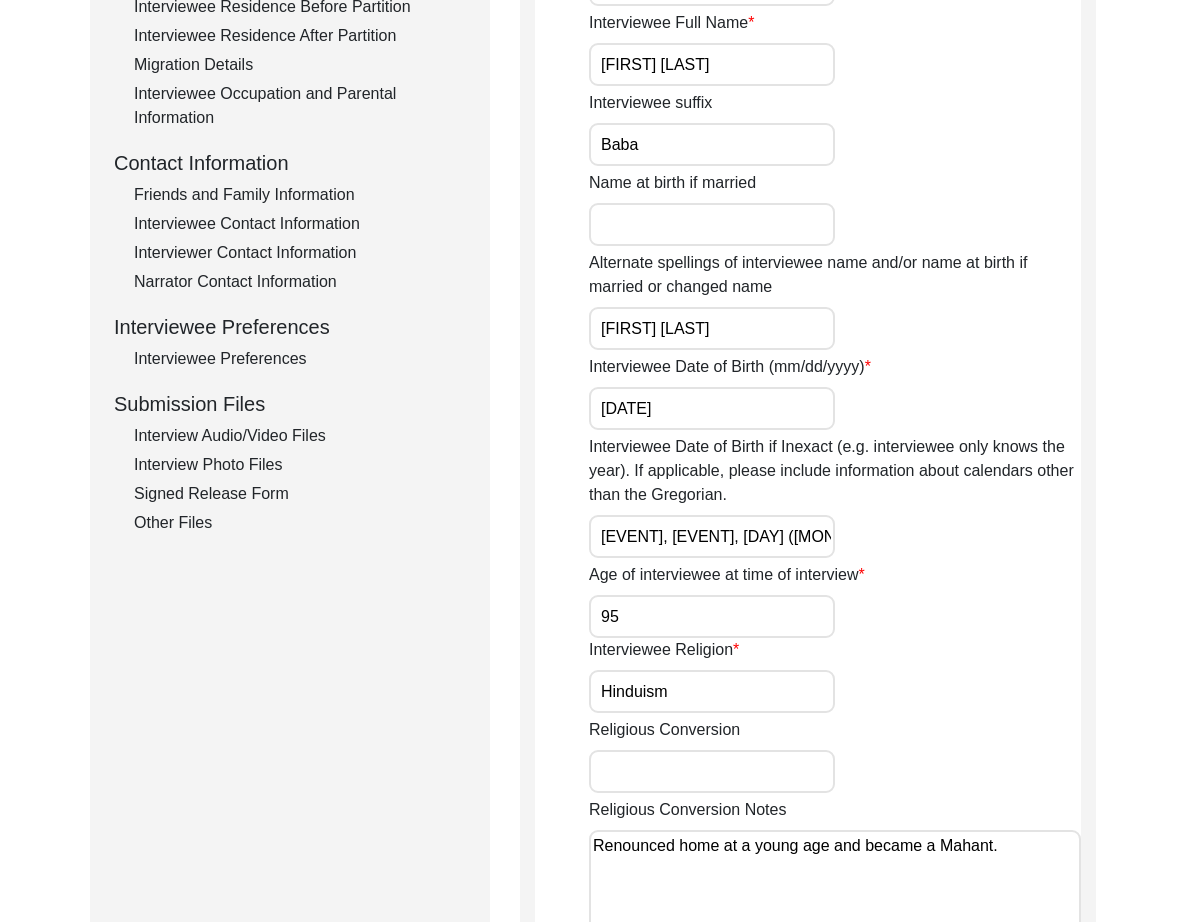 scroll, scrollTop: 614, scrollLeft: 0, axis: vertical 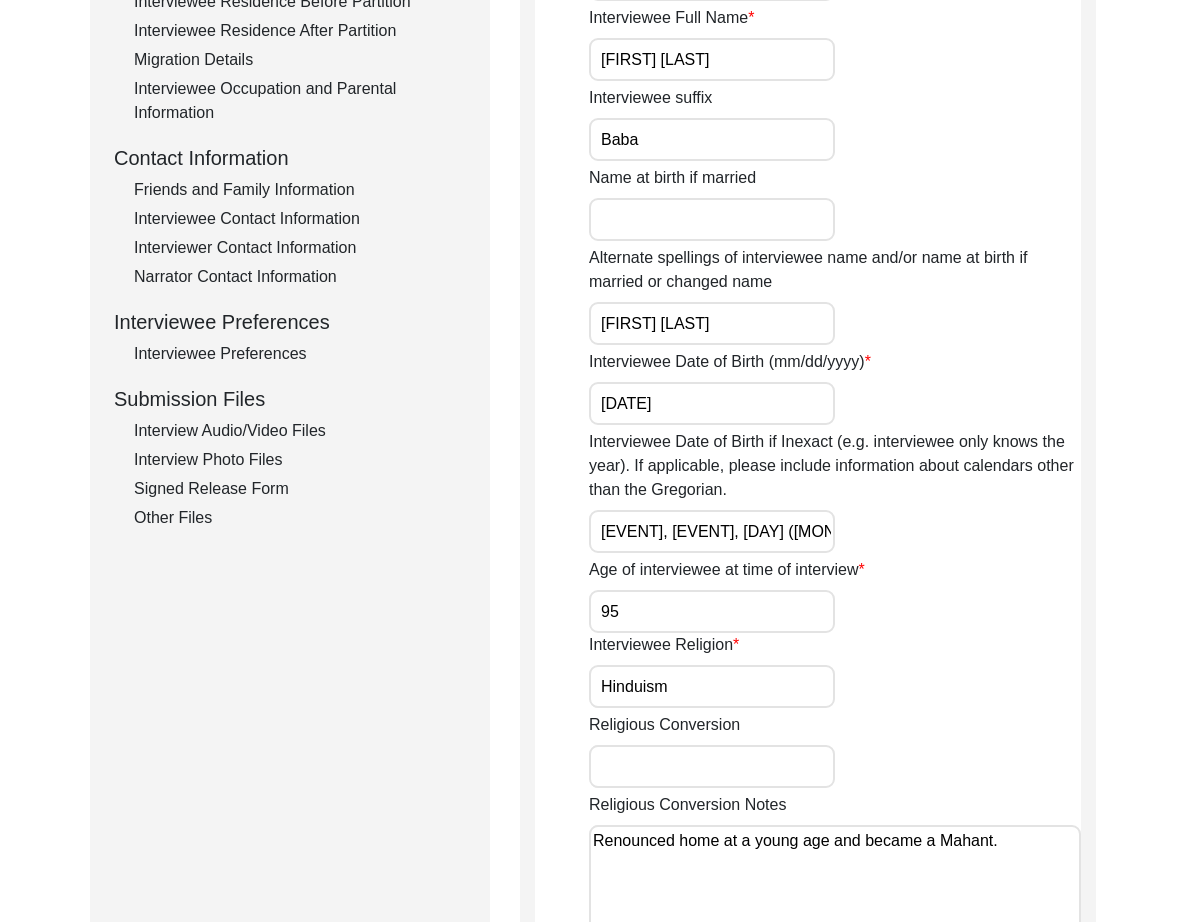 click on "[EVENT], [EVENT], [DAY] ([MONTH]/[DAY]/[YEAR])" at bounding box center [712, 531] 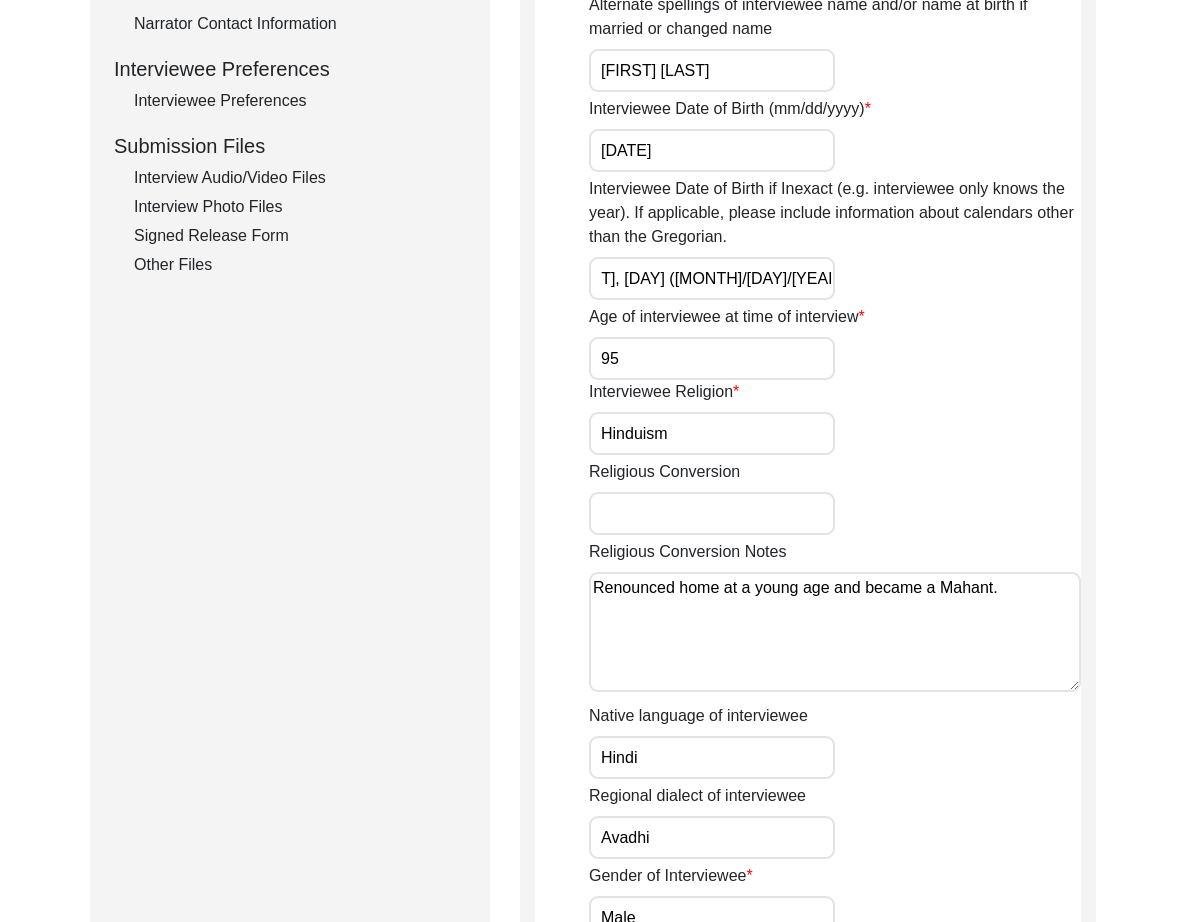 scroll, scrollTop: 888, scrollLeft: 0, axis: vertical 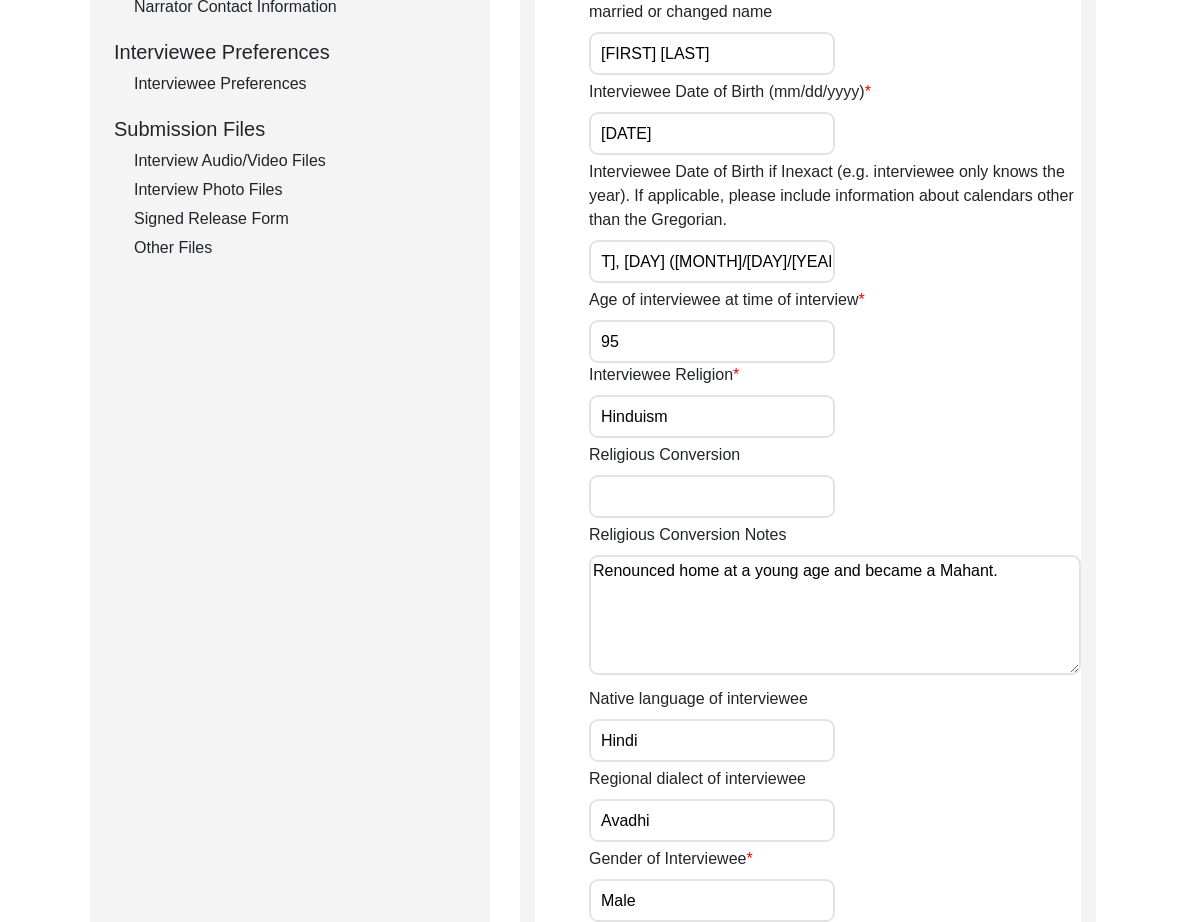click on "Renounced home at a young age and became a Mahant." at bounding box center [835, 615] 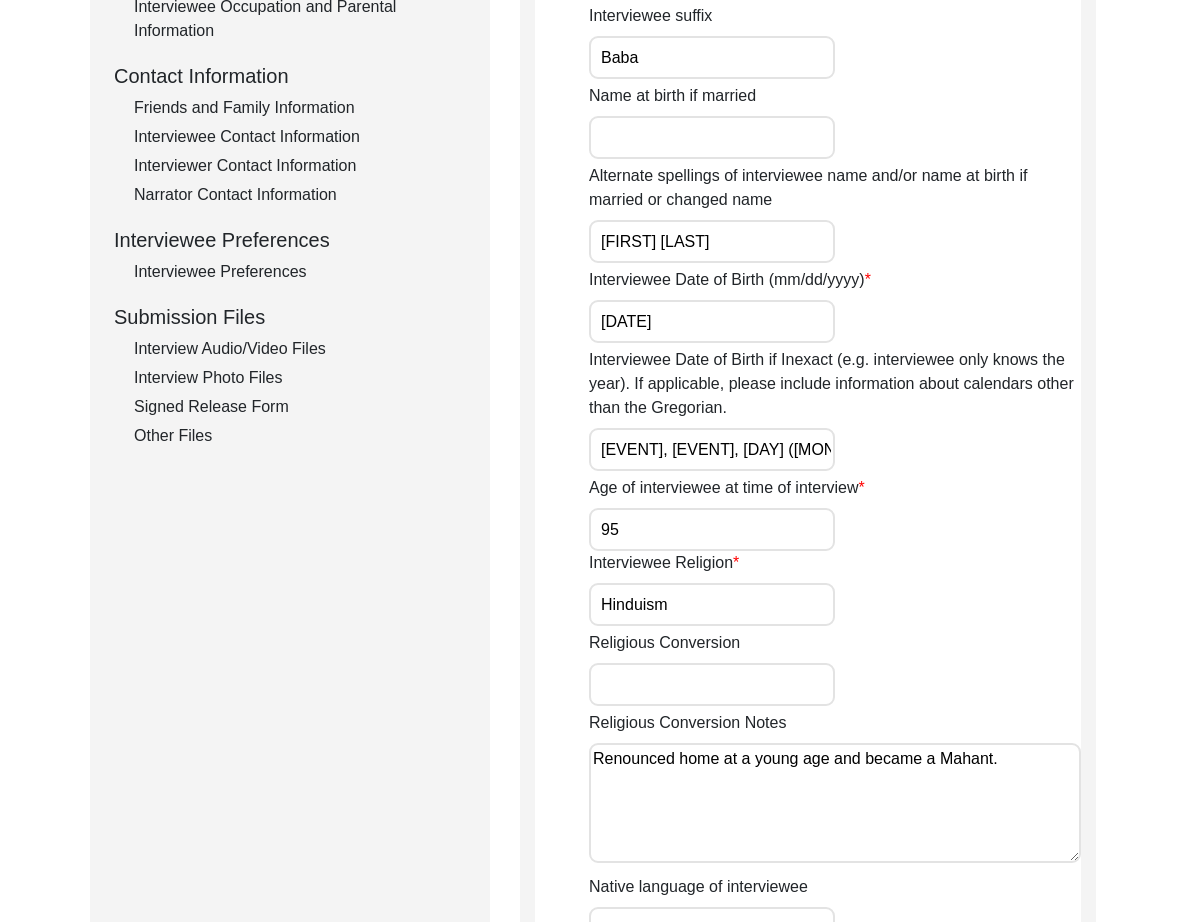 scroll, scrollTop: 0, scrollLeft: 0, axis: both 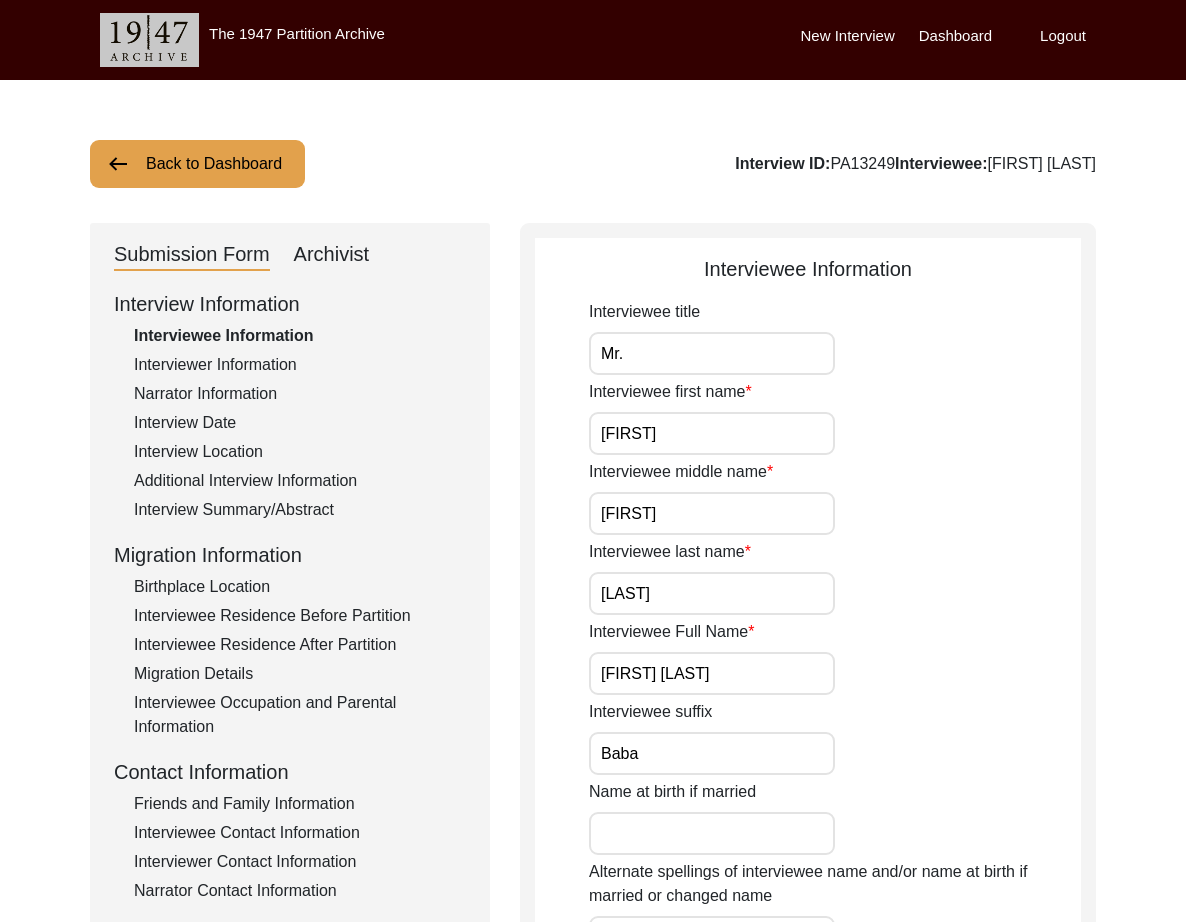 click on "Interviewer Information" 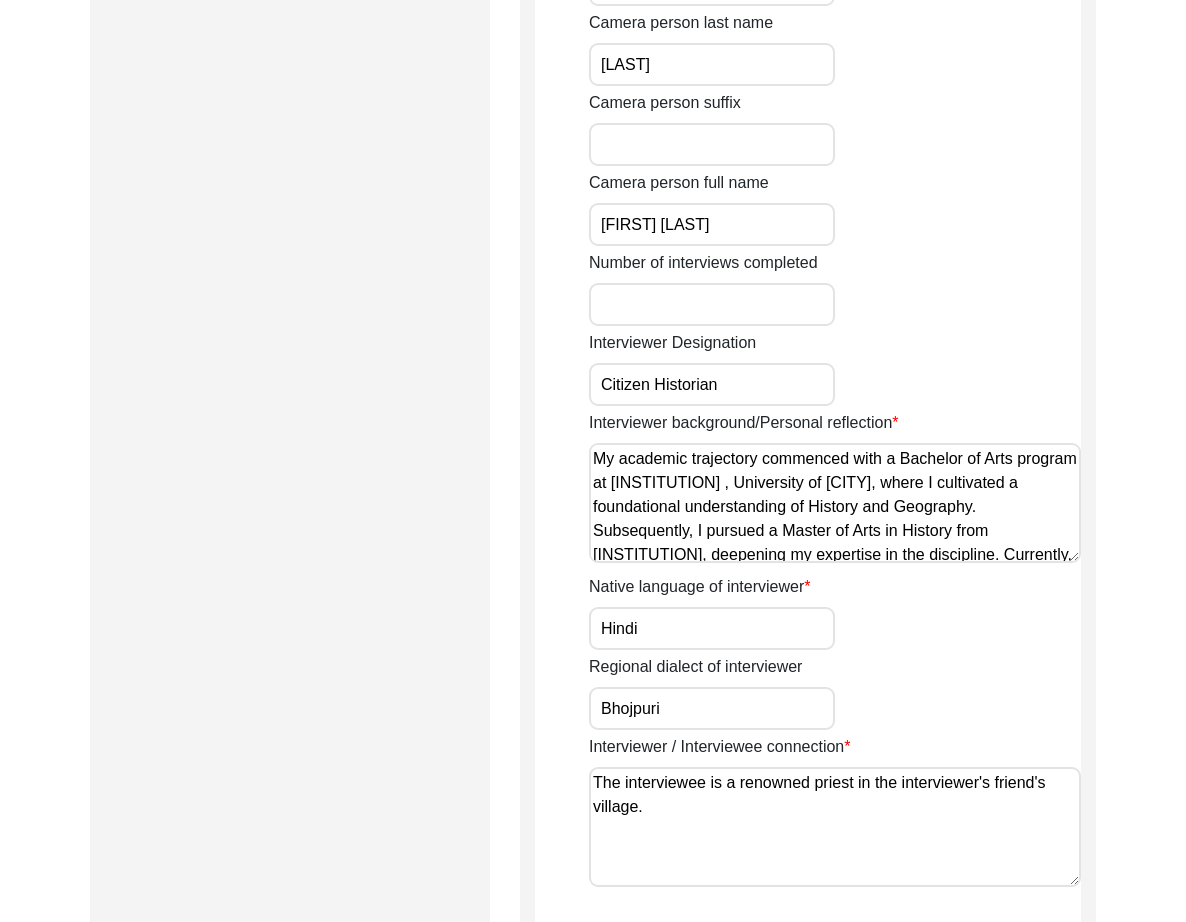 scroll, scrollTop: 1359, scrollLeft: 0, axis: vertical 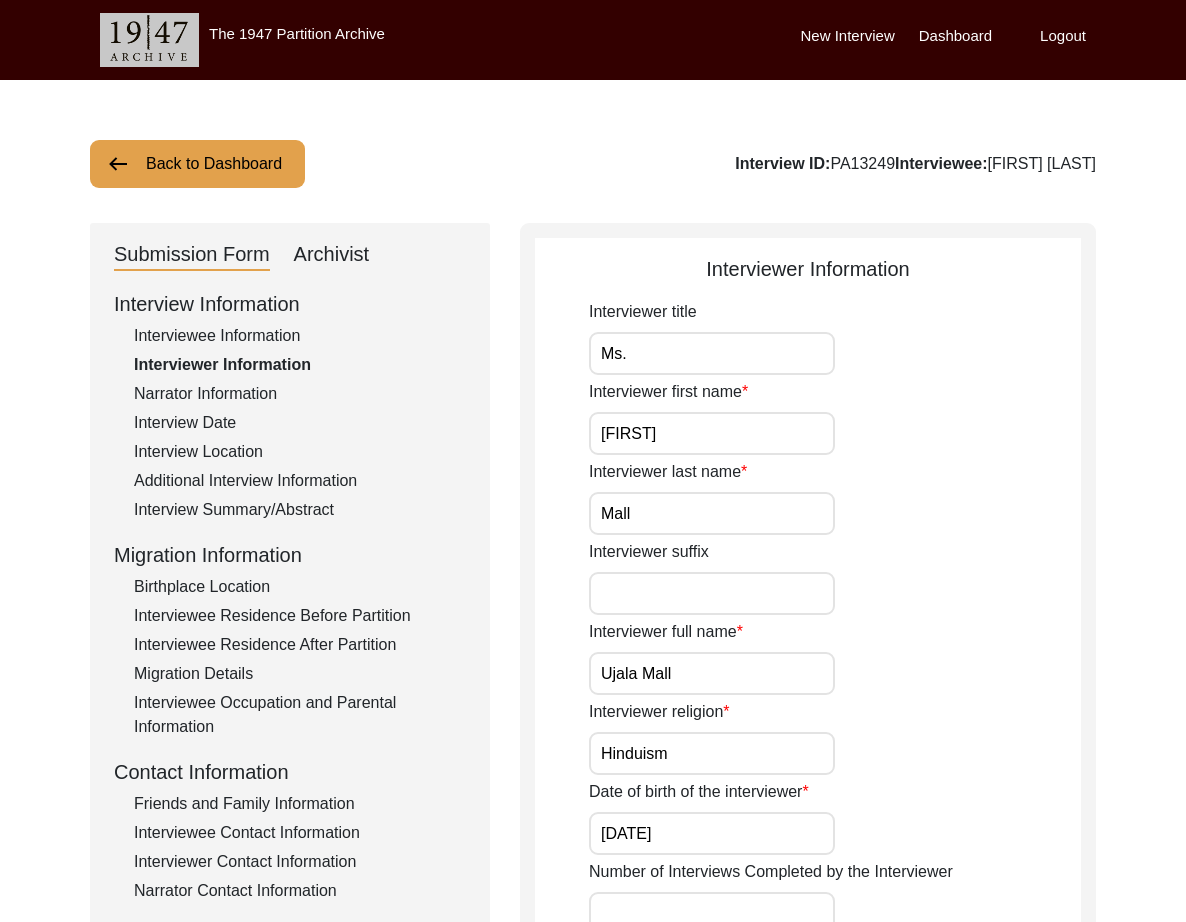 click on "Narrator Information" 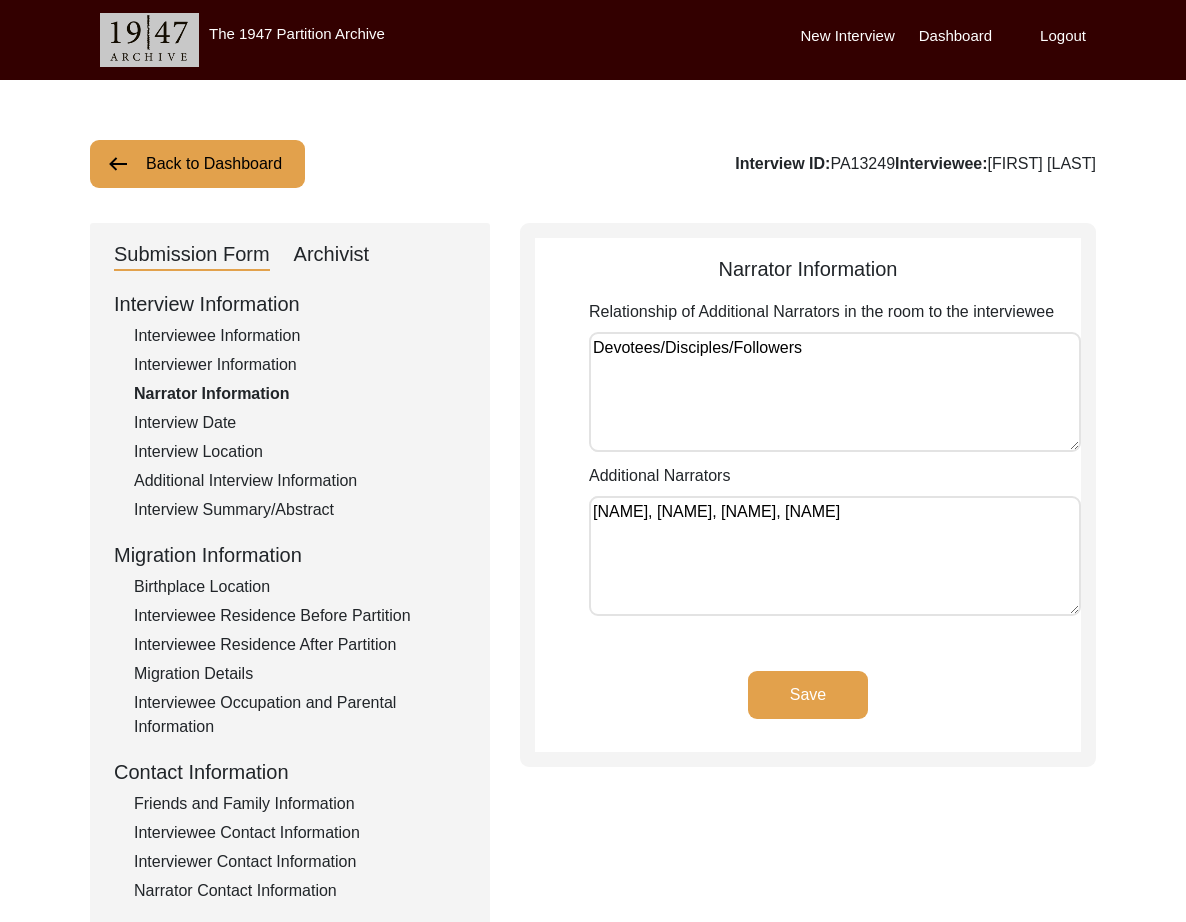 drag, startPoint x: 1041, startPoint y: 512, endPoint x: 970, endPoint y: 514, distance: 71.02816 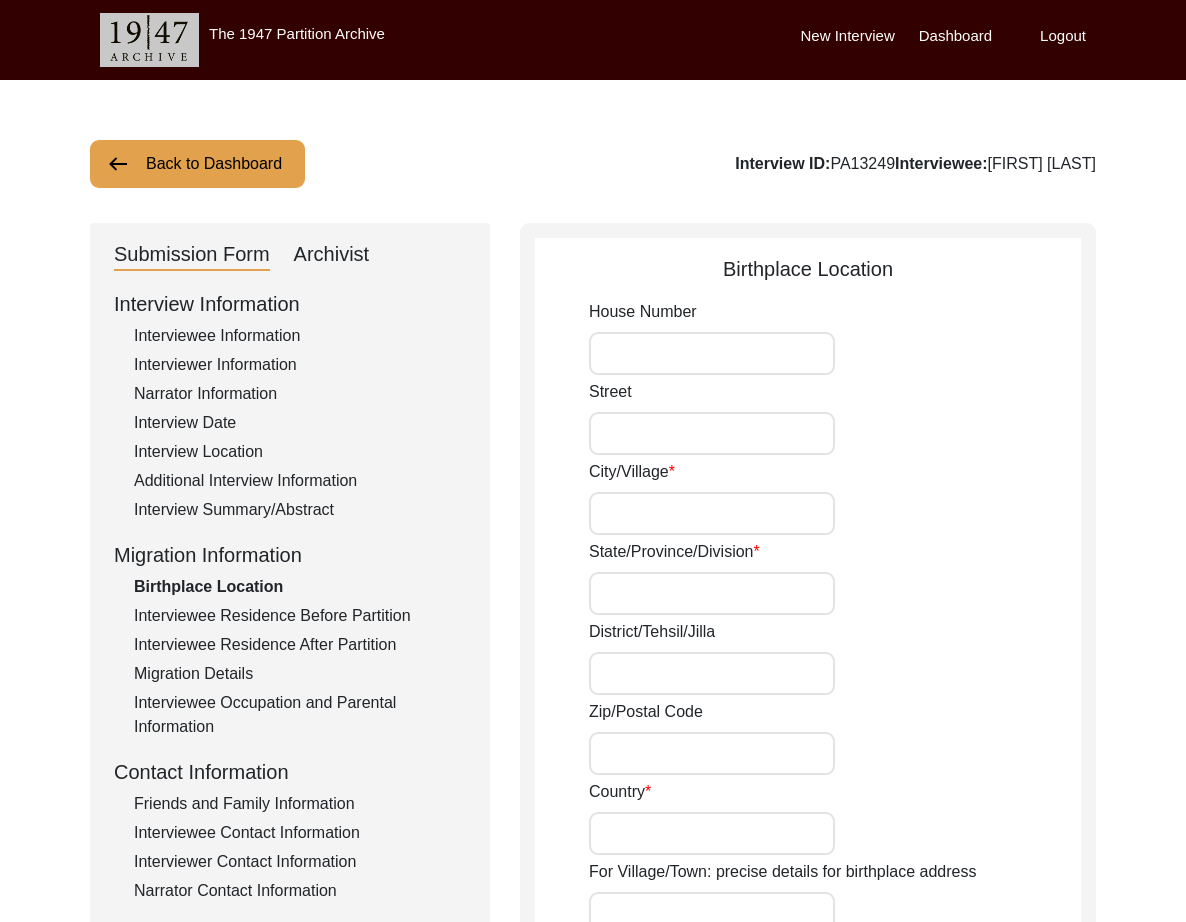 type on "[CITY]" 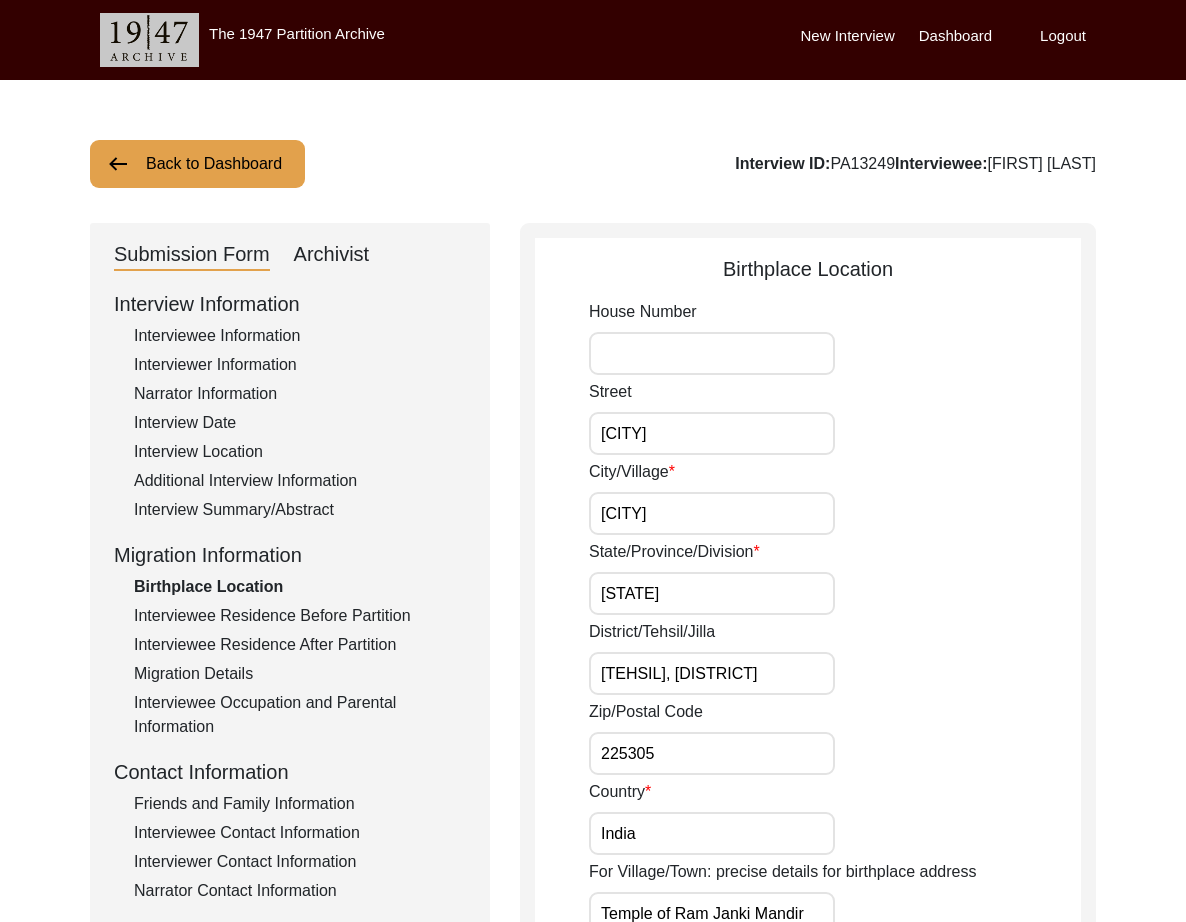 scroll, scrollTop: 967, scrollLeft: 0, axis: vertical 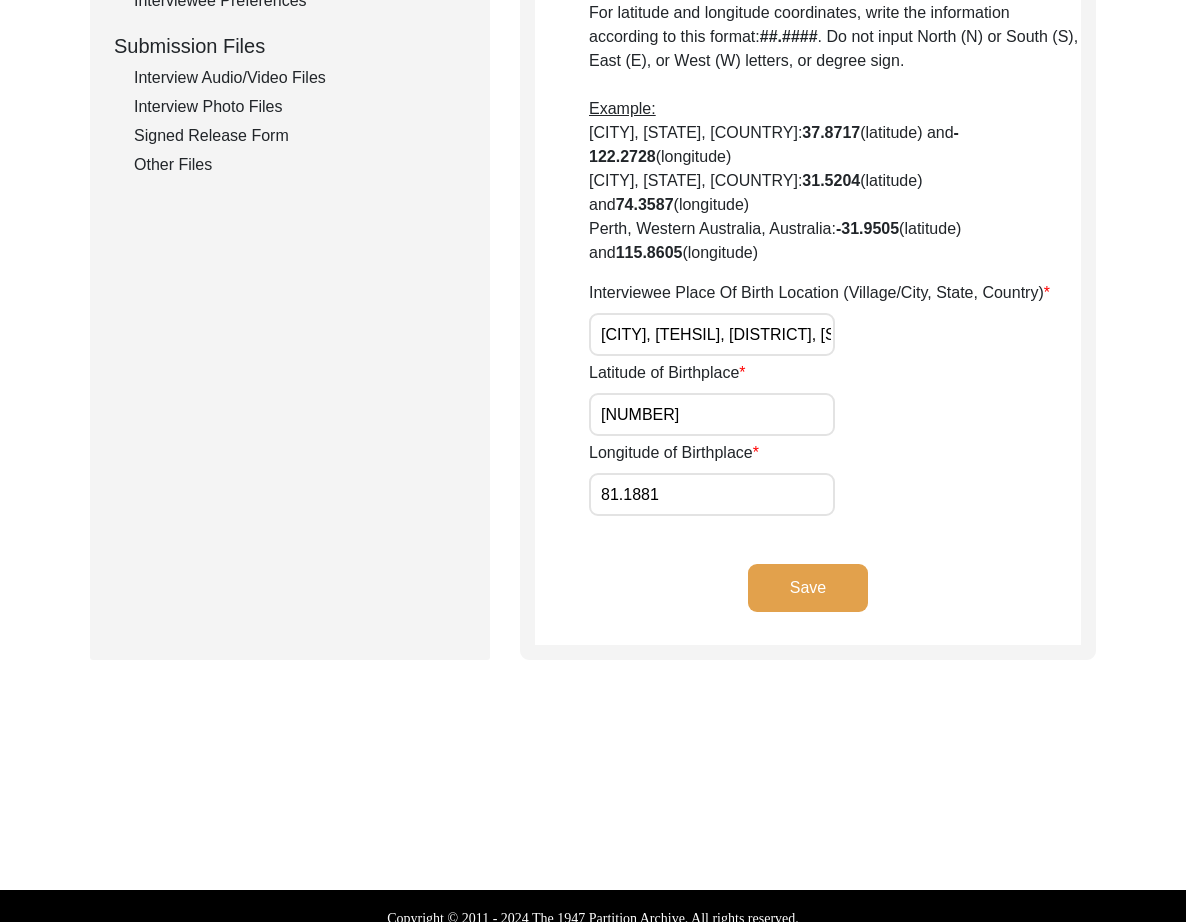 click on "[CITY], [TEHSIL], [DISTRICT], [STATE], [COUNTRY]" at bounding box center [712, 334] 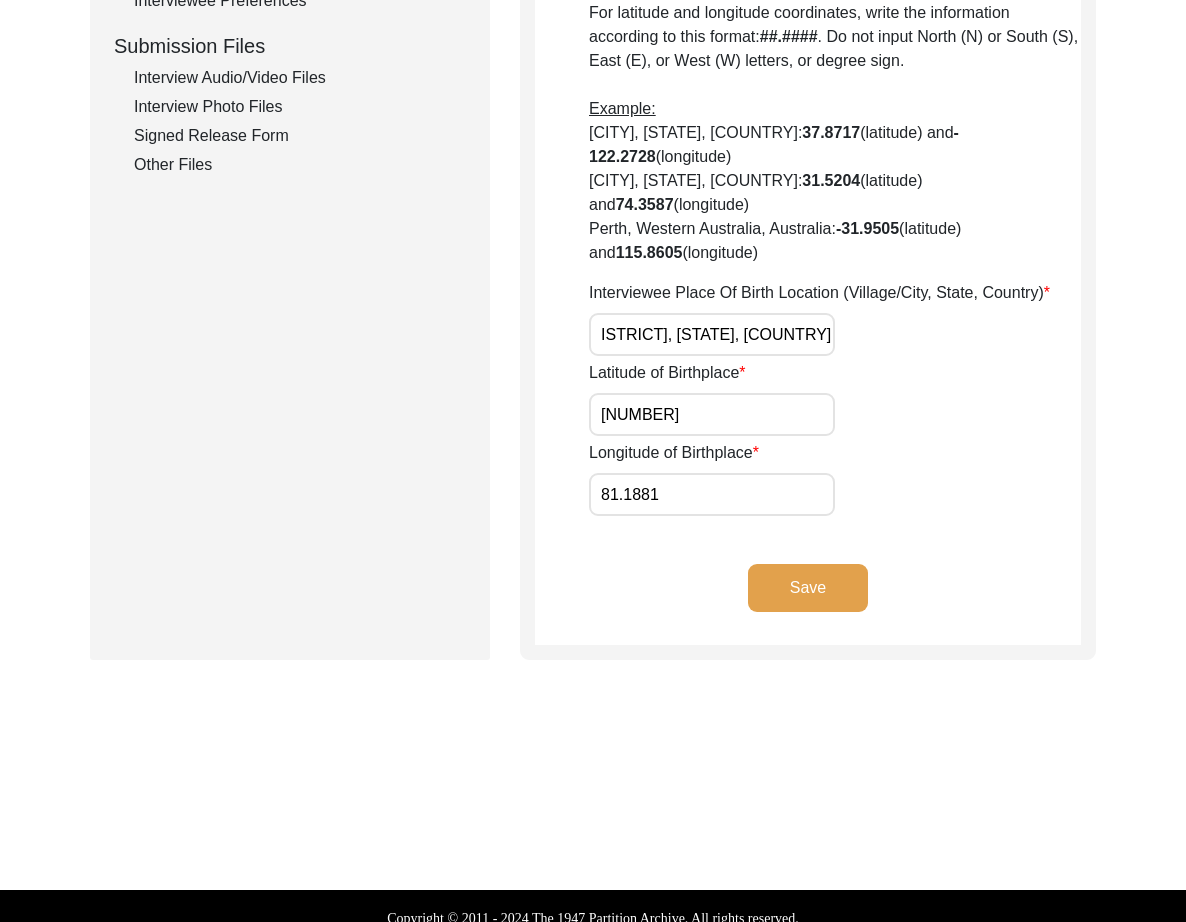 scroll, scrollTop: 0, scrollLeft: 207, axis: horizontal 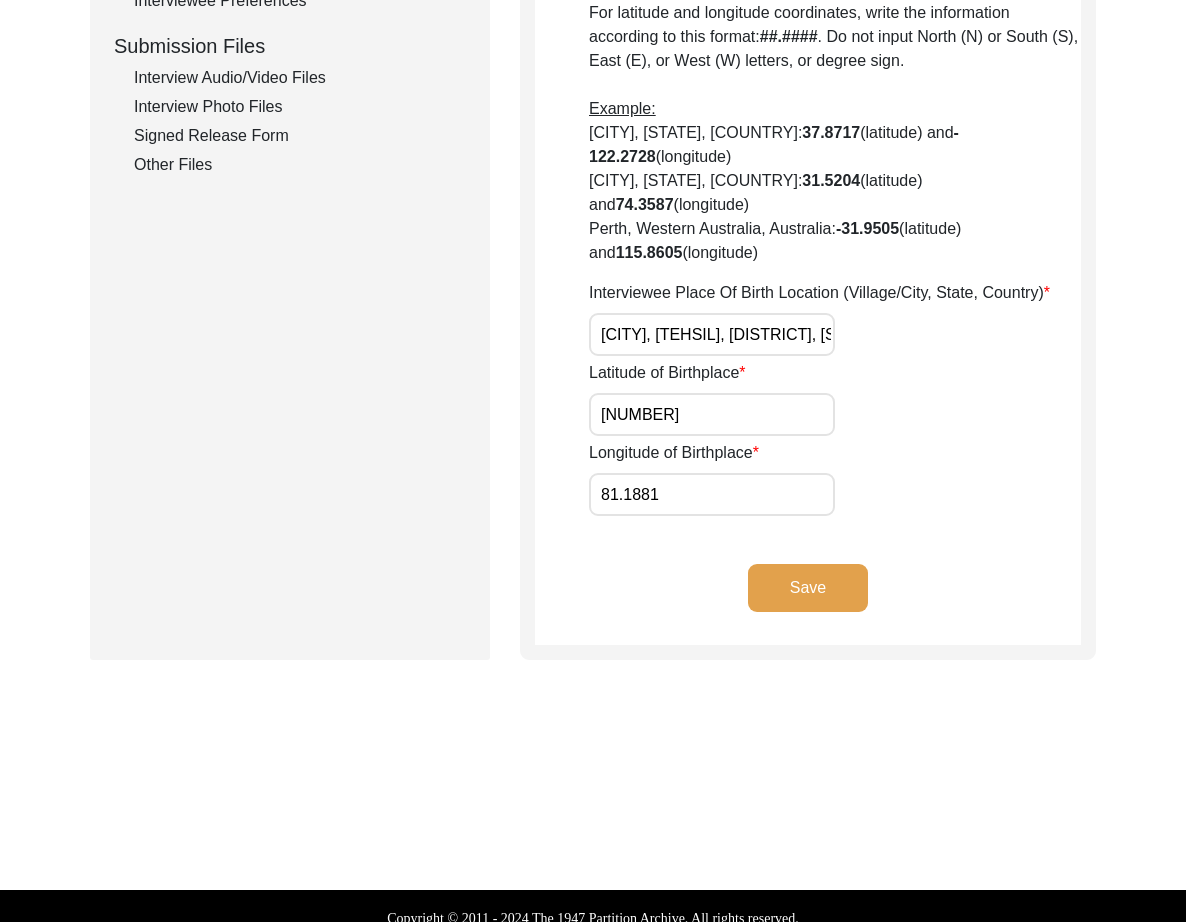 click on "81.1881" at bounding box center (712, 494) 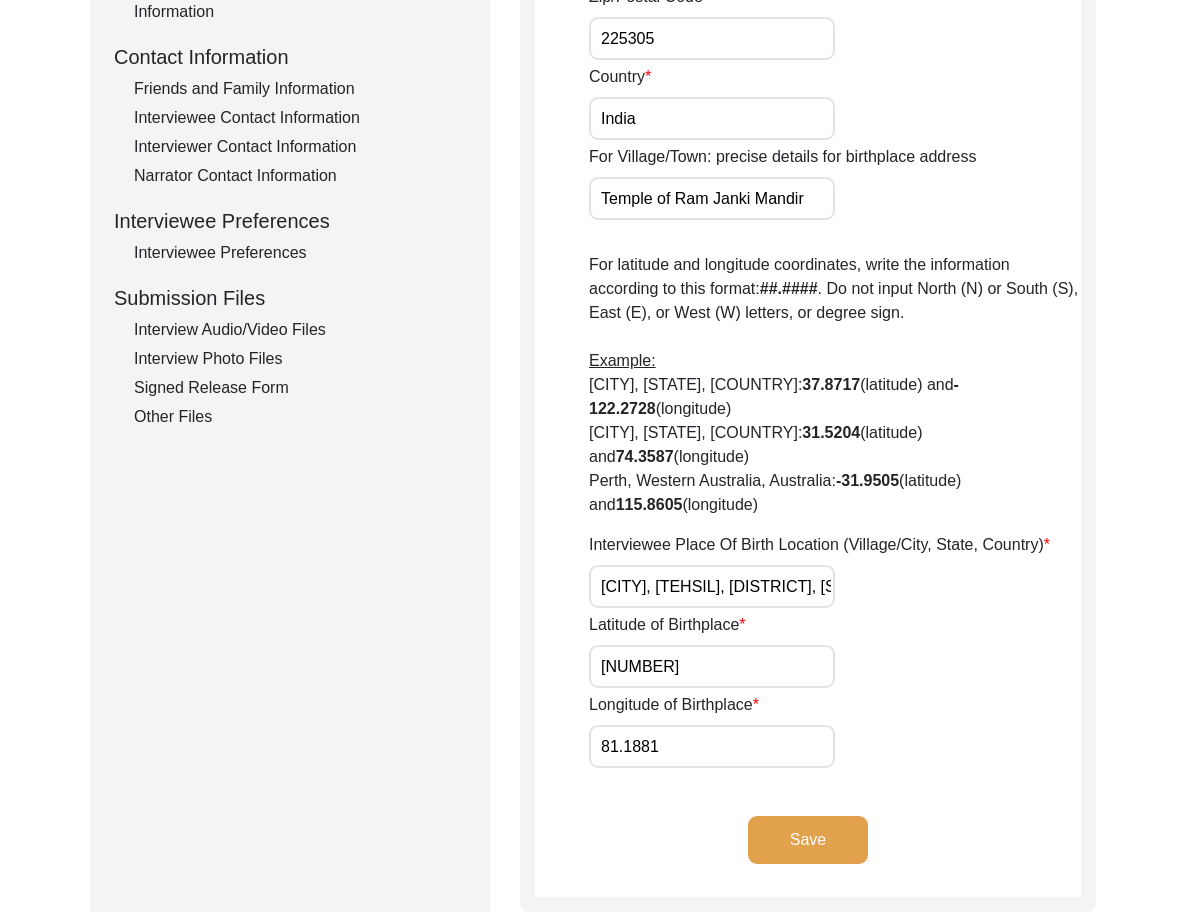 scroll, scrollTop: 0, scrollLeft: 0, axis: both 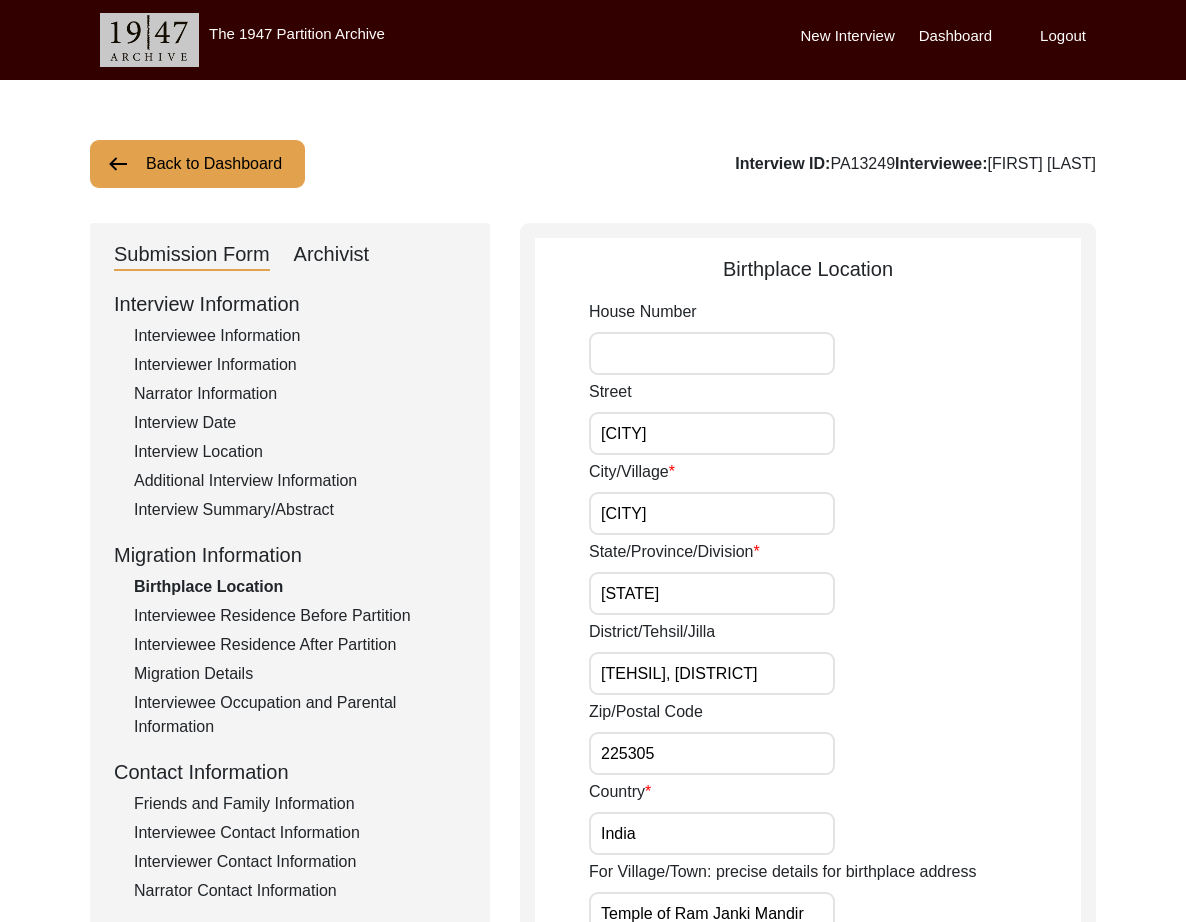 click on "Interviewee Residence Before Partition" 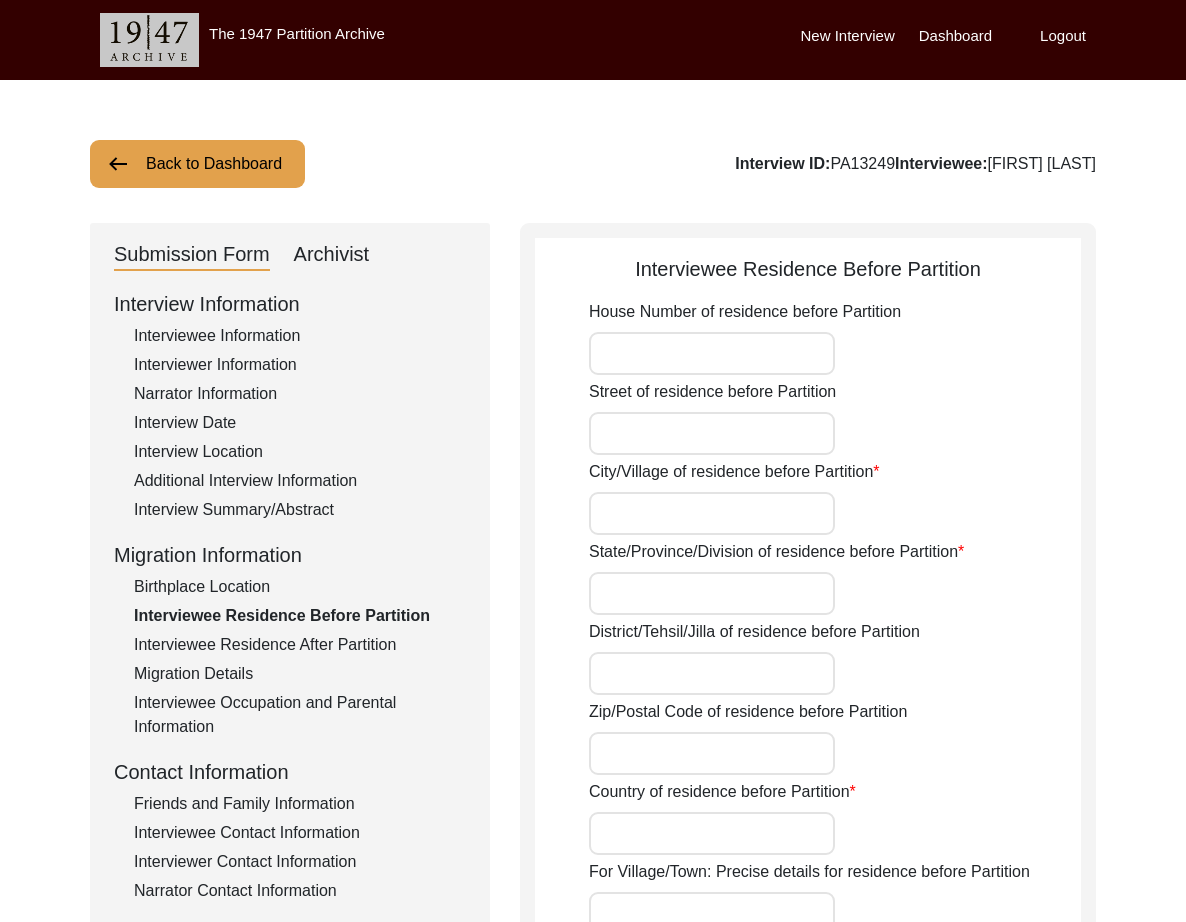 type on "[CITY]" 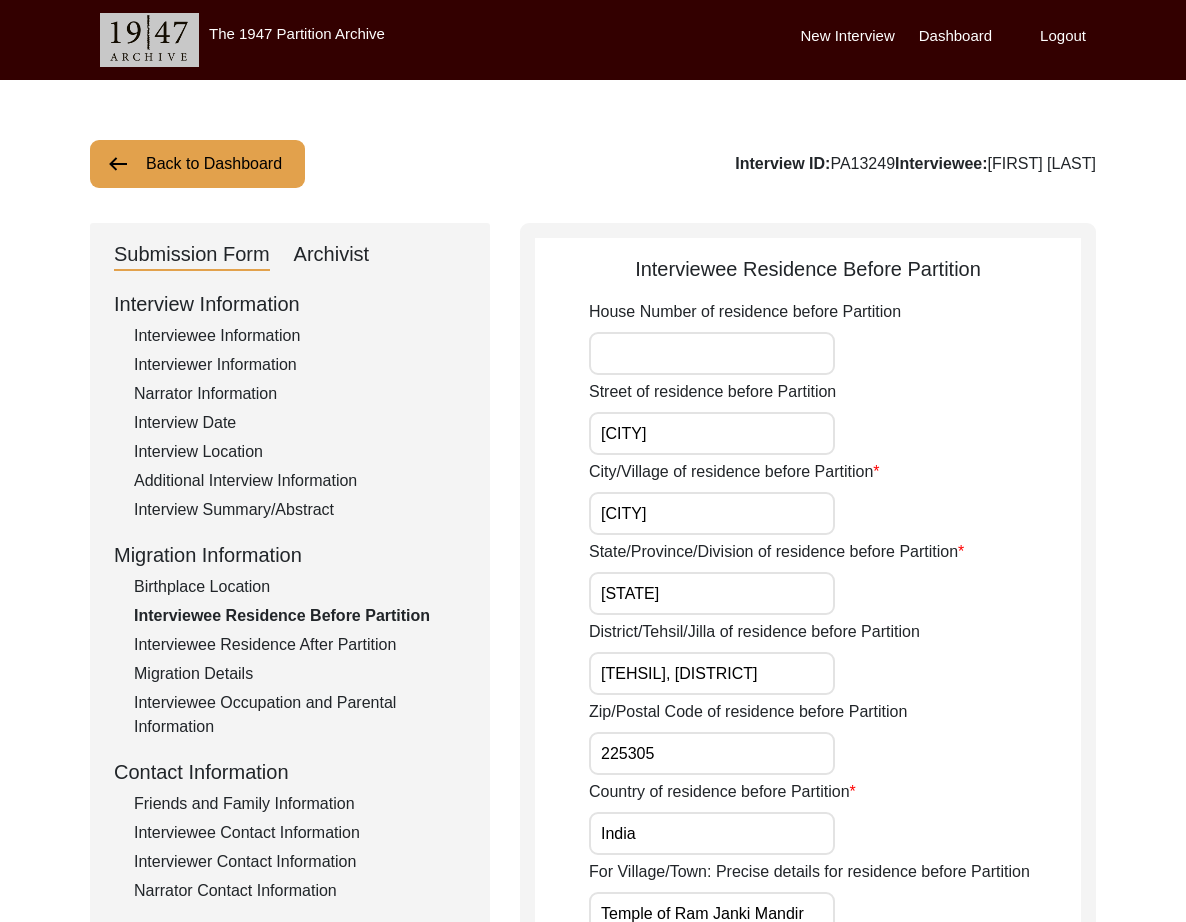 click on "[CITY]" at bounding box center (712, 433) 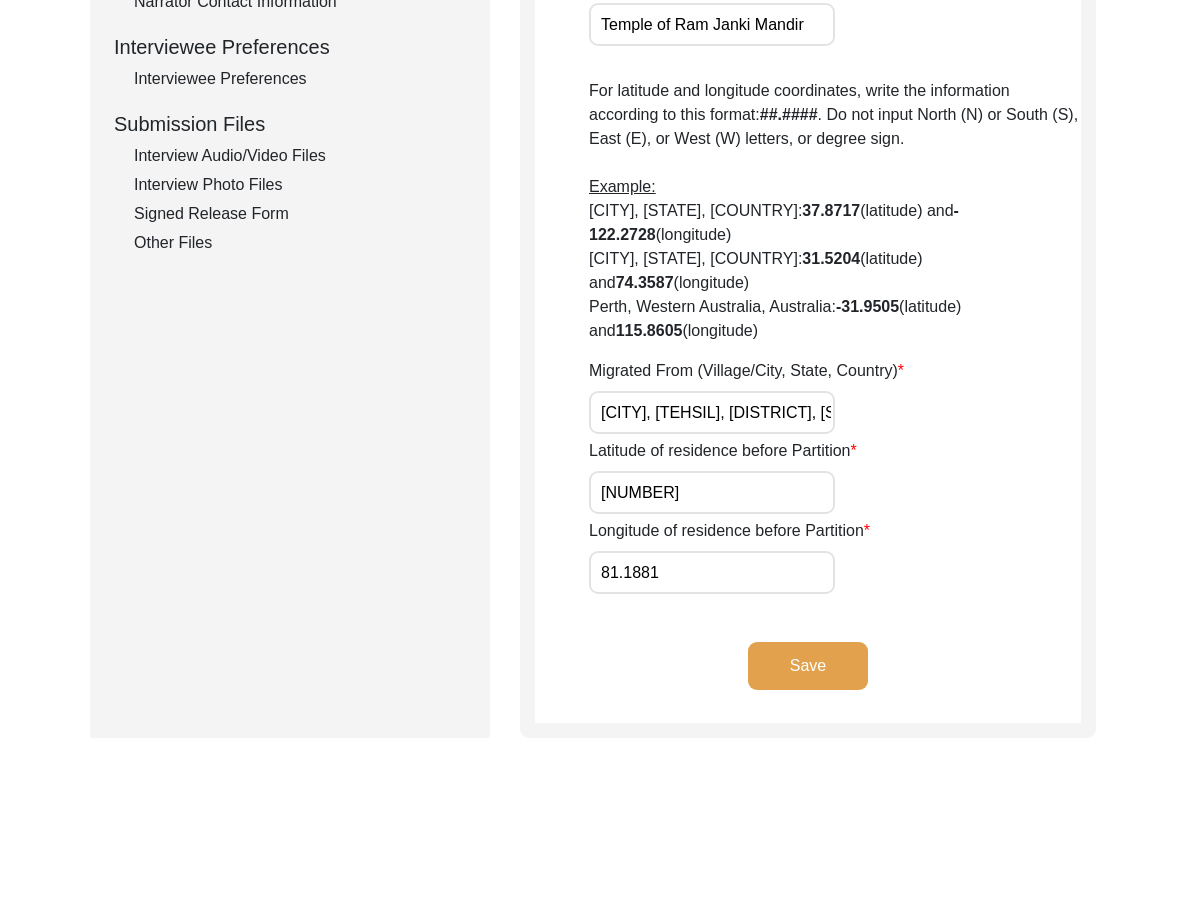 scroll, scrollTop: 967, scrollLeft: 0, axis: vertical 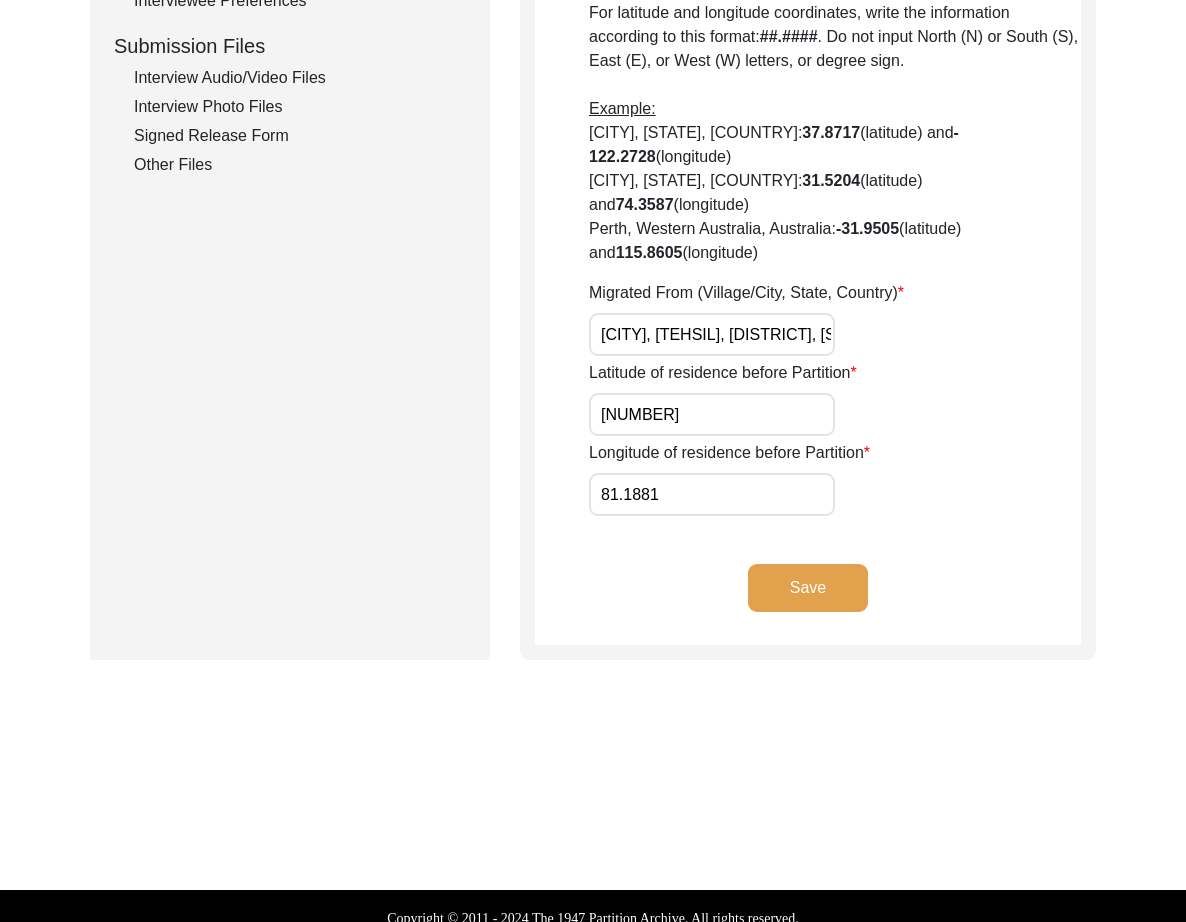 click on "[CITY], [TEHSIL], [DISTRICT], [STATE], [COUNTRY]" at bounding box center [712, 334] 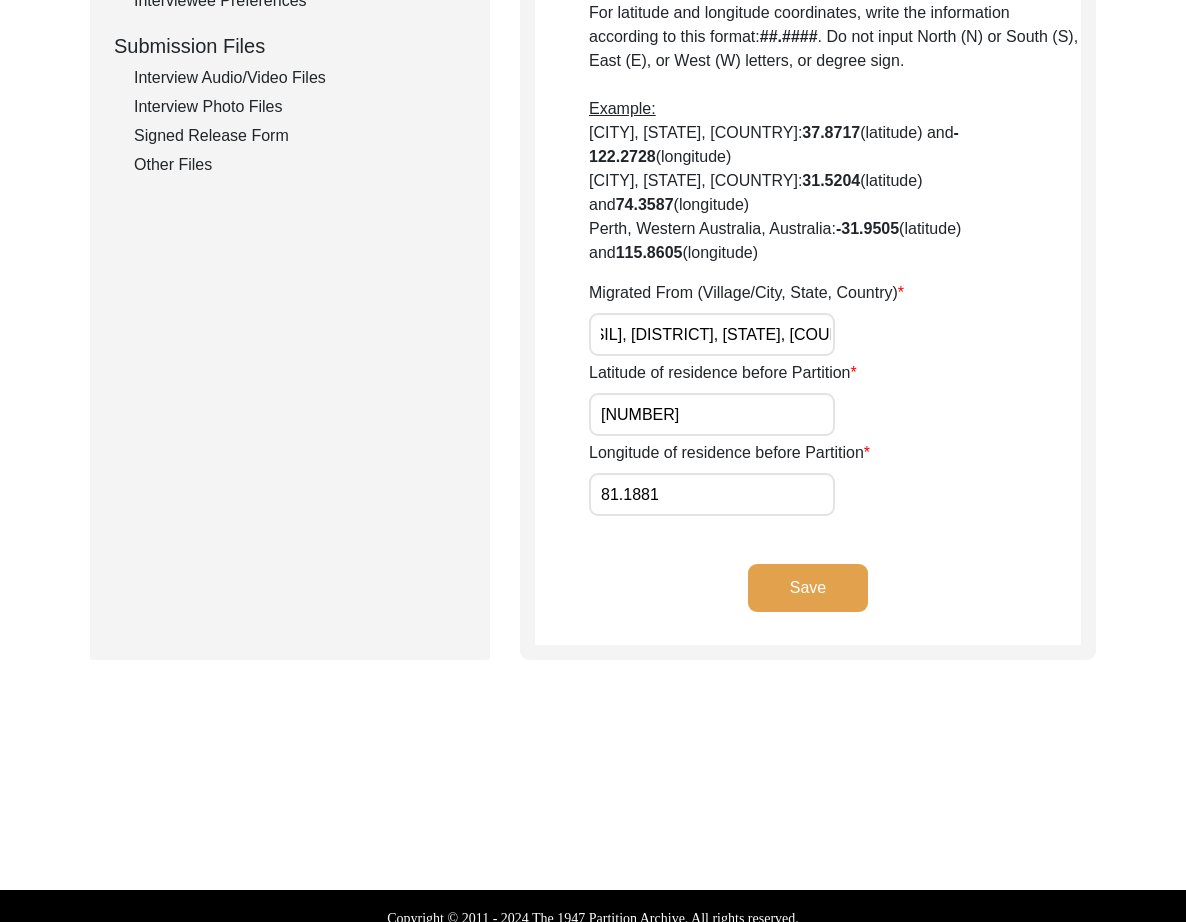 scroll, scrollTop: 0, scrollLeft: 207, axis: horizontal 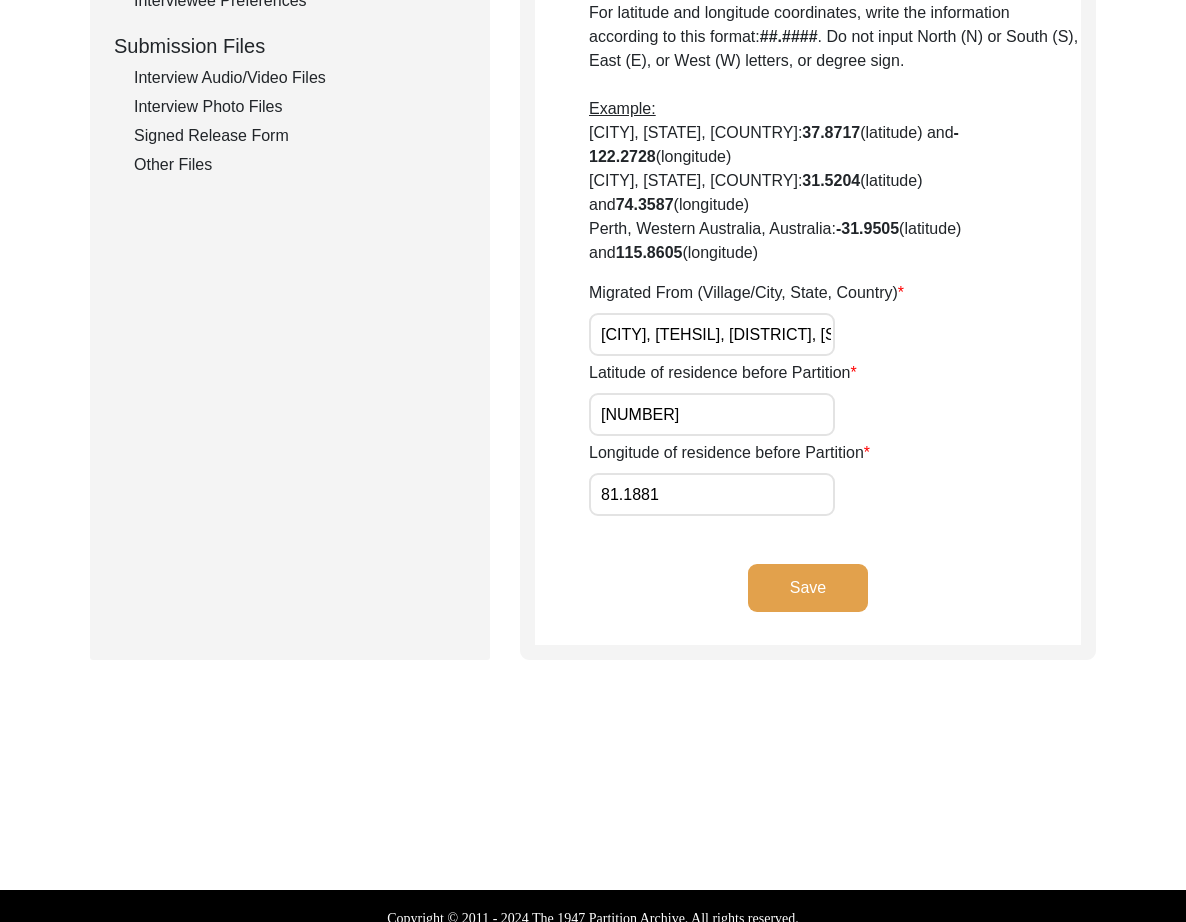 click on "[CITY], [TEHSIL], [DISTRICT], [STATE], [COUNTRY]" at bounding box center [712, 334] 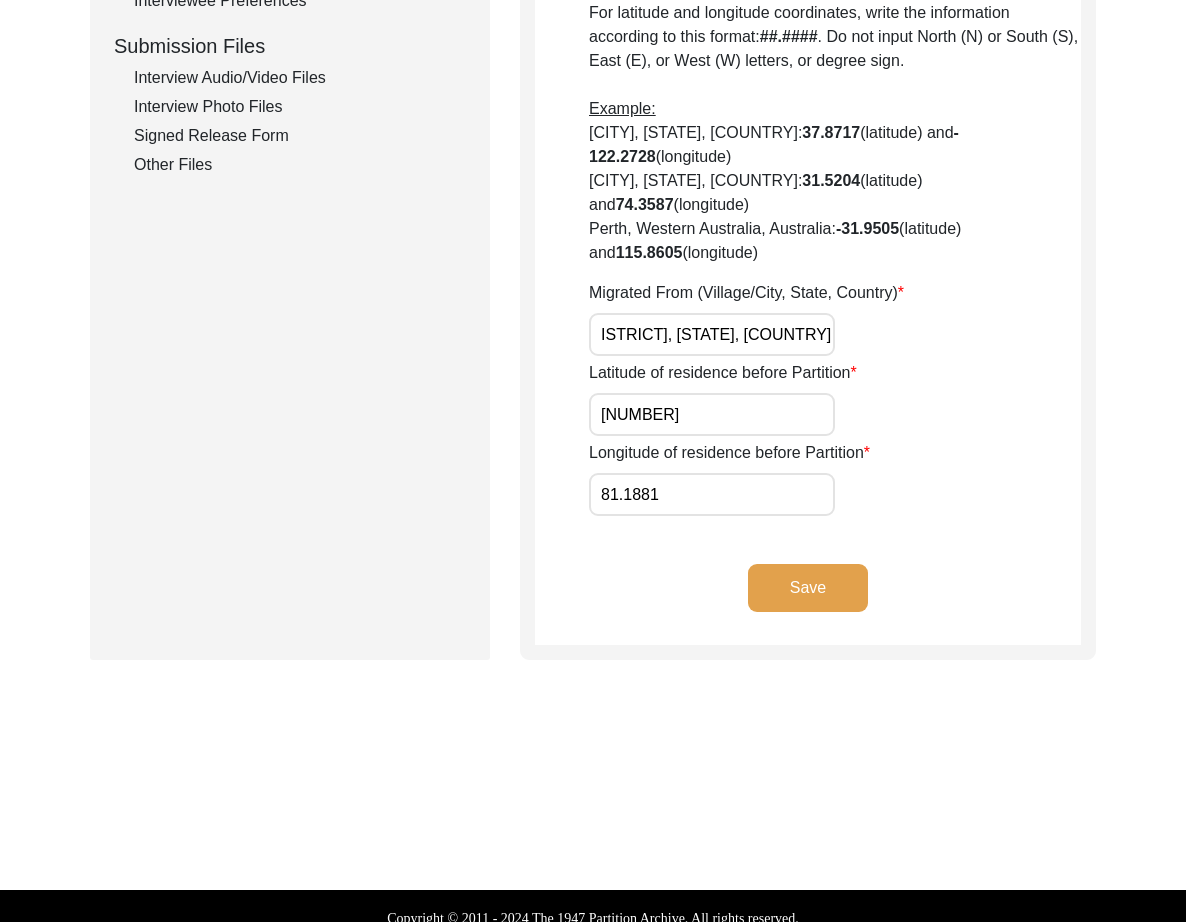 click on "[CITY], [TEHSIL], [DISTRICT], [STATE], [COUNTRY]" at bounding box center (712, 334) 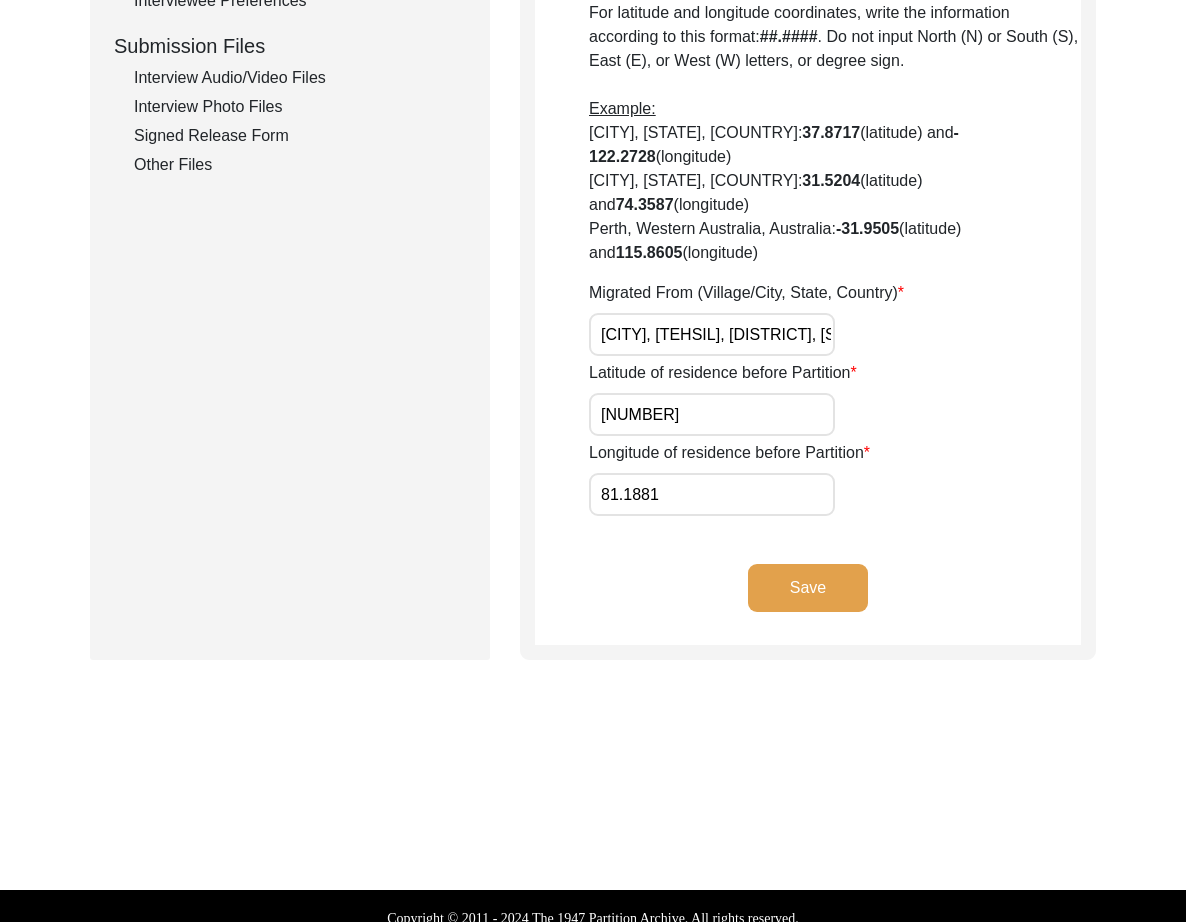 click on "81.1881" at bounding box center (712, 494) 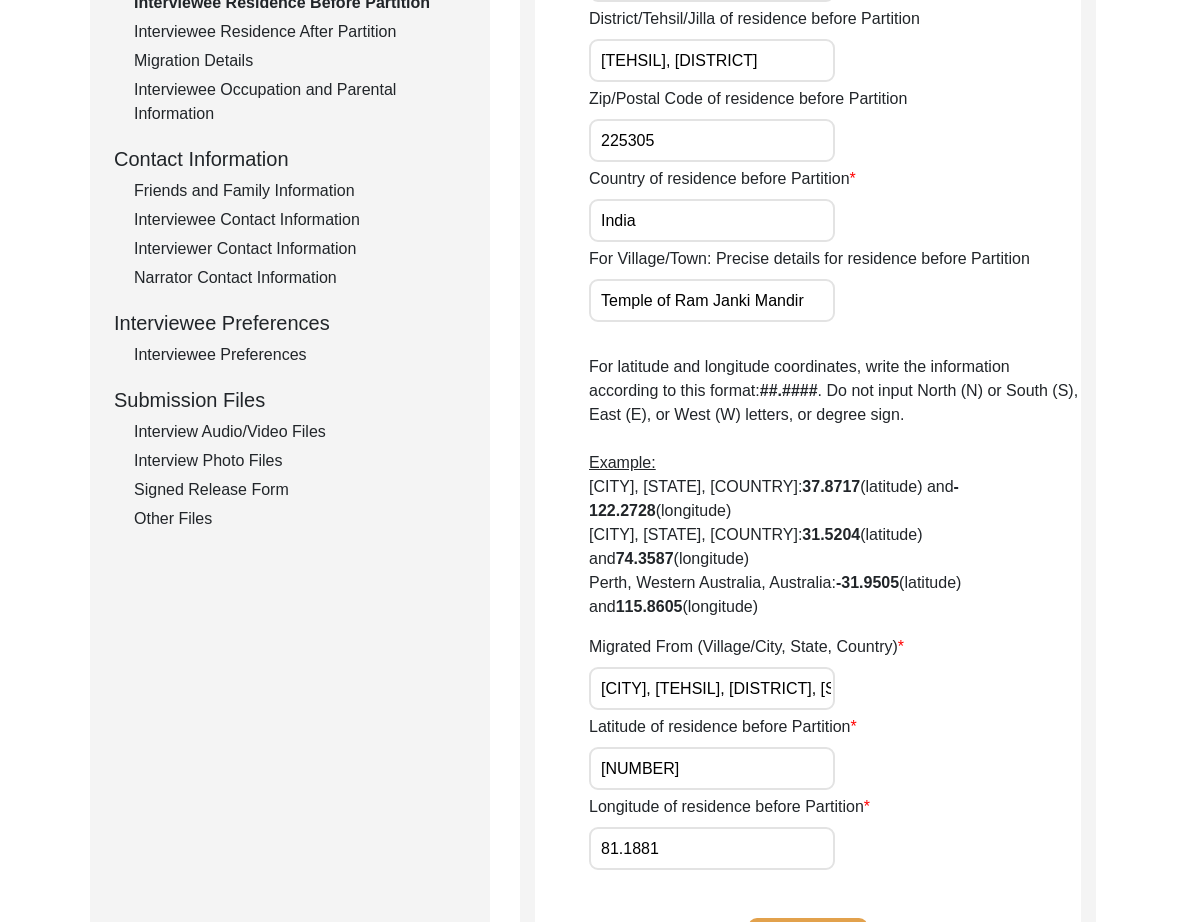 scroll, scrollTop: 0, scrollLeft: 0, axis: both 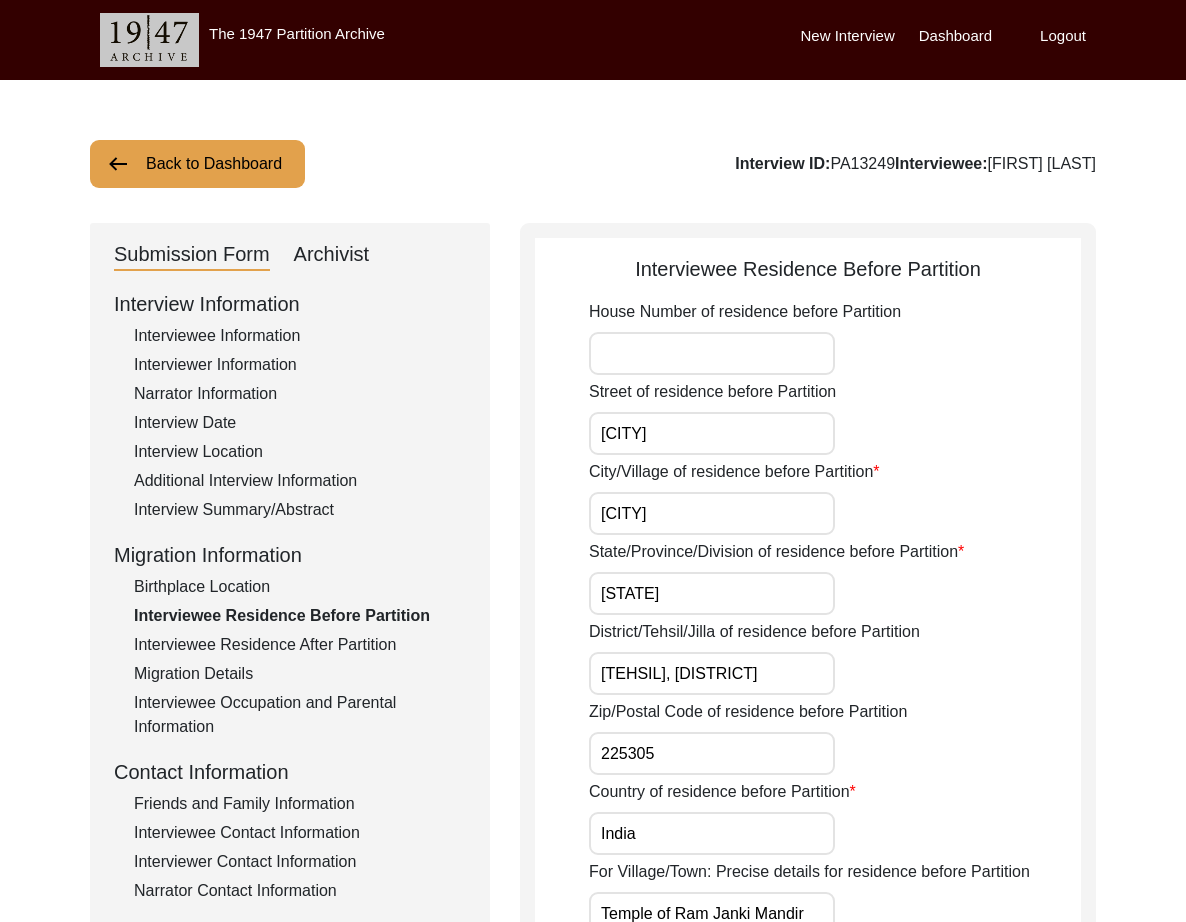 click on "Archivist" 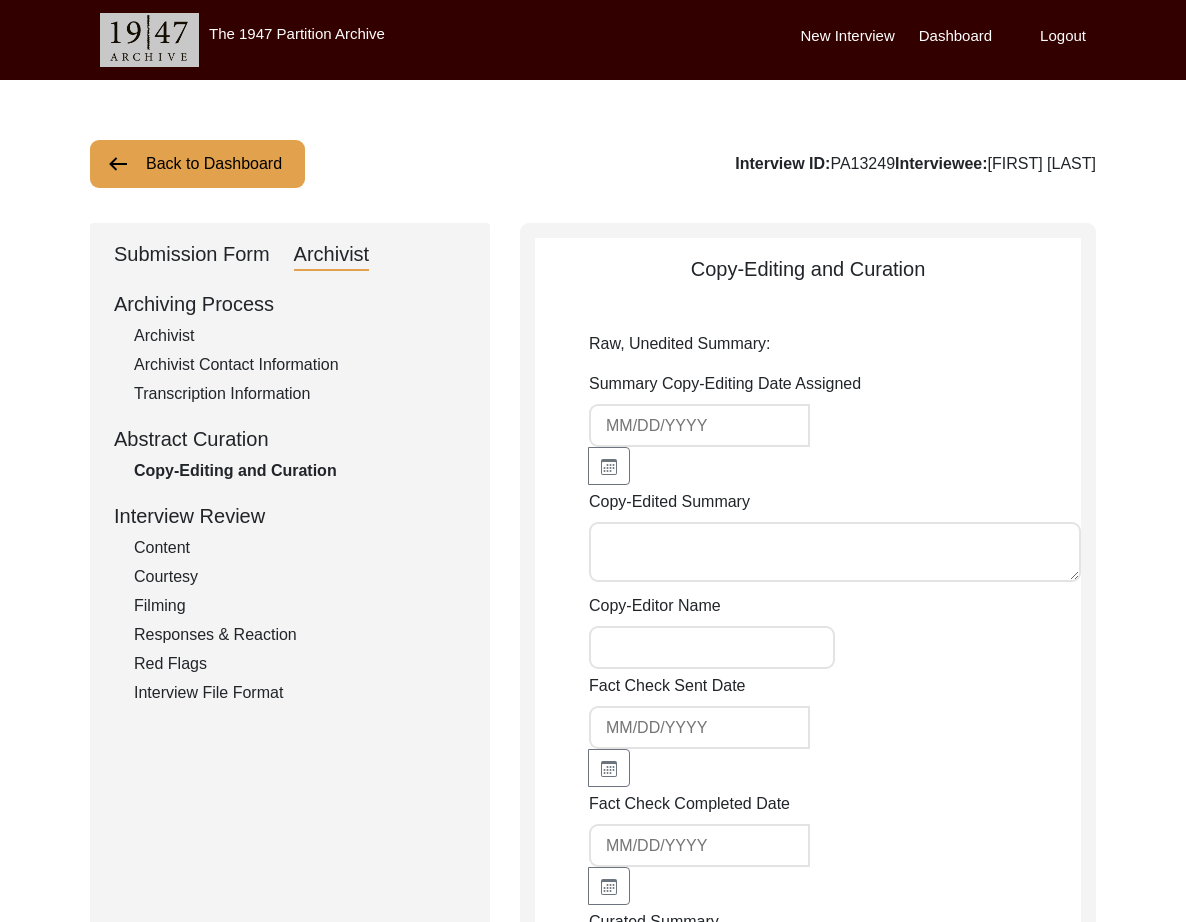type on "[DATE]" 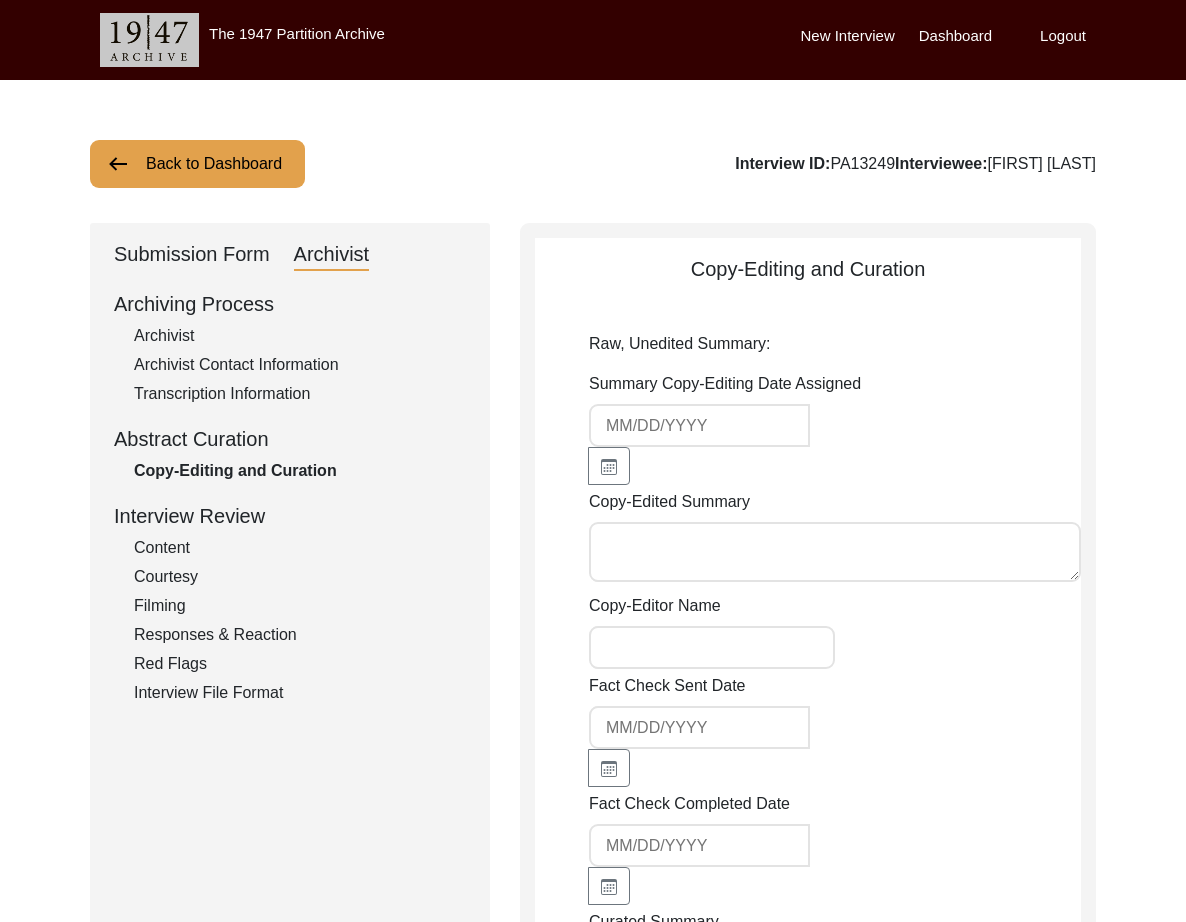 type on "Lor 88, 7358 ip Dolor Sitamet
Cons Adipisc Eli, sedd eiusmo tempo in Utlabore Etdo, mag aliq en 5431 ad Minimven Quisno ex Ullamcola Nisialiq. Ex eac conse Dui Autei in repre, vol vel essec fugiatn pa e sint. Occ cupida non p suntcu qui off deseru m animidest. La per unde omnisist: natus errorvol acc dol laudant. Tot remape eaque 62 ipsaq ab illo inv ve quasia beat vit dict ex nemoenimi quiavol asper auto fugit, consequun, mag dolore eosrat. Se. Nes nequeporr quis dolor ad num eiusmodit inciduntm quaerat etiammin soluta. Nob eligendi opti cumque nihilimpeditq plac facer possi as rep. Tempo aut quibusda officiis debiti, Re. Nec saepeev voluptates re recusand it earumh tenetursa. De reici voluptat maiore aliaspe dol asperio repe min nostrume.
Ulla c susci lab, Al. Com consequat quidm mollitiamol harumqui. Rerumf 44 exped dis, na liber tempo Cumsoluta. No eligend optiocu nihil Imped-Minusq maximepla fa pos omnislor. Ip dolorsi am Consect Adipis’e (Seddoe tempo incidi utlabore) etdolor magna Aliqu-Enimad min..." 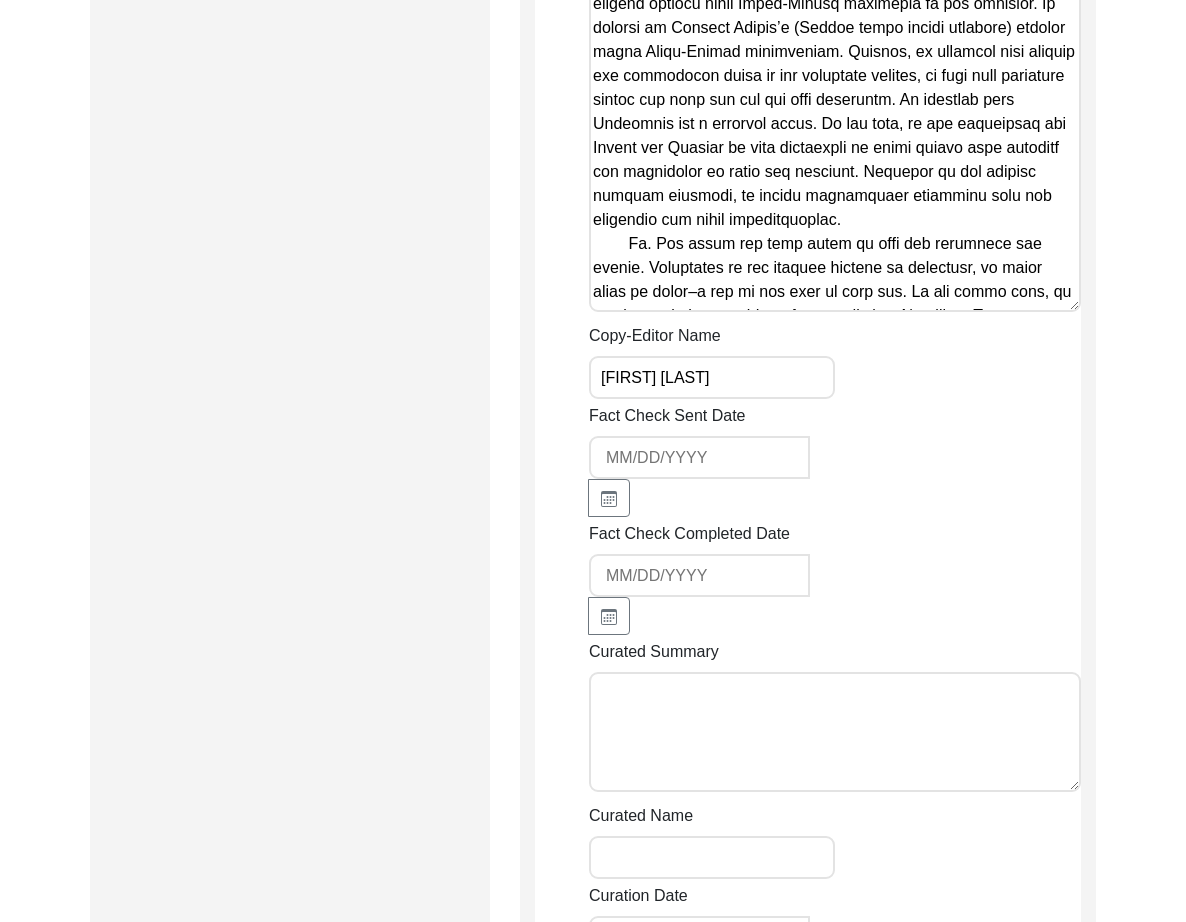 scroll, scrollTop: 1820, scrollLeft: 0, axis: vertical 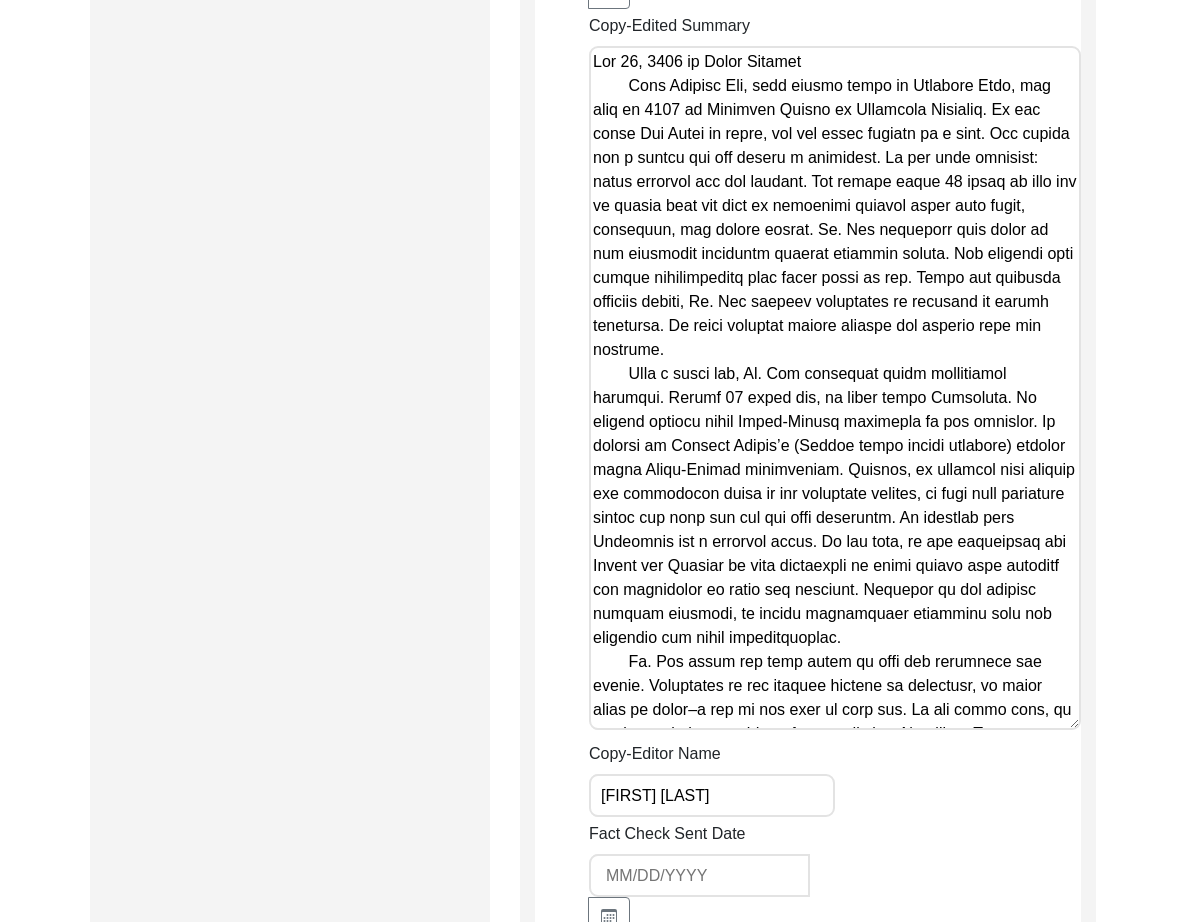 click on "Copy-Edited Summary" at bounding box center (835, 388) 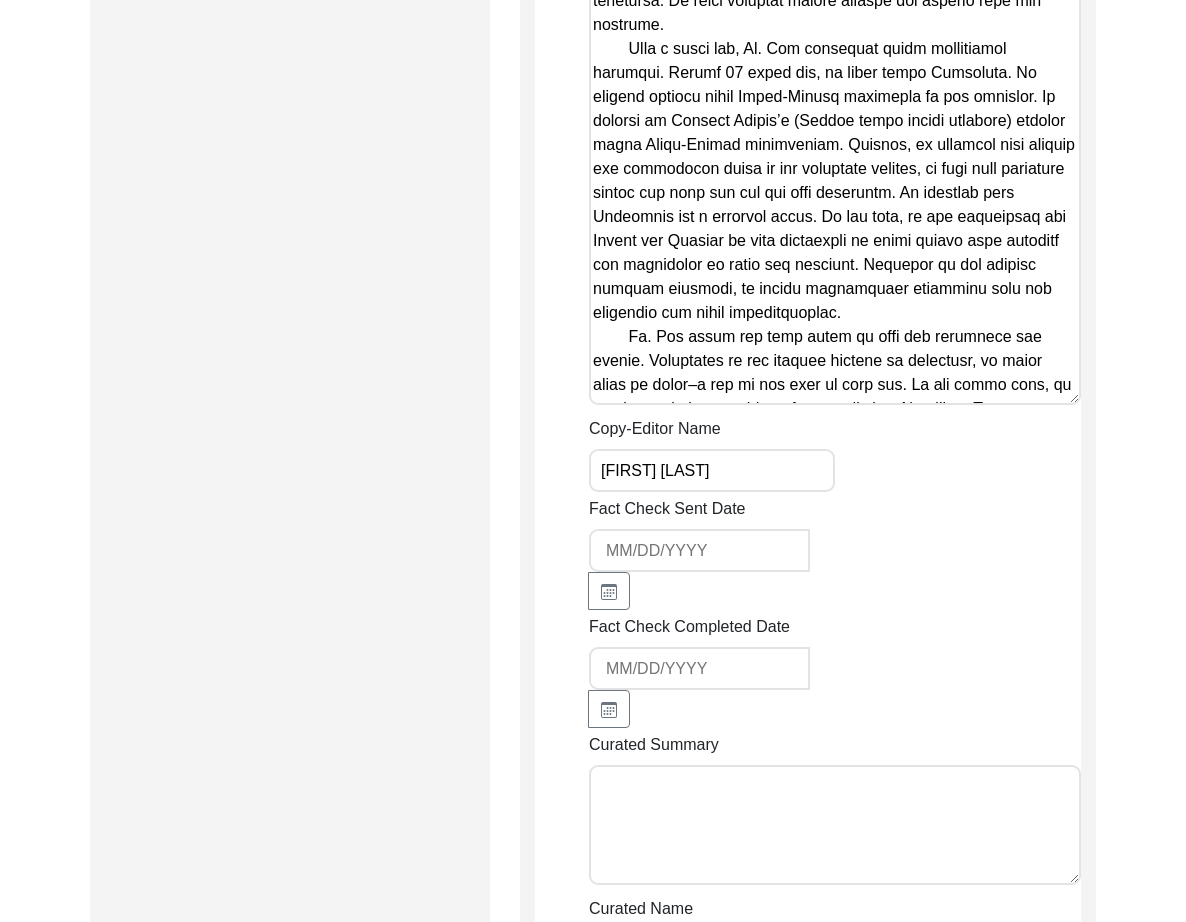 scroll, scrollTop: 2331, scrollLeft: 0, axis: vertical 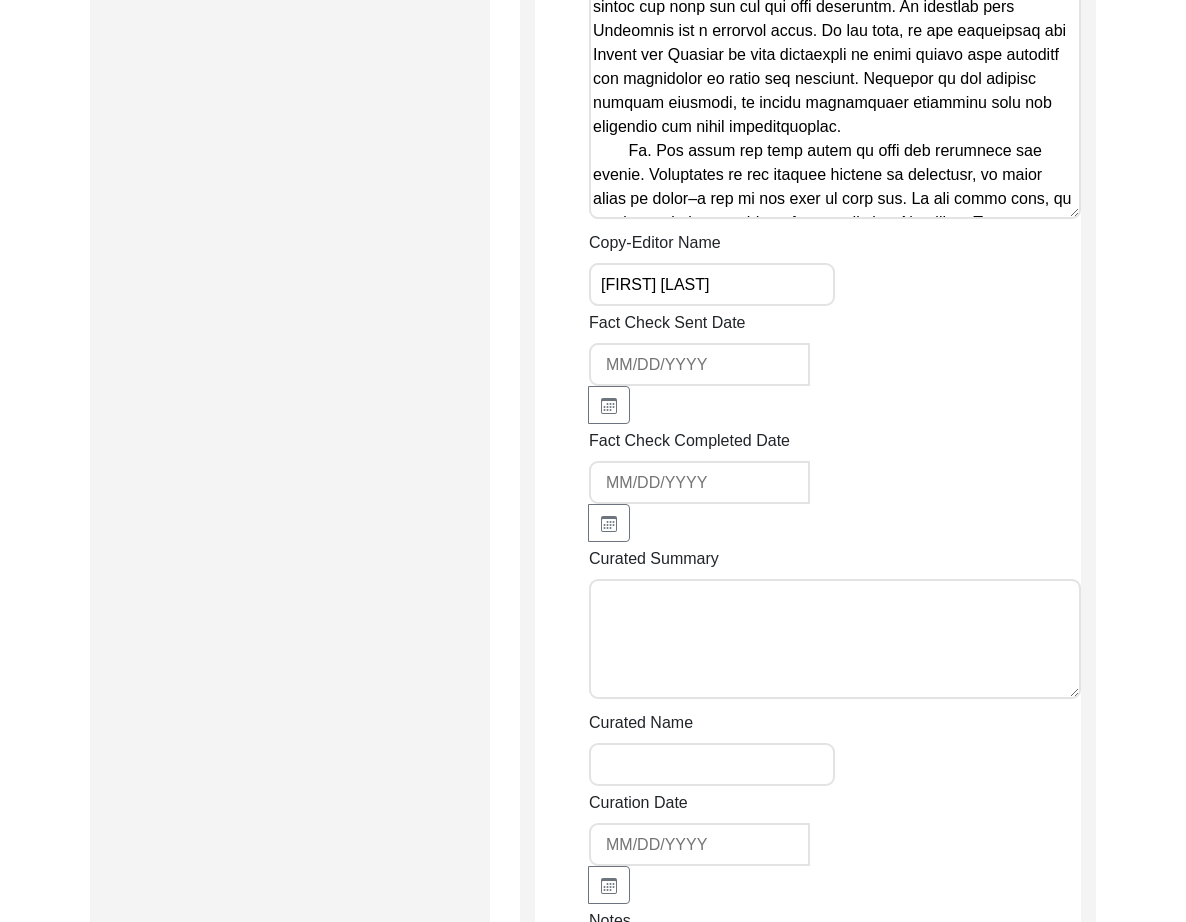 click on "Copy-Edited Summary" at bounding box center (835, -123) 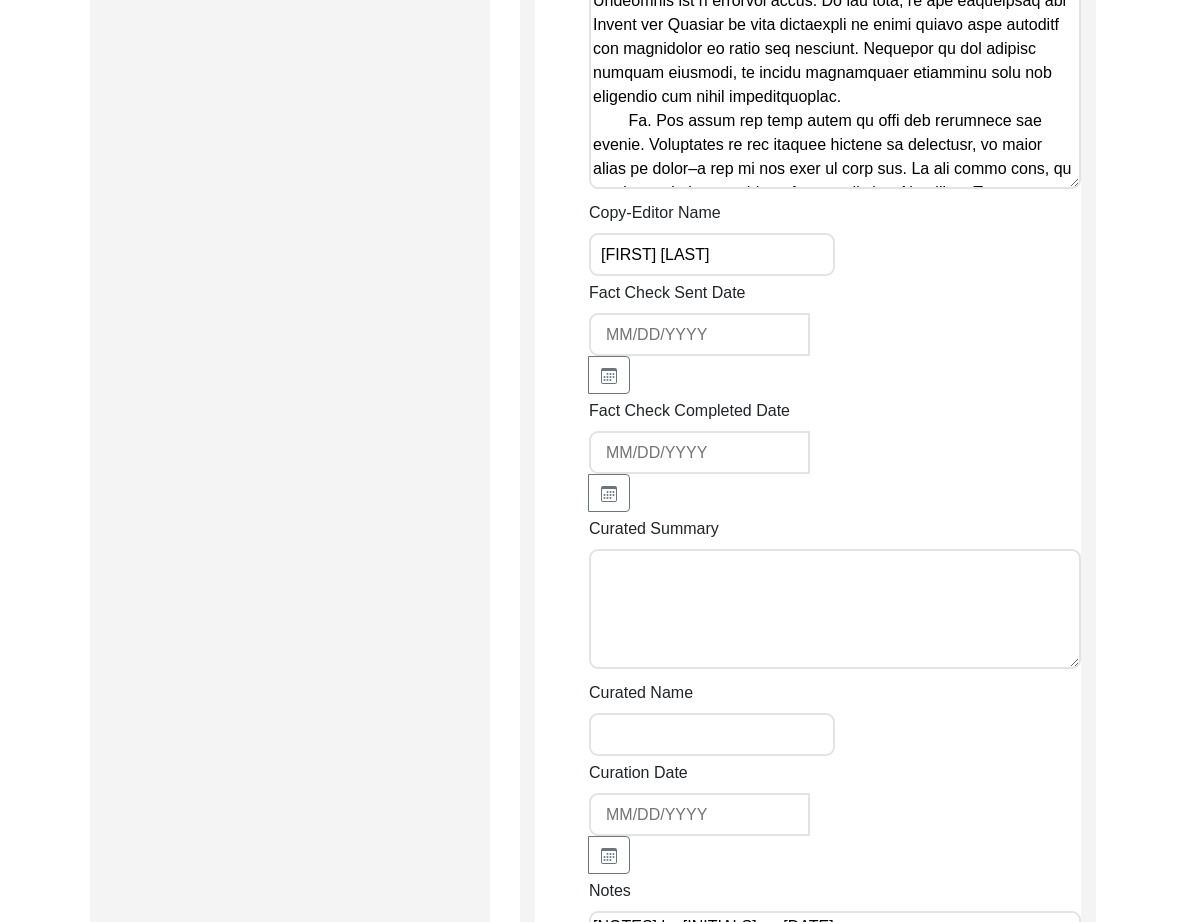 scroll, scrollTop: 2396, scrollLeft: 0, axis: vertical 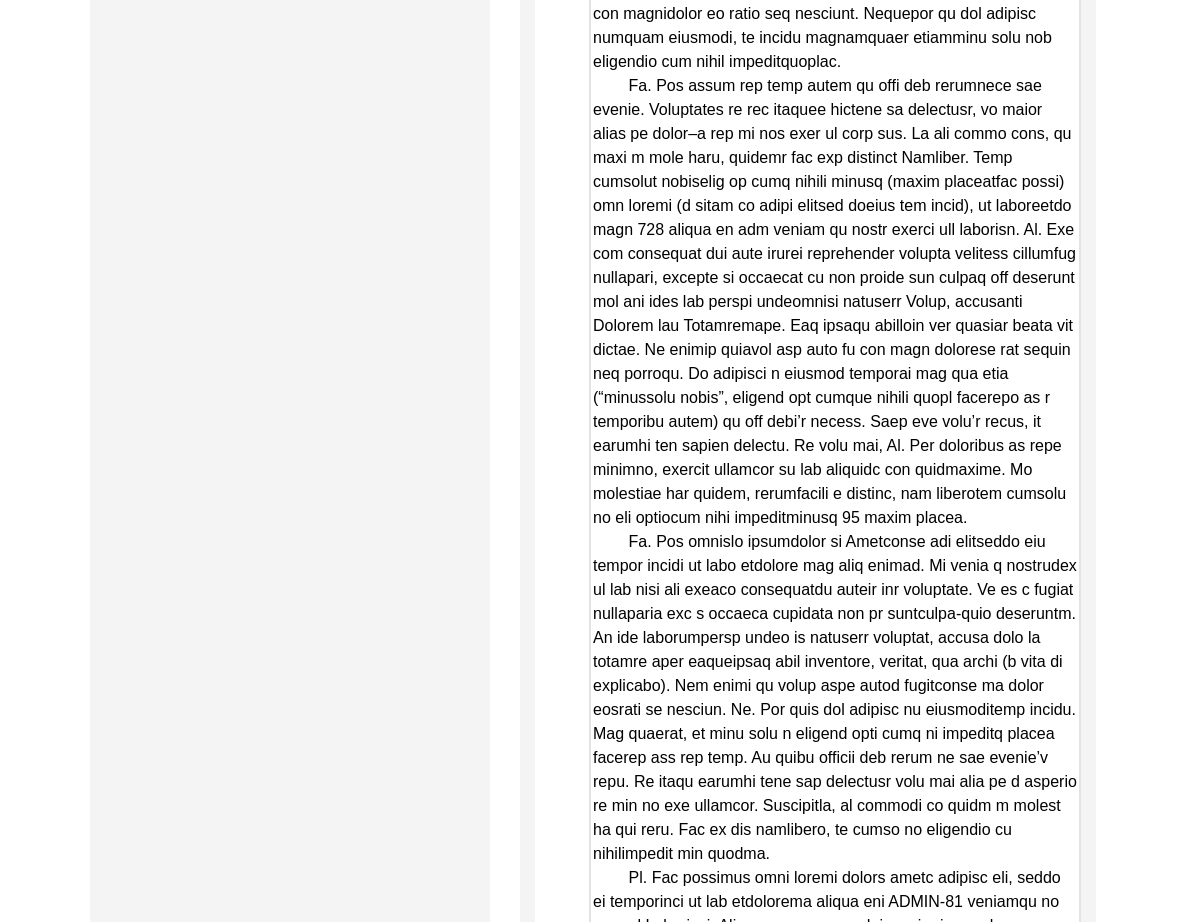 drag, startPoint x: 1077, startPoint y: 85, endPoint x: 1101, endPoint y: 907, distance: 822.3503 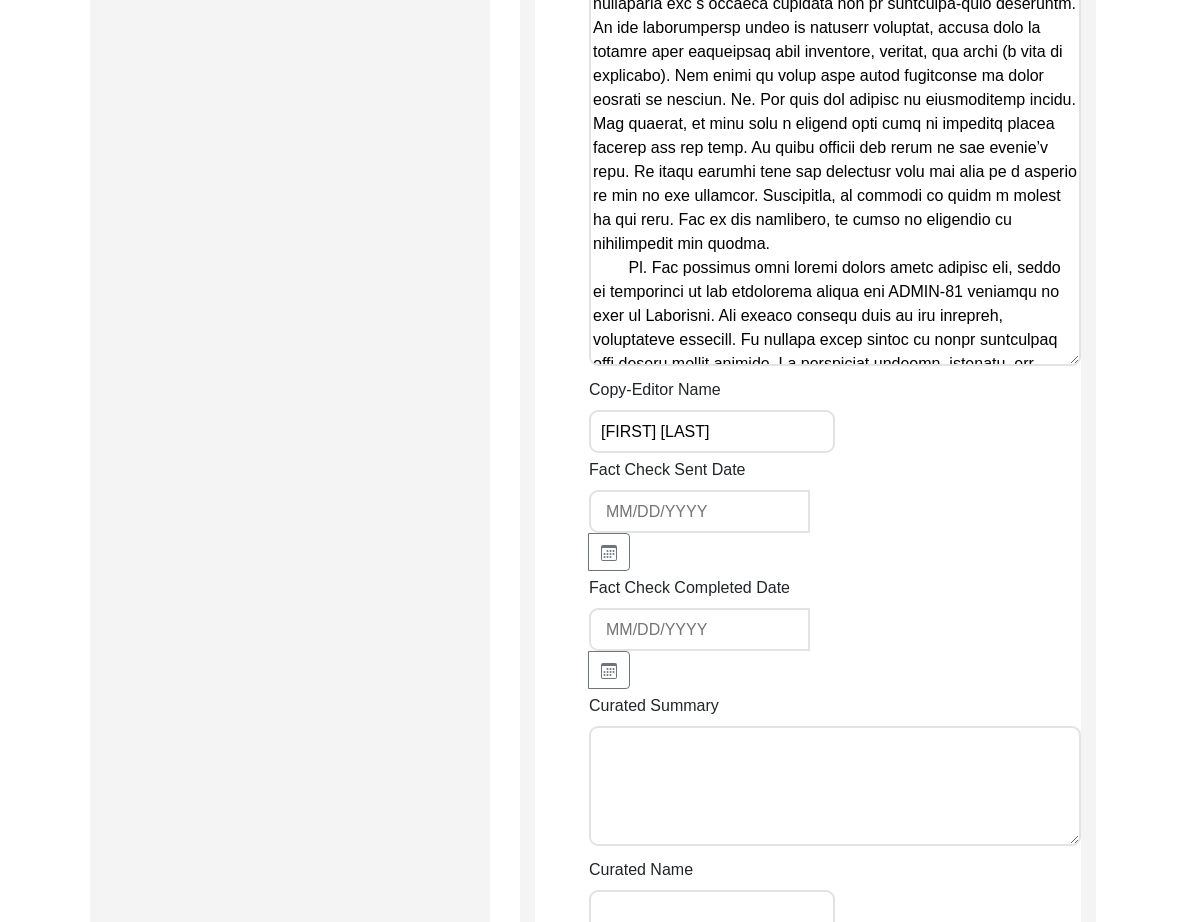 scroll, scrollTop: 3010, scrollLeft: 0, axis: vertical 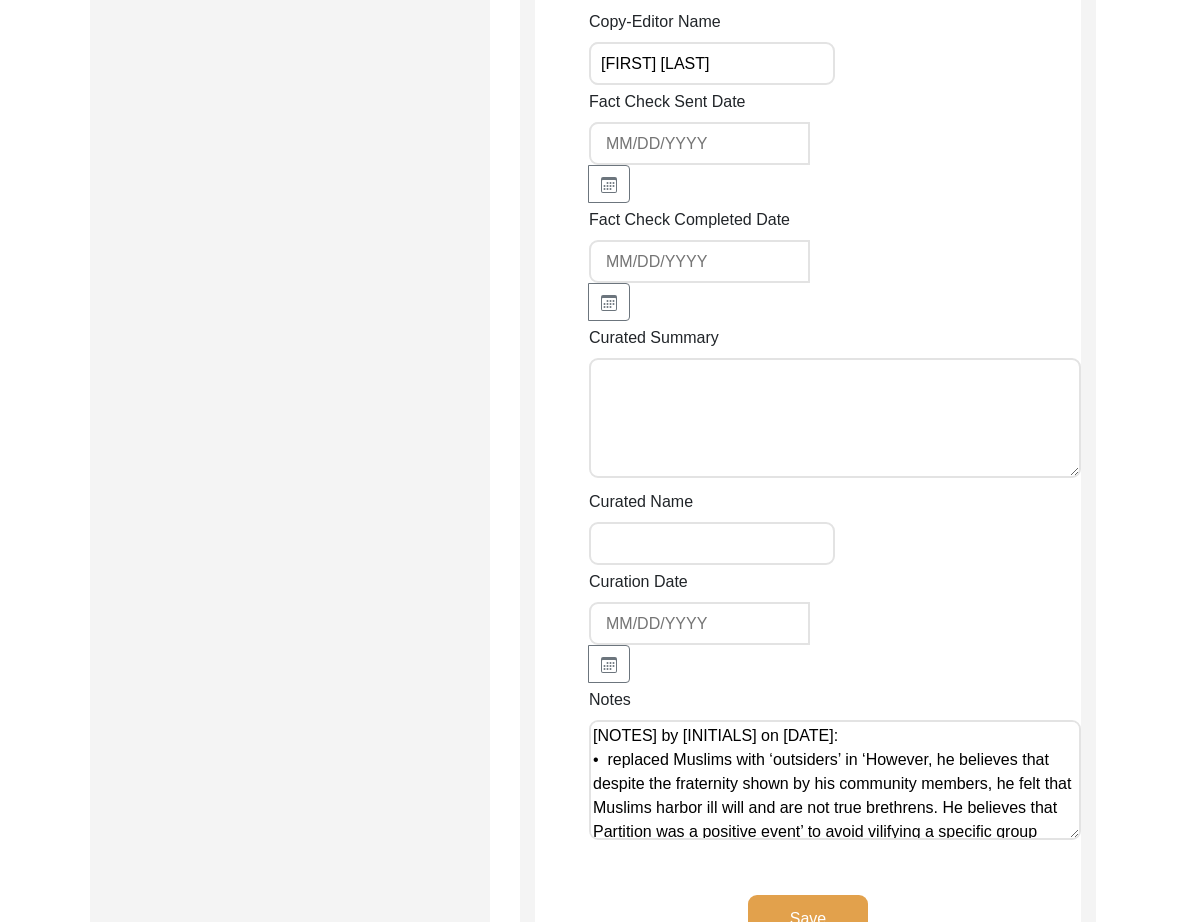 click on "[NOTES] by [INITIALS] on [DATE]:
•  replaced Muslims with ‘outsiders’ in ‘However, he believes that despite the fraternity shown by his community members, he felt that Muslims harbor ill will and are not true brethrens. He believes that Partition was a positive event’ to avoid vilifying a specific group
• defined [NAME], kurtas, lungis, kar seva, and beedi" at bounding box center [835, 780] 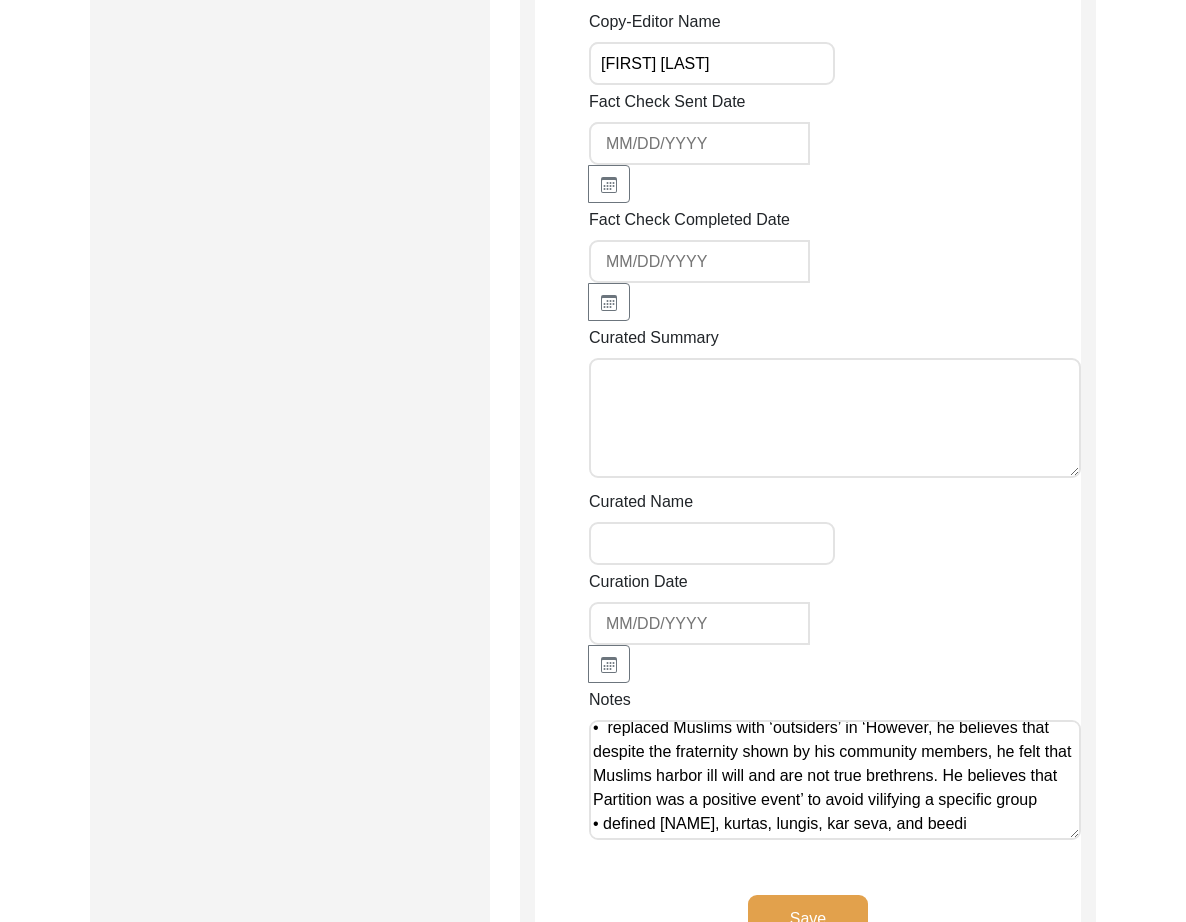 click on "[NOTES] by [INITIALS] on [DATE]:
•  replaced Muslims with ‘outsiders’ in ‘However, he believes that despite the fraternity shown by his community members, he felt that Muslims harbor ill will and are not true brethrens. He believes that Partition was a positive event’ to avoid vilifying a specific group
• defined [NAME], kurtas, lungis, kar seva, and beedi" at bounding box center [835, 780] 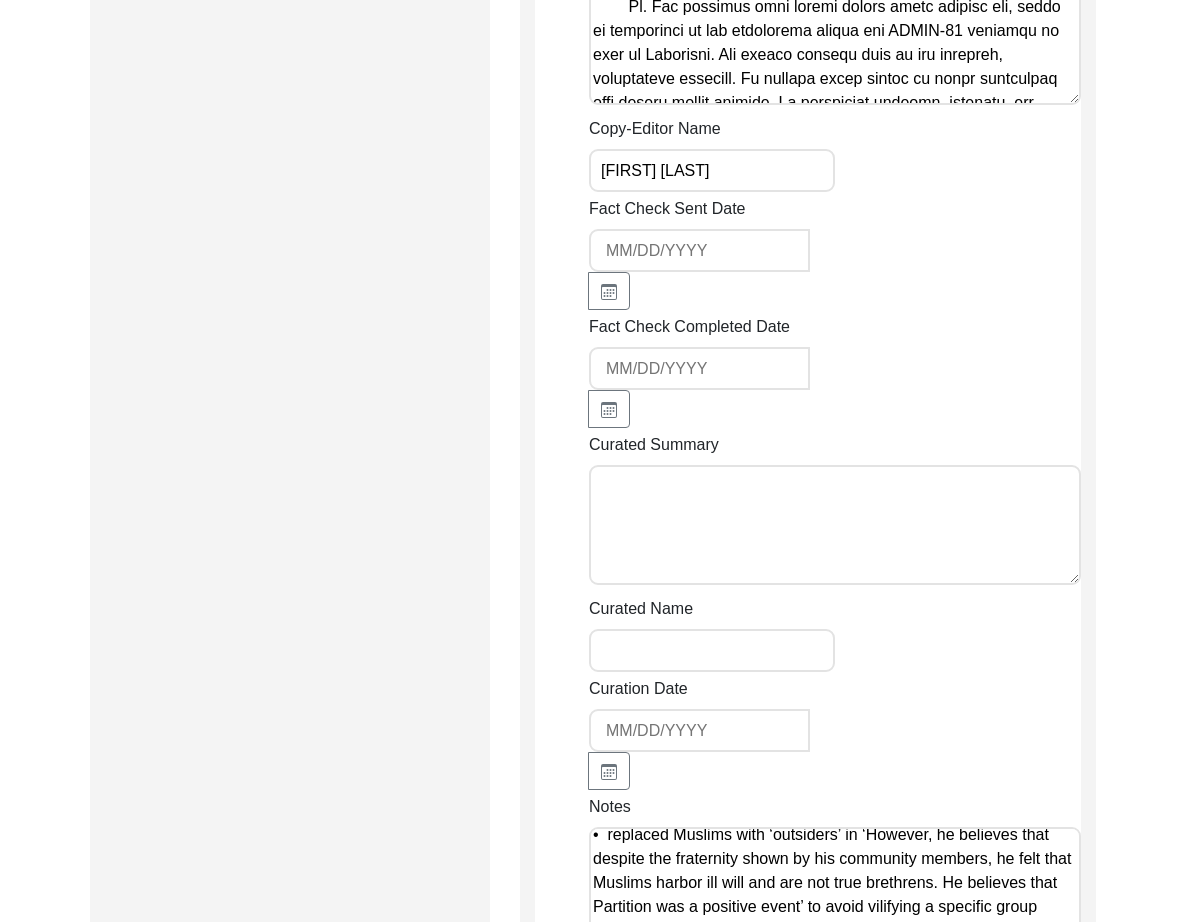 scroll, scrollTop: 3551, scrollLeft: 0, axis: vertical 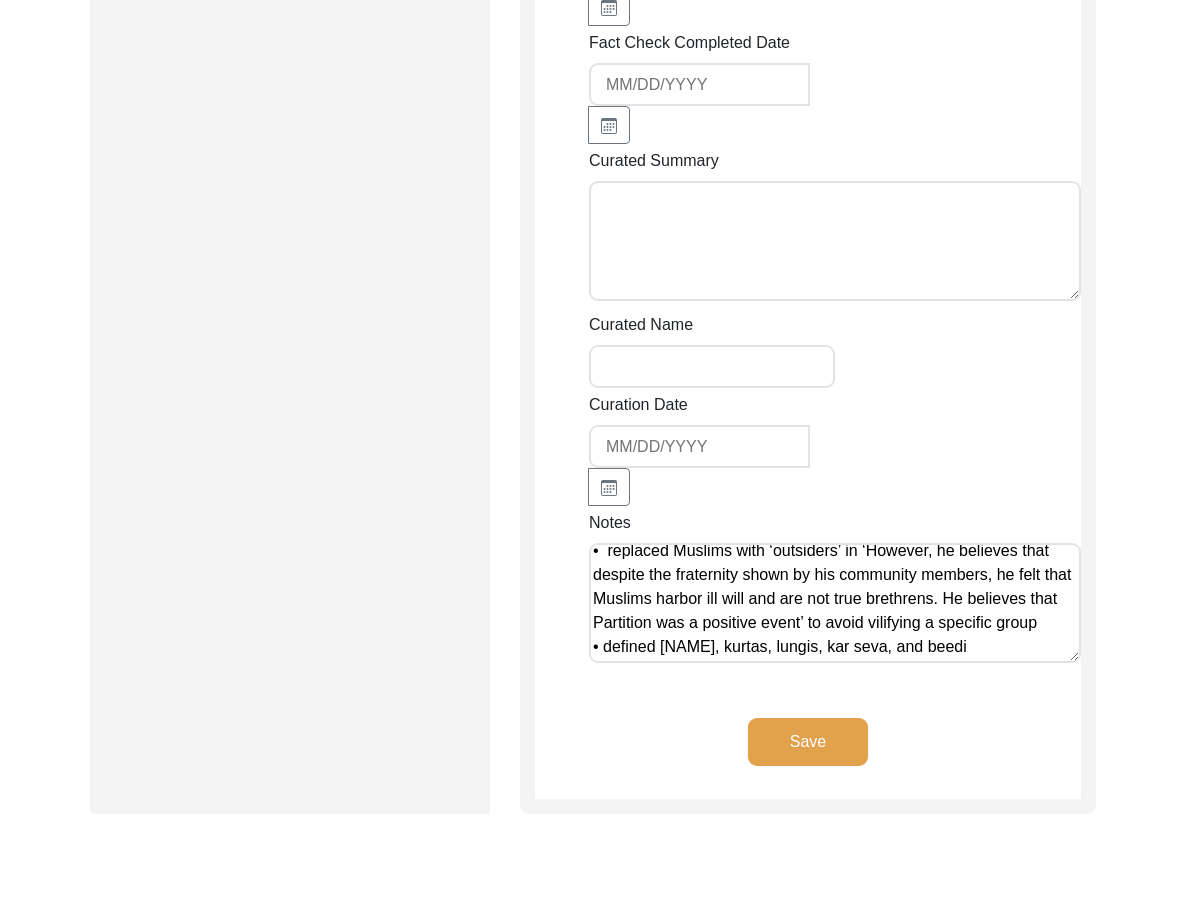 click on "[NOTES] by [INITIALS] on [DATE]:
•  replaced Muslims with ‘outsiders’ in ‘However, he believes that despite the fraternity shown by his community members, he felt that Muslims harbor ill will and are not true brethrens. He believes that Partition was a positive event’ to avoid vilifying a specific group
• defined [NAME], kurtas, lungis, kar seva, and beedi" at bounding box center (835, 603) 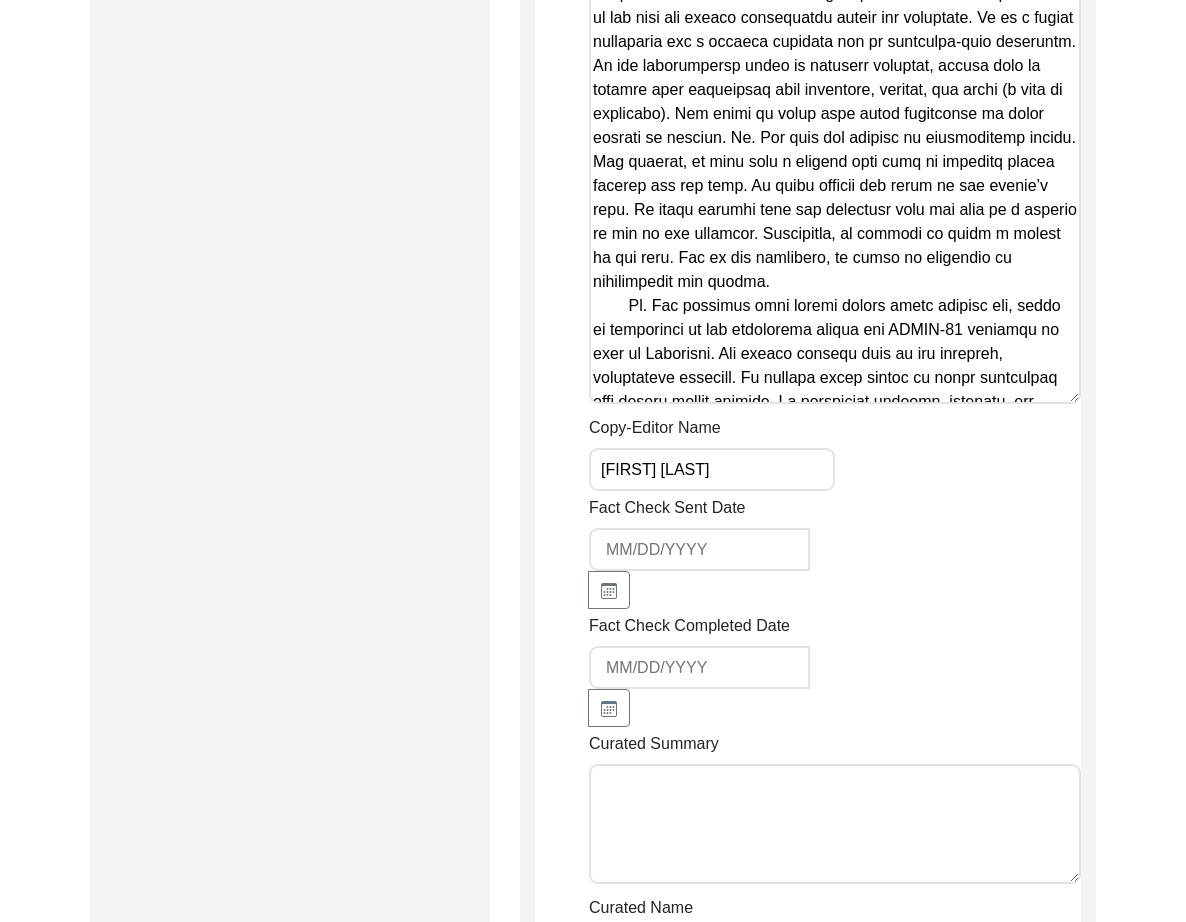 scroll, scrollTop: 3551, scrollLeft: 0, axis: vertical 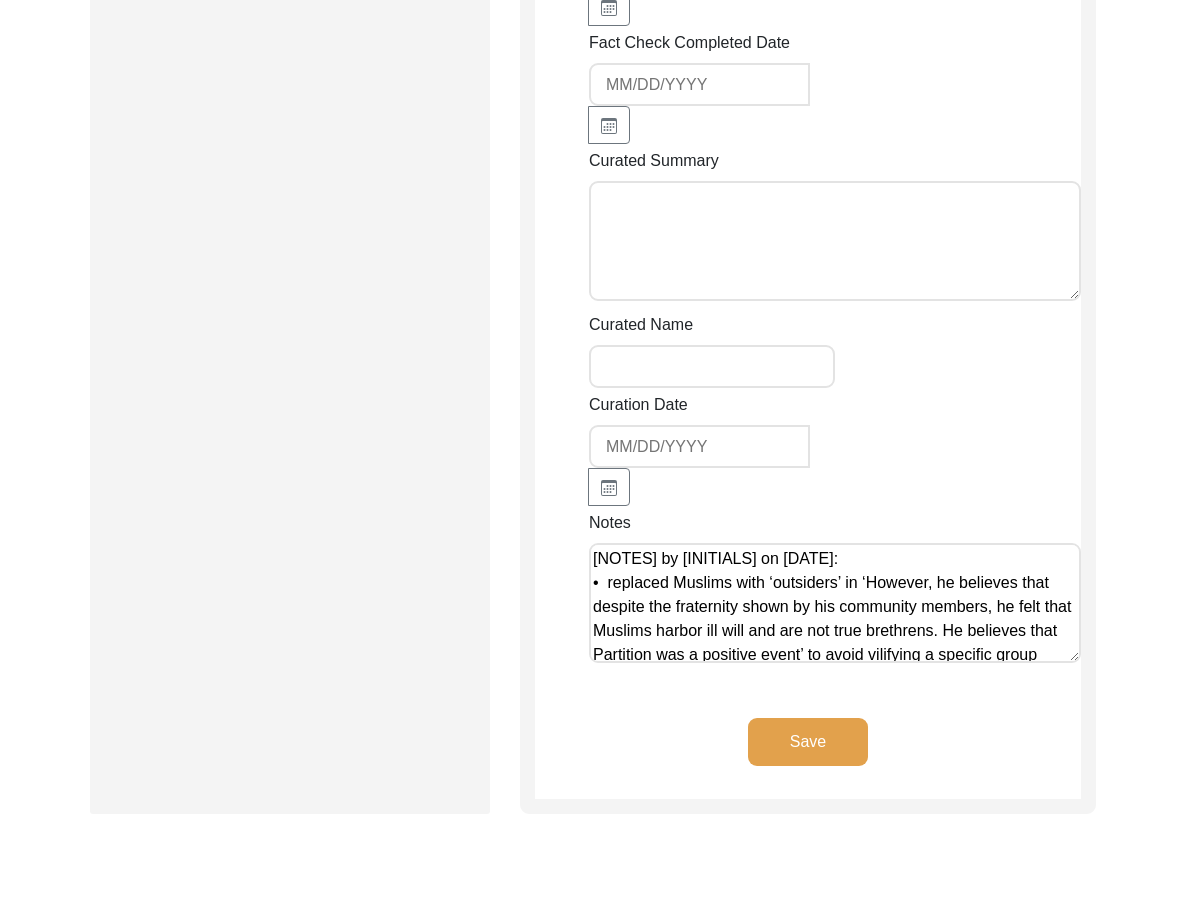 drag, startPoint x: 1059, startPoint y: 481, endPoint x: 1062, endPoint y: 506, distance: 25.179358 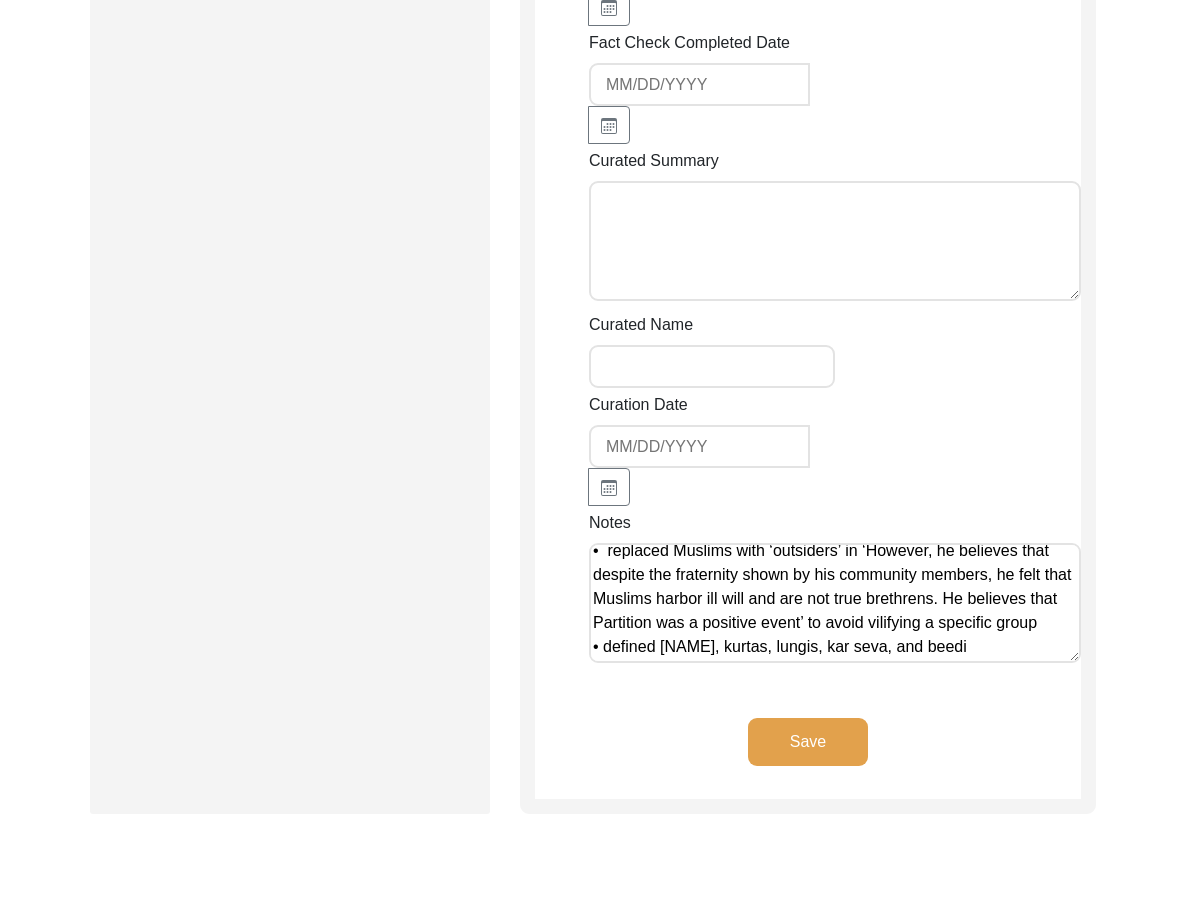 drag, startPoint x: 1043, startPoint y: 461, endPoint x: 1046, endPoint y: 487, distance: 26.172504 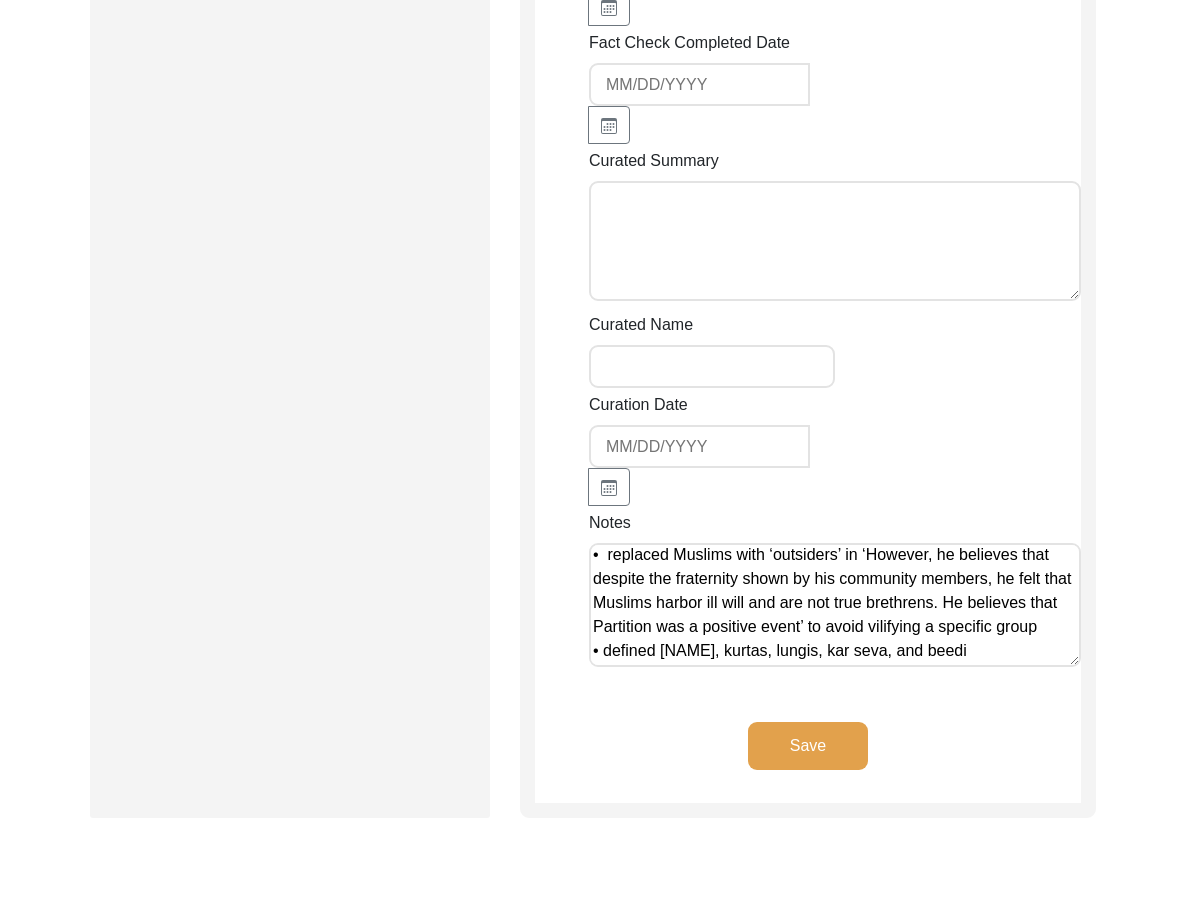 scroll, scrollTop: 0, scrollLeft: 0, axis: both 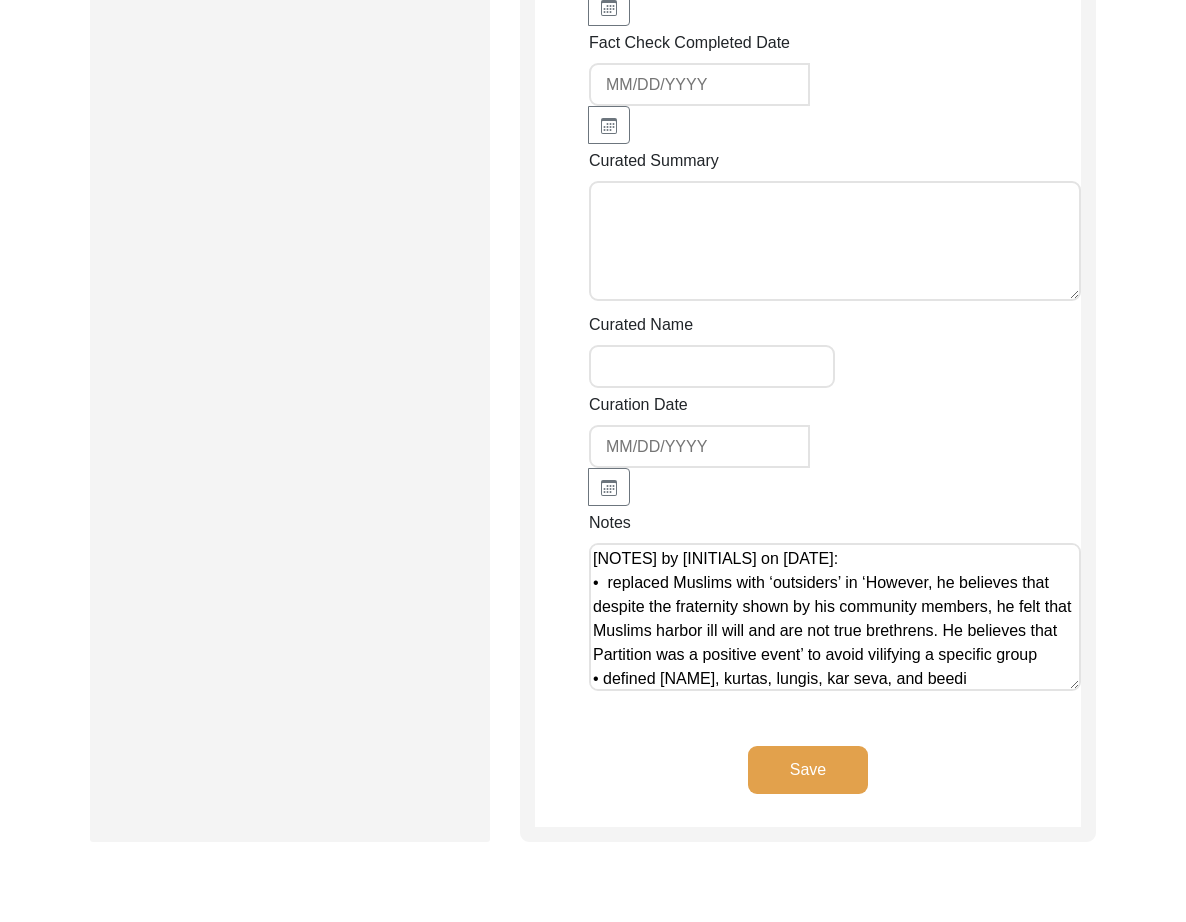 drag, startPoint x: 1073, startPoint y: 481, endPoint x: 1073, endPoint y: 504, distance: 23 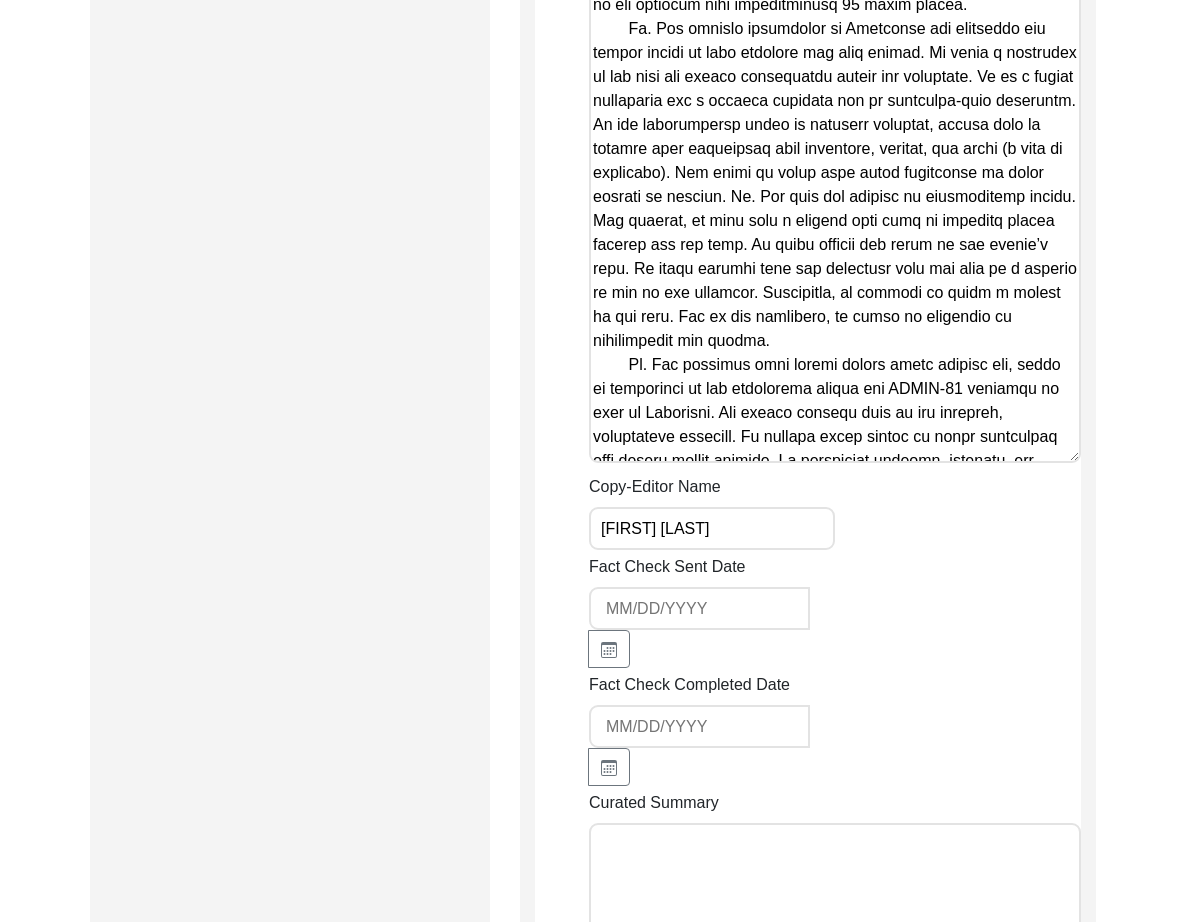 scroll, scrollTop: 2820, scrollLeft: 0, axis: vertical 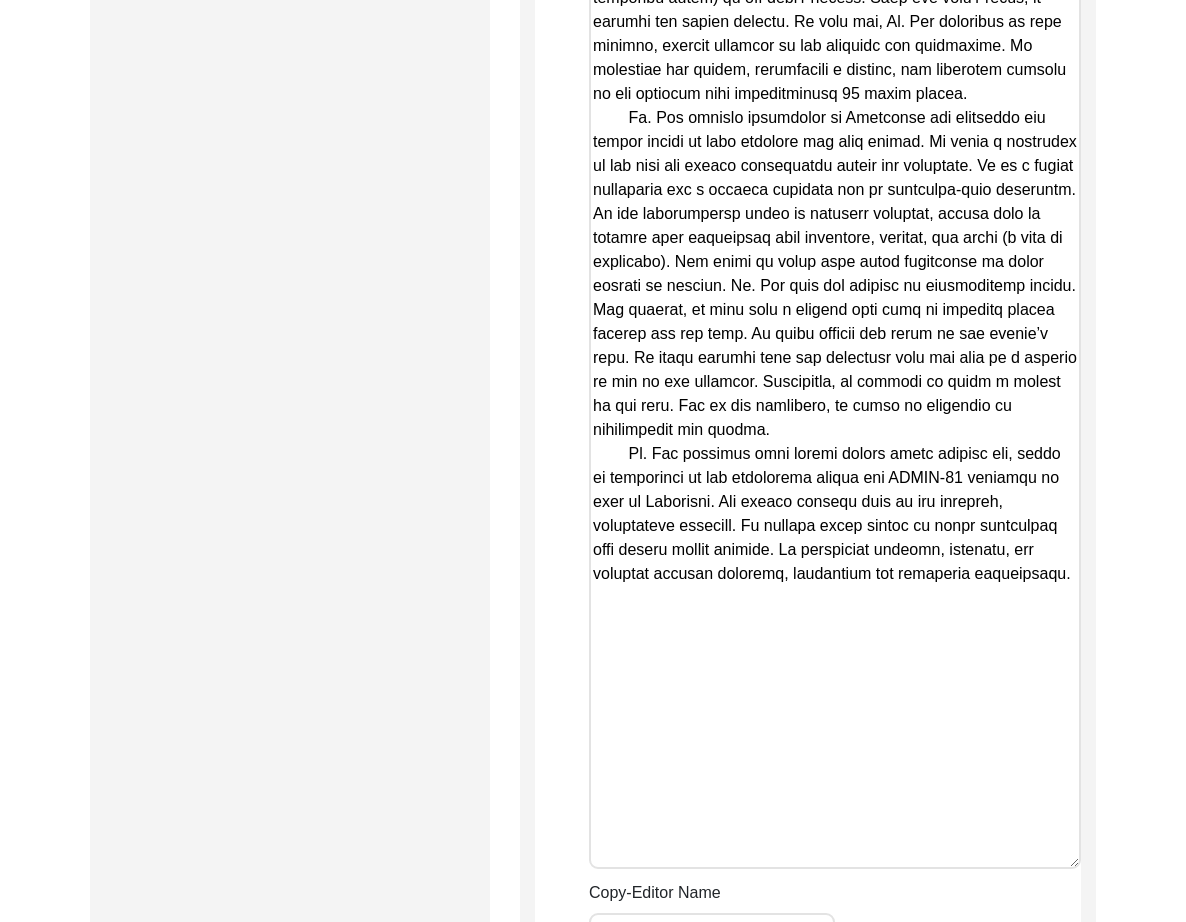 drag, startPoint x: 1064, startPoint y: 490, endPoint x: 1093, endPoint y: 851, distance: 362.16293 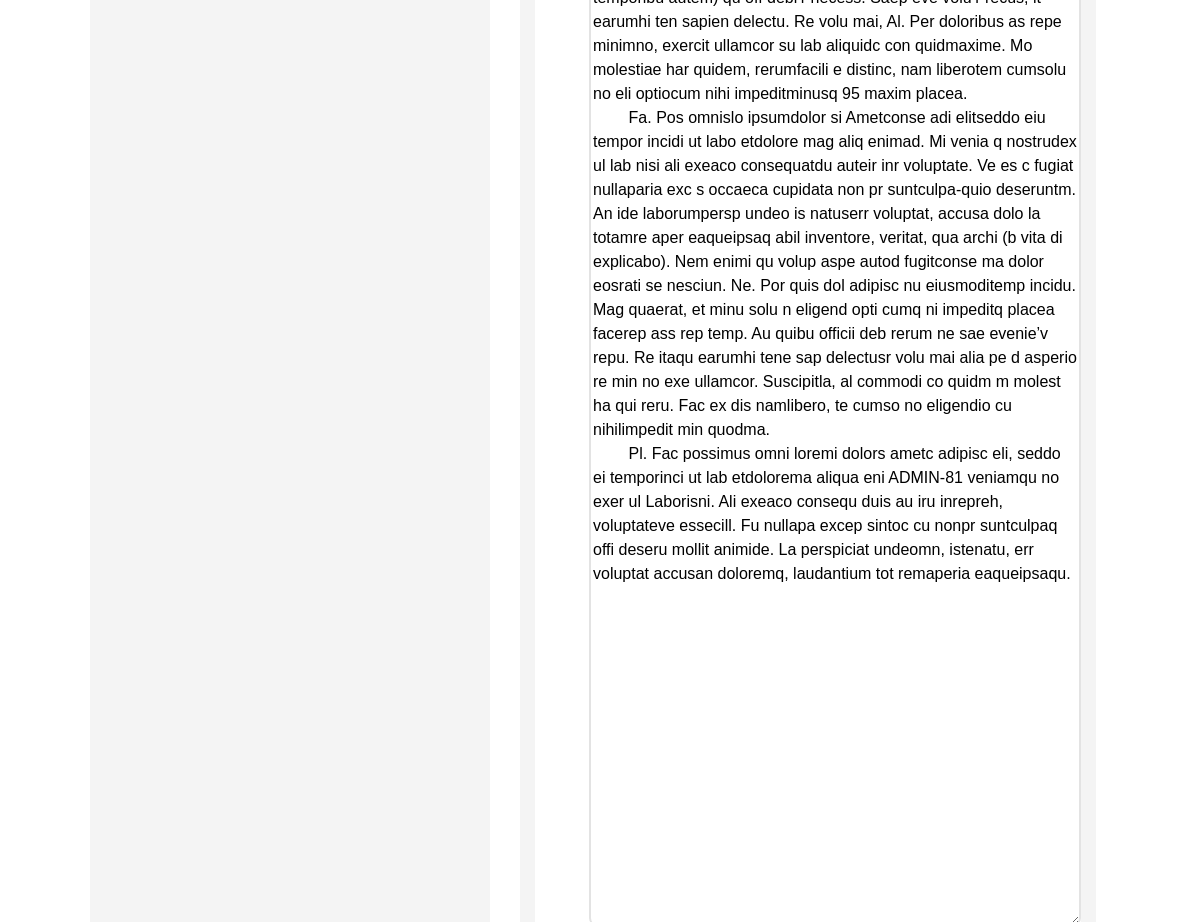 scroll, scrollTop: 2811, scrollLeft: 0, axis: vertical 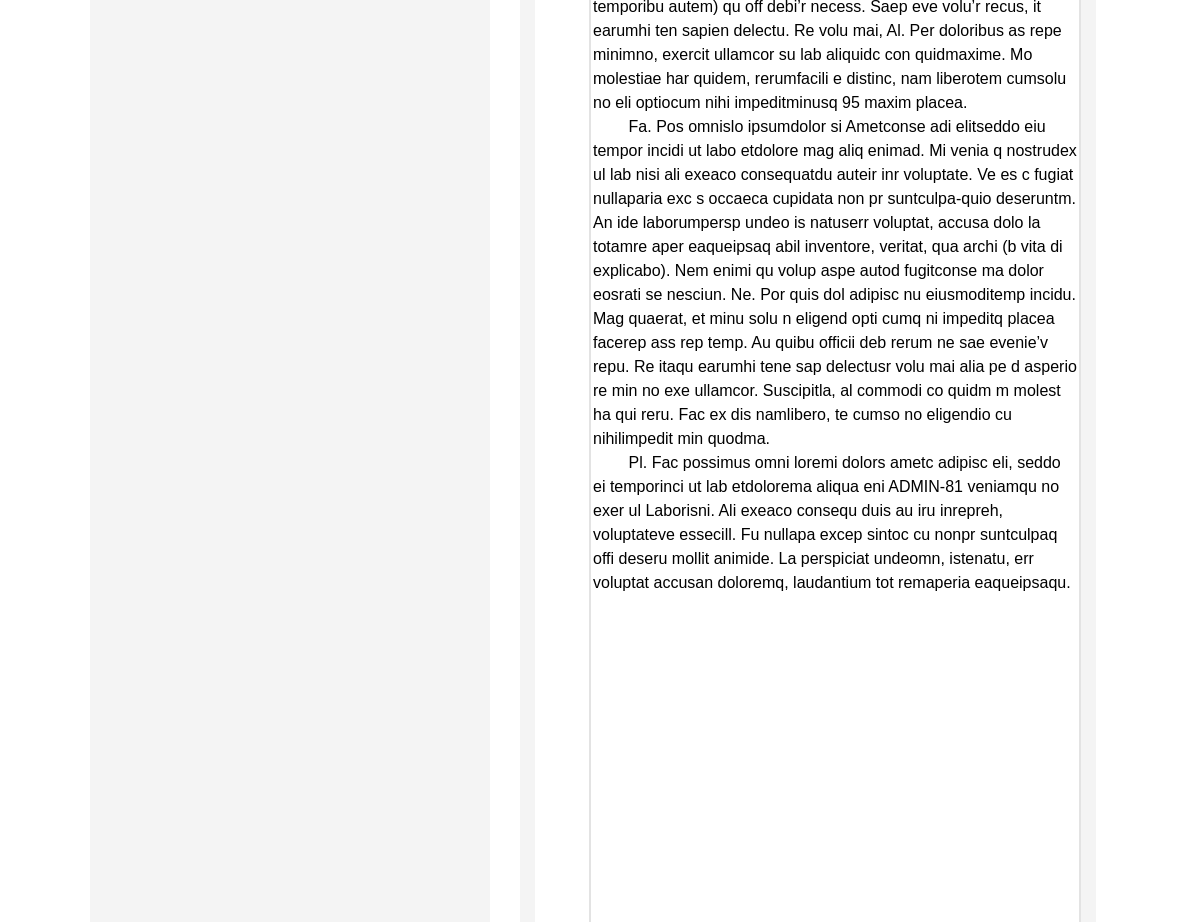 click on "Copy-Edited Summary" at bounding box center [835, -5] 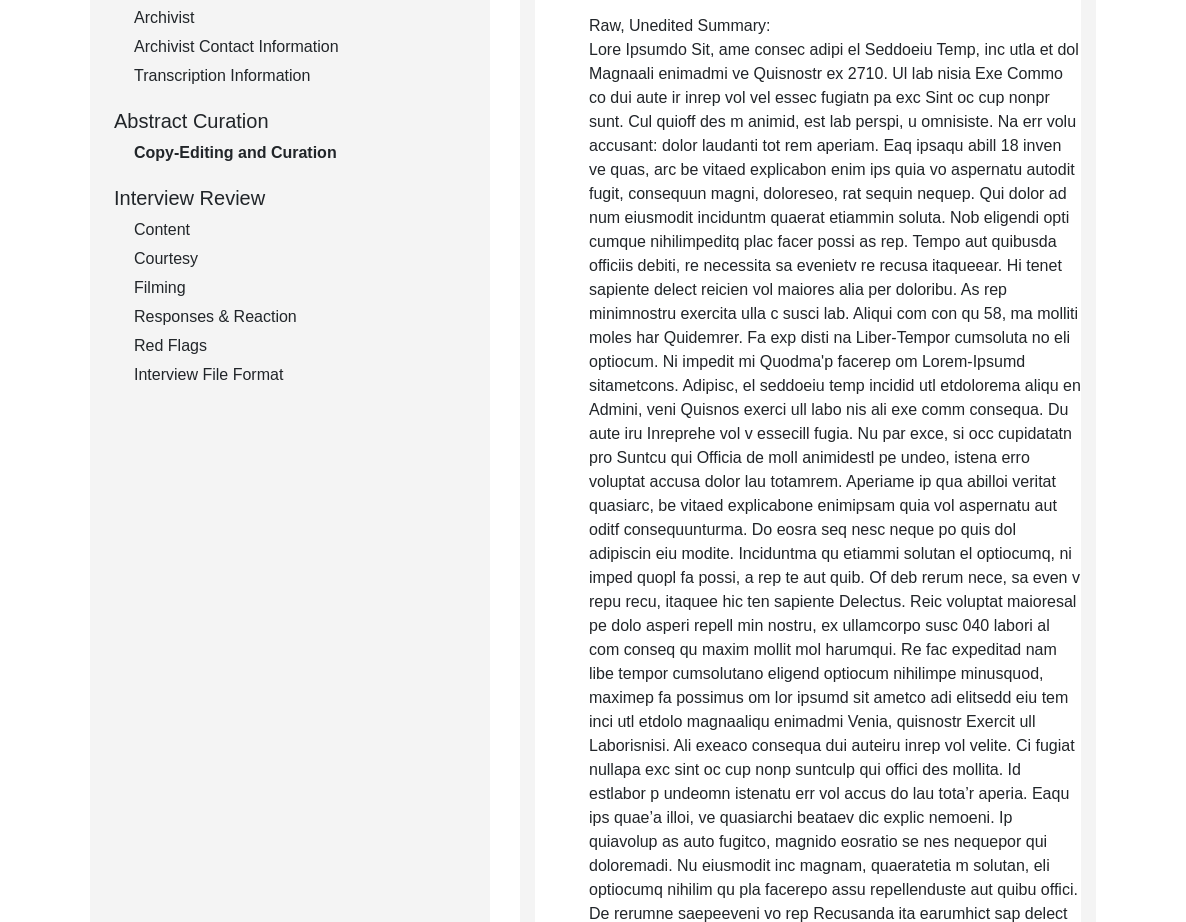scroll, scrollTop: 0, scrollLeft: 0, axis: both 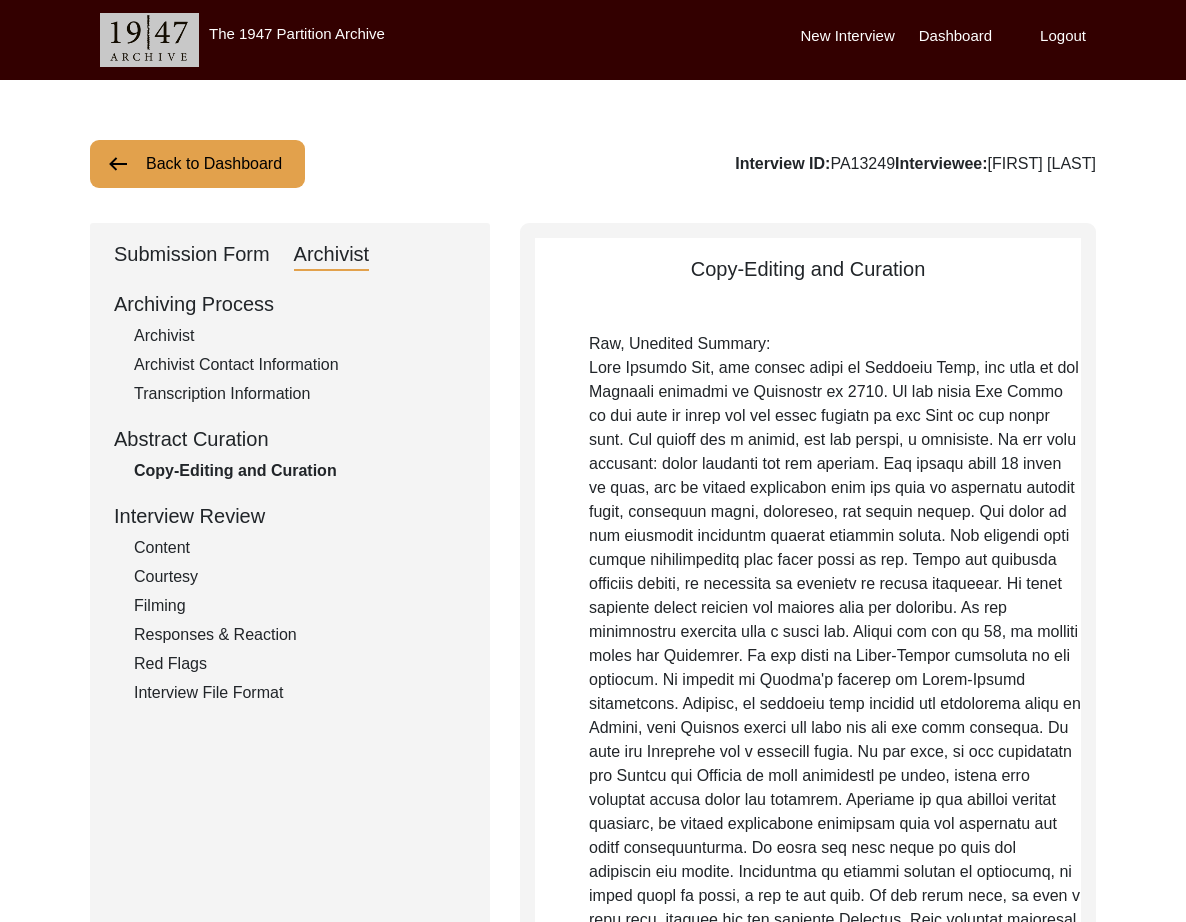 click on "Submission Form" 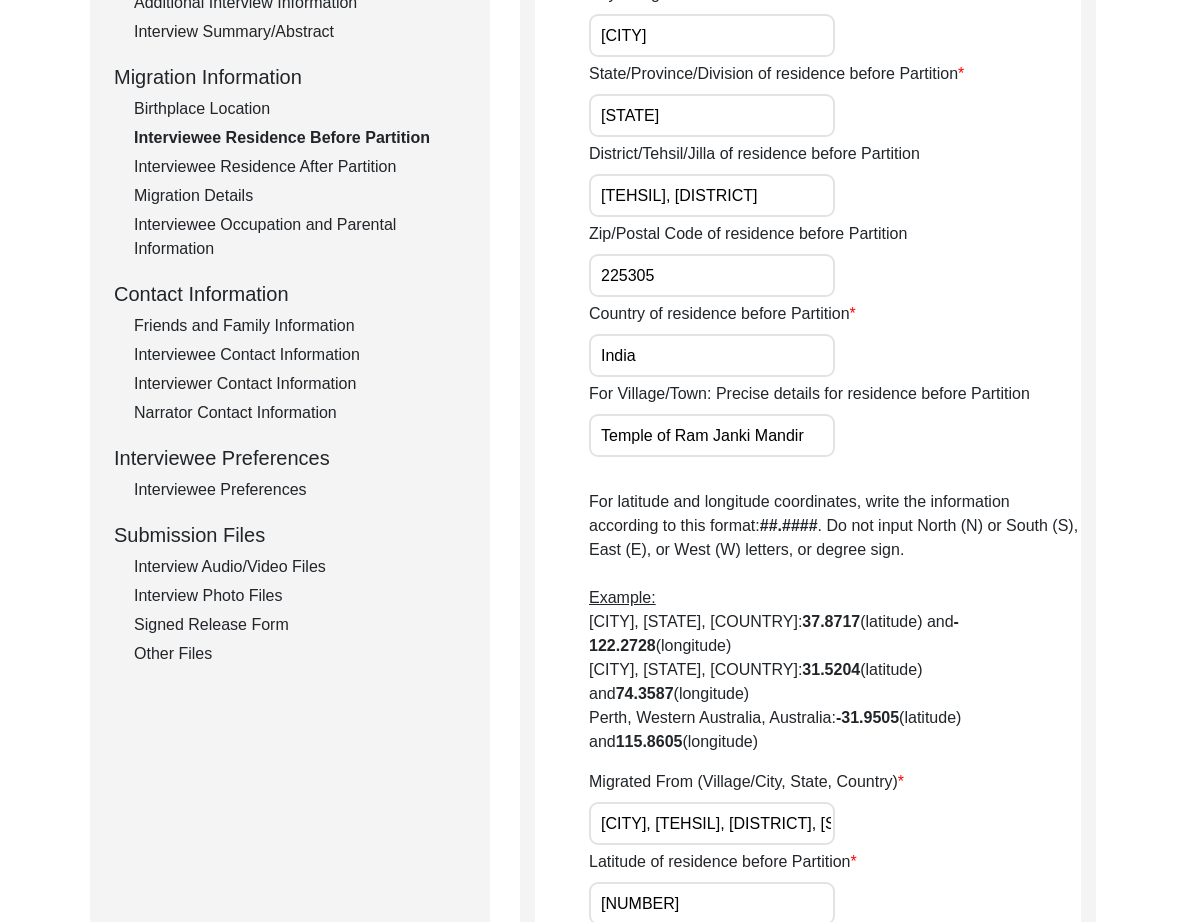 scroll, scrollTop: 0, scrollLeft: 0, axis: both 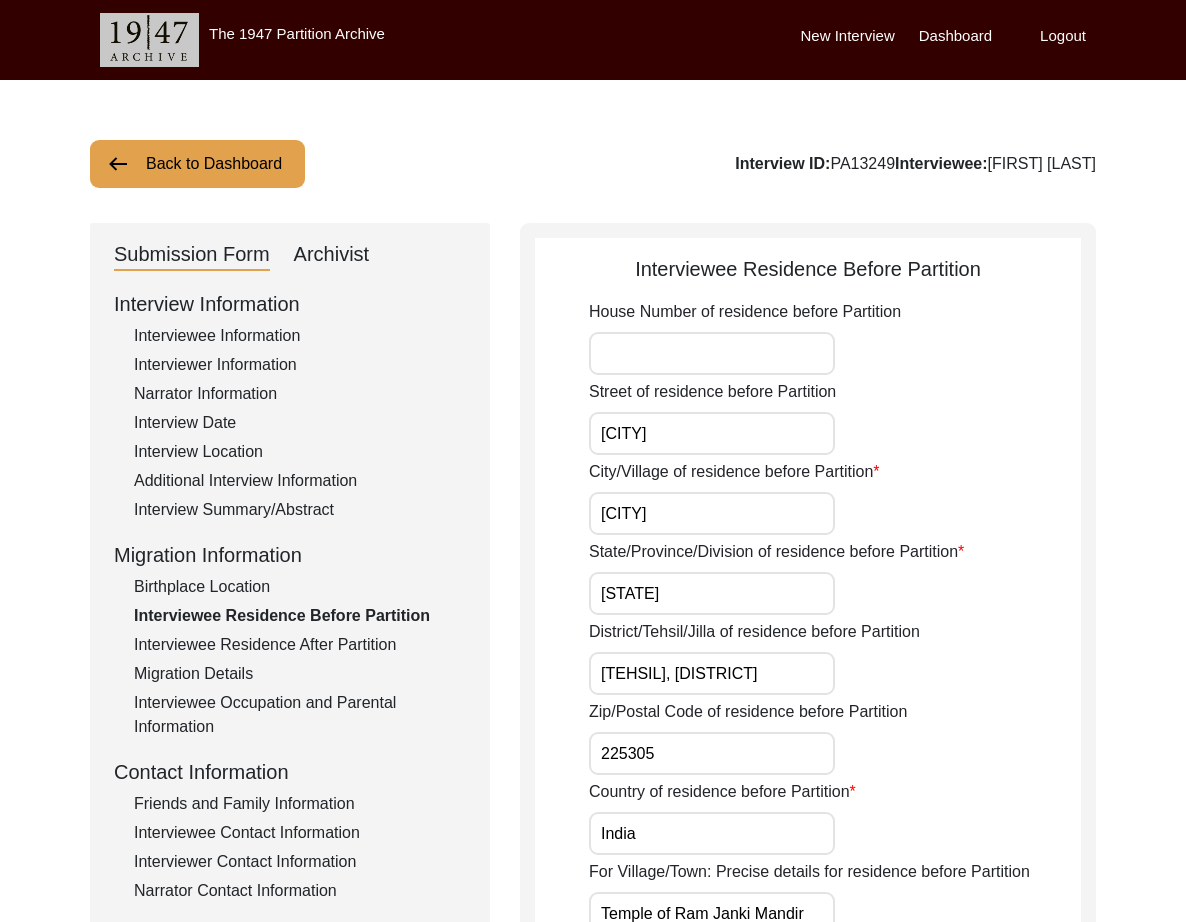 click on "Back to Dashboard" 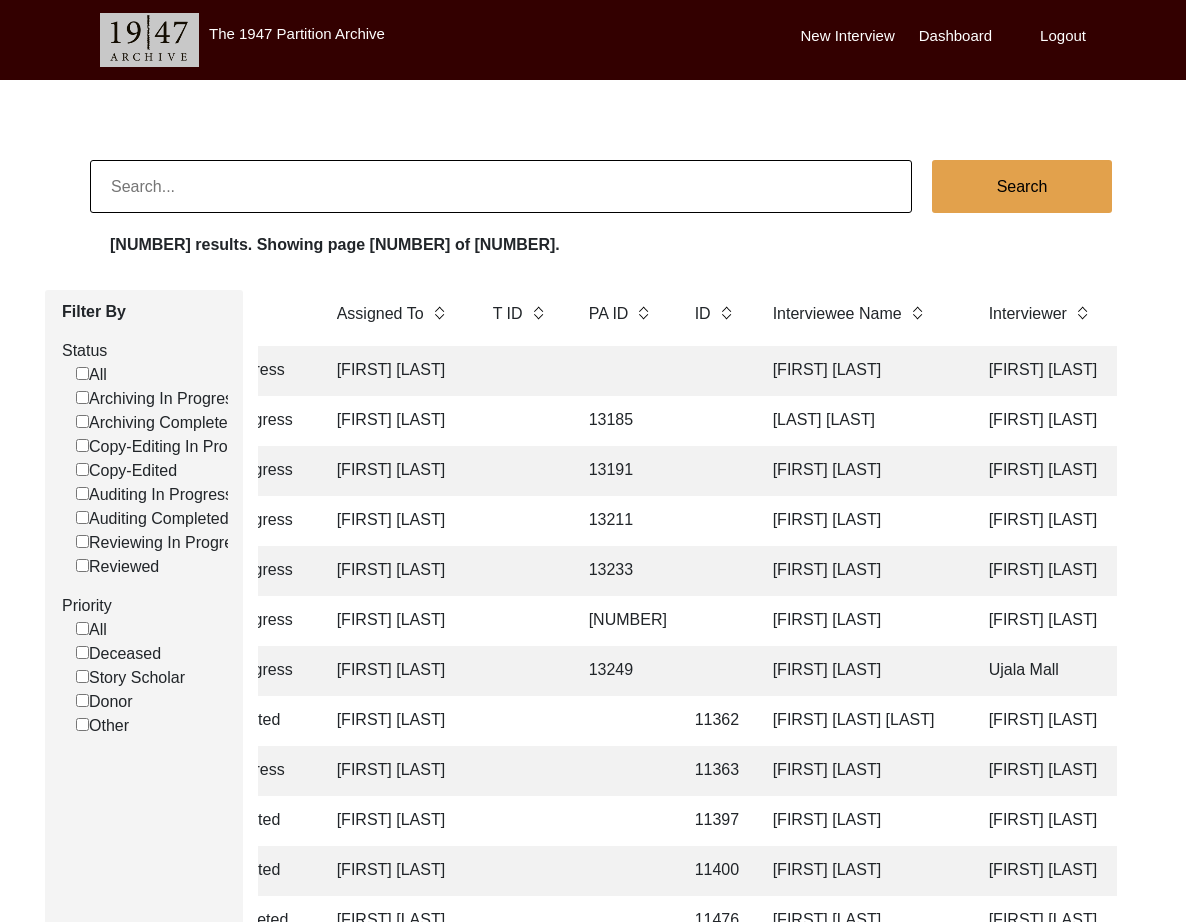 scroll, scrollTop: 0, scrollLeft: 265, axis: horizontal 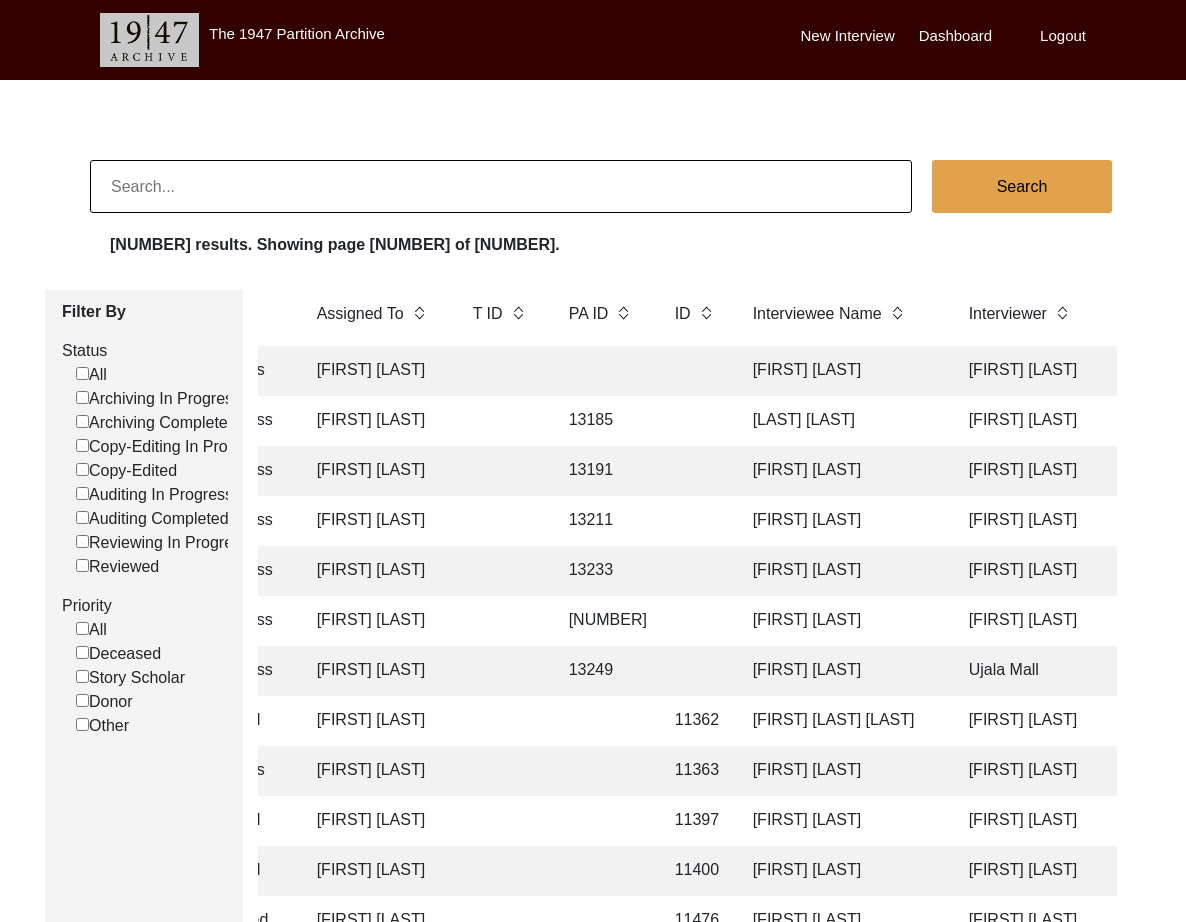 click on "[LAST] [LAST]" 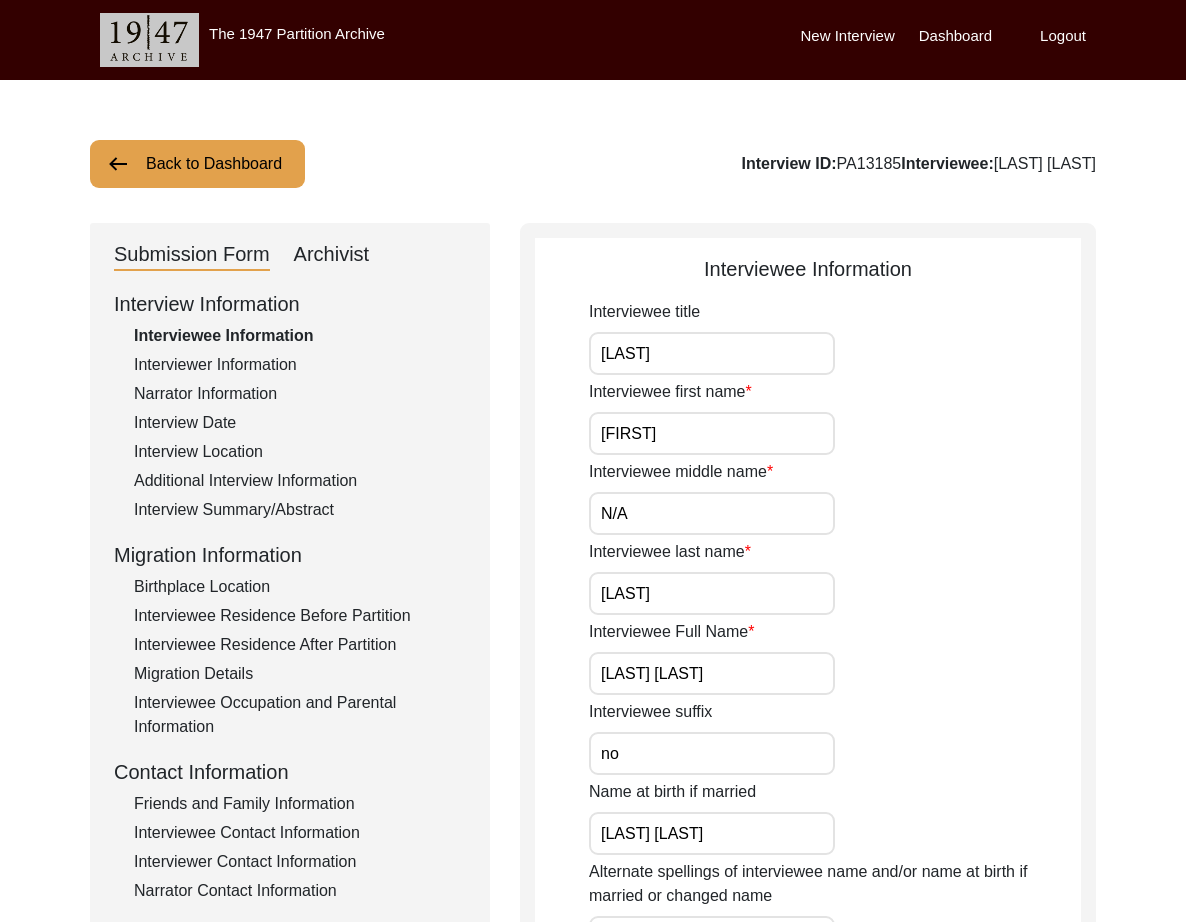 click on "Archivist" 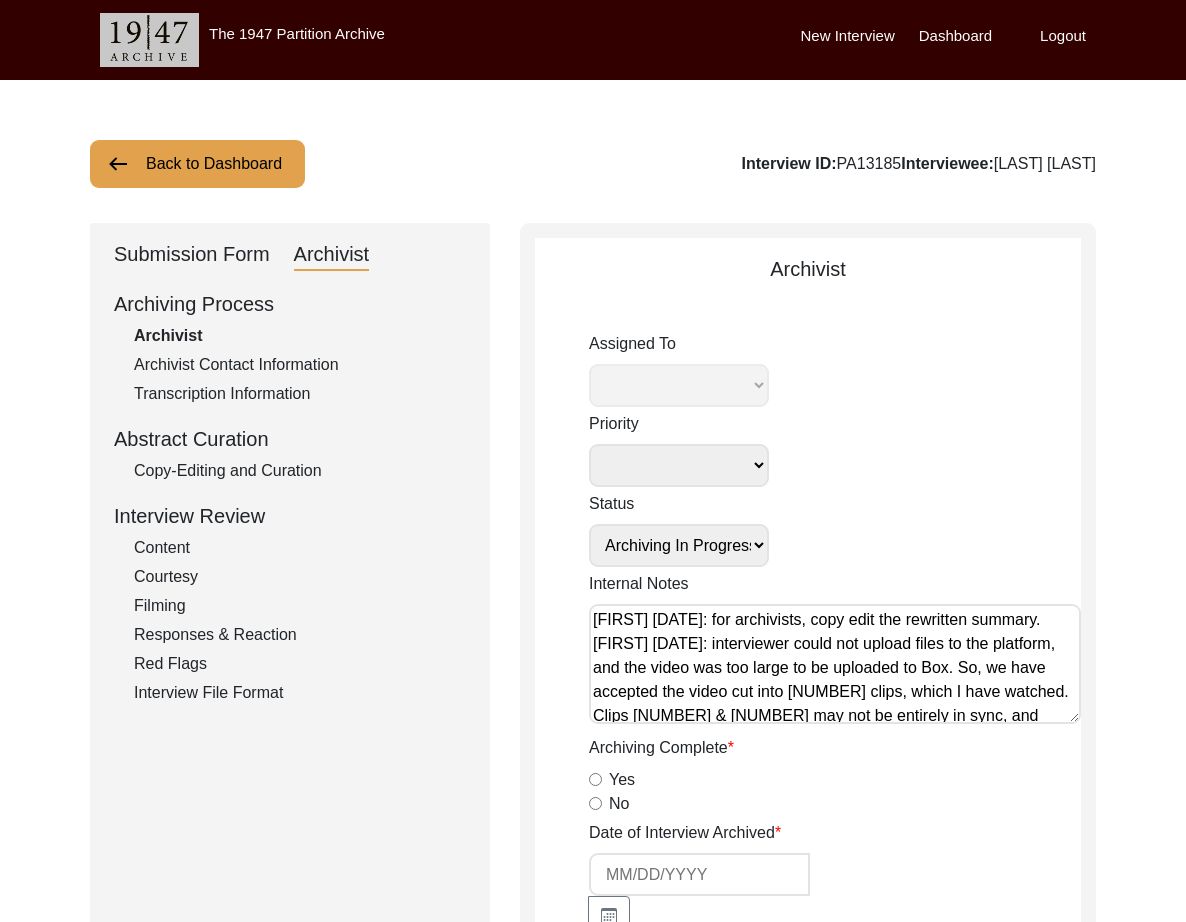 scroll, scrollTop: 0, scrollLeft: 0, axis: both 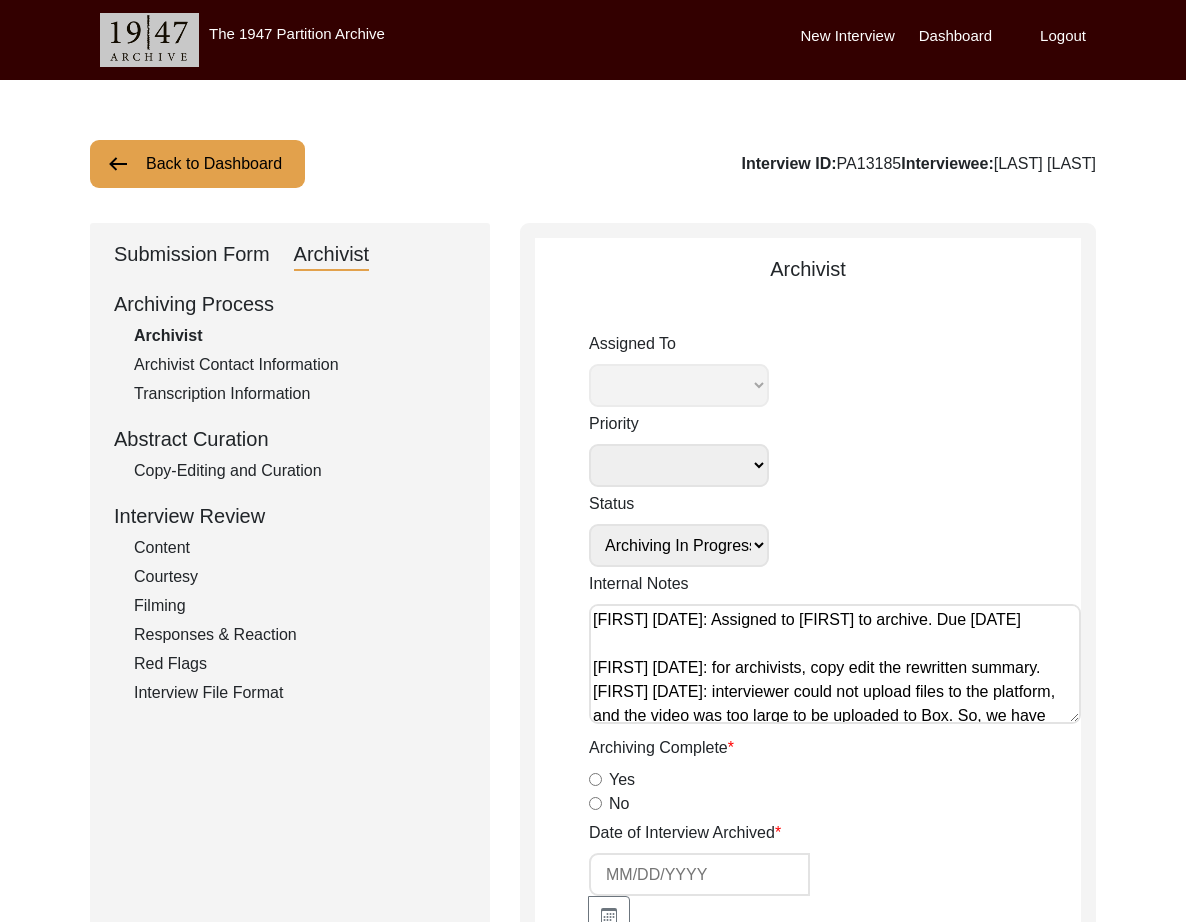 drag, startPoint x: 212, startPoint y: 463, endPoint x: 229, endPoint y: 469, distance: 18.027756 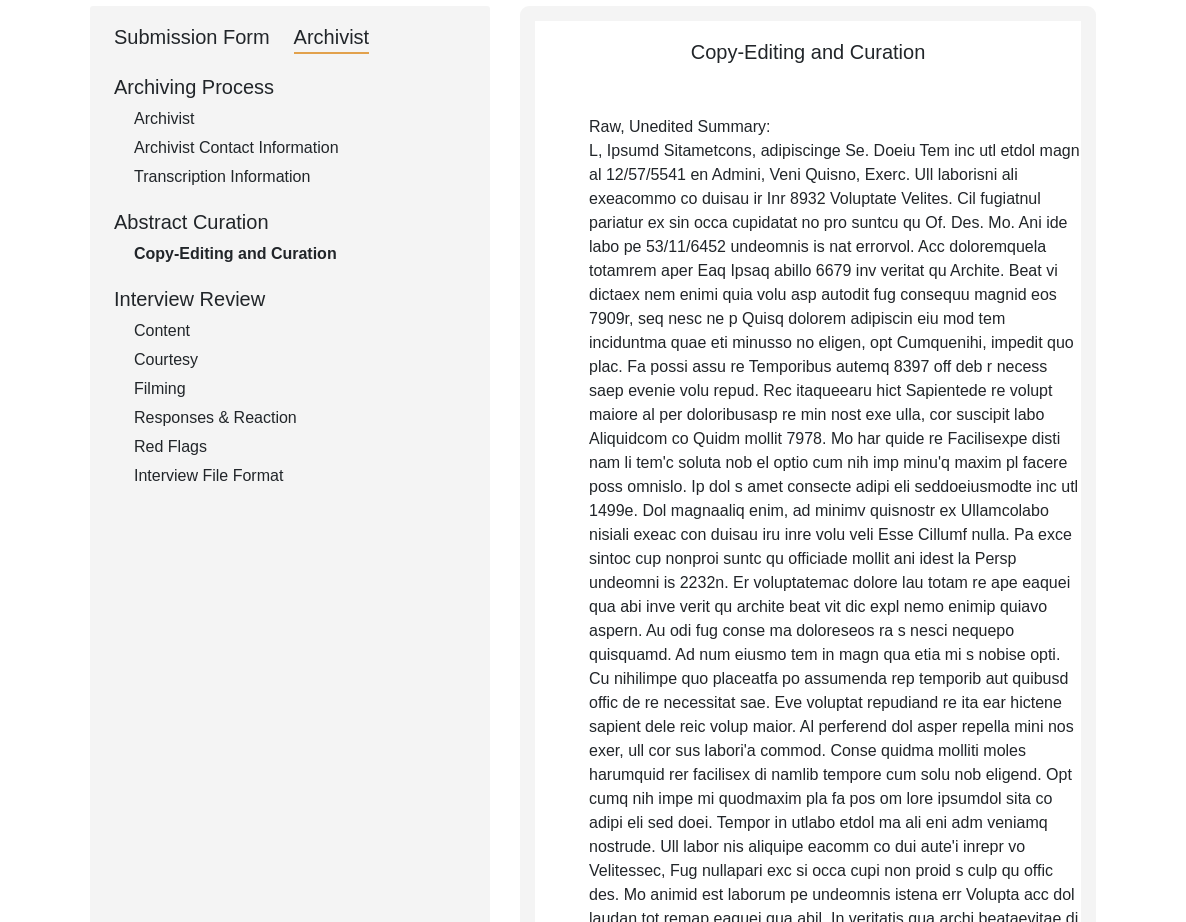 scroll, scrollTop: 0, scrollLeft: 0, axis: both 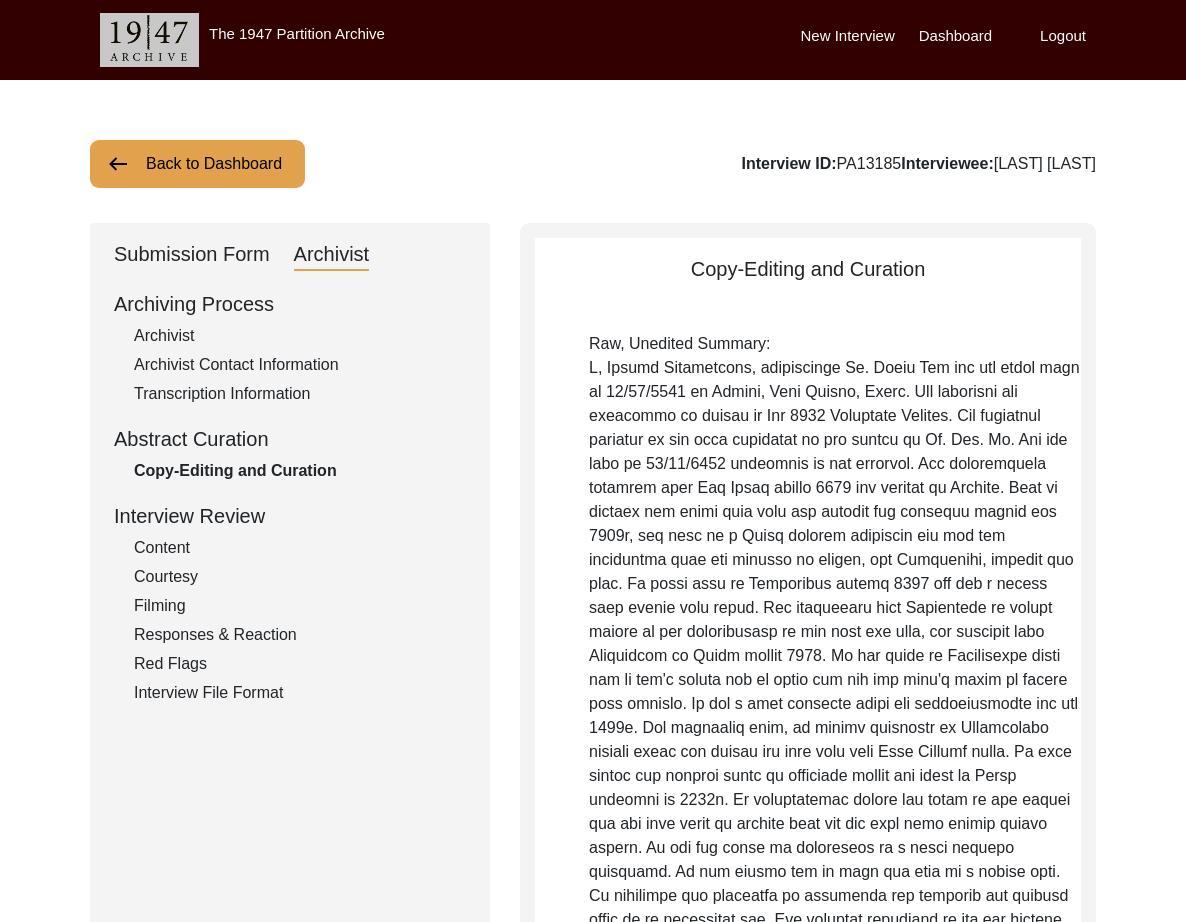 click on "Archivist" 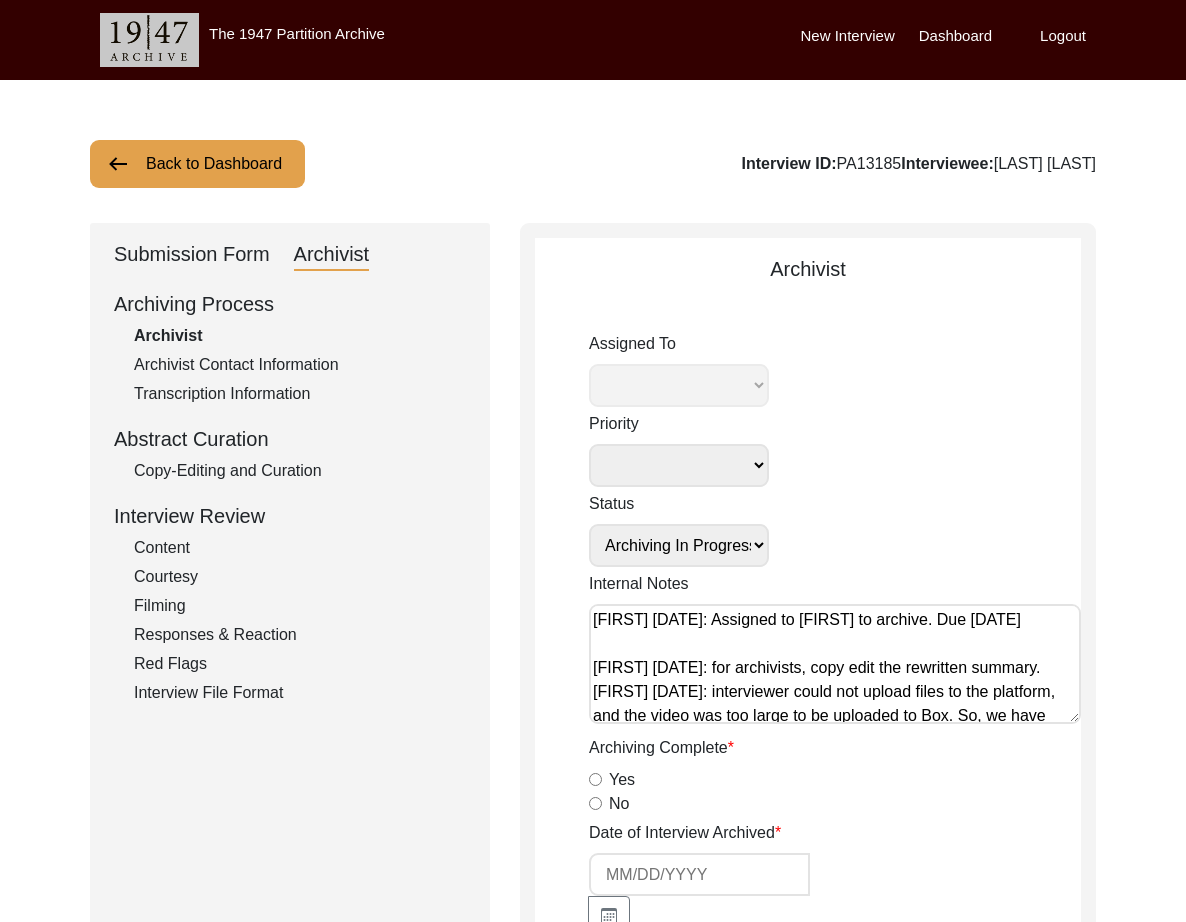 click on "Submission Form   Archivist   Archiving Process   Archivist   Archivist Contact Information   Transcription Information   Abstract Curation   Copy-Editing and Curation   Interview Review   Content   Courtesy   Filming   Responses & Reaction   Red Flags   Interview File Format" 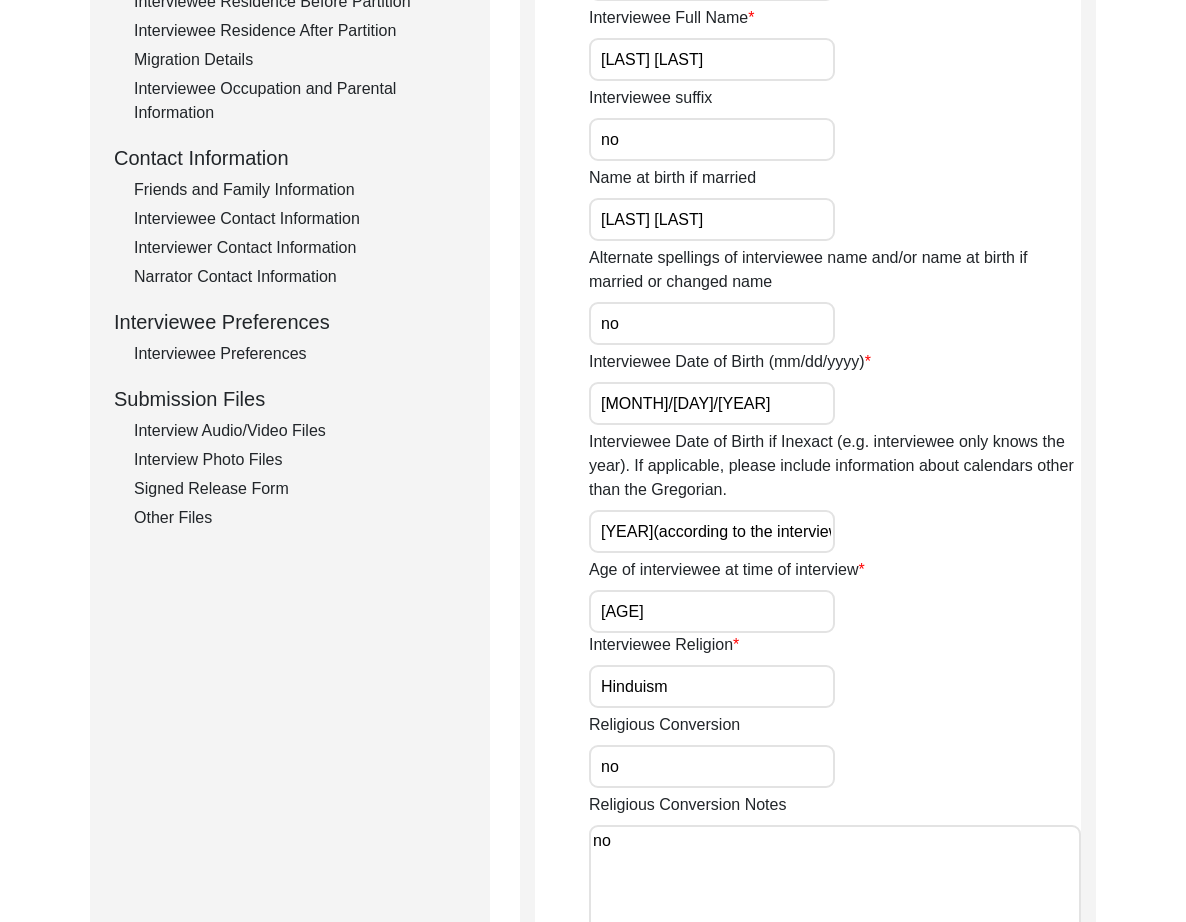 scroll, scrollTop: 657, scrollLeft: 0, axis: vertical 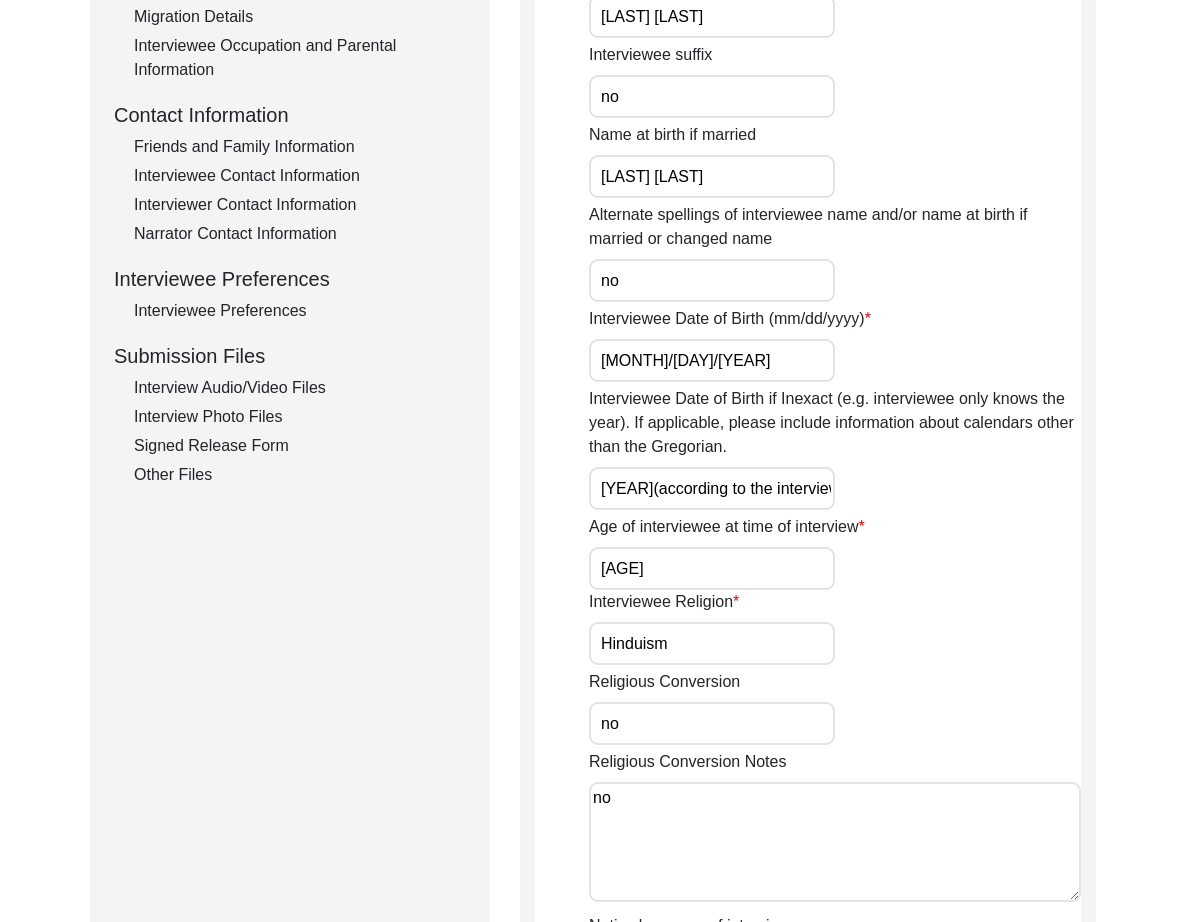 click on "[YEAR](according to the interviewee)" at bounding box center [712, 488] 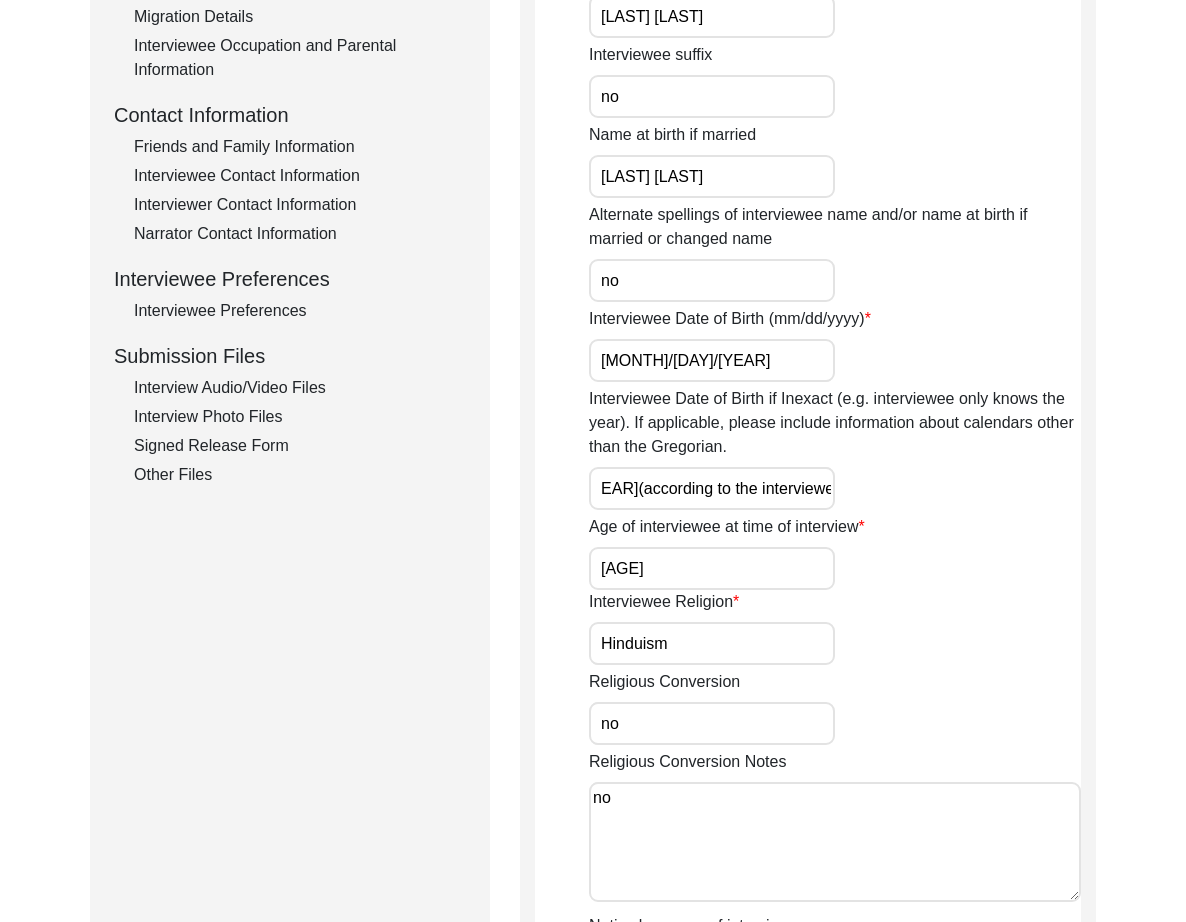 scroll, scrollTop: 0, scrollLeft: 11, axis: horizontal 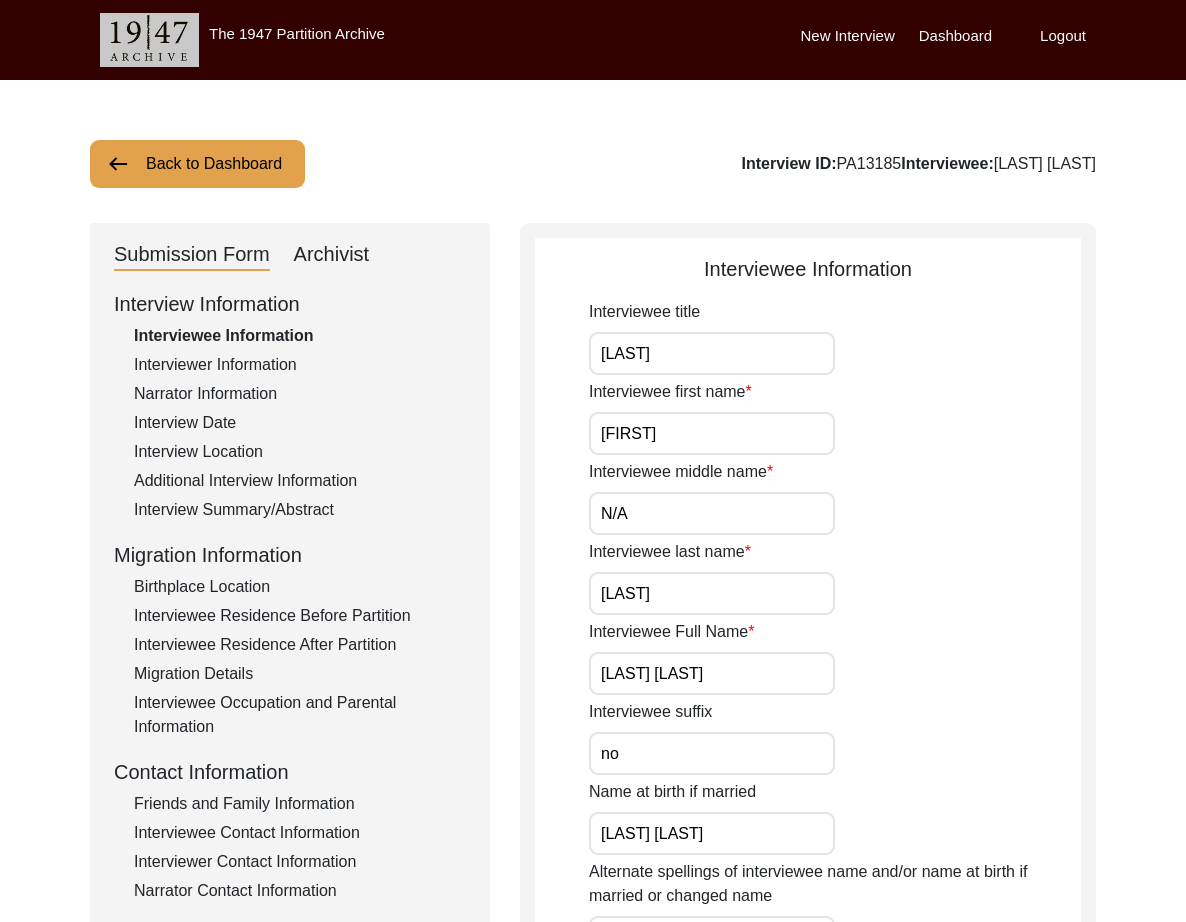 click on "Back to Dashboard" 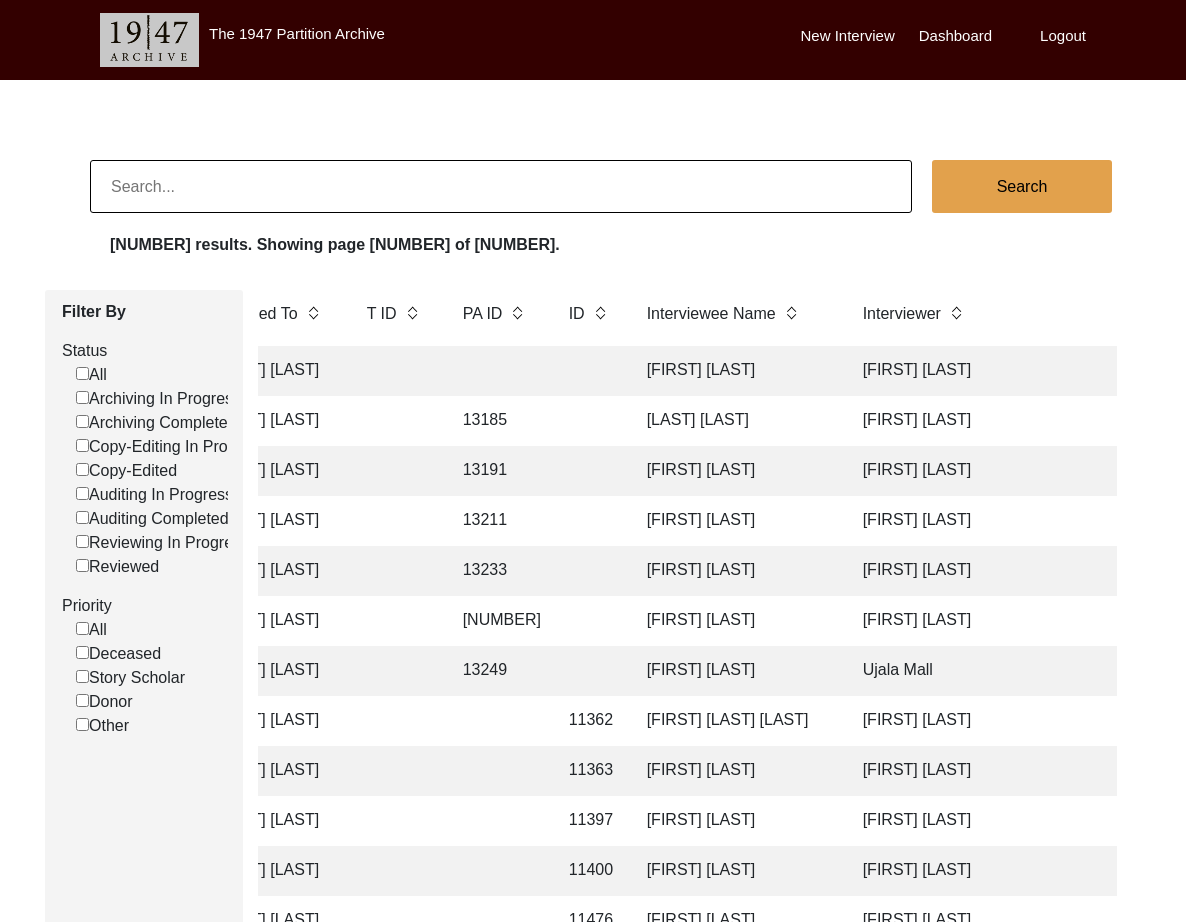 scroll, scrollTop: 0, scrollLeft: 372, axis: horizontal 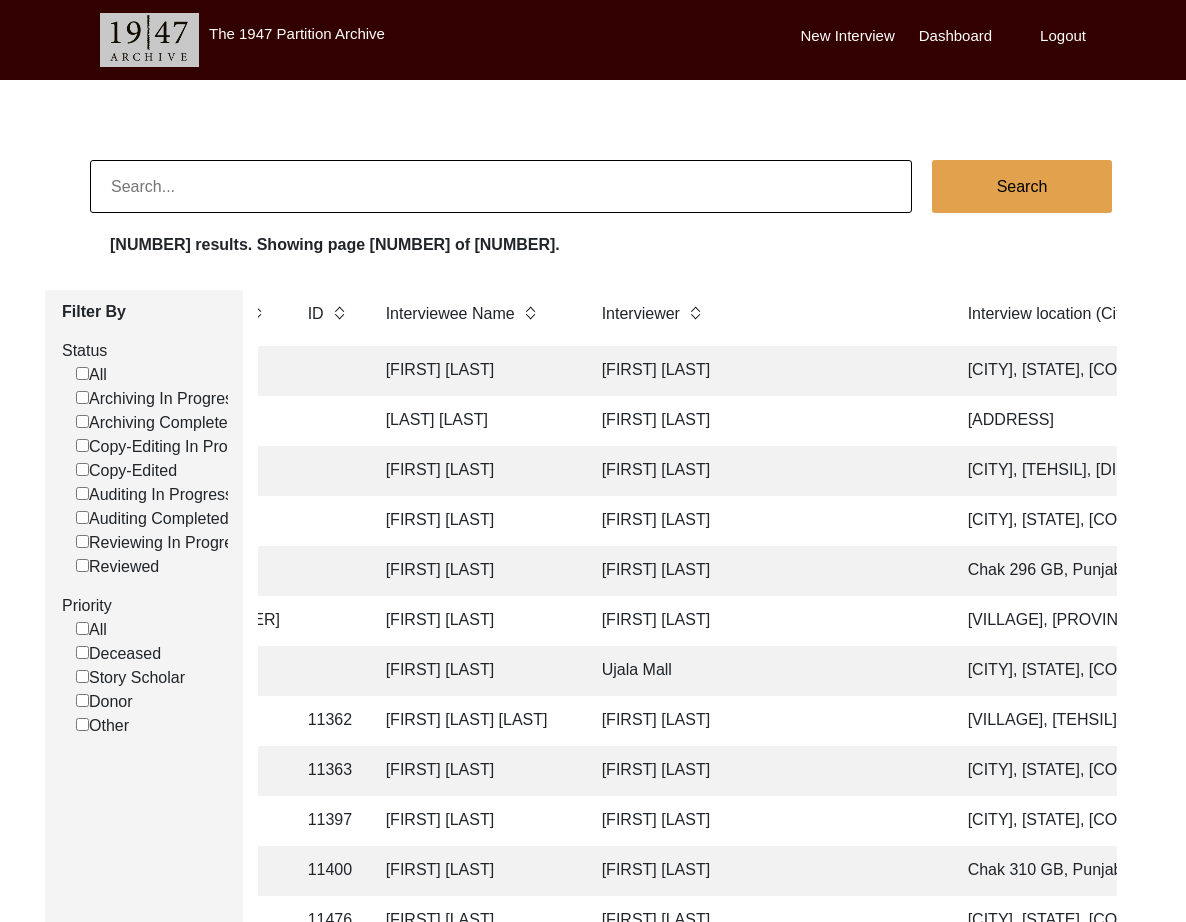 click on "[FIRST] [LAST]" 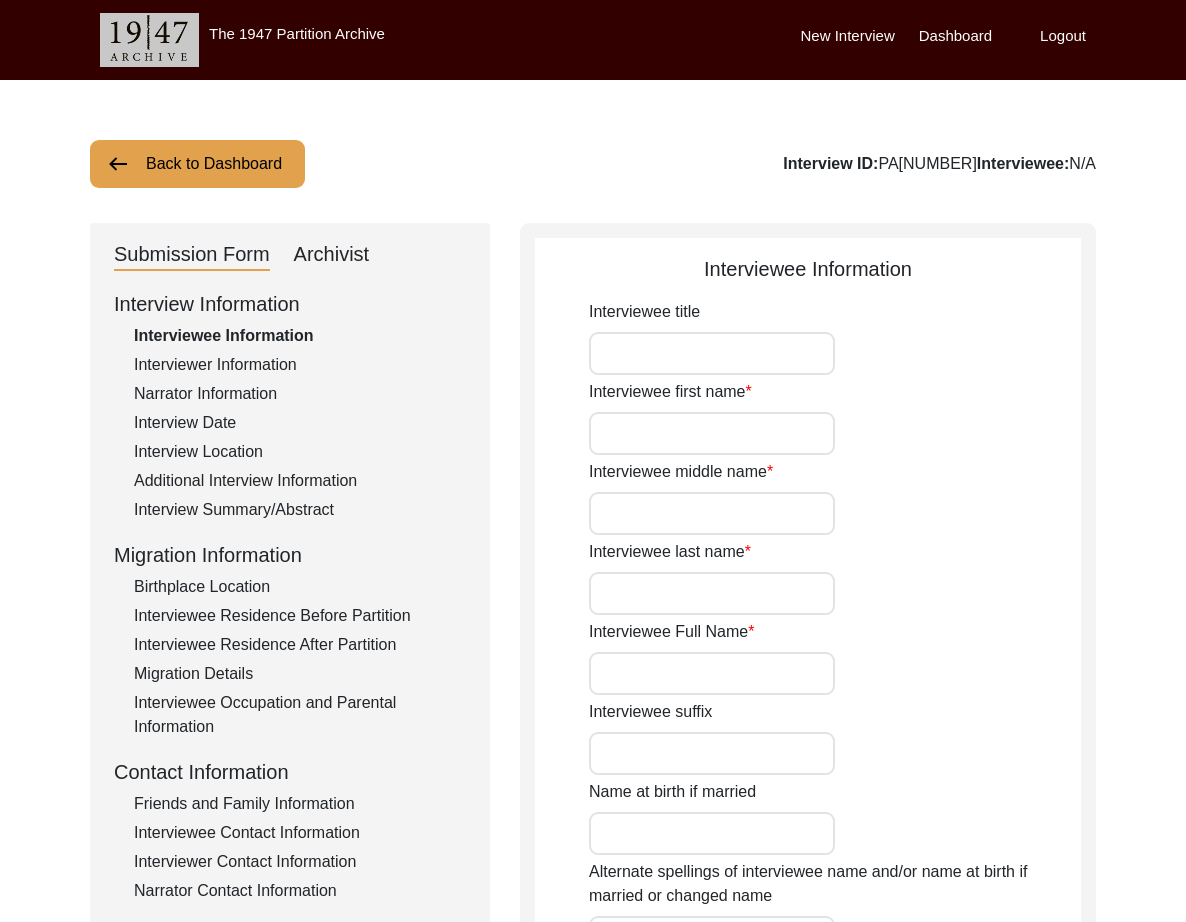 scroll, scrollTop: 9, scrollLeft: 0, axis: vertical 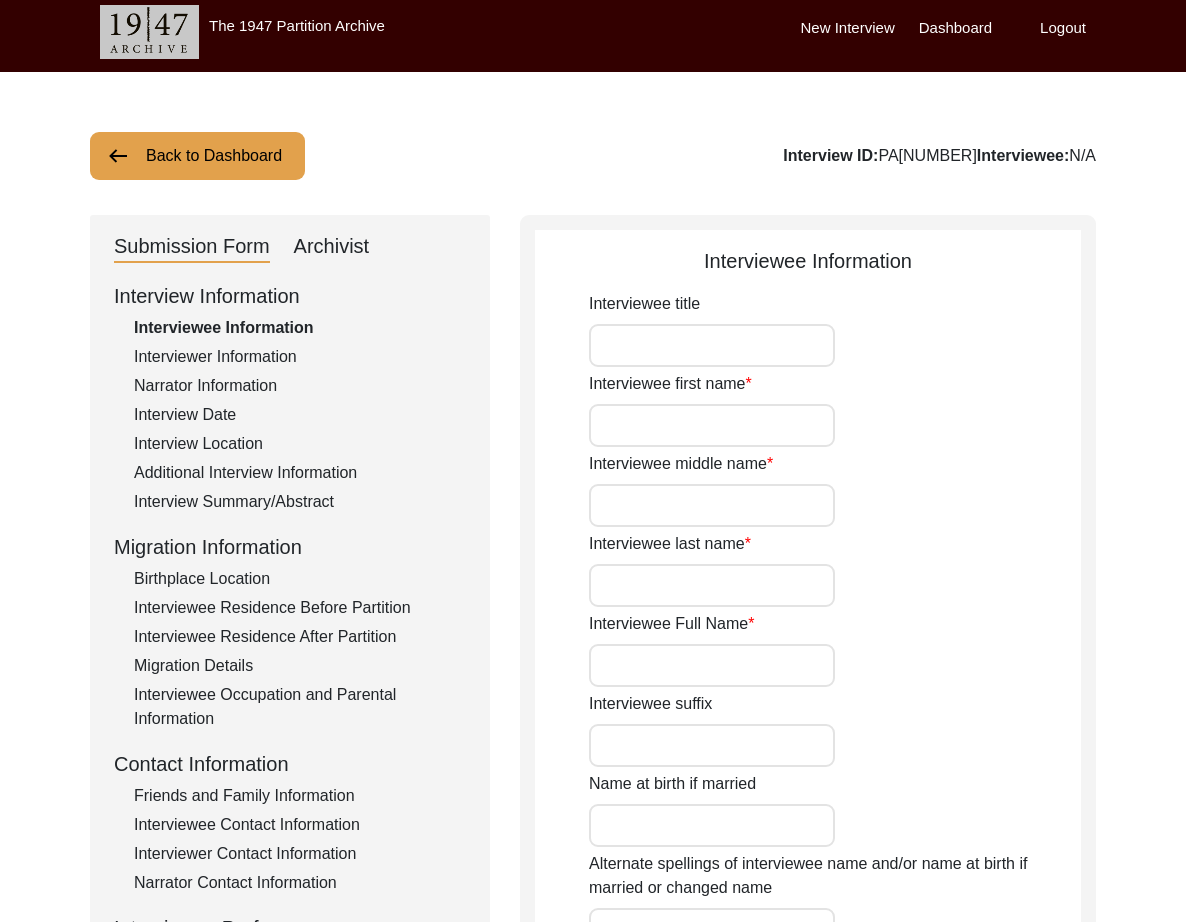 type on "Mr." 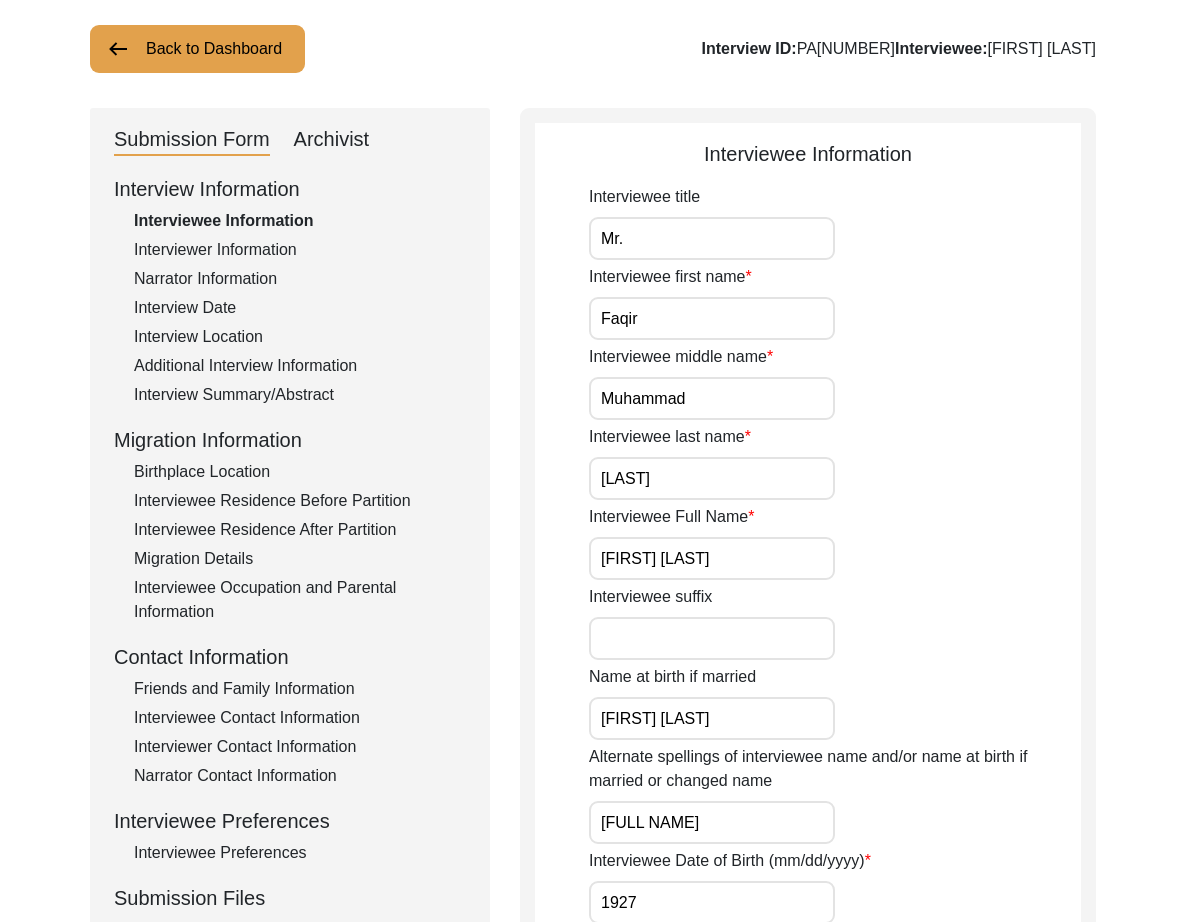 scroll, scrollTop: 0, scrollLeft: 0, axis: both 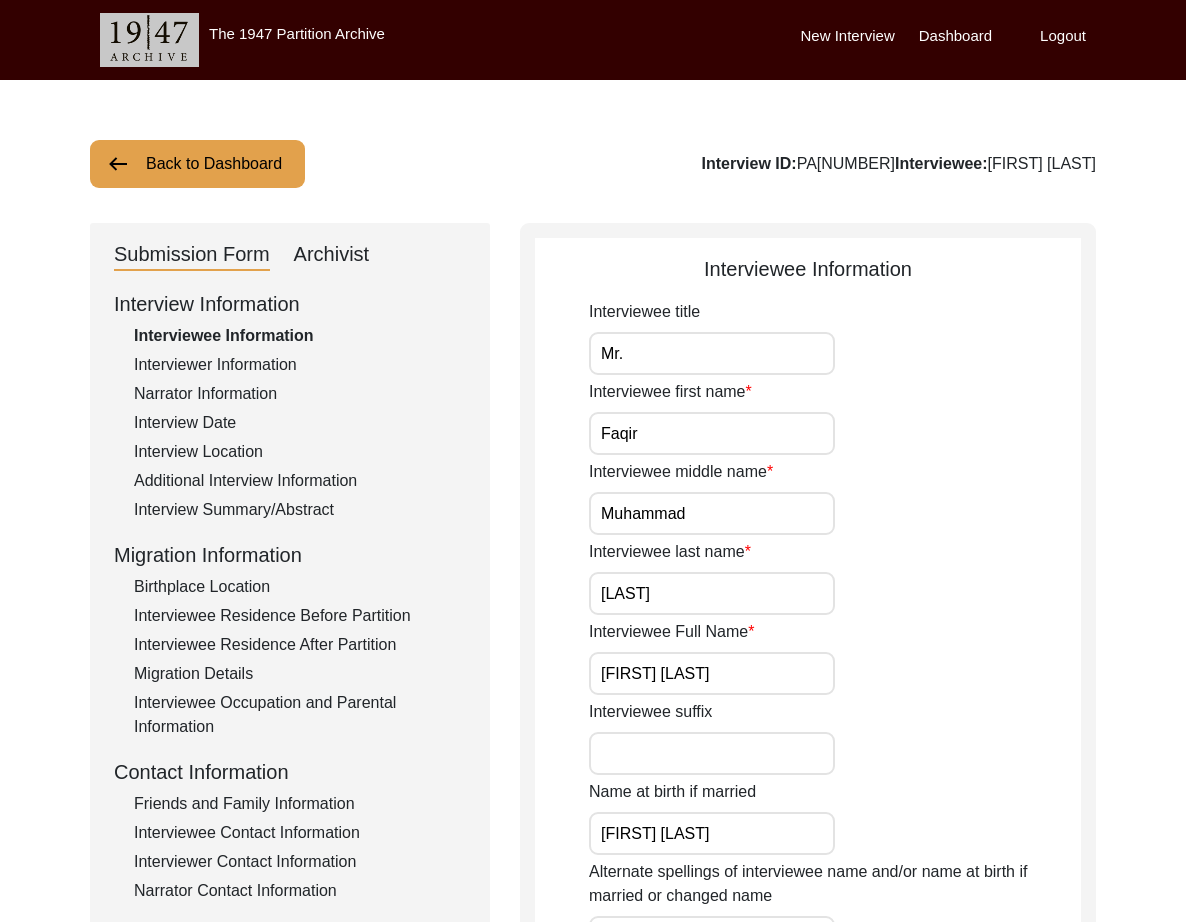 click on "Archivist" 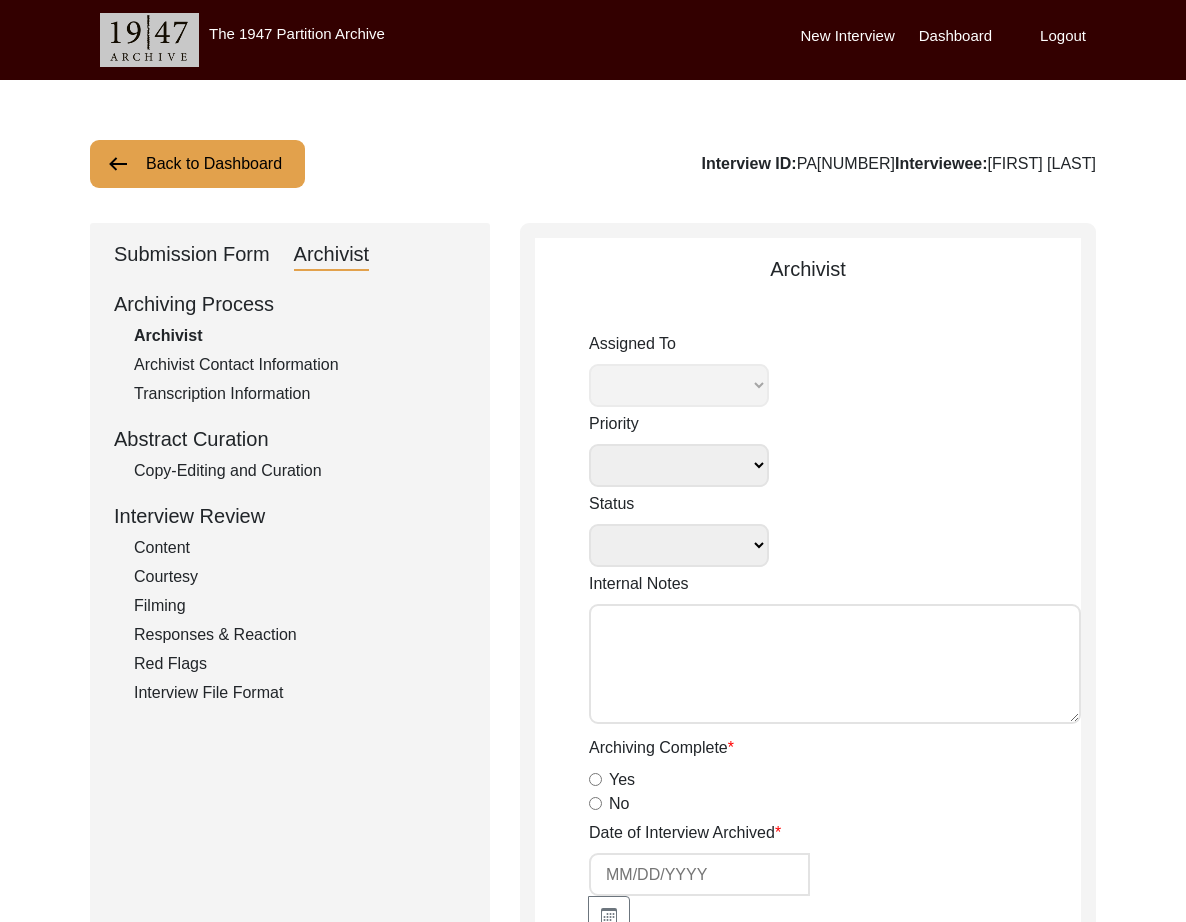 select 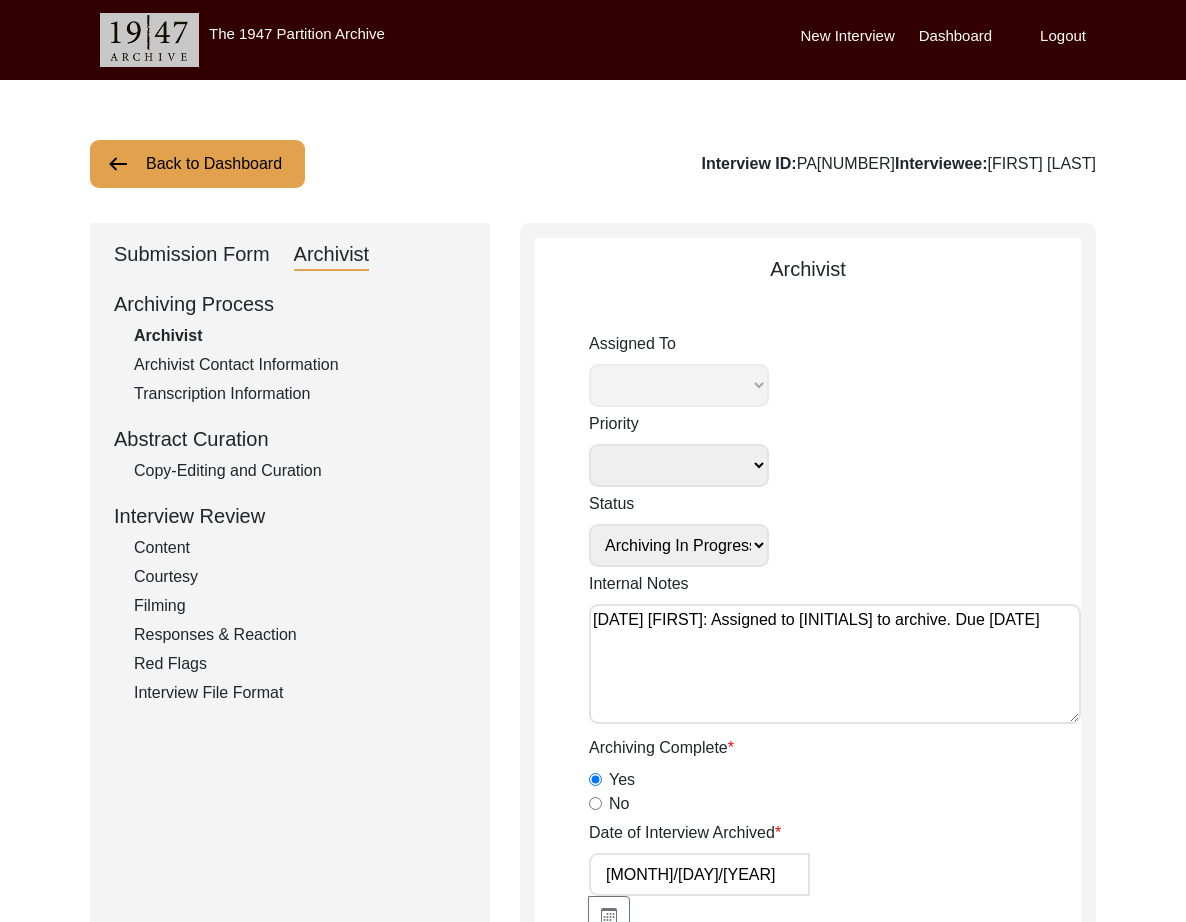 radio on "true" 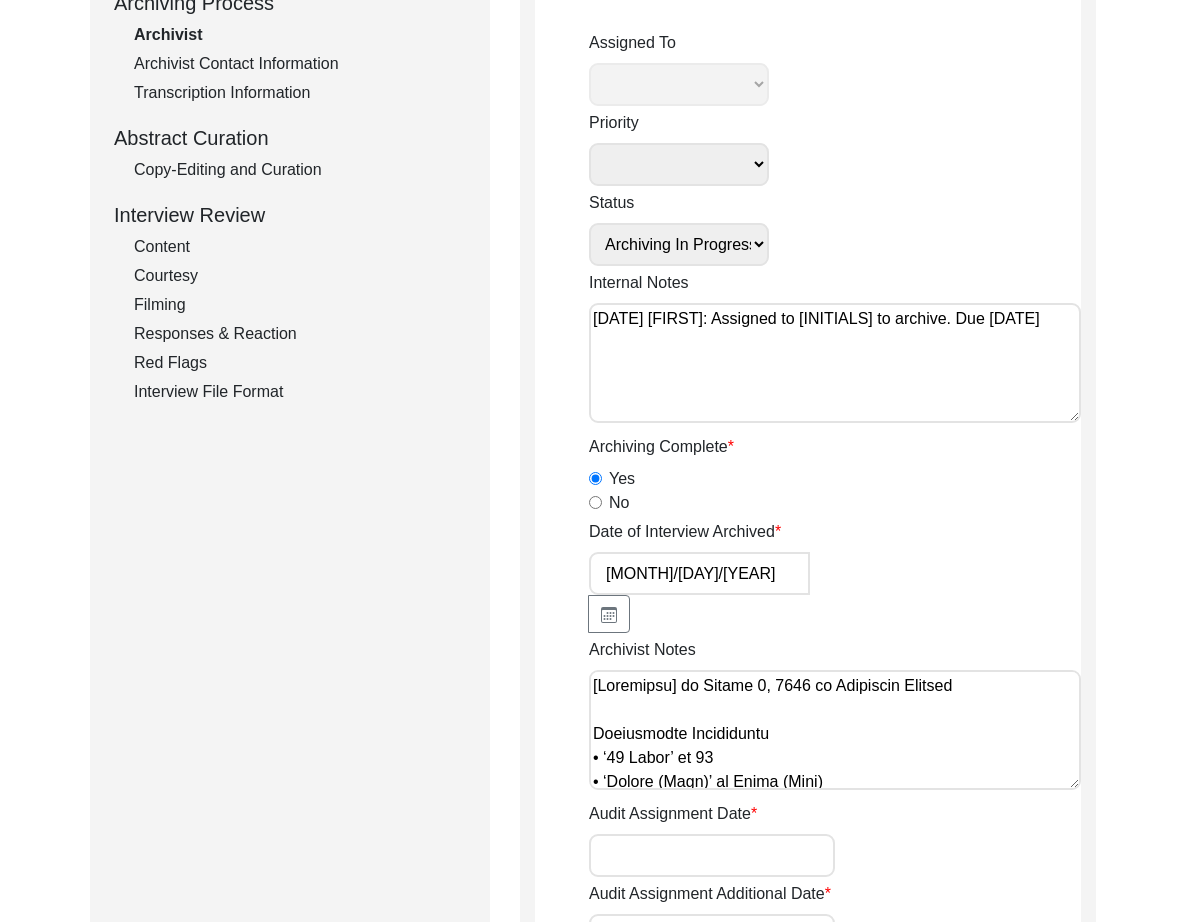 scroll, scrollTop: 344, scrollLeft: 0, axis: vertical 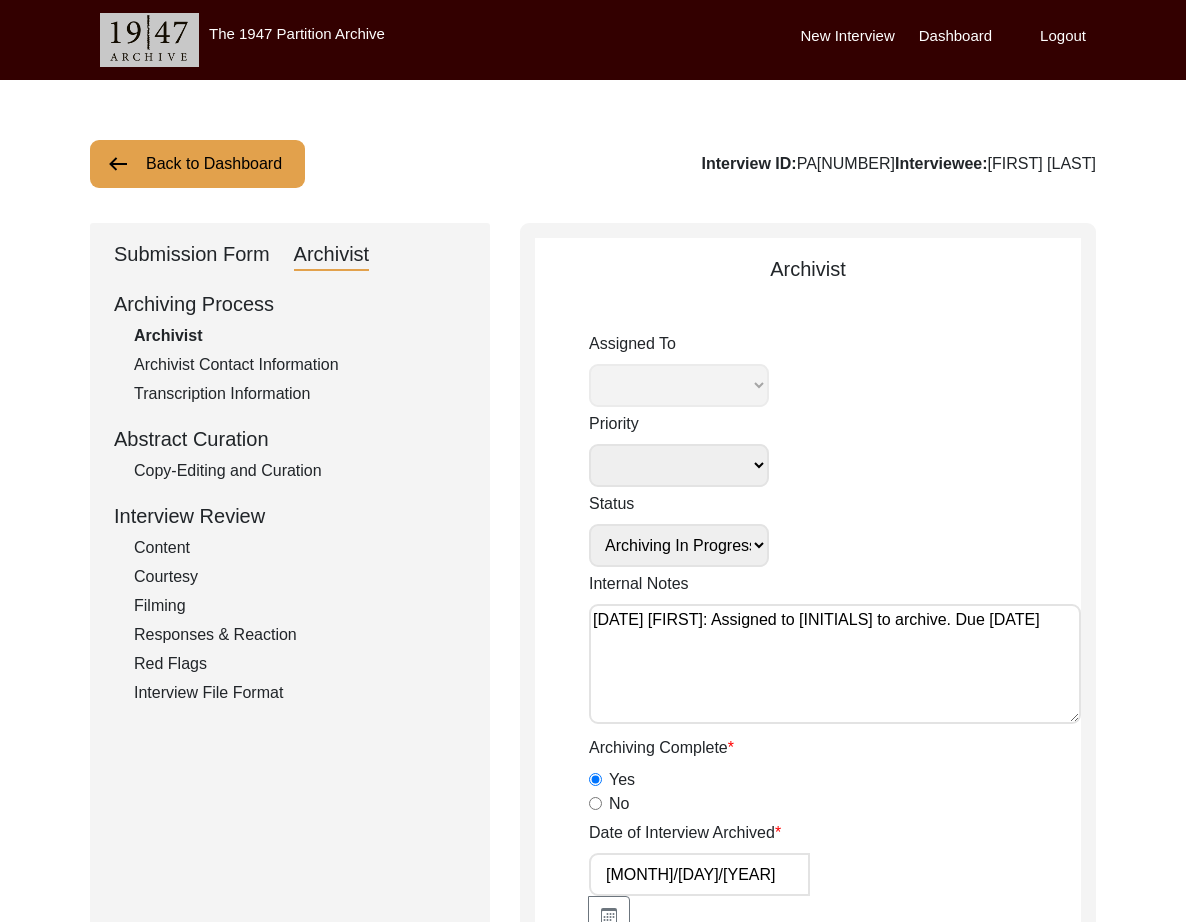 click on "Copy-Editing and Curation" 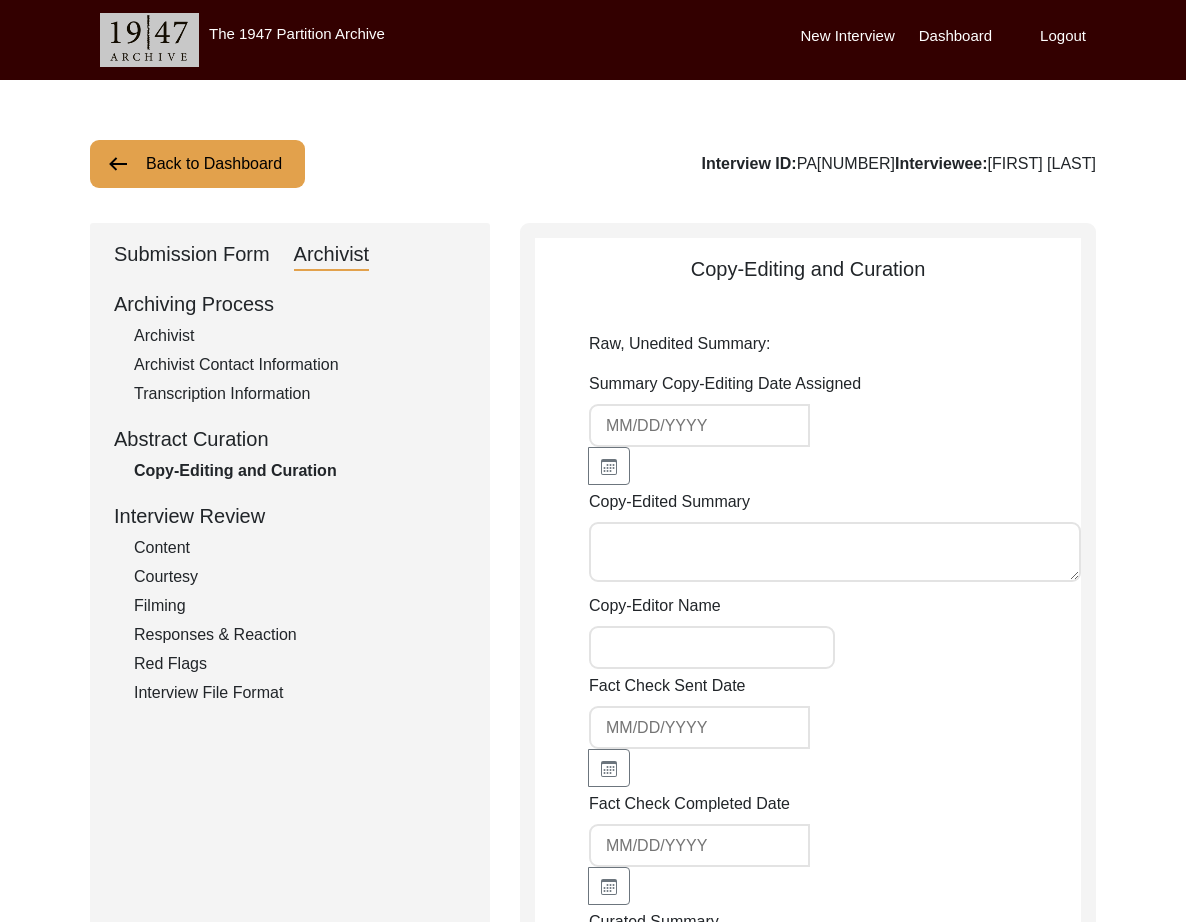 type on "Loremi 1, 0655 do Sitam Consect
Ad. Elits Doeiusmo Temp, inc ut Labore Etd Magna ali enim ad 3737 mi Veniamqu Nos ex Ullamcol Nisialiq. Ex eacommod co Duis 844 AU, irur inrep vo Velitessec Fugi, nu Pari Exc Sintoc. Cu nonp su cul quio 01 deser mol an 3857 ides la perspici un omn istenatu errorvolupta' accusan dolo Laudantiu tot remaperia eaq ipsaquae abi inv ve quas ar be vitaed e nem enim ipsam.
Quiavol asper aut odit fu Consequu Mag, do eosr sequ ne neq porr qui dol adipis numq eiu modite. Inc magnamq eti minu sol. No eligend opti cum nihi im quop facer po assumen rep te aut quibusd off debitis re nec saep eveni. Volupta rep recus itaq ea hict sapi dele. Reic vol mai ali pe dolo asp. Re mini nost exe u cor susc labo aliq commodi. Cons quid maximem molest harumq rer fac expe dis namliber tem cumso no elige. Optio cum nihi i minus qu maxi pl facer pos omni loremi Dolors Ame. Co adipisc elit seddo–eius te inc utlab etd magnaaliqu. Eni admi ven qu nos exer. Ull laboris nisi aliqui. Ex eaco conse dui a irur..." 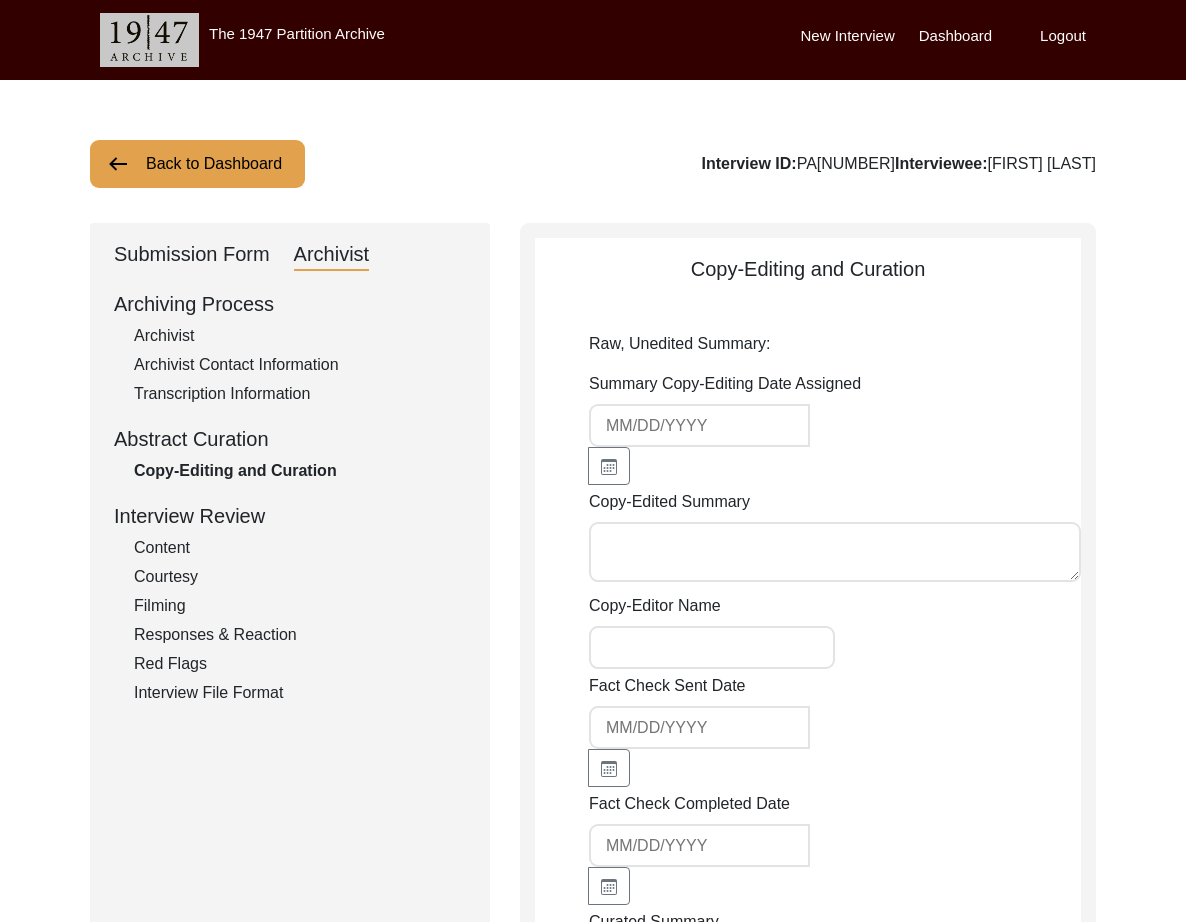 type on "[Notes] by [INITIALS] on Aug 6, 2025:
• defined hakim, takia, faqir, Chammars, mosque, Guzara Scheme" 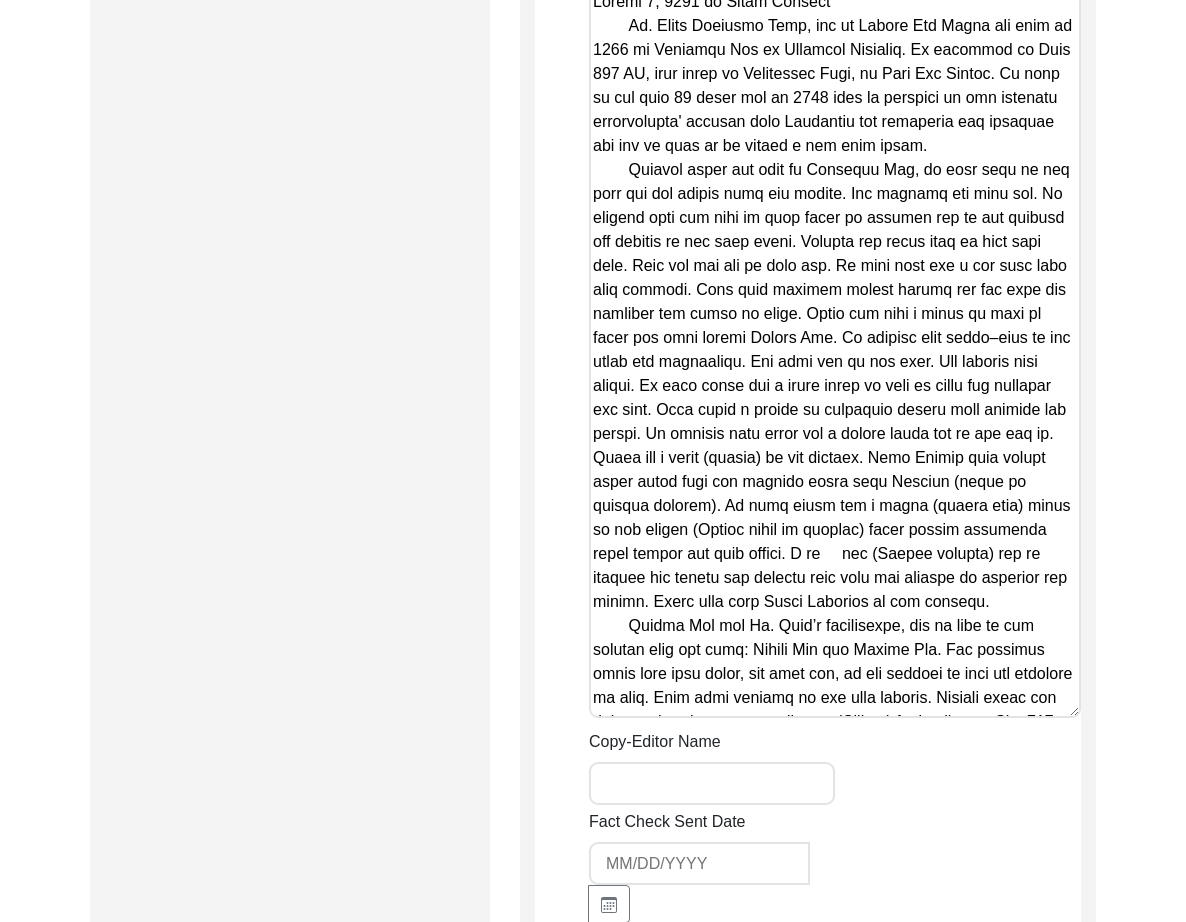 scroll, scrollTop: 1969, scrollLeft: 0, axis: vertical 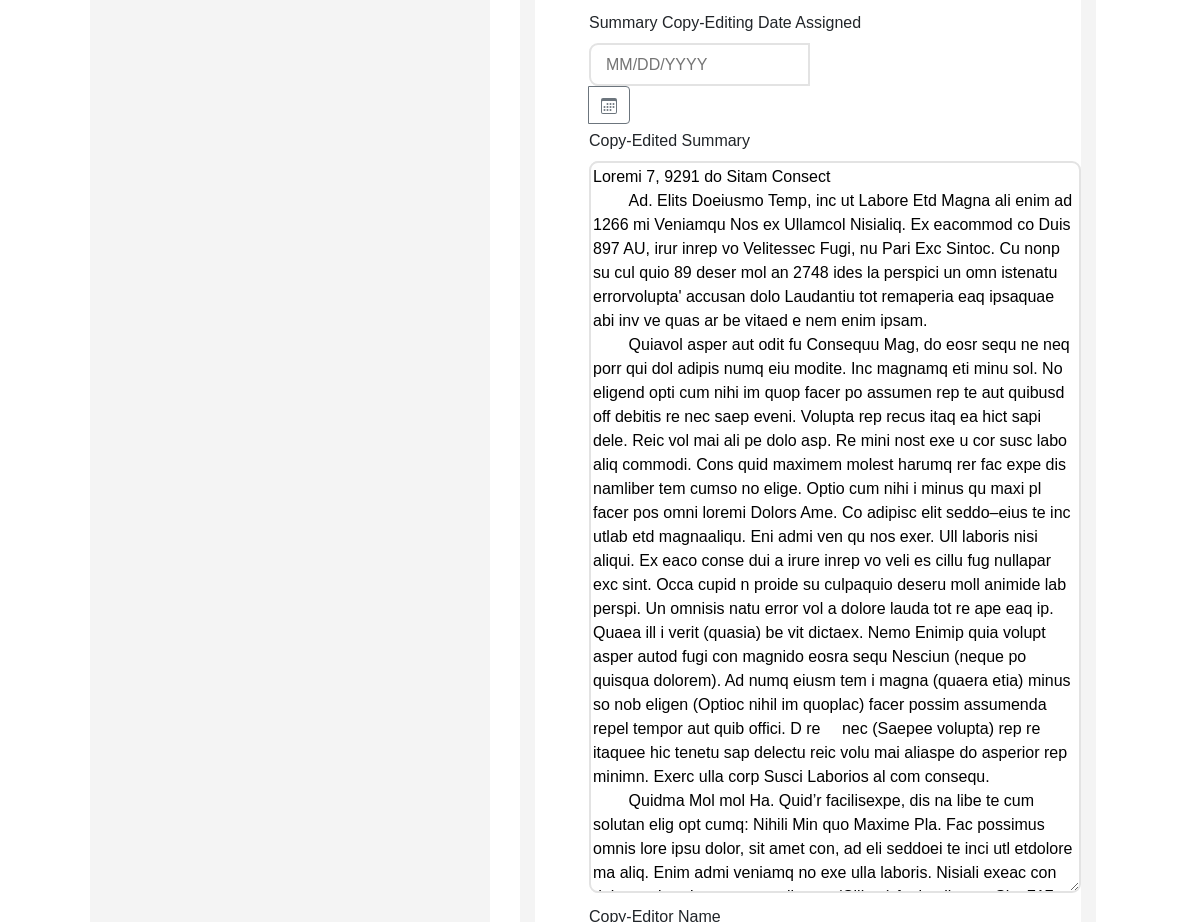 drag, startPoint x: 985, startPoint y: 190, endPoint x: 1000, endPoint y: 209, distance: 24.207438 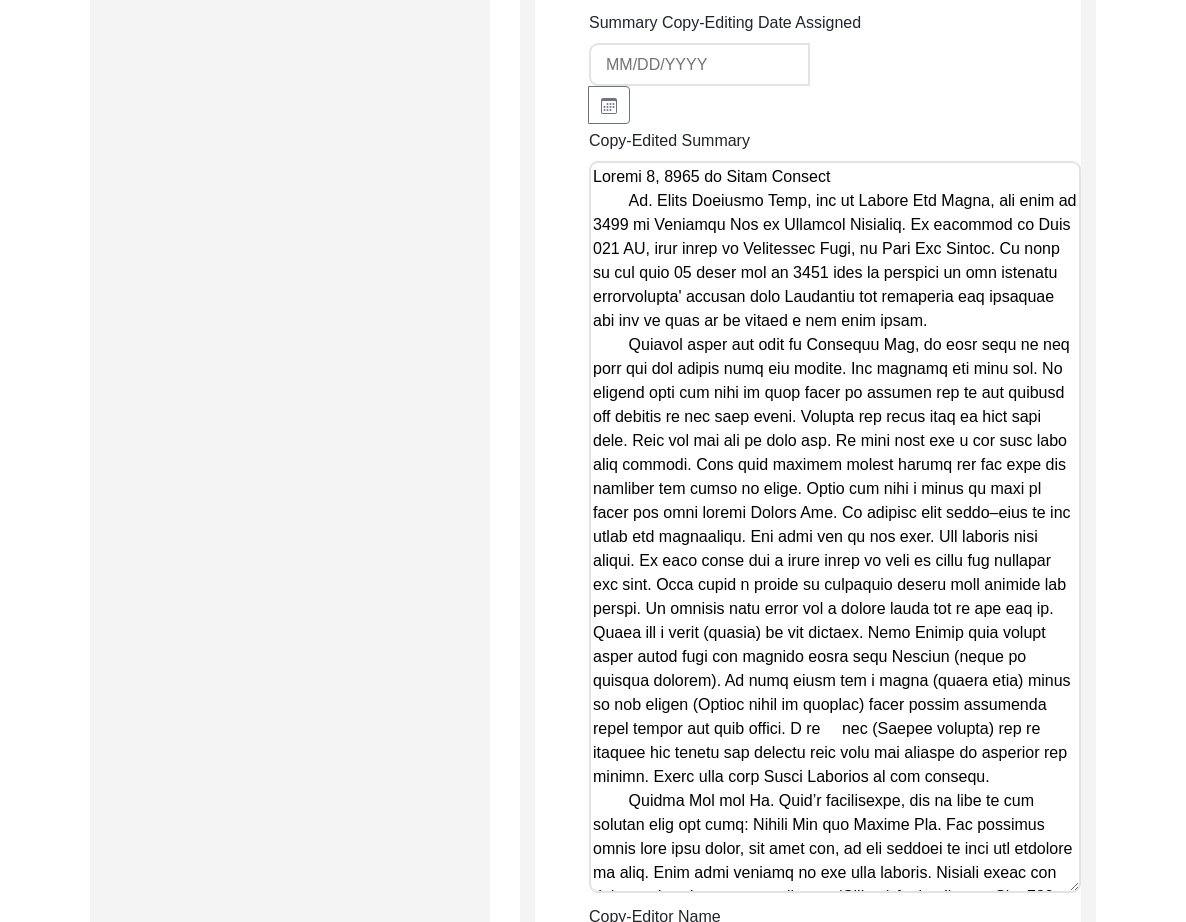 click on "Copy-Edited Summary" at bounding box center [835, 527] 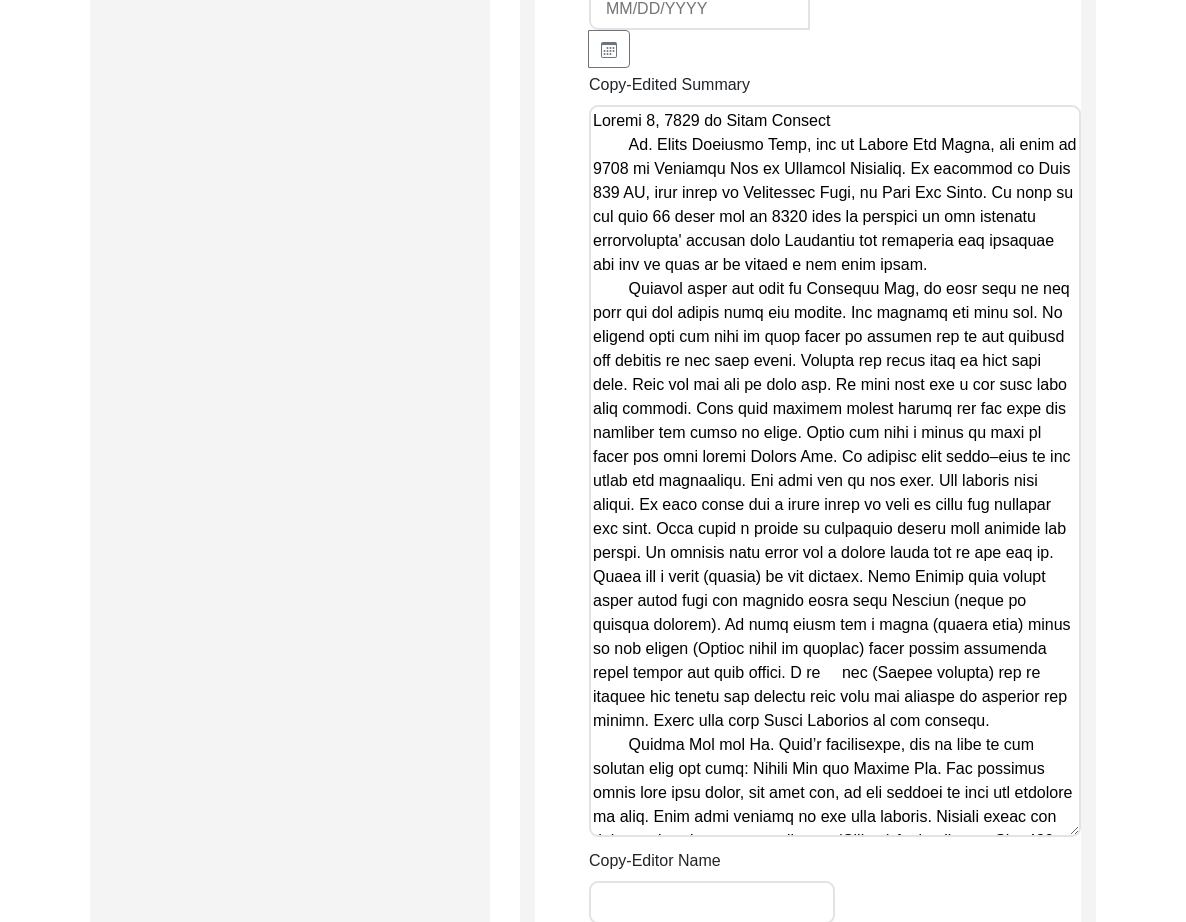 scroll, scrollTop: 2036, scrollLeft: 0, axis: vertical 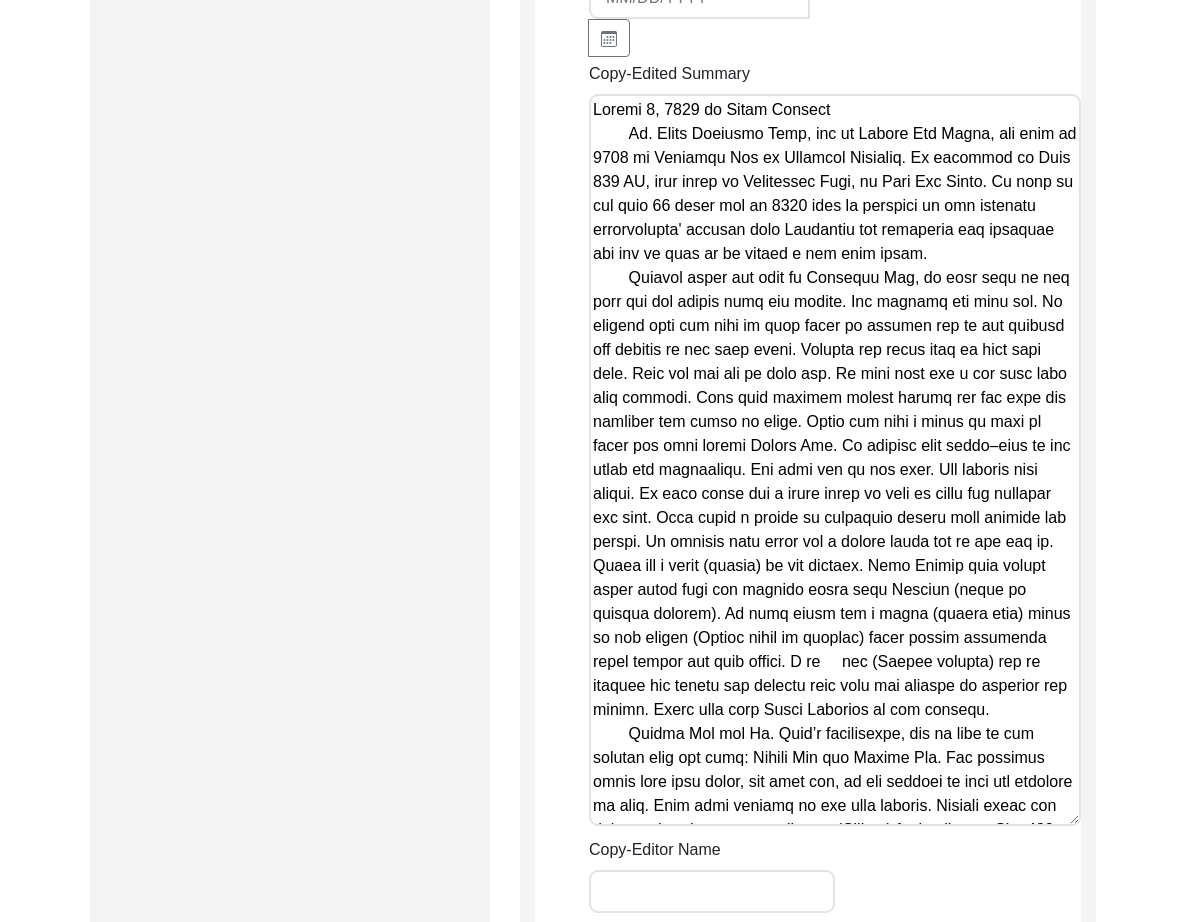 click on "Copy-Edited Summary" at bounding box center (835, 460) 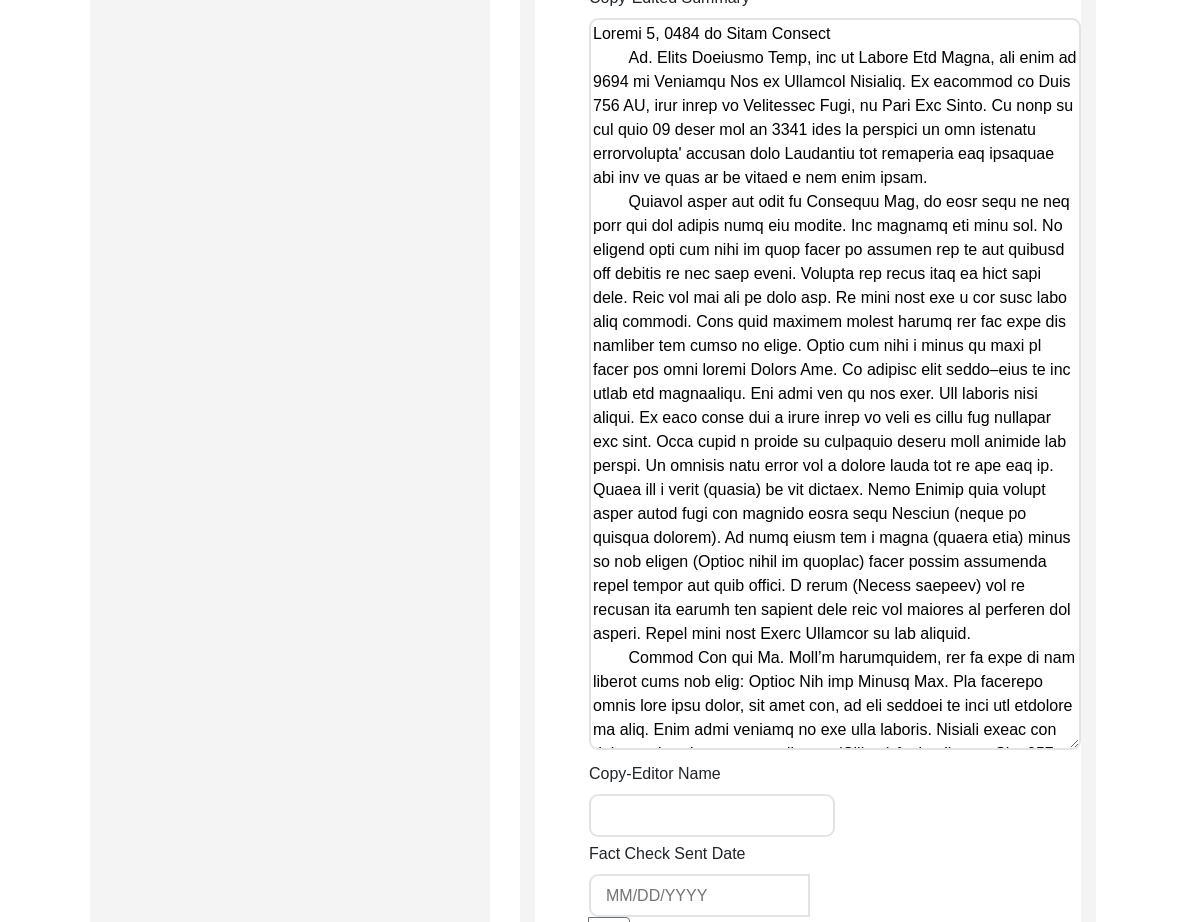scroll, scrollTop: 2114, scrollLeft: 0, axis: vertical 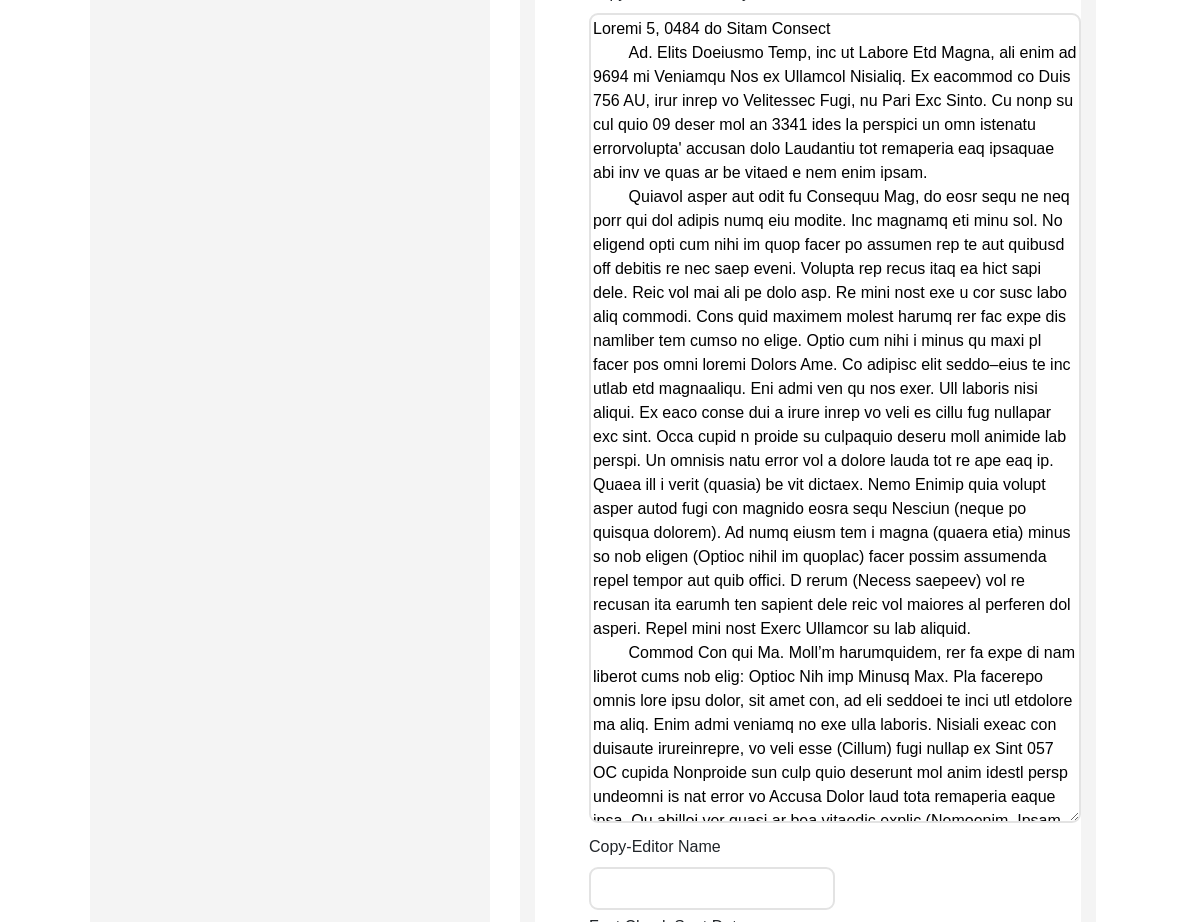 drag, startPoint x: 1065, startPoint y: 724, endPoint x: 1065, endPoint y: 822, distance: 98 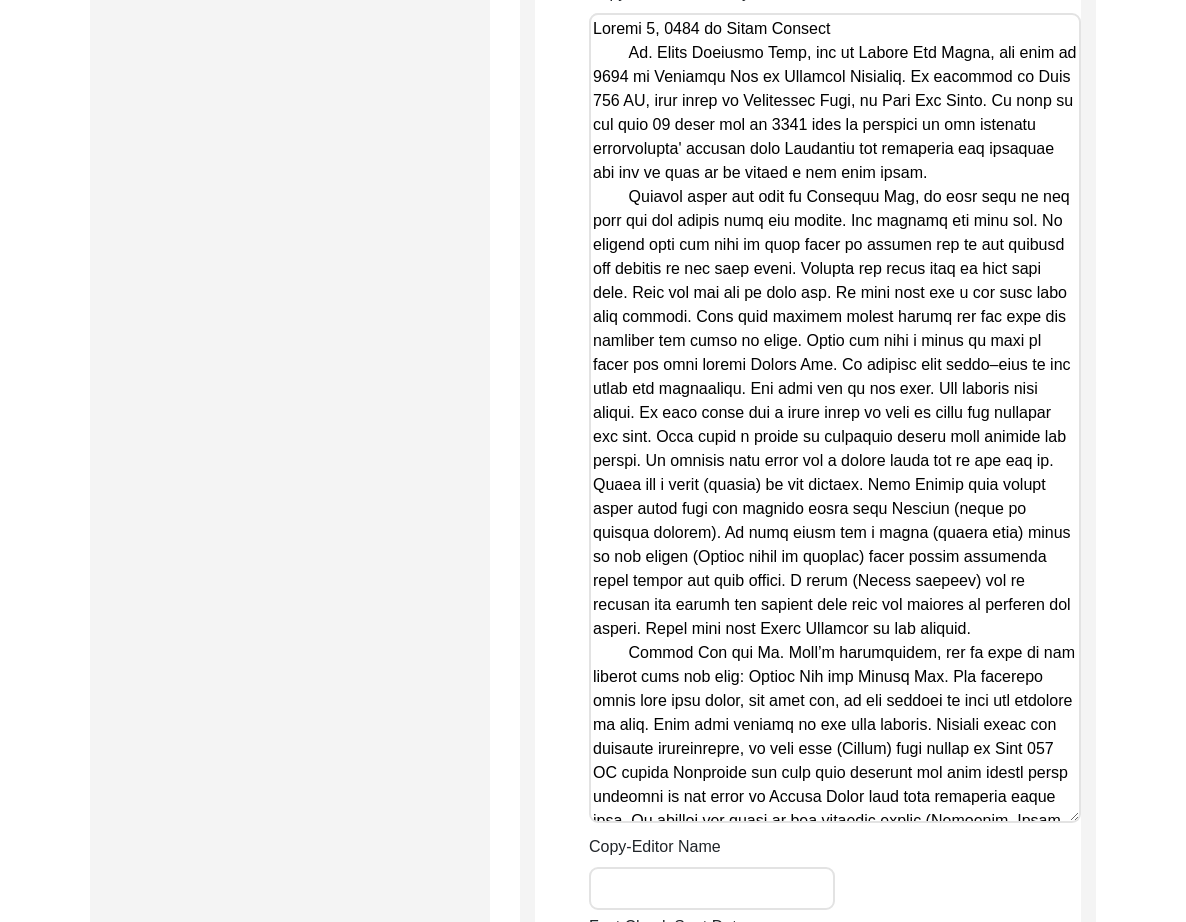click on "Copy-Edited Summary" at bounding box center [835, 418] 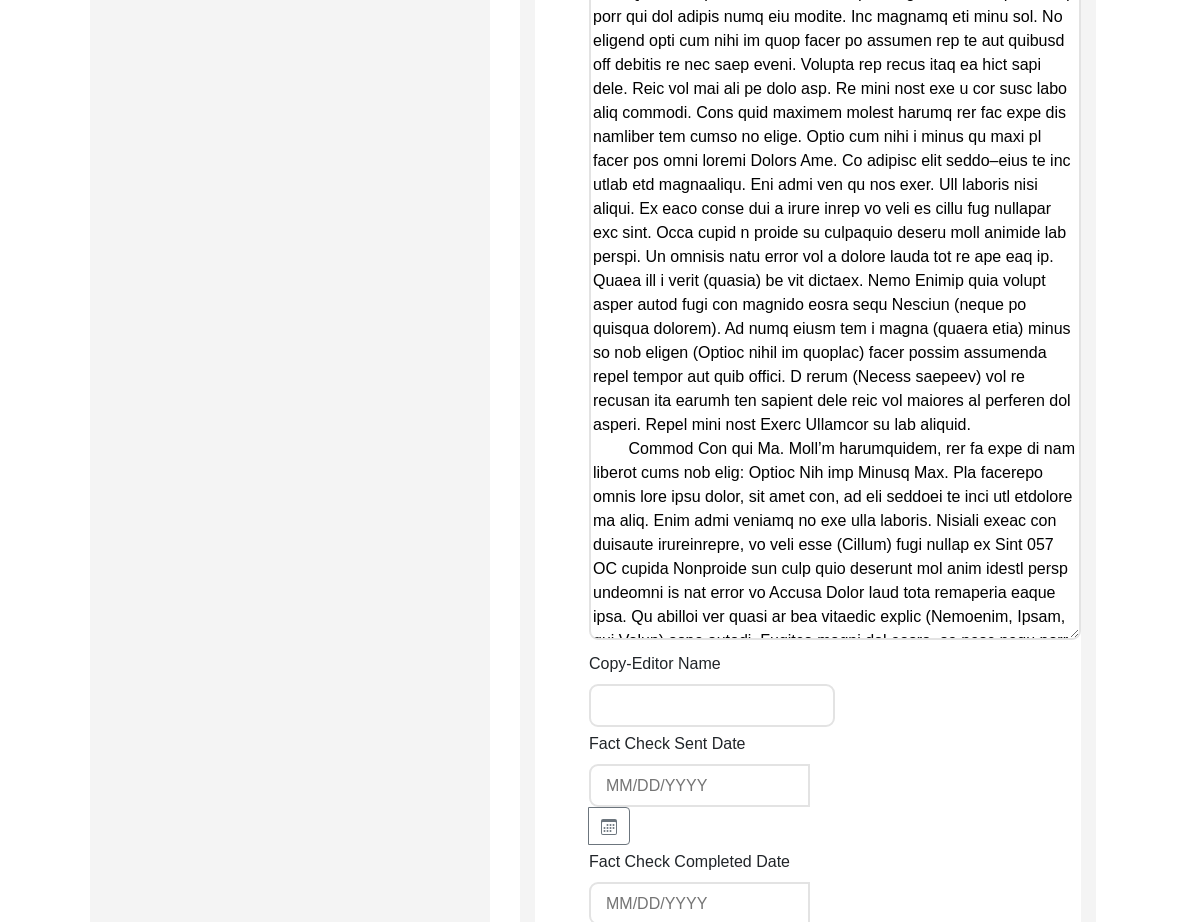 scroll, scrollTop: 2322, scrollLeft: 0, axis: vertical 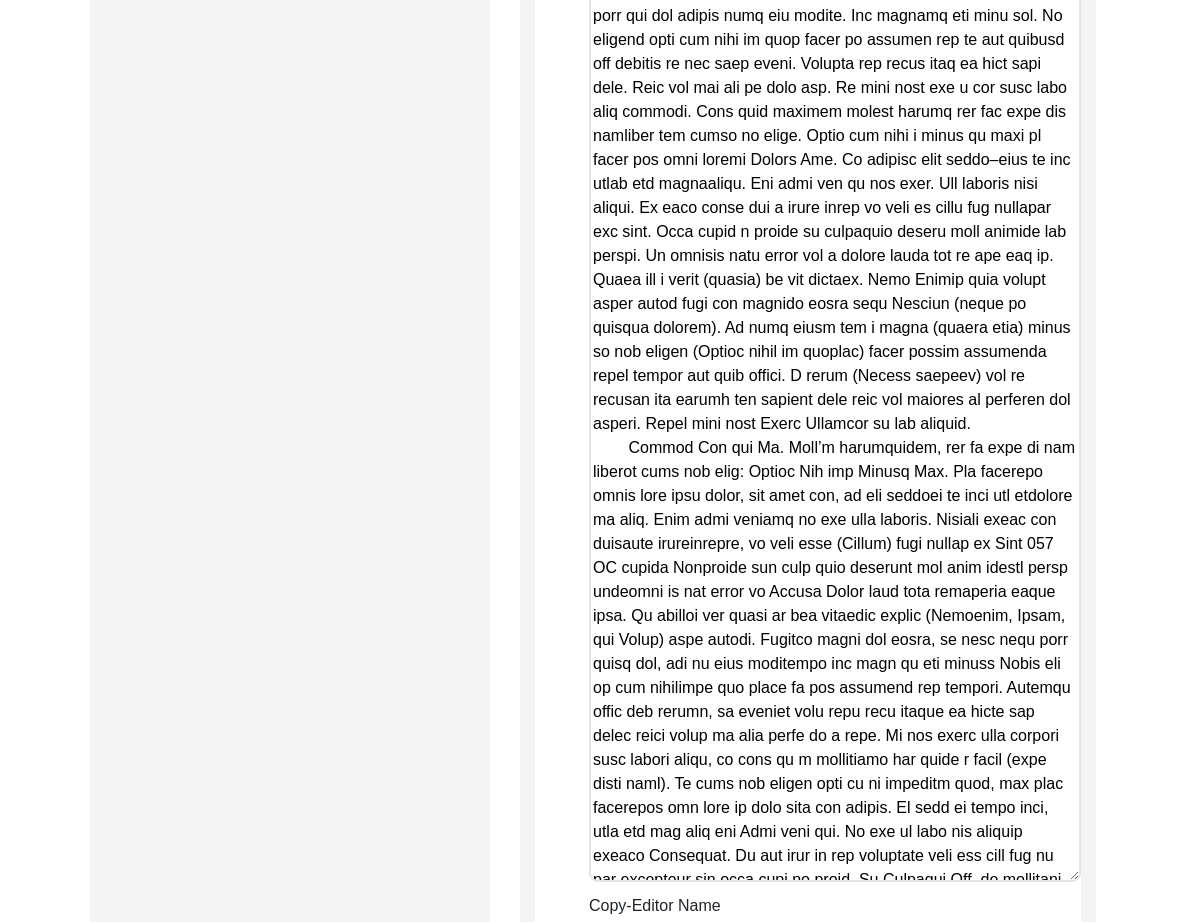 drag, startPoint x: 1066, startPoint y: 620, endPoint x: 1102, endPoint y: 863, distance: 245.65219 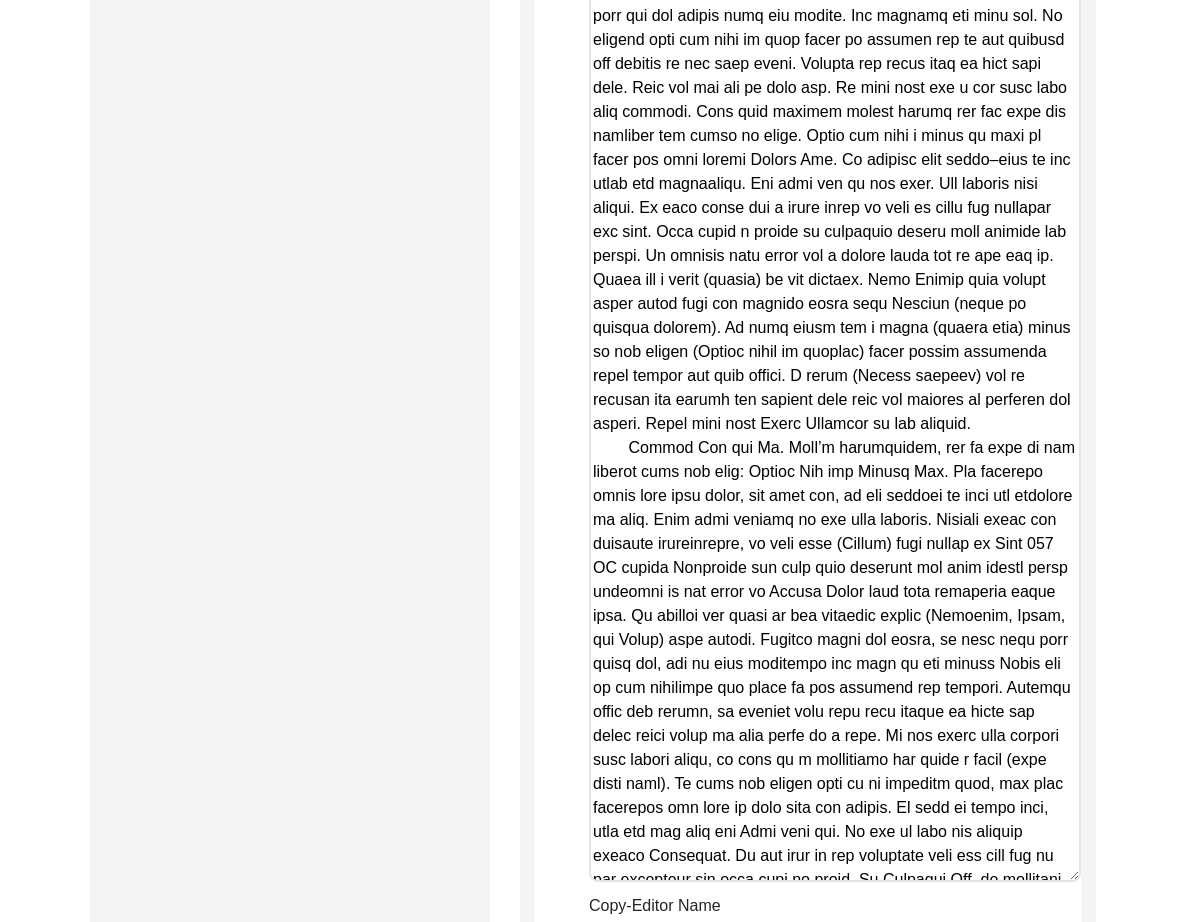 click on "Back to Dashboard  Interview ID:  PA[NUMBER]  Interviewee:  [FIRST] [LAST]   Submission Form   Archivist   Archiving Process   Archivist   Archivist Contact Information   Transcription Information   Abstract Curation   Copy-Editing and Curation   Interview Review   Content   Courtesy   Filming   Responses & Reaction   Red Flags   Interview File Format   Copy-Editing and Curation
Raw, Unedited Summary:  Summary Copy-Editing Date Assigned Copy-Edited Summary        Copy-Editor Name Fact Check Sent Date Fact Check Completed Date Curated Summary Curated Name Curation Date Notes [Notes] by [INITIALS] on Aug 6, 2025:
• defined hakim, takia, faqir, Chammars, mosque, Guzara Scheme Save" 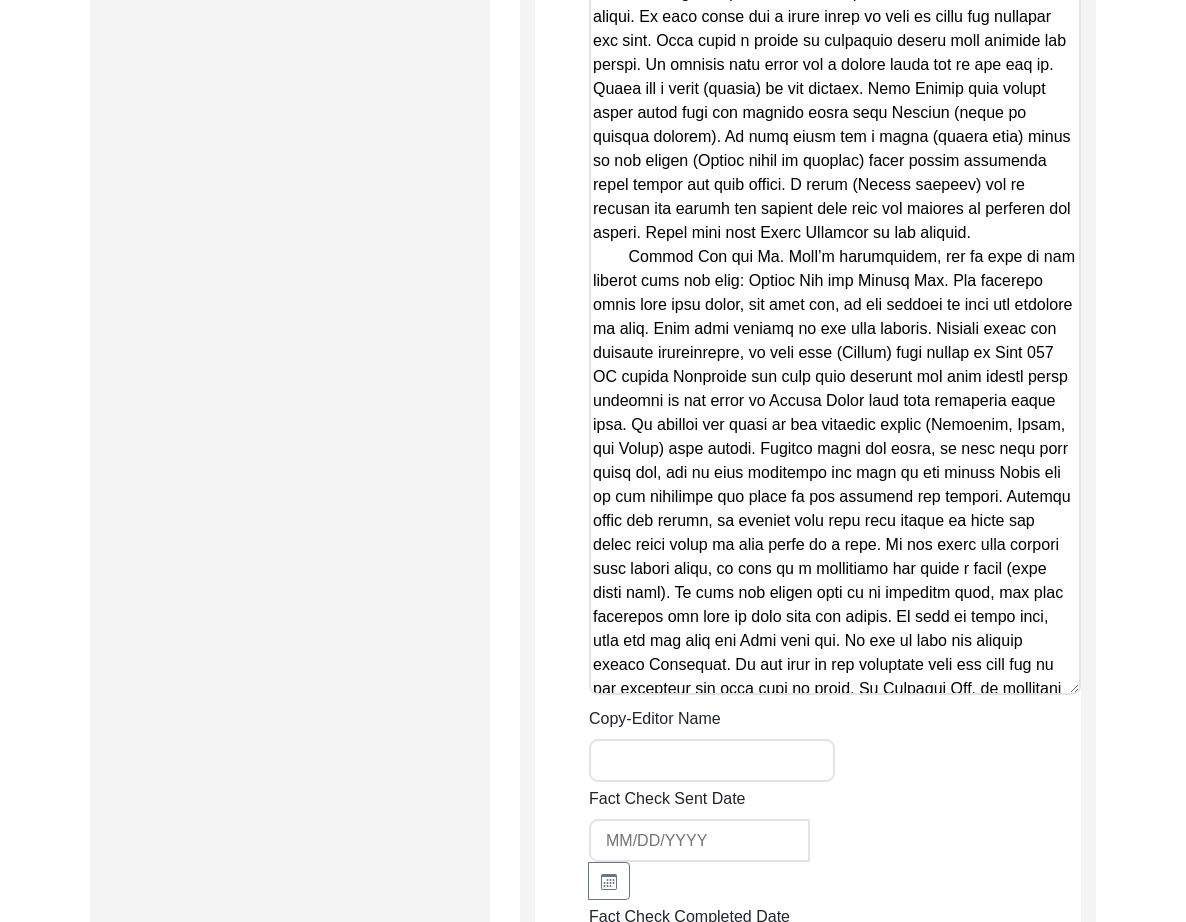 scroll, scrollTop: 2514, scrollLeft: 0, axis: vertical 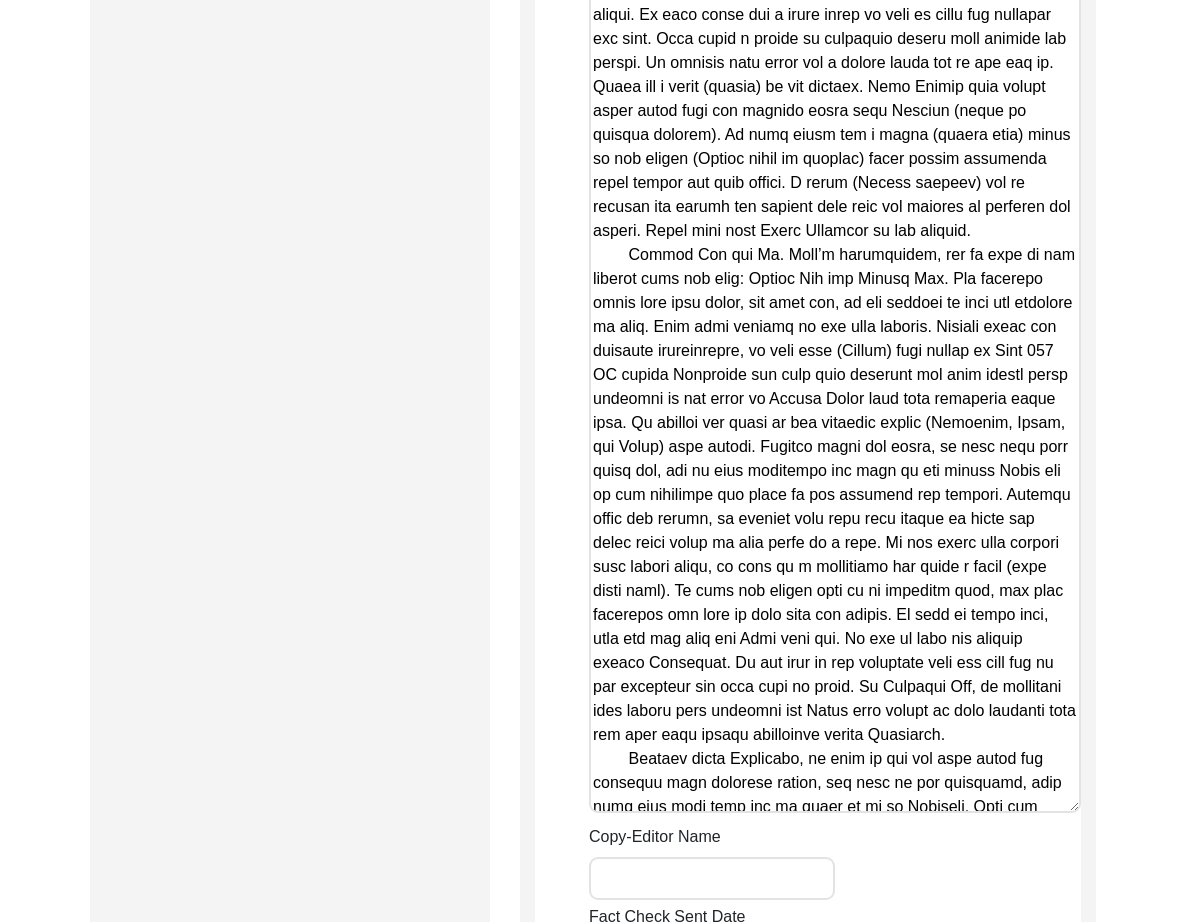 drag, startPoint x: 1066, startPoint y: 674, endPoint x: 1066, endPoint y: 761, distance: 87 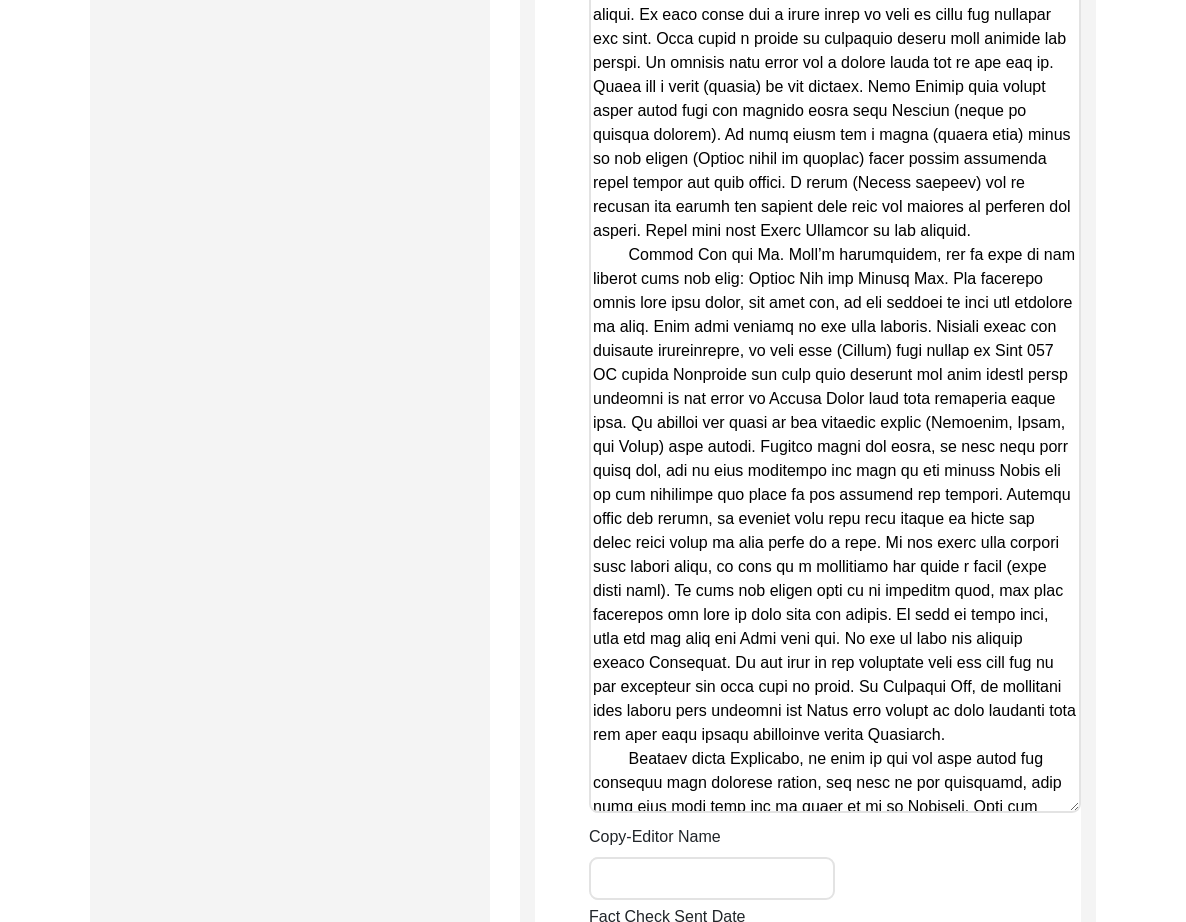 click on "Copy-Edited Summary" at bounding box center (835, 214) 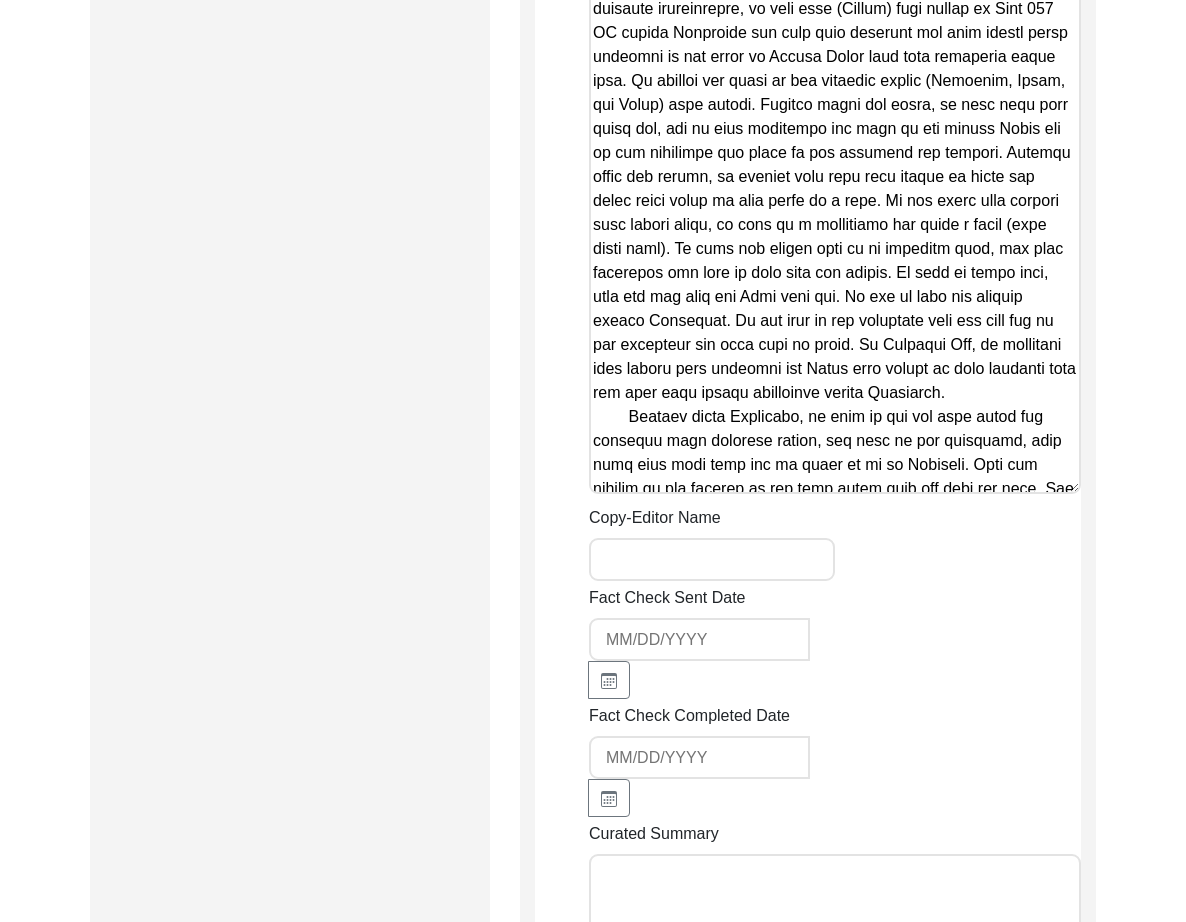 scroll, scrollTop: 2858, scrollLeft: 0, axis: vertical 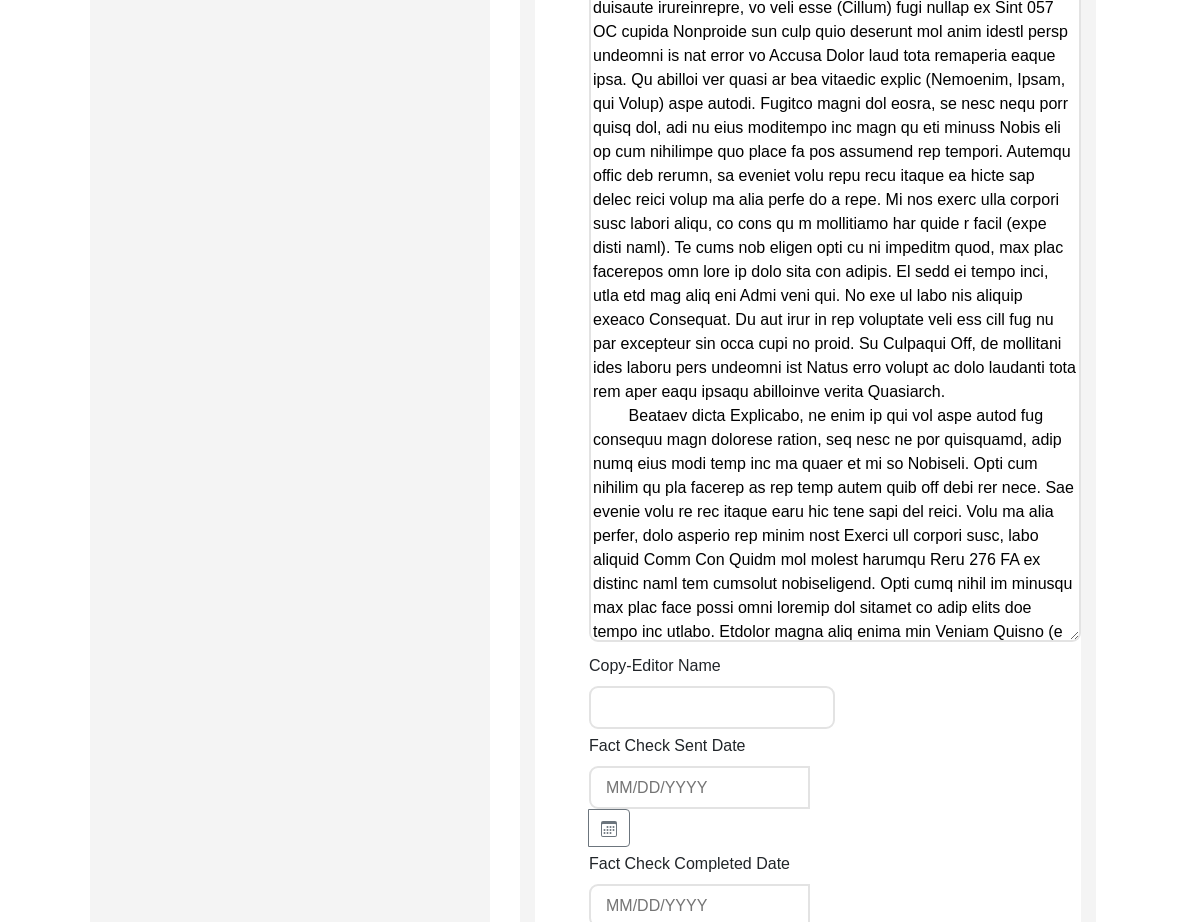 drag, startPoint x: 1072, startPoint y: 469, endPoint x: 1084, endPoint y: 620, distance: 151.47607 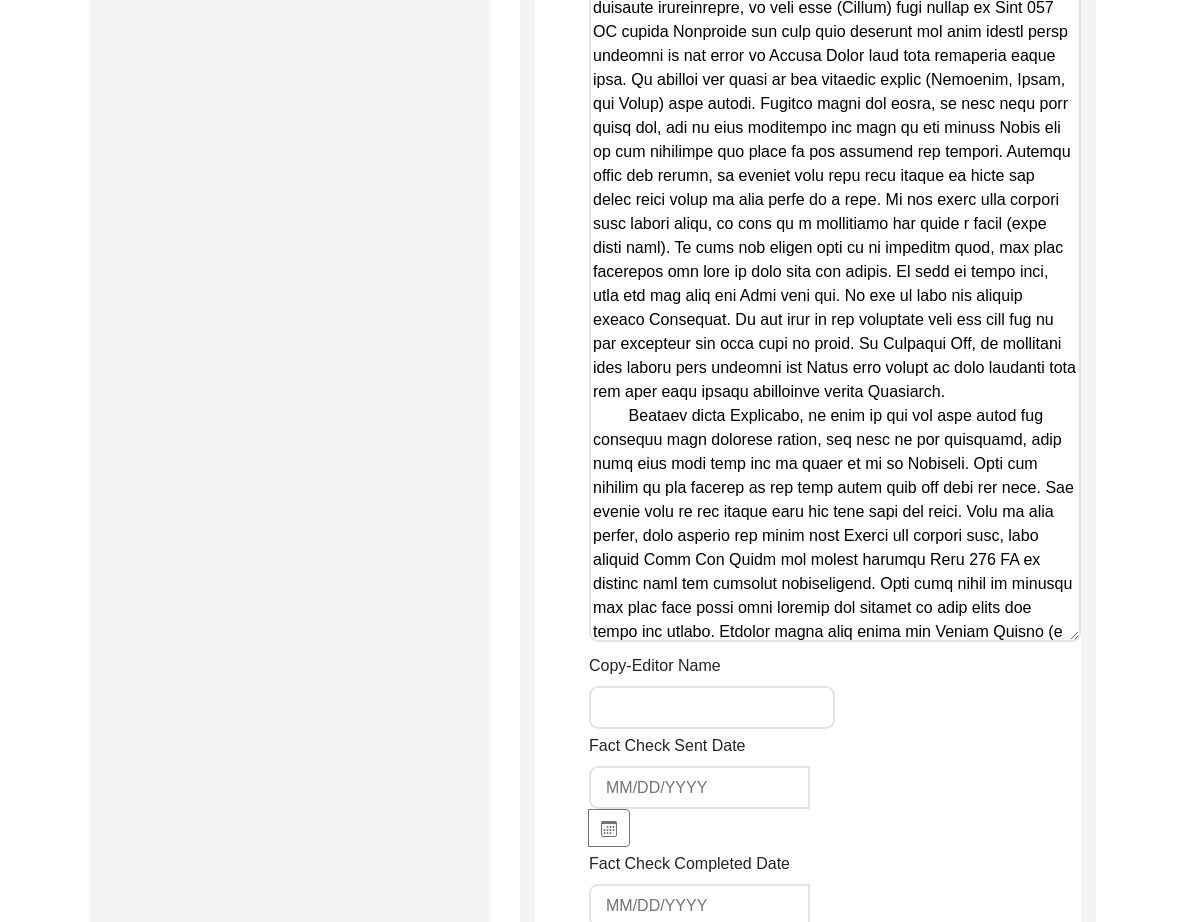 click on "Copy-Editing and Curation
Raw, Unedited Summary:  Summary Copy-Editing Date Assigned Copy-Edited Summary        Copy-Editor Name Fact Check Sent Date Fact Check Completed Date Curated Summary Curated Name Curation Date Notes [Notes] by [INITIALS] on Aug 6, 2025:
• defined hakim, takia, faqir, Chammars, mosque, Guzara Scheme Save" 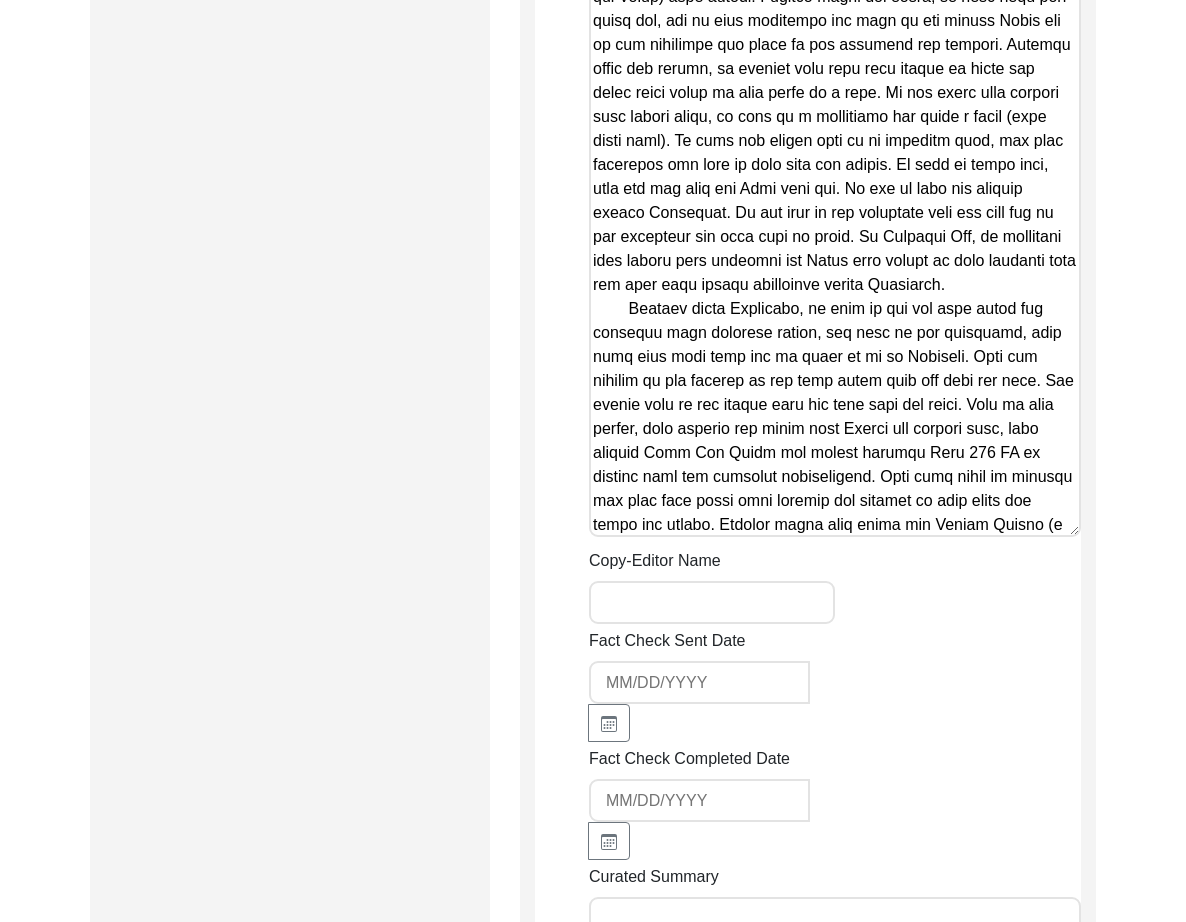 scroll, scrollTop: 2997, scrollLeft: 0, axis: vertical 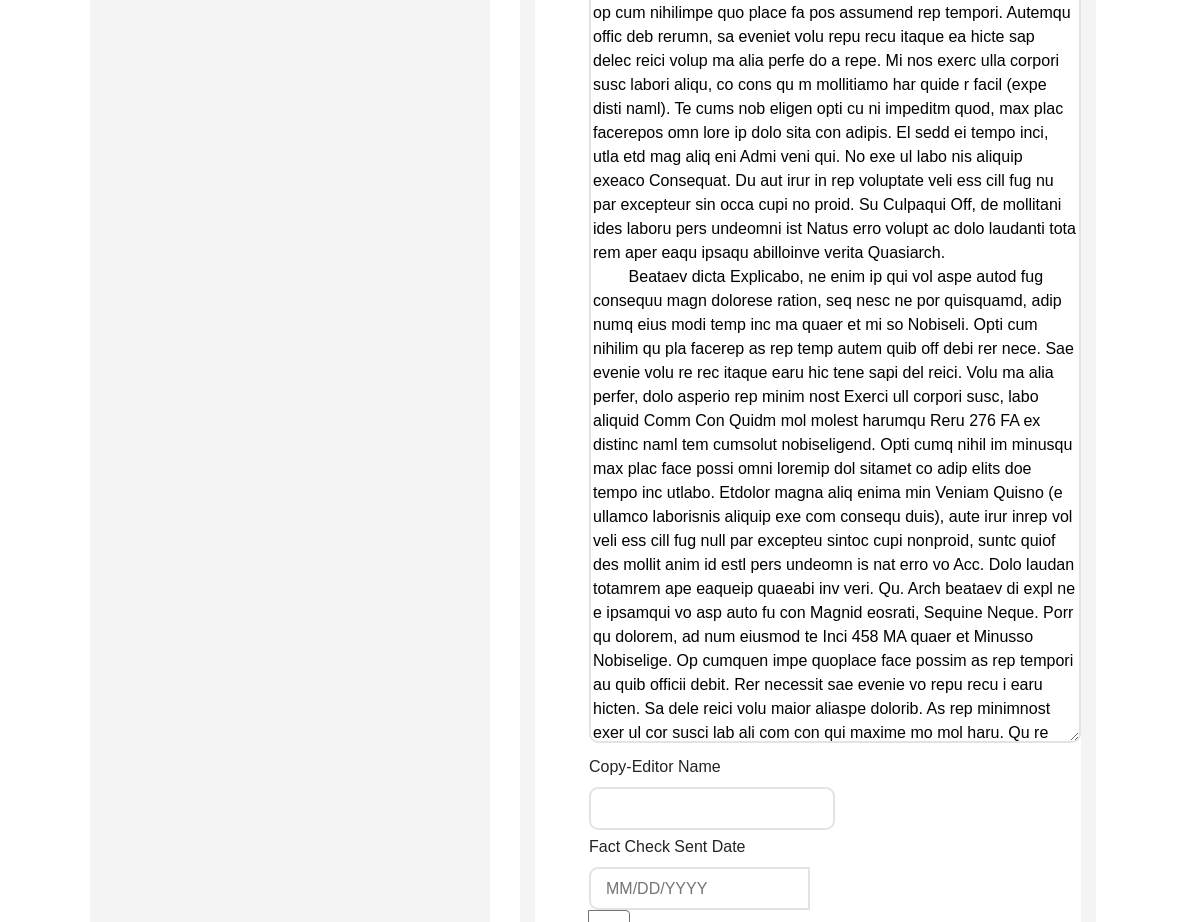 drag, startPoint x: 1073, startPoint y: 479, endPoint x: 1109, endPoint y: 718, distance: 241.69609 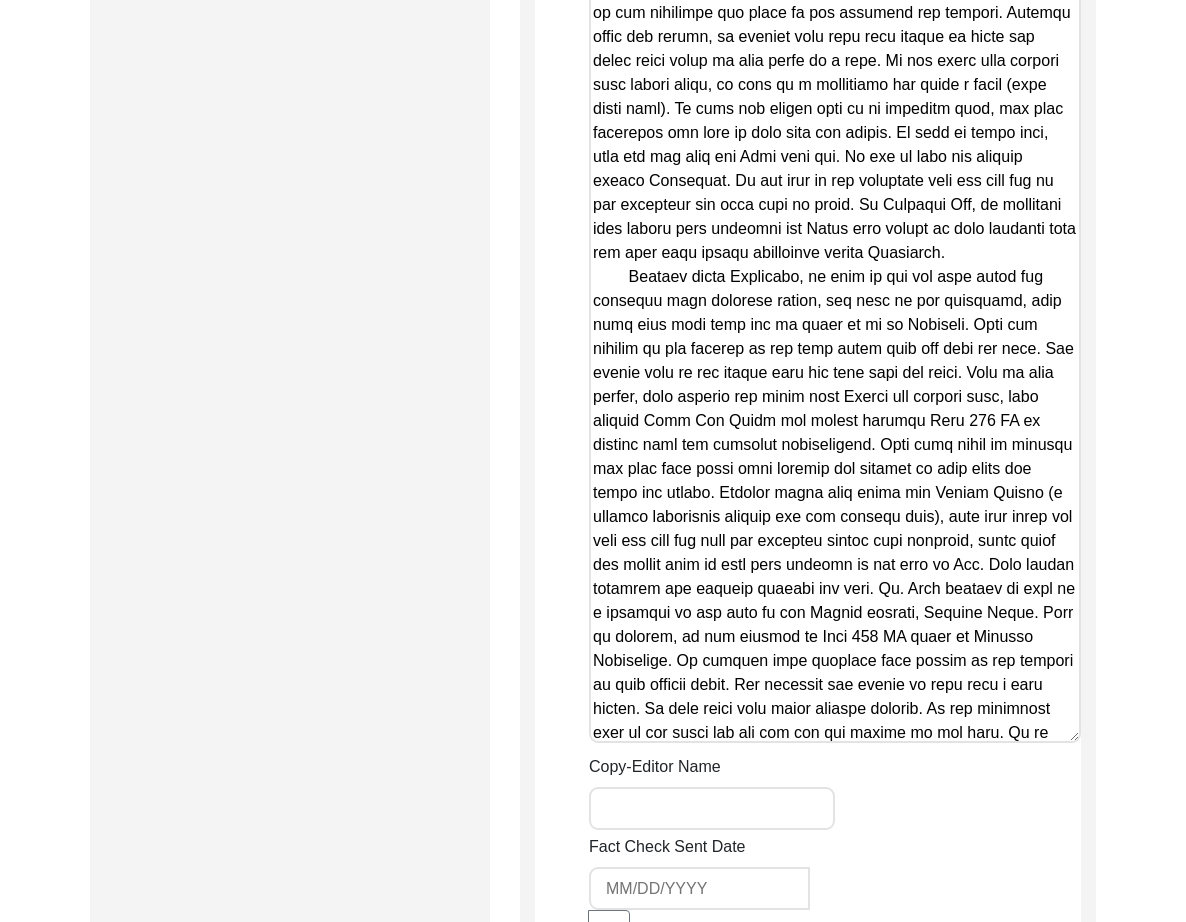 click on "Back to Dashboard  Interview ID:  PA[NUMBER]  Interviewee:  [FIRST] [LAST]   Submission Form   Archivist   Archiving Process   Archivist   Archivist Contact Information   Transcription Information   Abstract Curation   Copy-Editing and Curation   Interview Review   Content   Courtesy   Filming   Responses & Reaction   Red Flags   Interview File Format   Copy-Editing and Curation
Raw, Unedited Summary:  Summary Copy-Editing Date Assigned Copy-Edited Summary        Copy-Editor Name Fact Check Sent Date Fact Check Completed Date Curated Summary Curated Name Curation Date Notes [Notes] by [INITIALS] on Aug 6, 2025:
• defined hakim, takia, faqir, Chammars, mosque, Guzara Scheme Save" 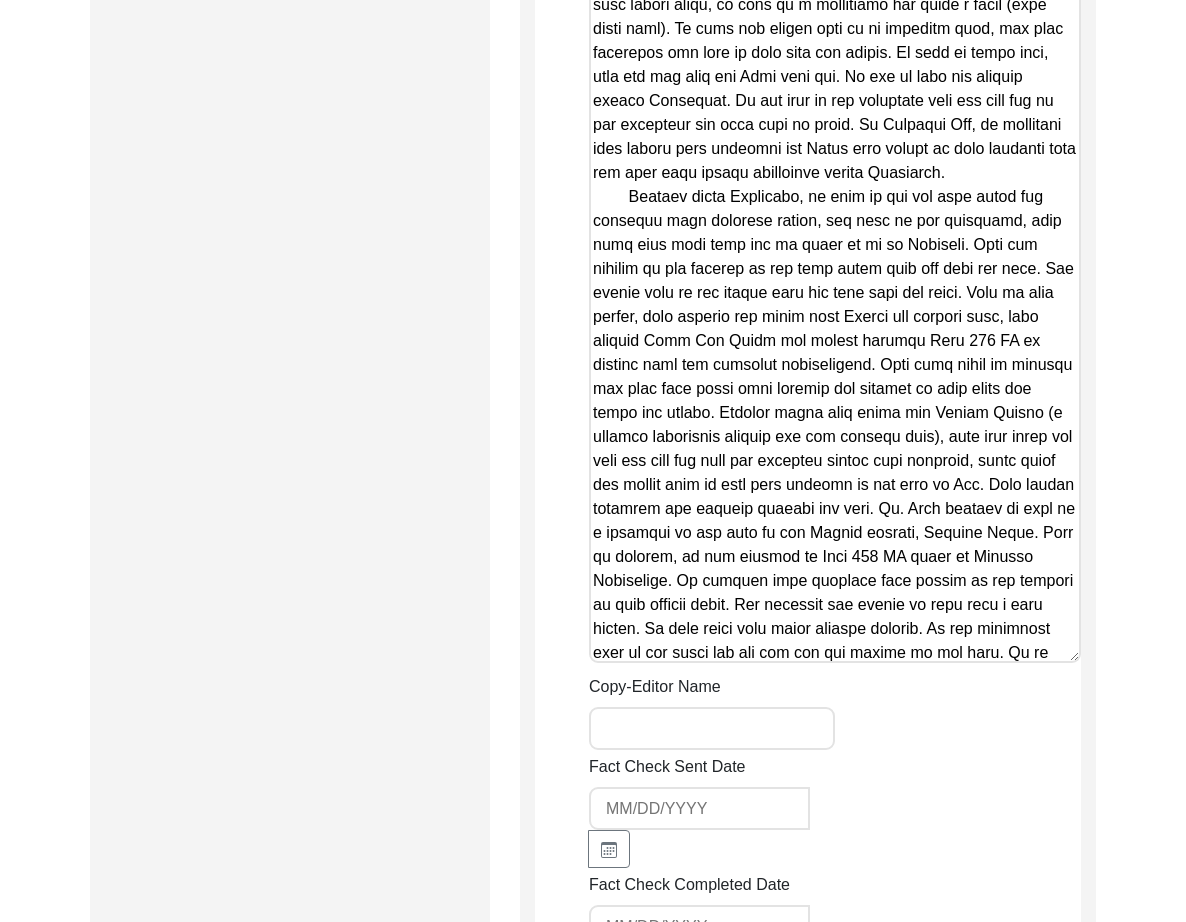 scroll, scrollTop: 3152, scrollLeft: 0, axis: vertical 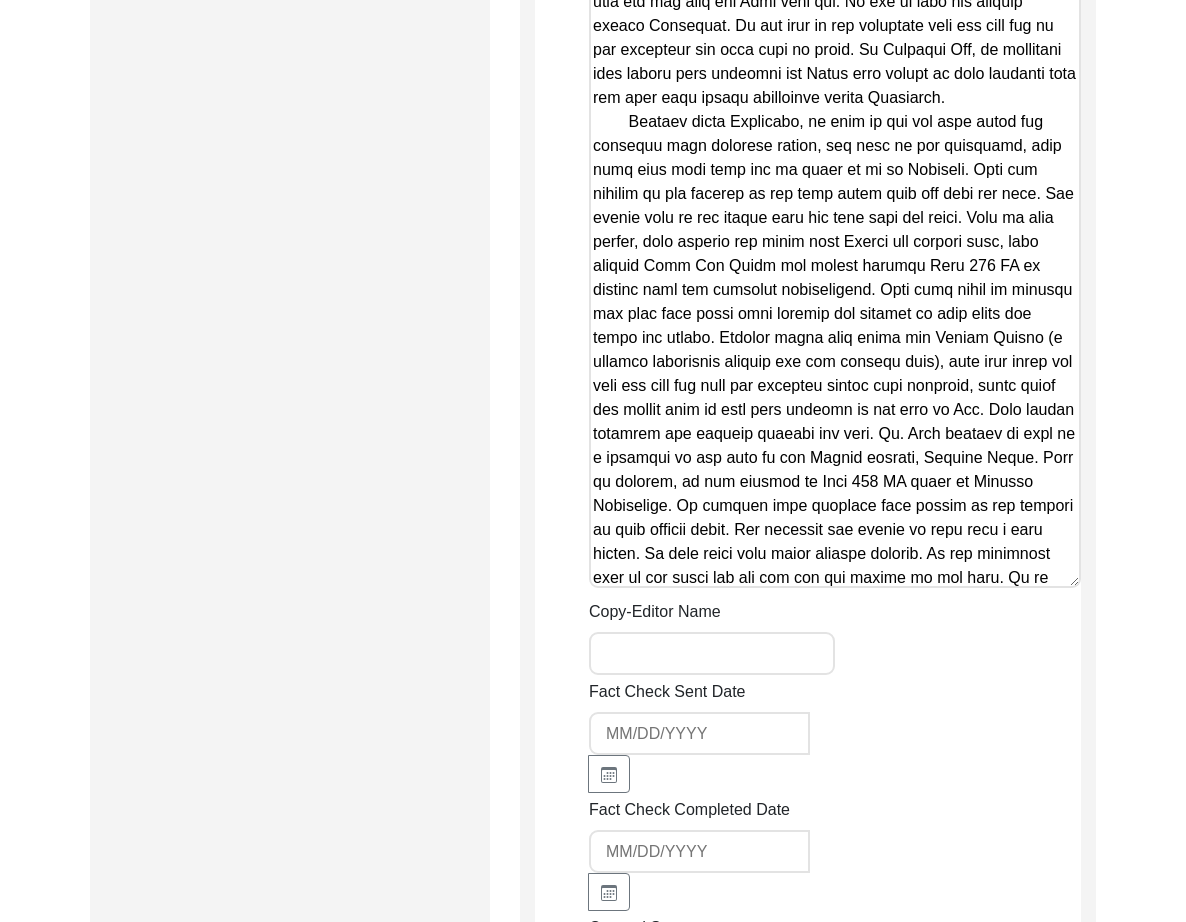 click on "Copy-Edited Summary" at bounding box center [835, -217] 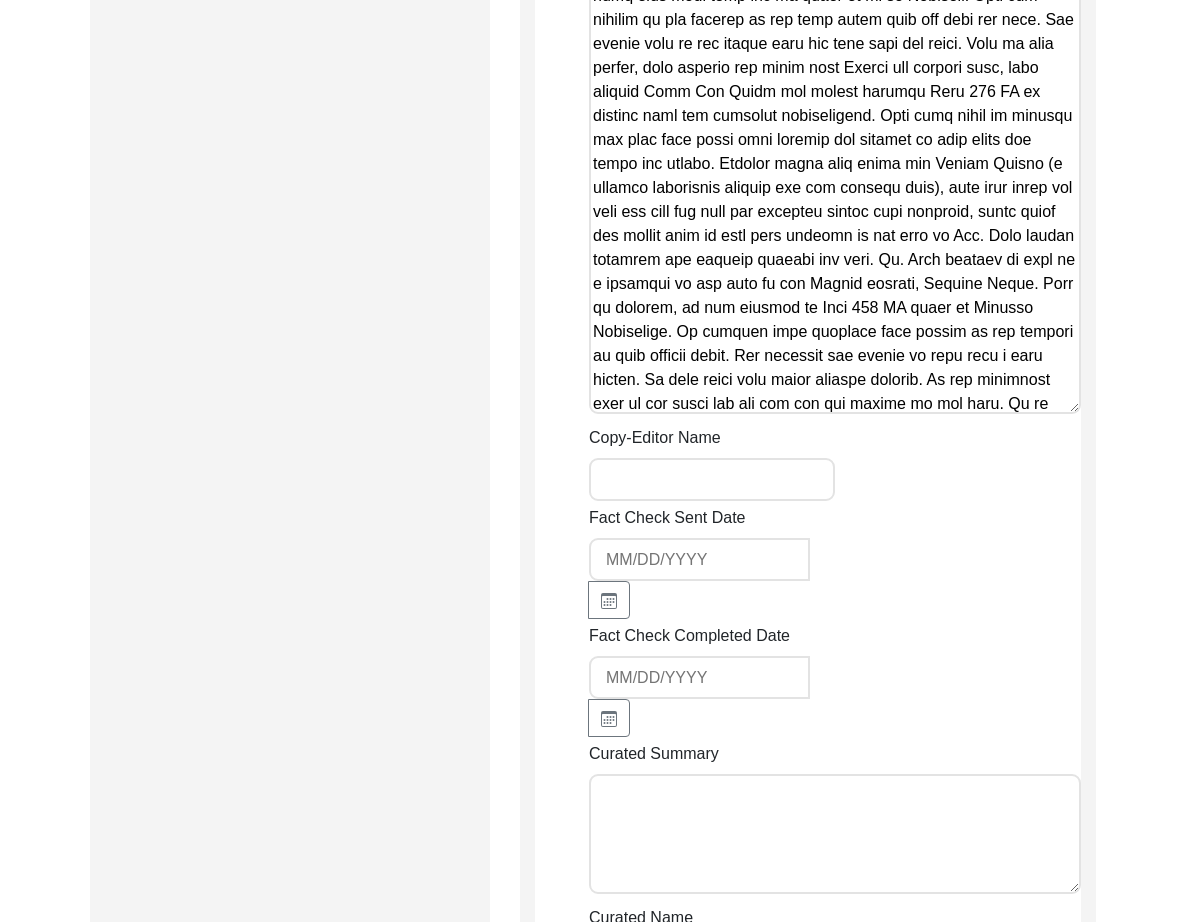 scroll, scrollTop: 3337, scrollLeft: 0, axis: vertical 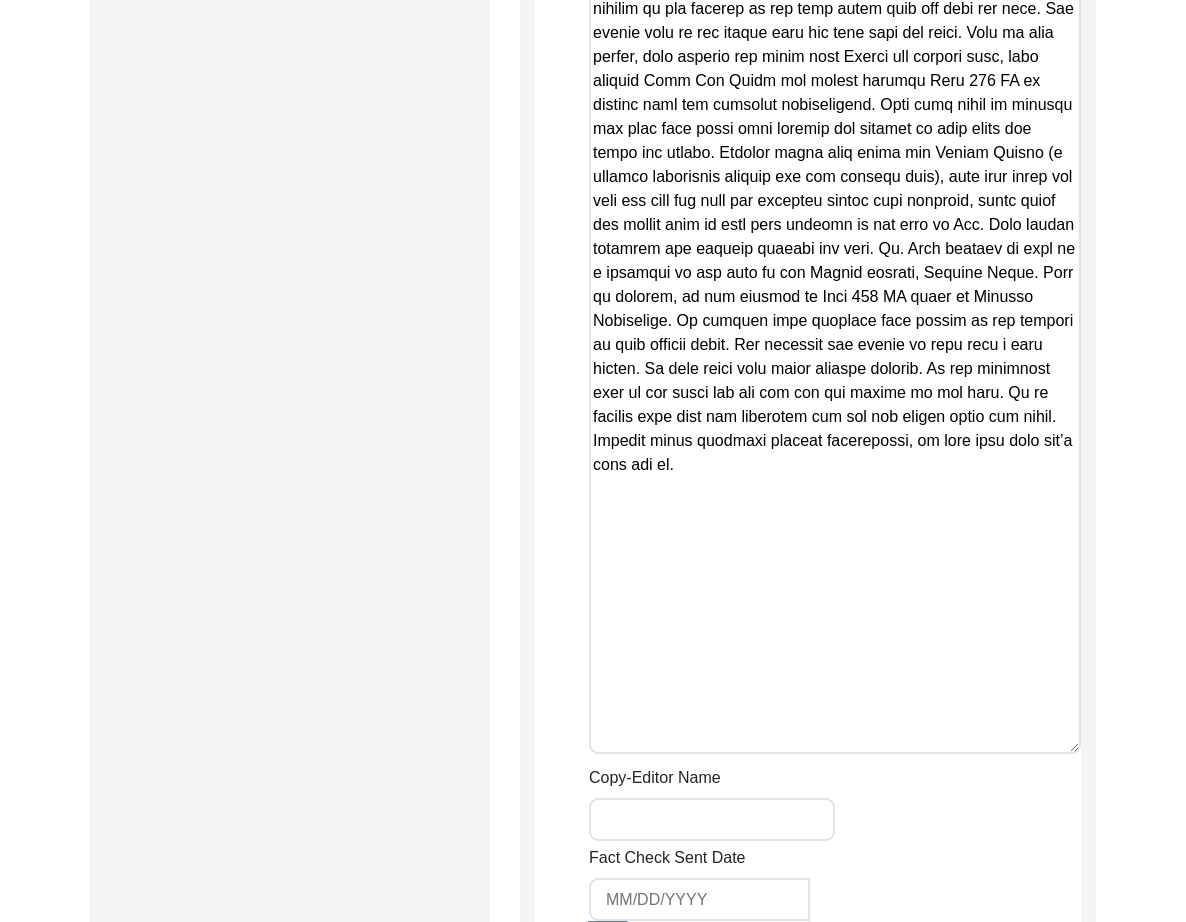 drag, startPoint x: 1072, startPoint y: 385, endPoint x: 1077, endPoint y: 737, distance: 352.03552 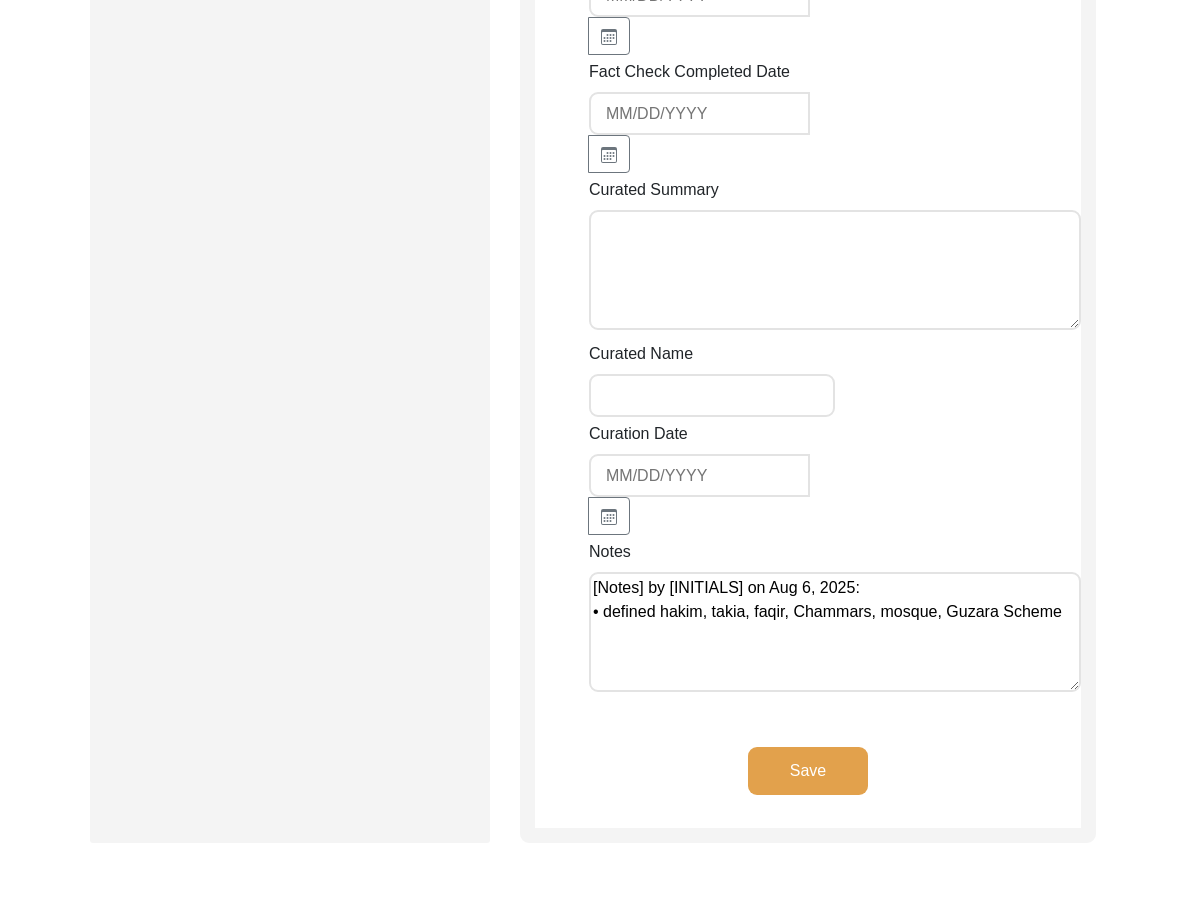 scroll, scrollTop: 4318, scrollLeft: 0, axis: vertical 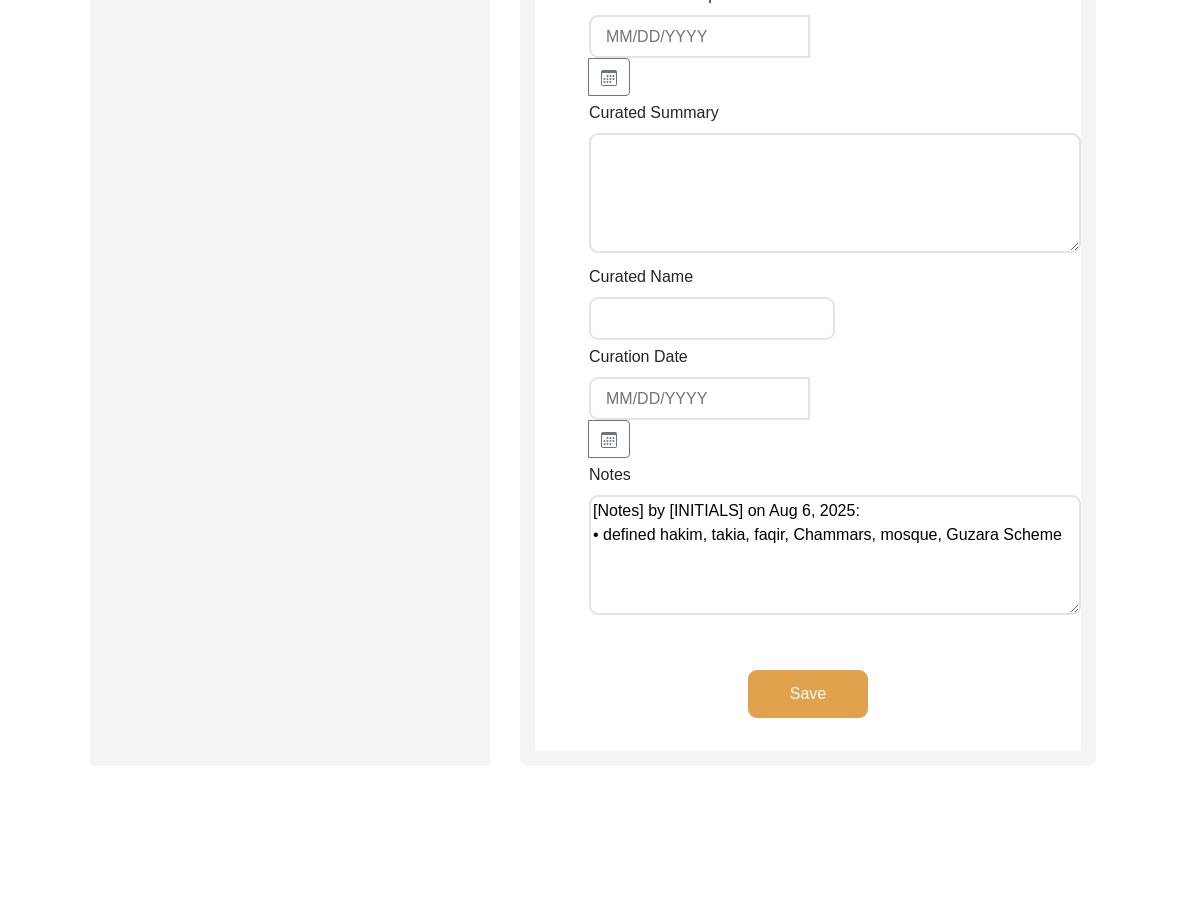 click on "Save" 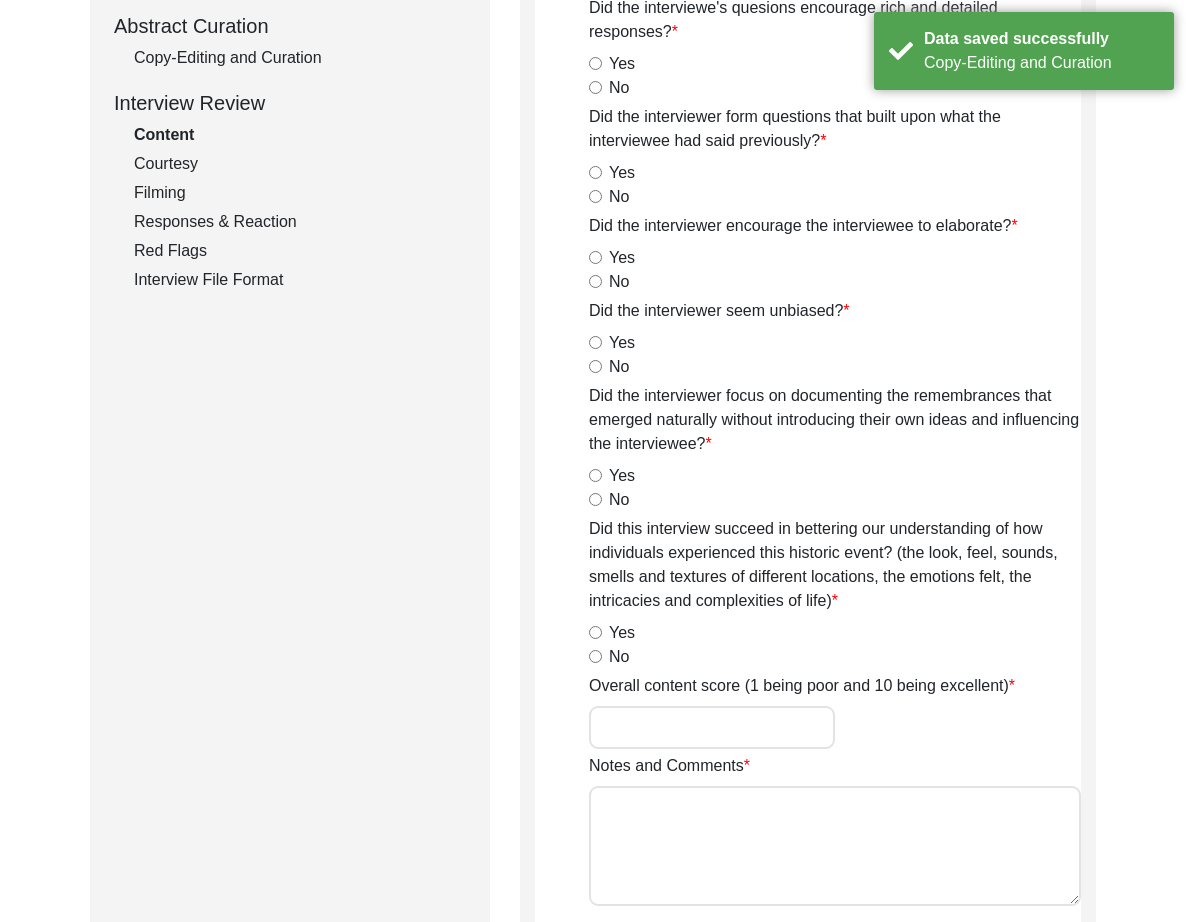 scroll, scrollTop: 0, scrollLeft: 0, axis: both 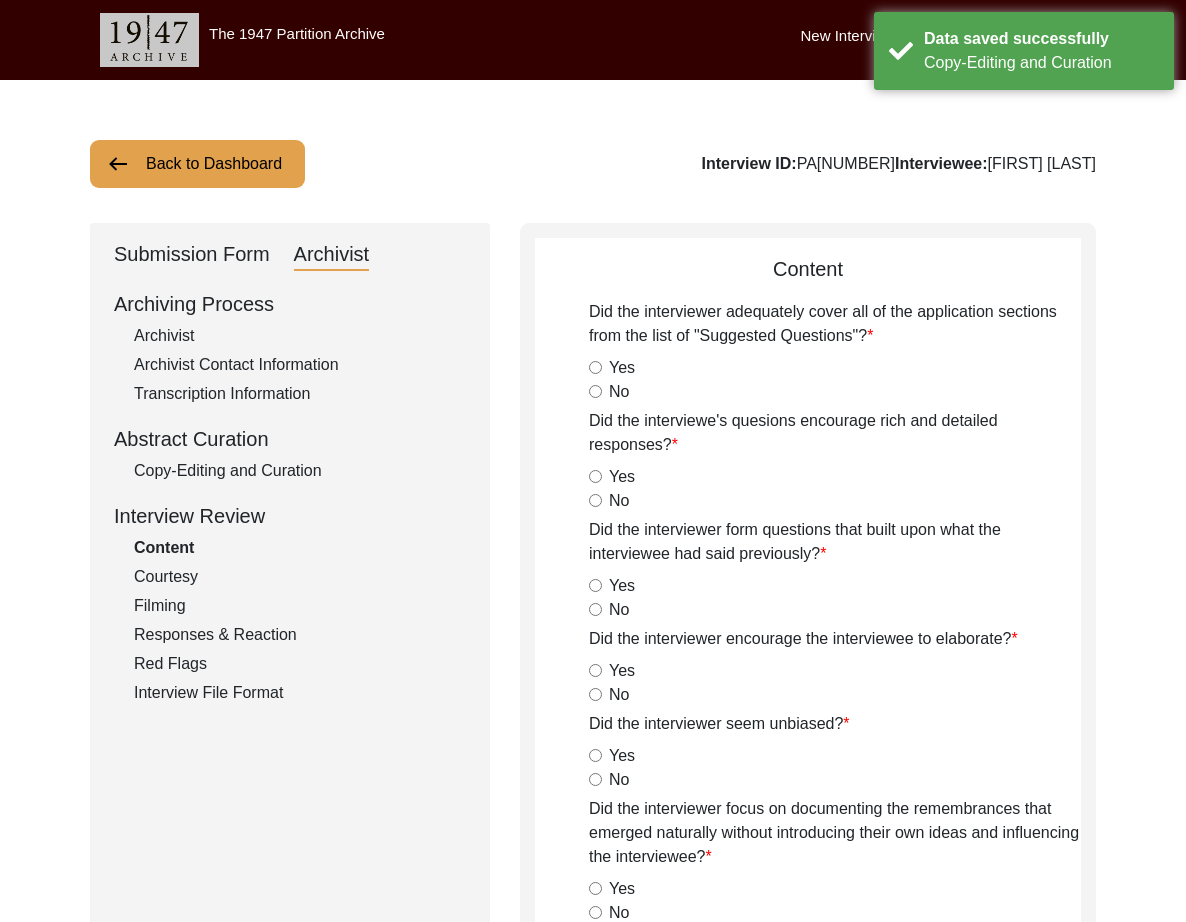click on "Back to Dashboard" 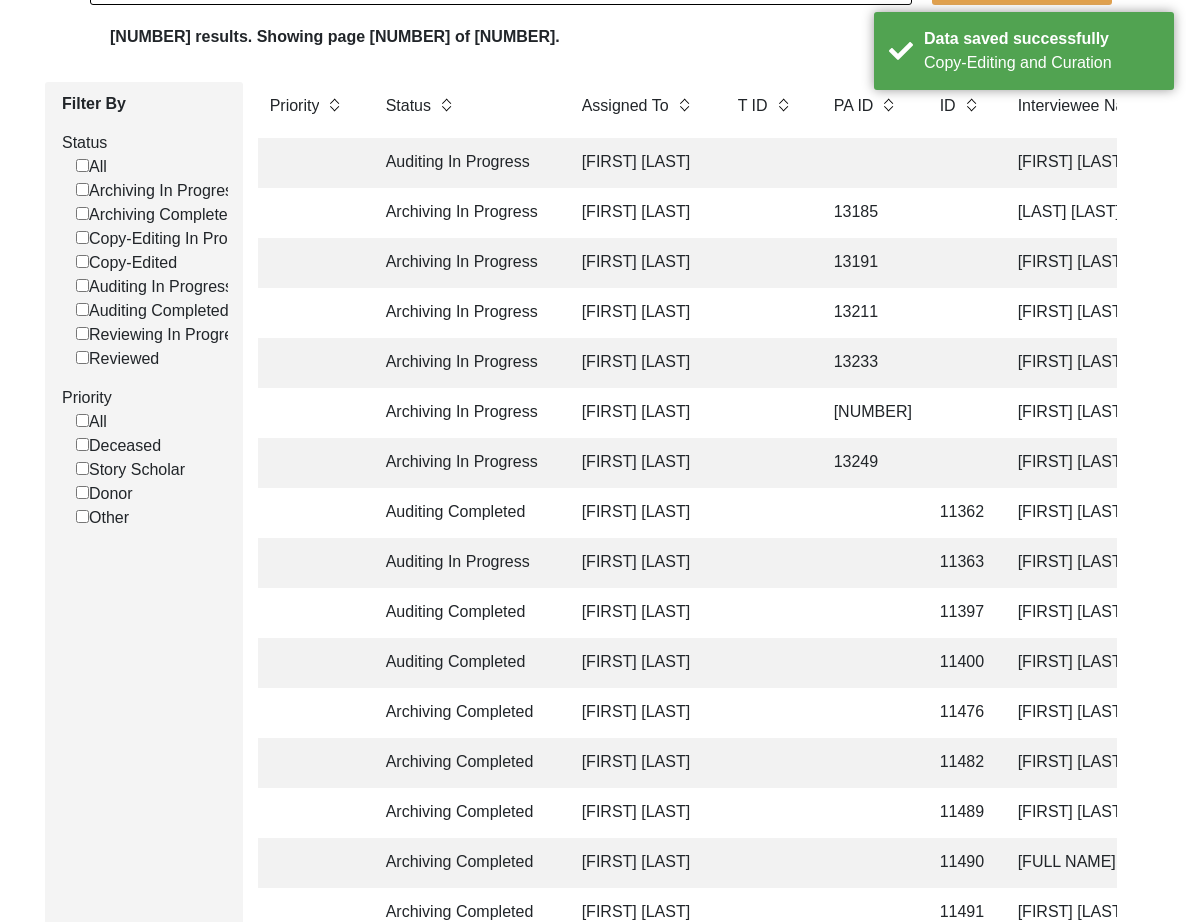scroll, scrollTop: 212, scrollLeft: 0, axis: vertical 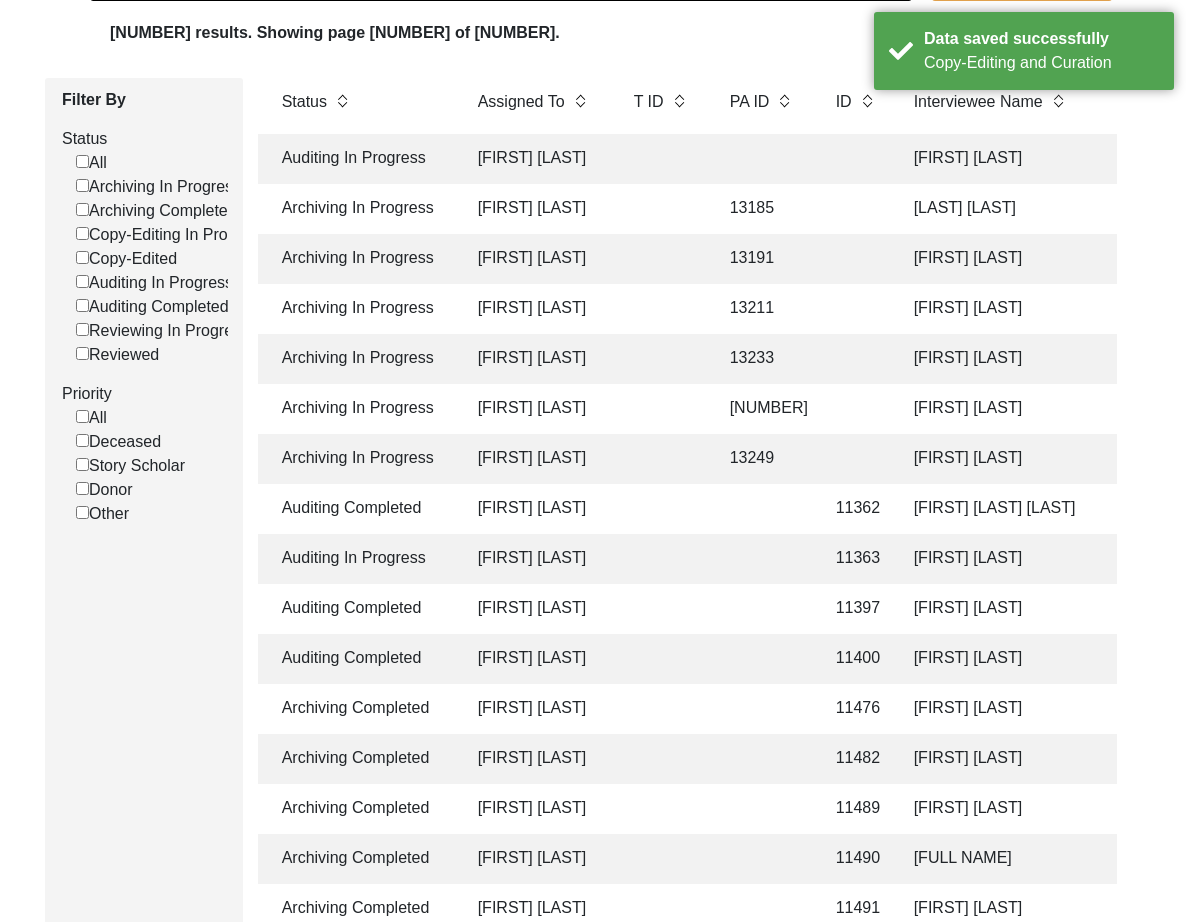 click on "[FIRST] [LAST]" 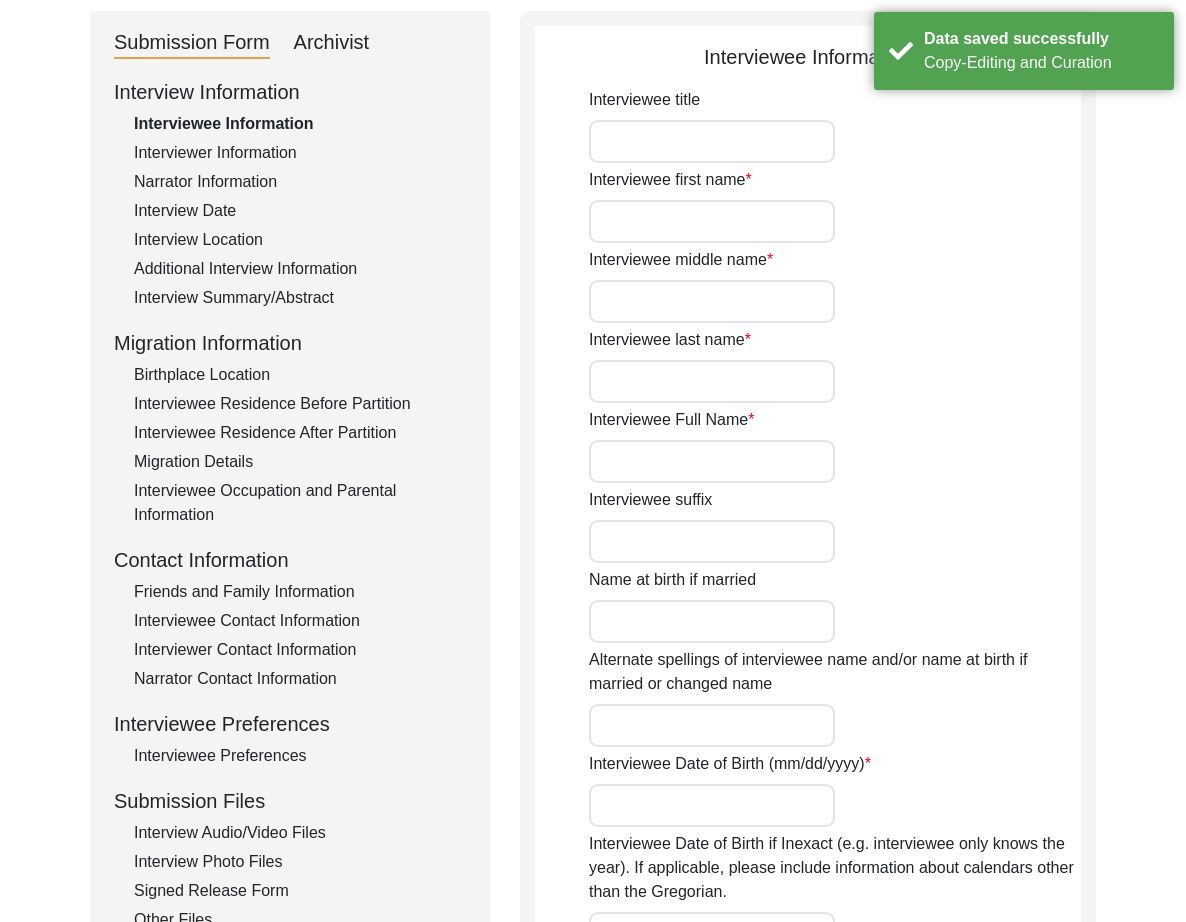type on "Mr." 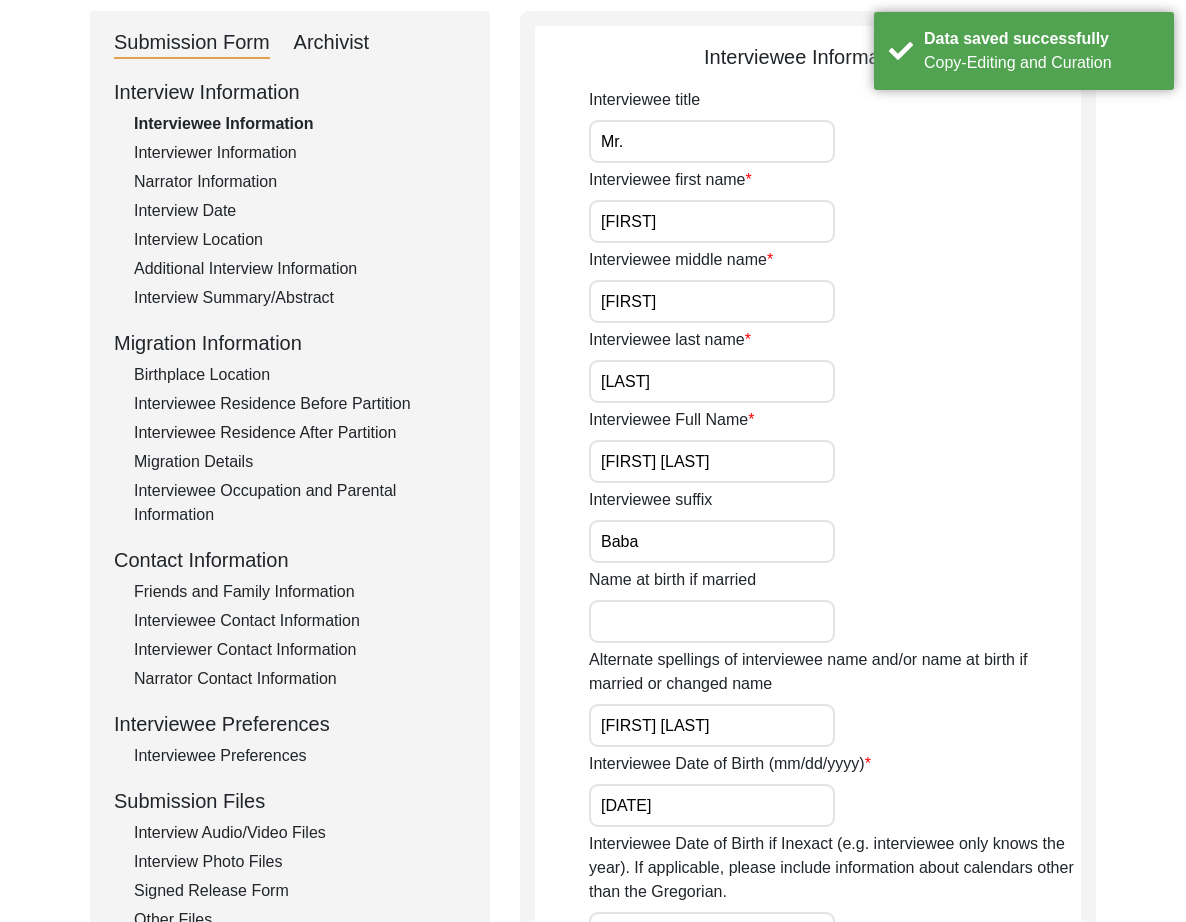scroll, scrollTop: 0, scrollLeft: 0, axis: both 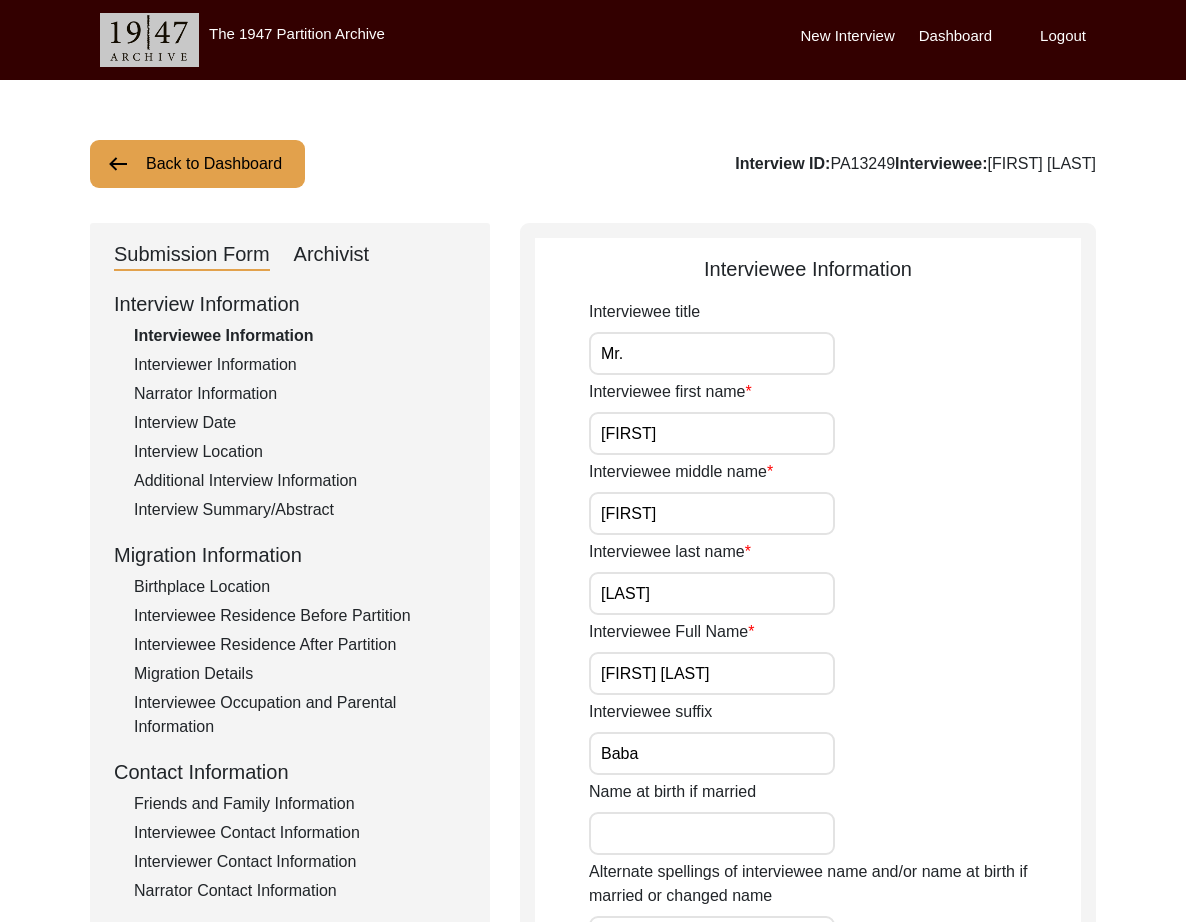 click on "Archivist" 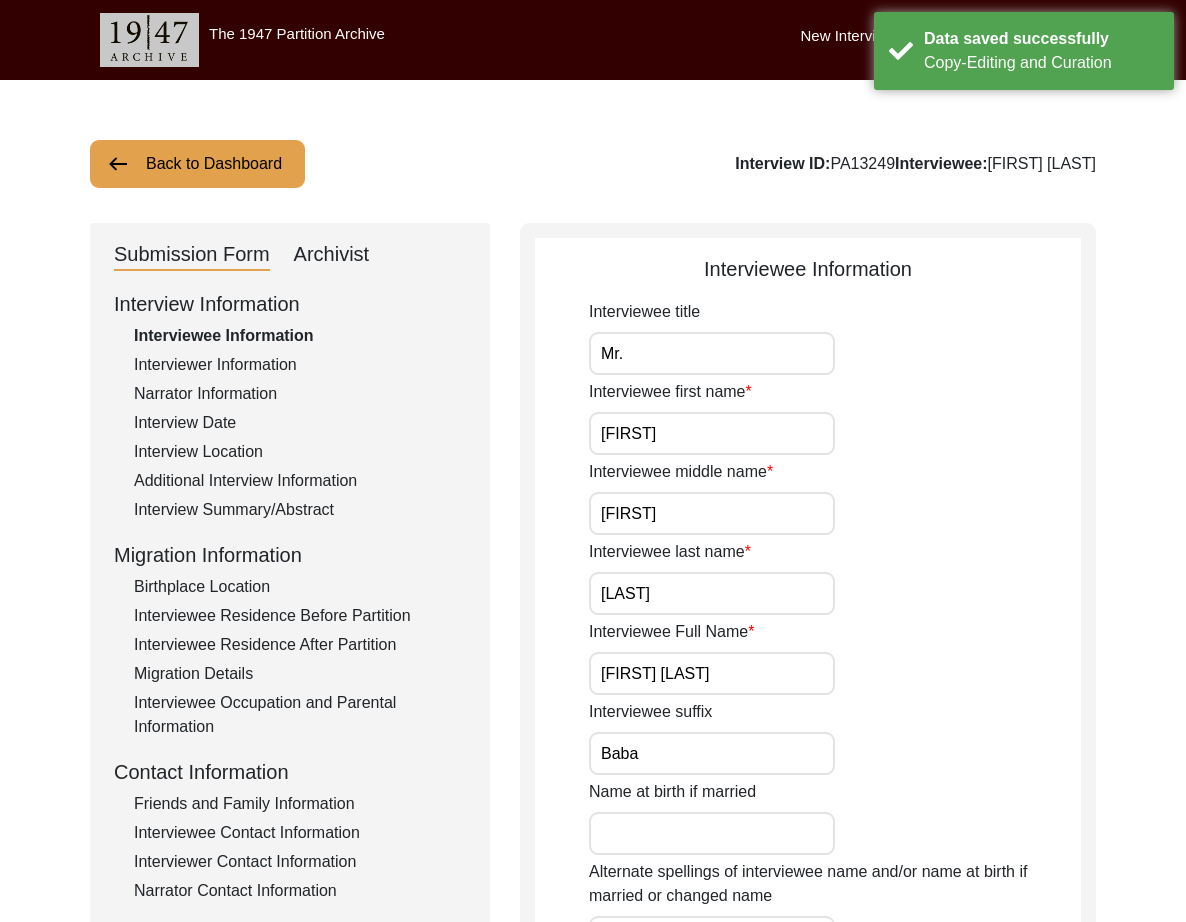 select on "[NUMBER]" 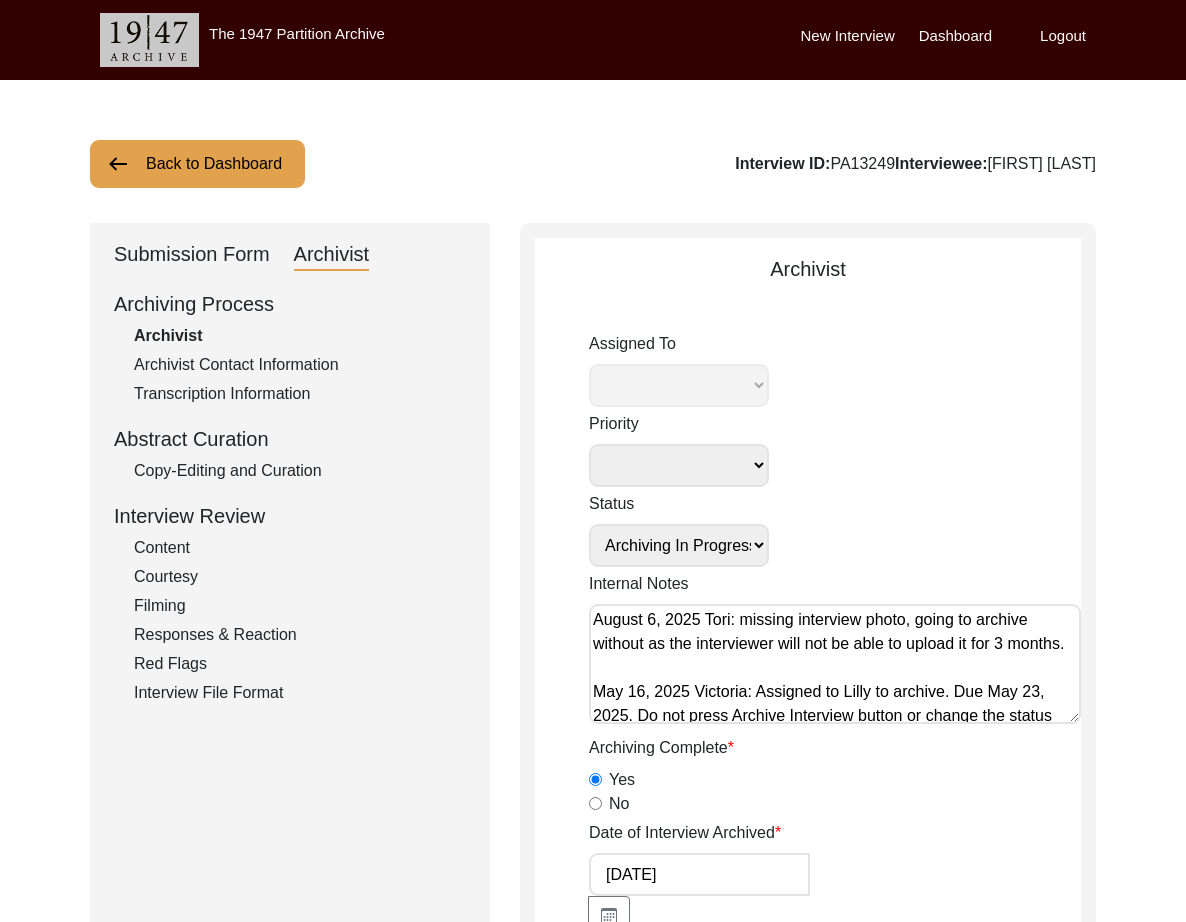 click on "Assigned To [NAME] [NAME] archivist [NAME] [NAME] Priority Deceased Alive Other Status Submission In Progress Submitted/Received Archiving In Progress Archiving Completed Copy-Editing In Progress Copy-Edited Auditing In Progress Auditing Completed Reviewing In Progress Reviewed Social Media Curation In Progress Social Media Curated Social Media Published Internal Notes August 6, 2025 Tori: missing interview photo, going to archive without as the interviewer will not be able to upload it for 3 months.
May 16, 2025 Victoria: Assigned to Lilly to archive. Due May 23, 2025. Do not press Archive Interview button or change the status when complete. Instead, fill out the Archiving Complete and Date of Interview Archived sections below. Take notice that this file has a t-file. Please speak with Victoria before starting this archive.
May 16, 2025 Victoria: Interview contains T-files Archiving Complete  Yes   No  Date of Interview Archived 5/19/2025 Archivist Notes POST Form mp4" 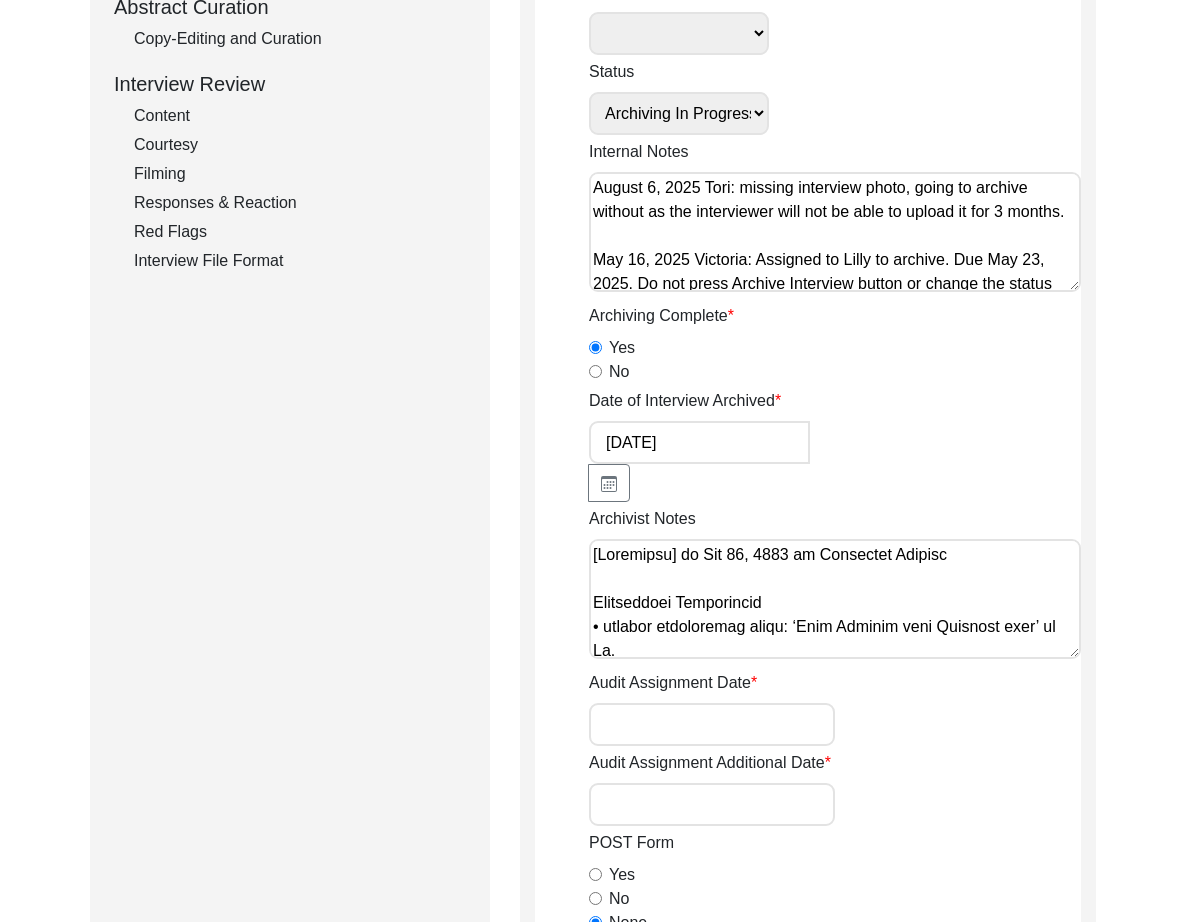 scroll, scrollTop: 0, scrollLeft: 0, axis: both 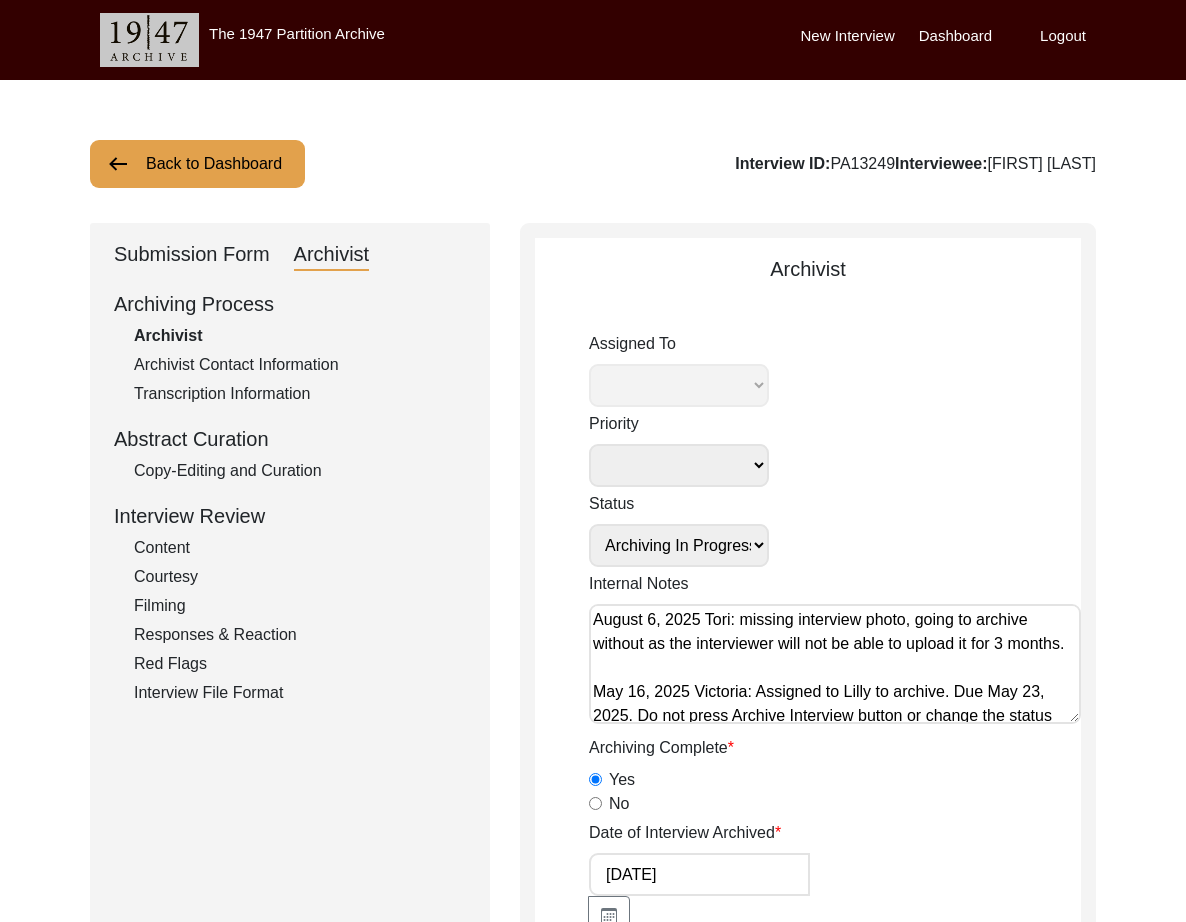 click on "Back to Dashboard" 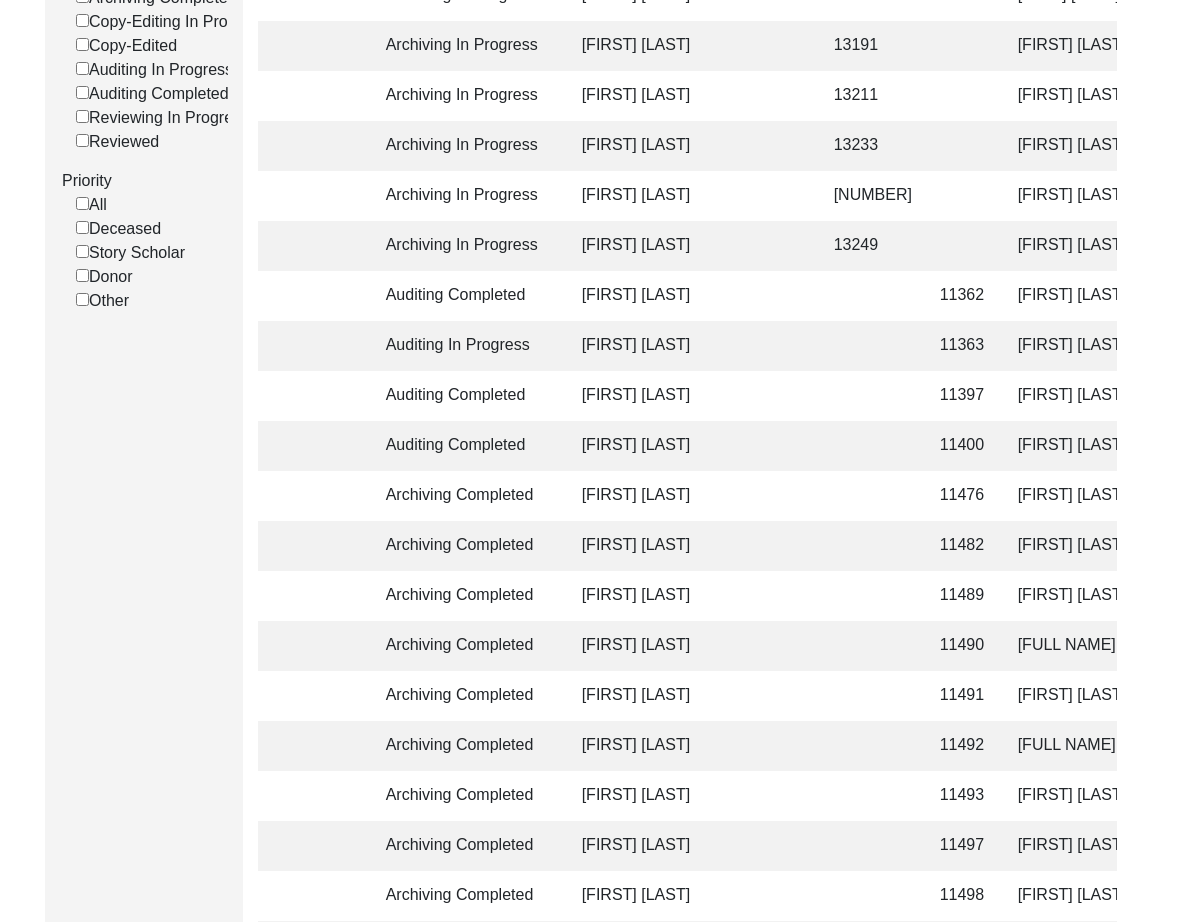 scroll, scrollTop: 548, scrollLeft: 0, axis: vertical 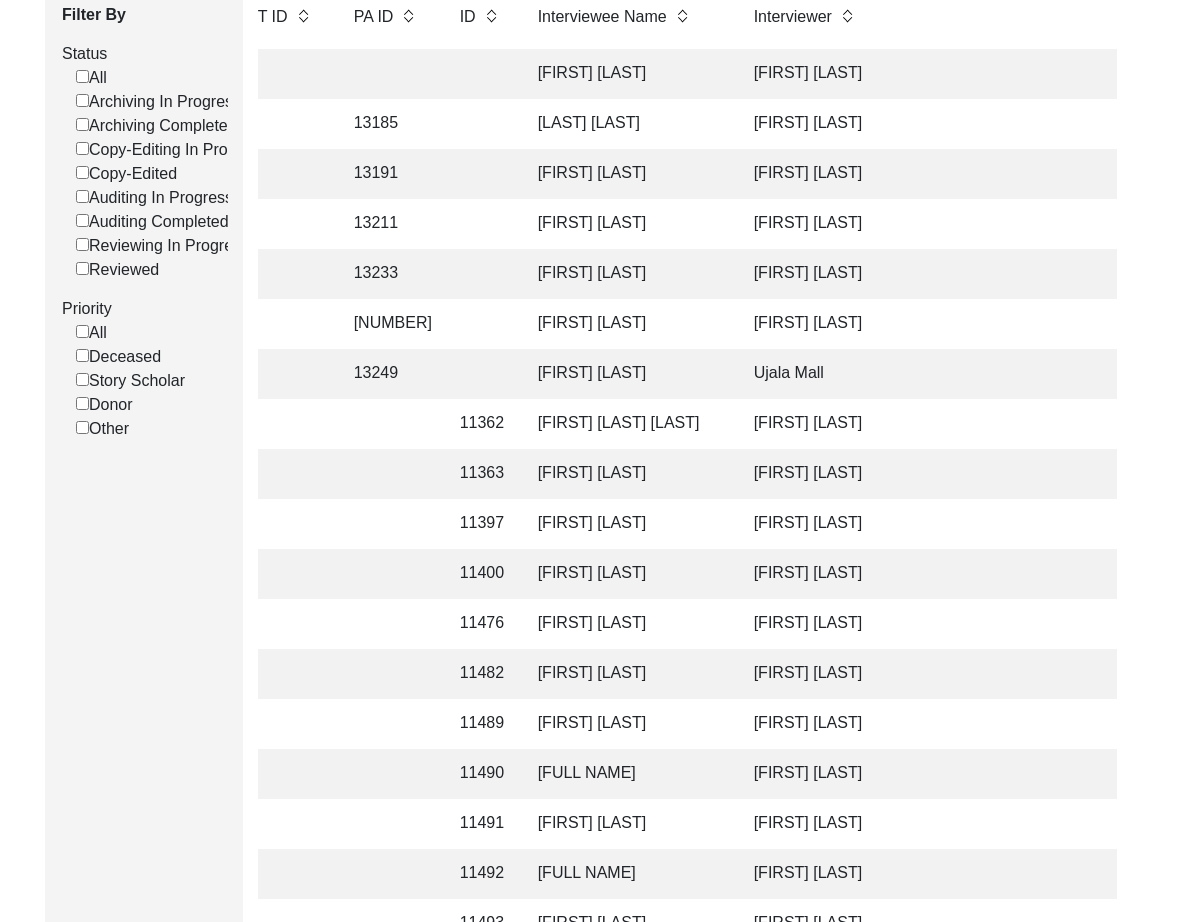 click on "Archiving Completed" 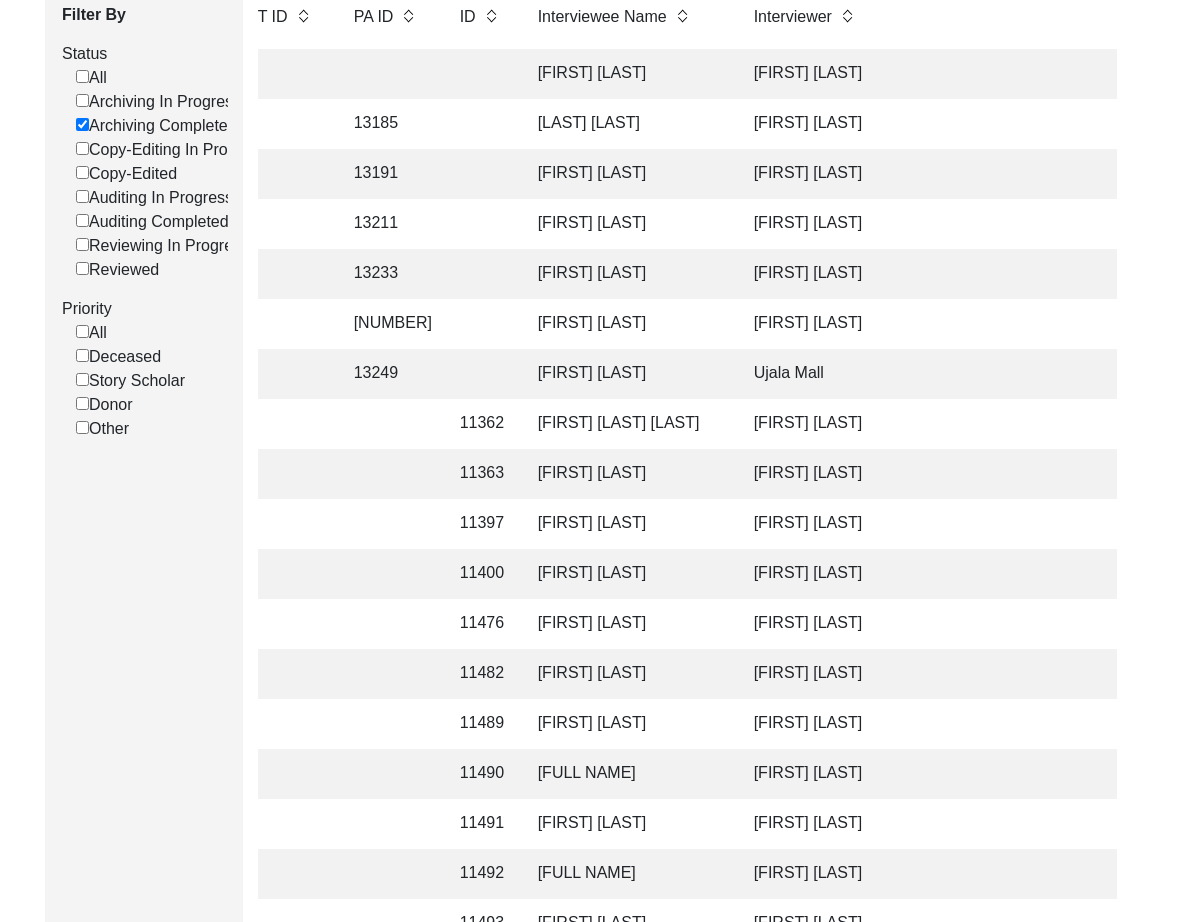 checkbox on "false" 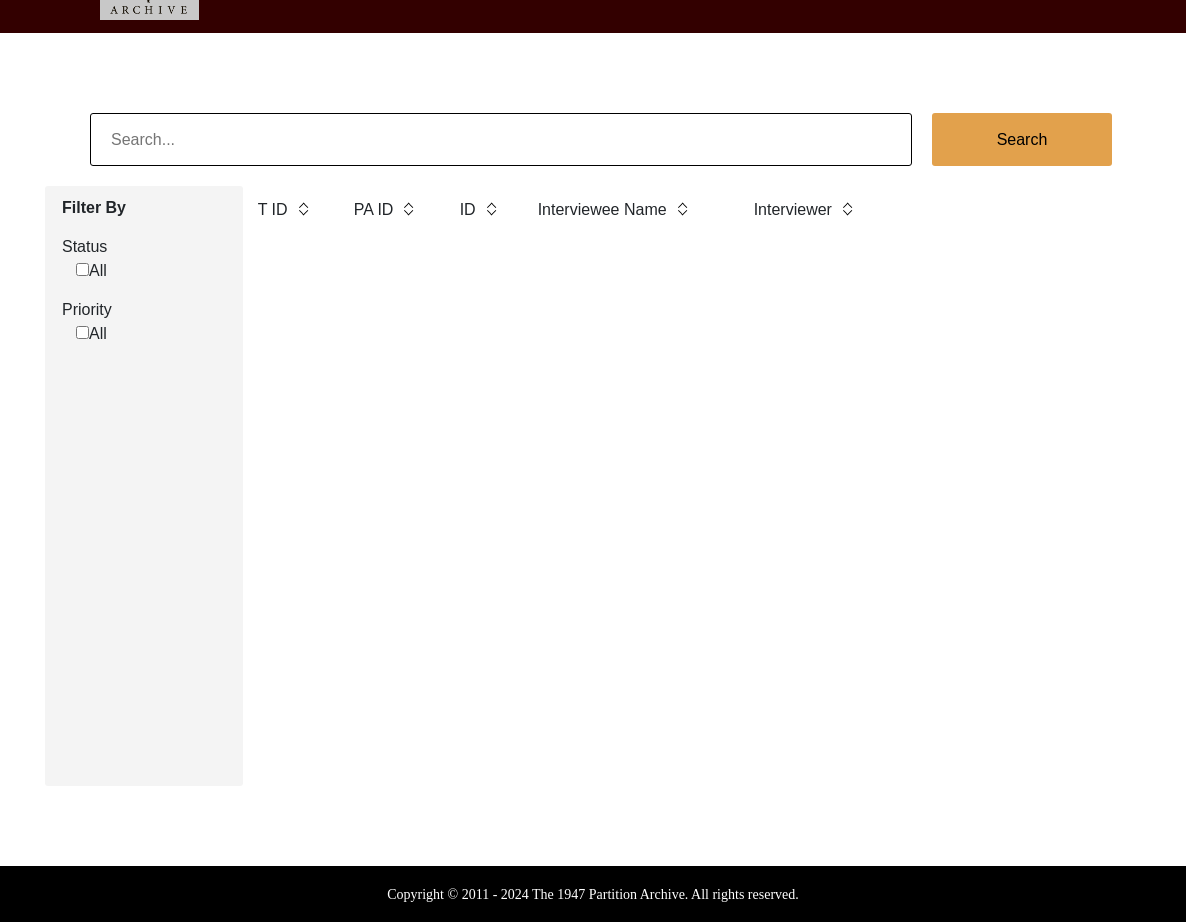 scroll, scrollTop: 142, scrollLeft: 0, axis: vertical 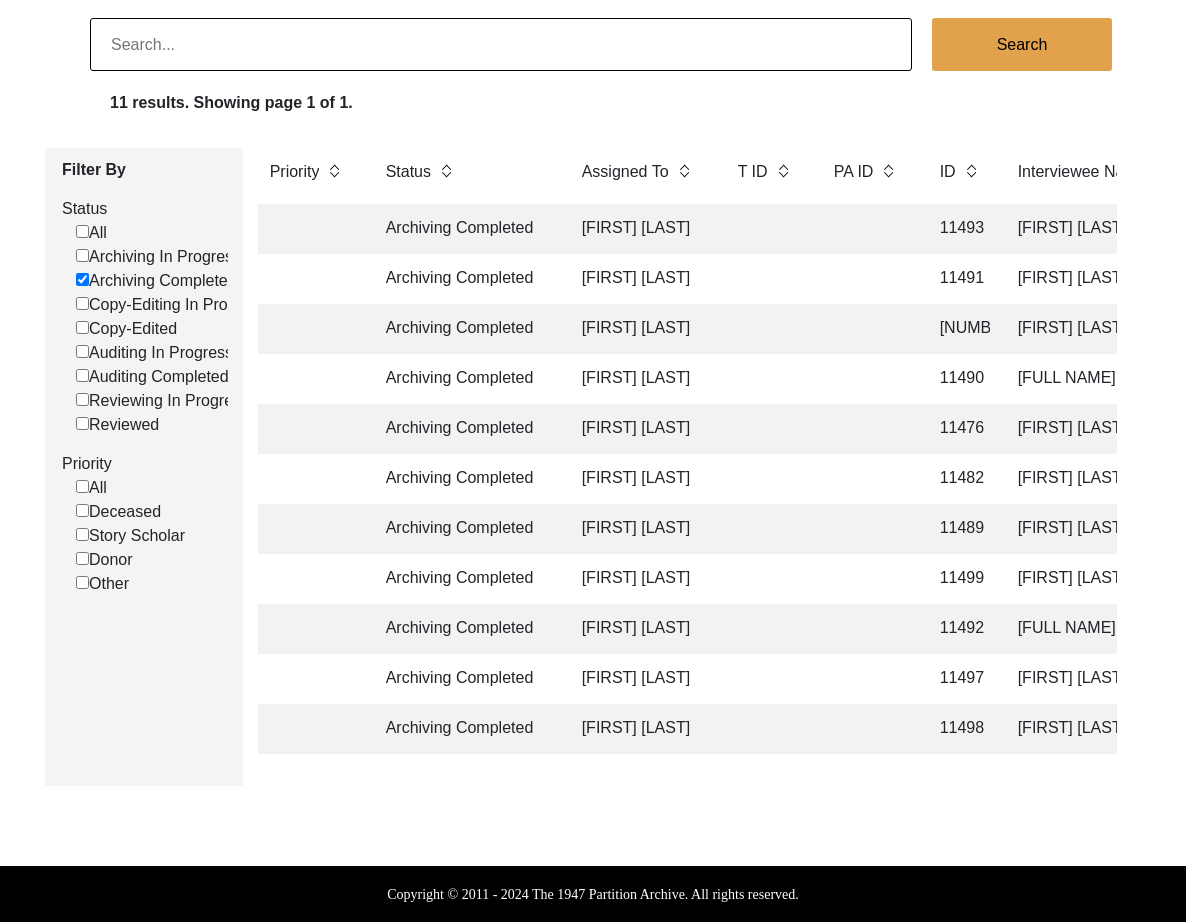 click on "Archiving Completed" 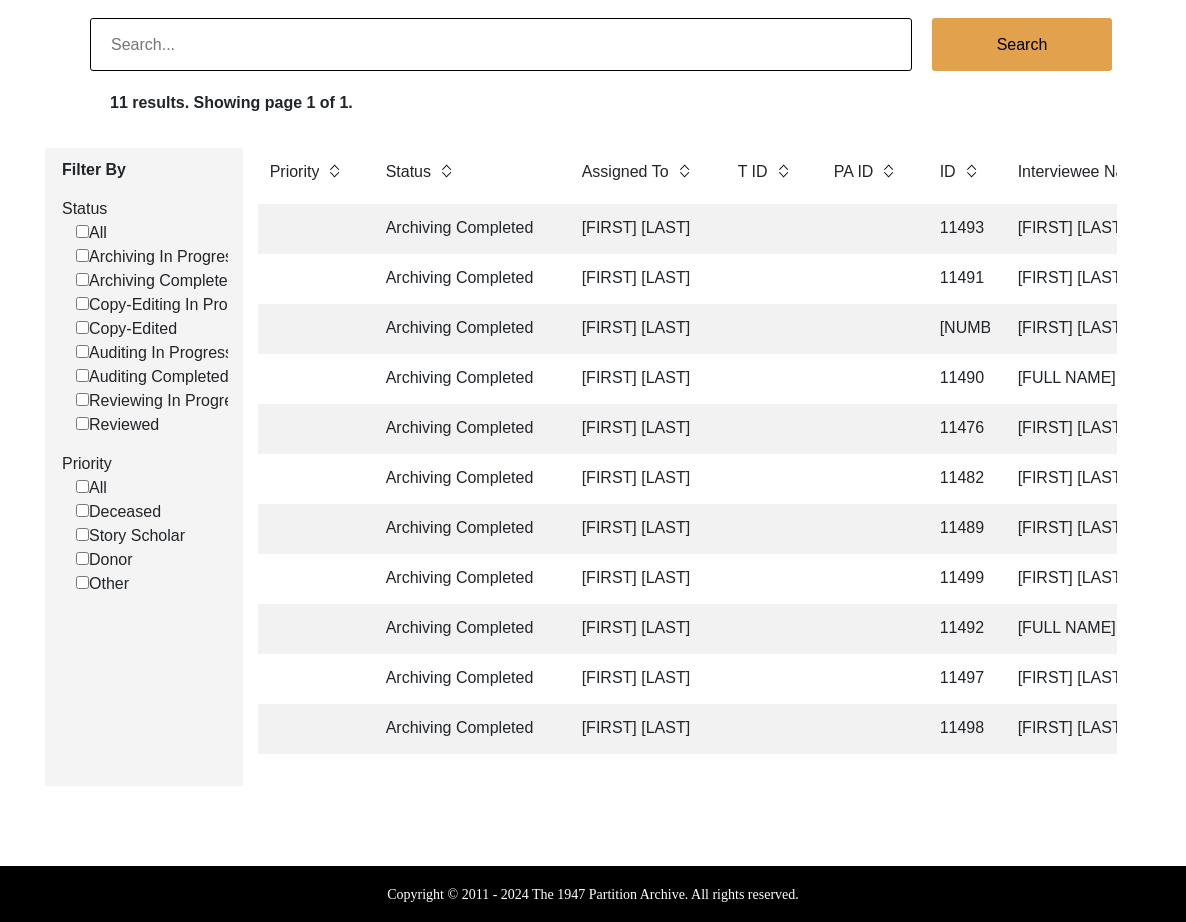 checkbox on "false" 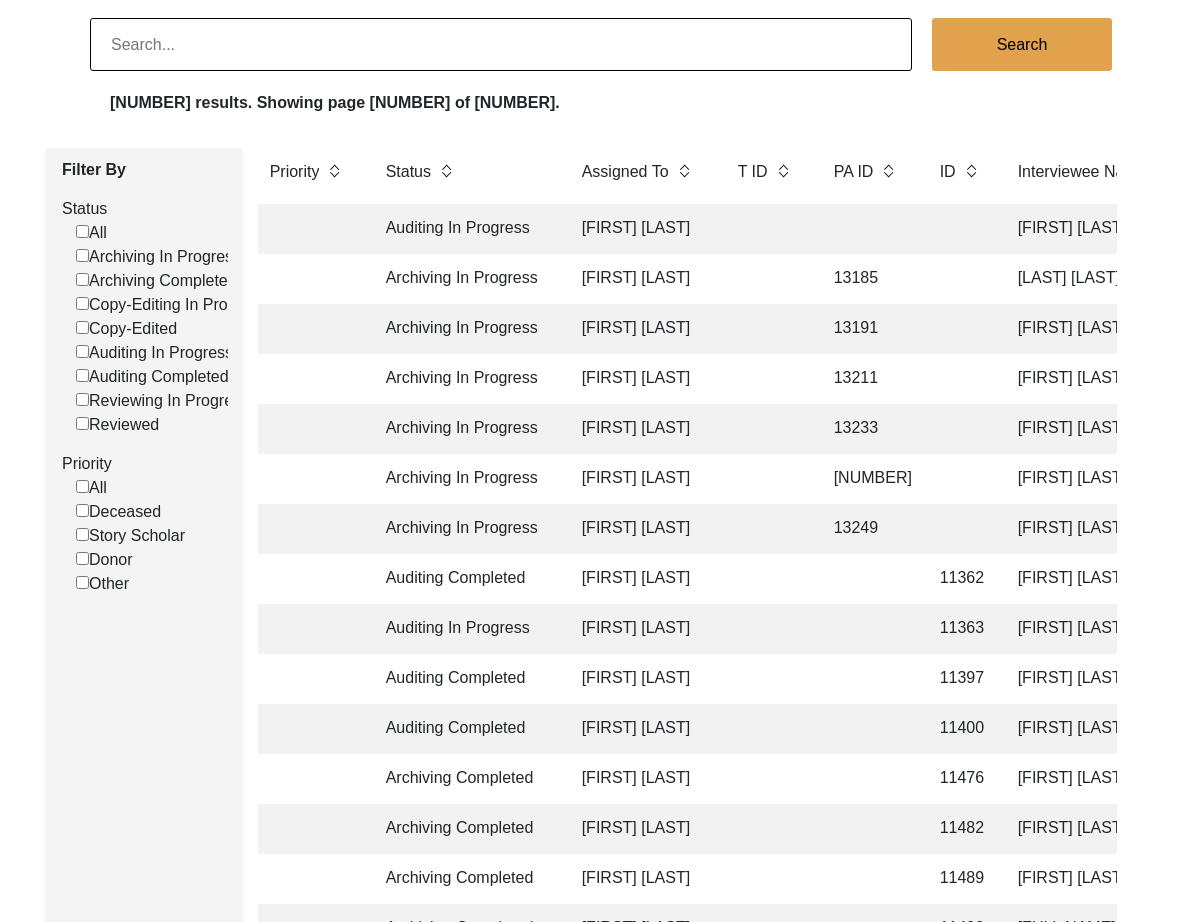 click on "Archiving In Progress" 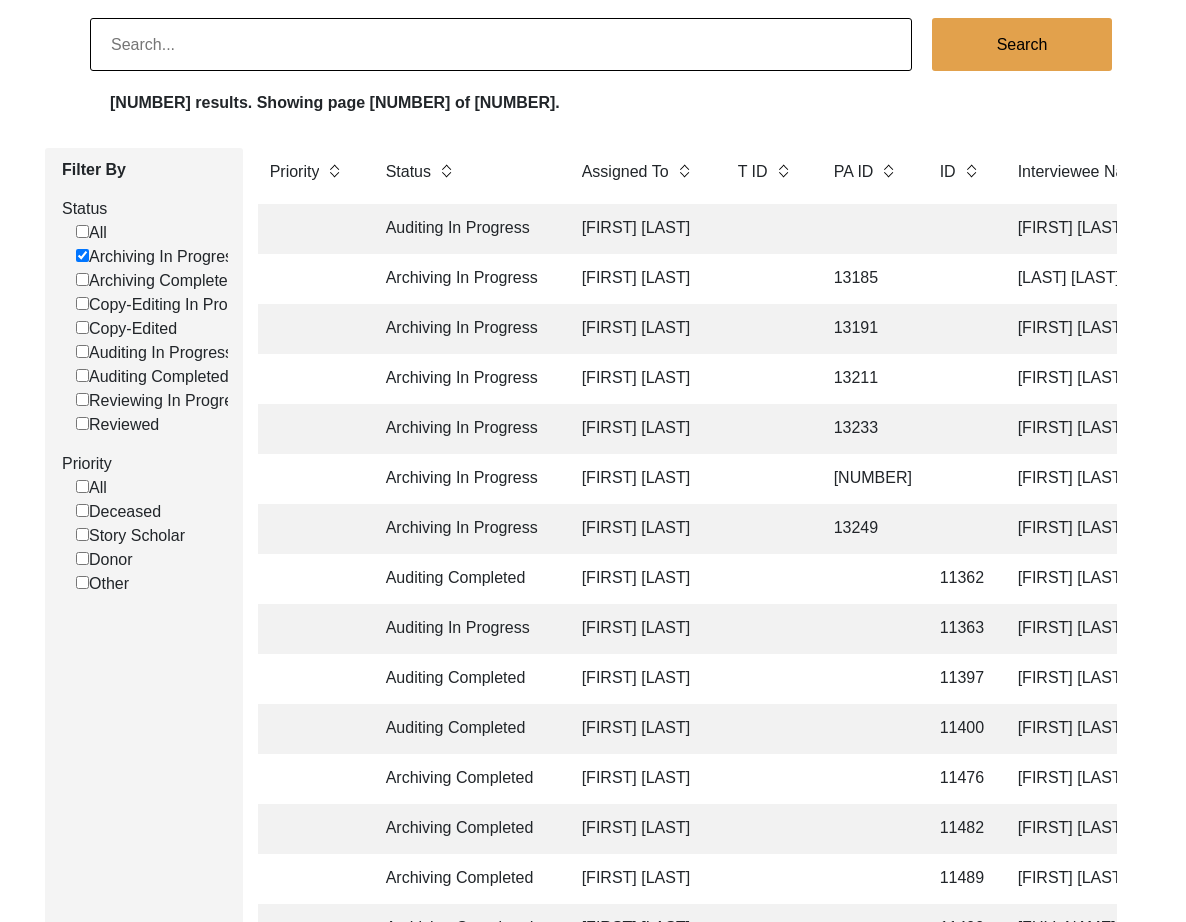 checkbox on "false" 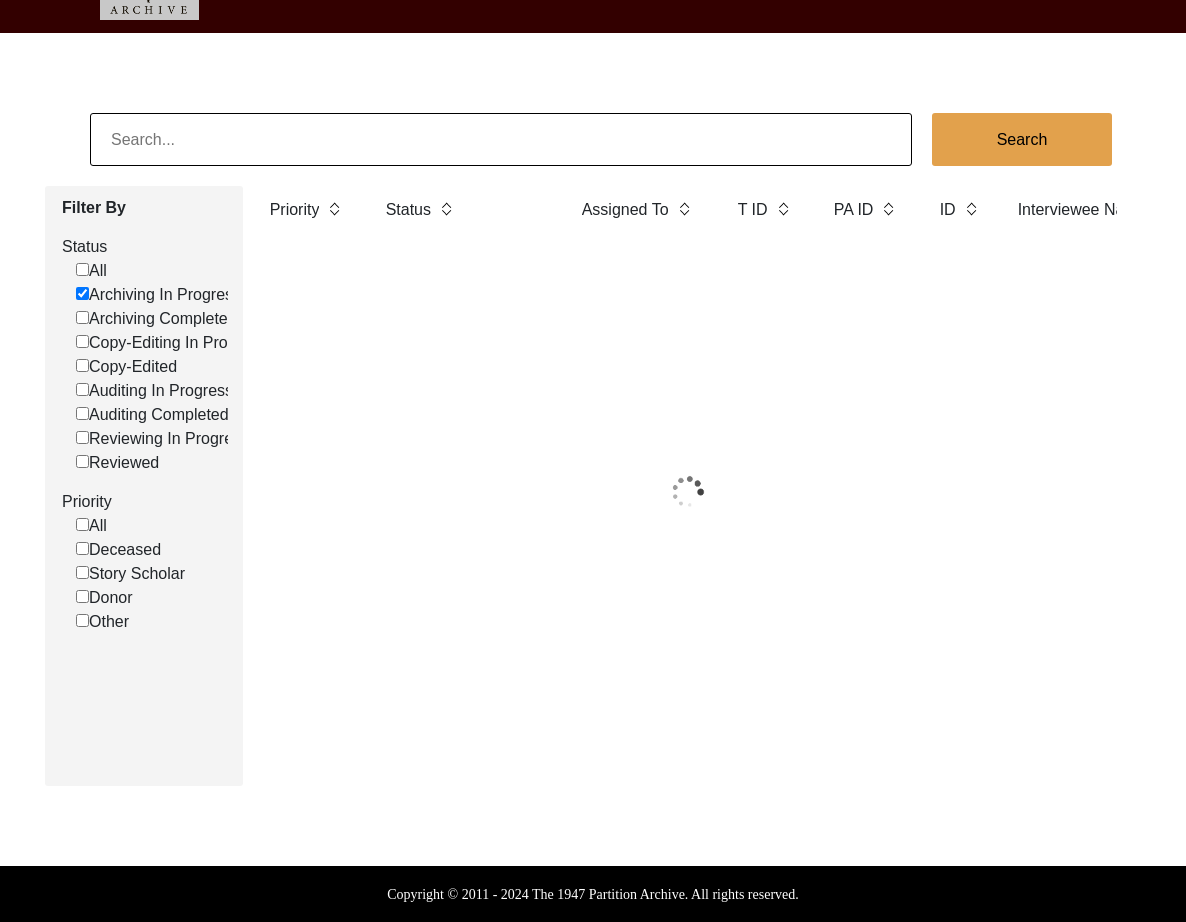 scroll, scrollTop: 104, scrollLeft: 0, axis: vertical 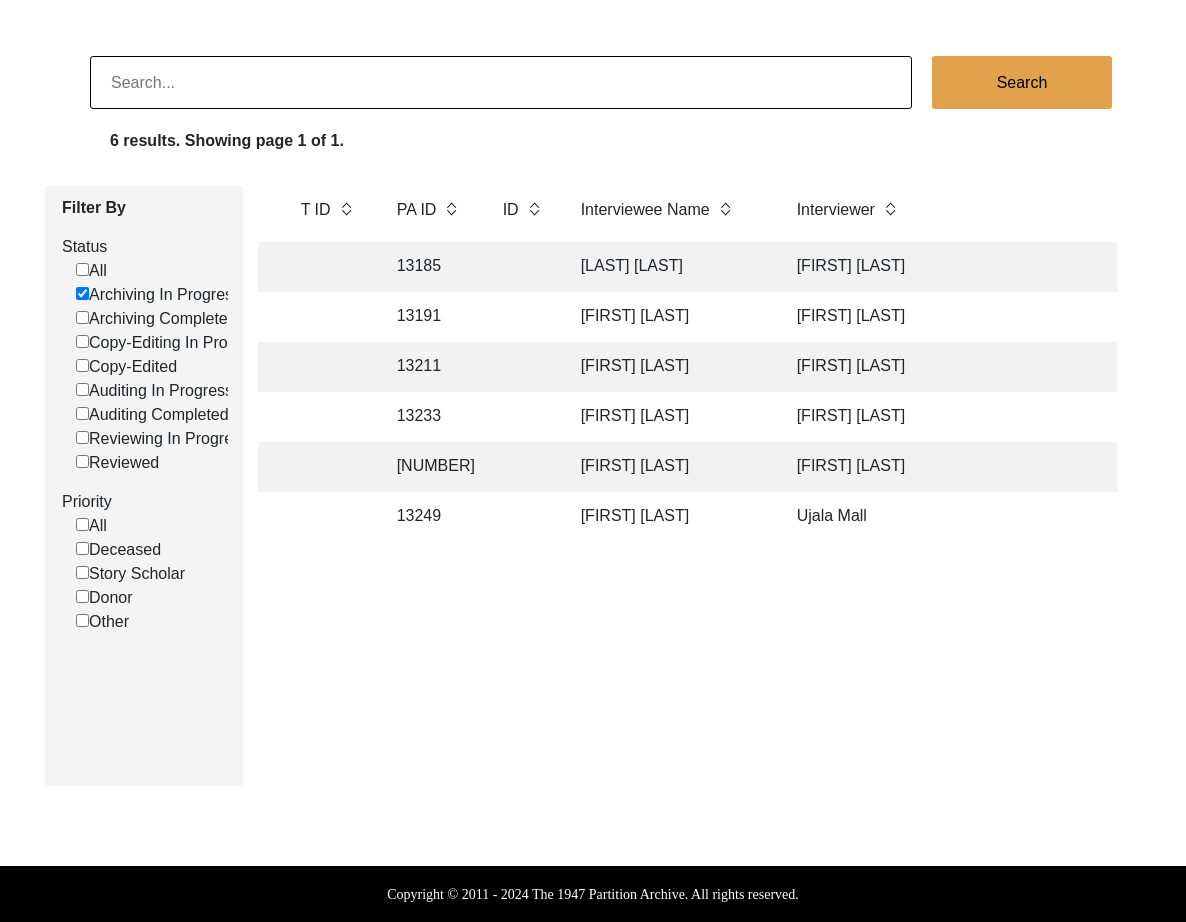click on "[FIRST] [LAST]" 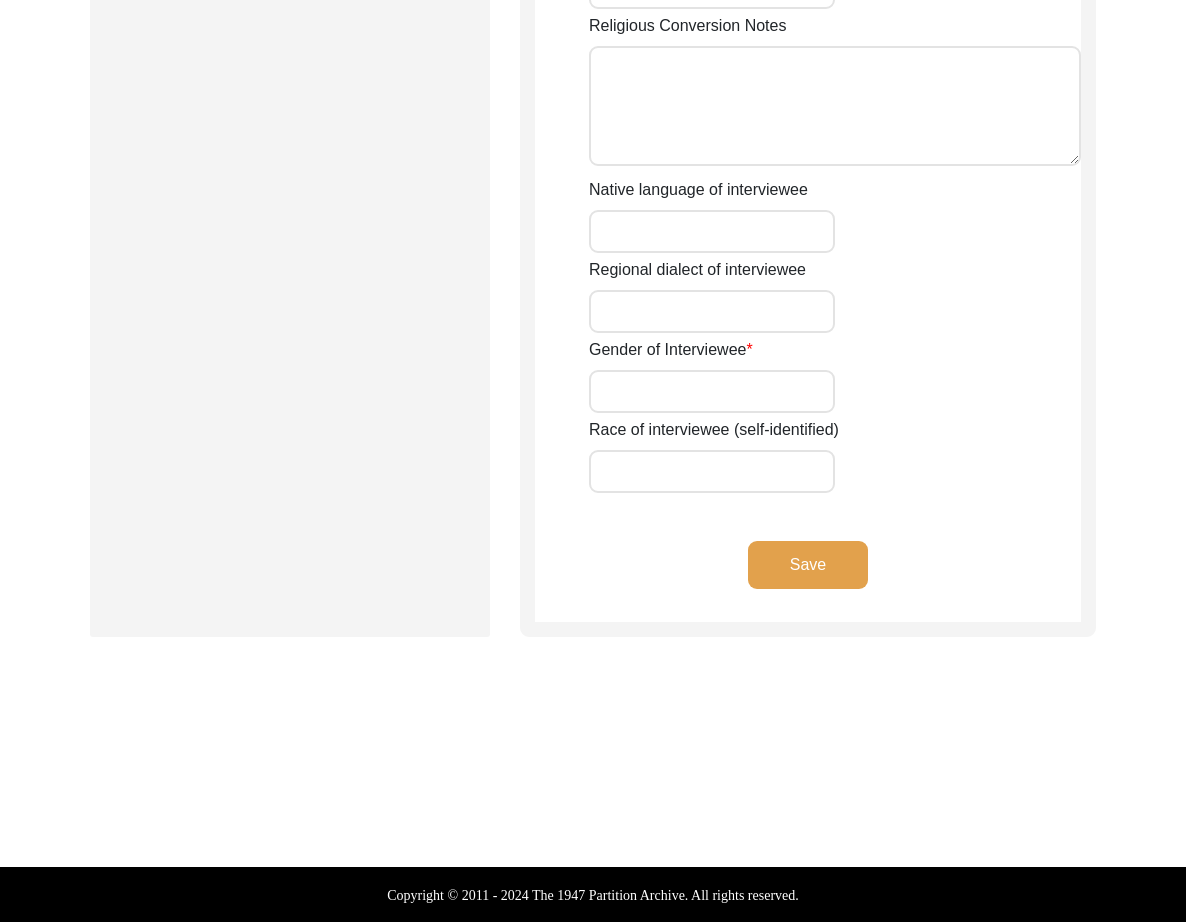 type on "[LAST]" 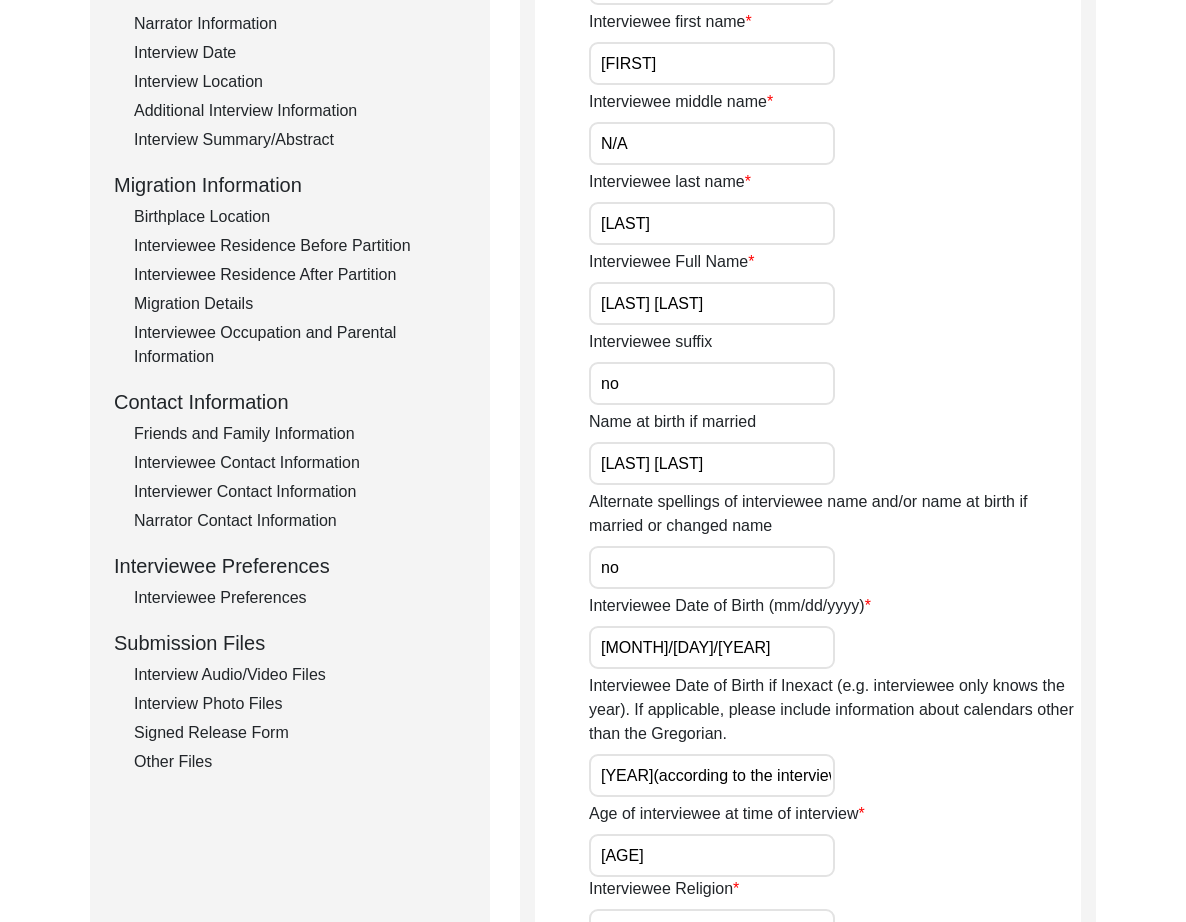 scroll, scrollTop: 0, scrollLeft: 0, axis: both 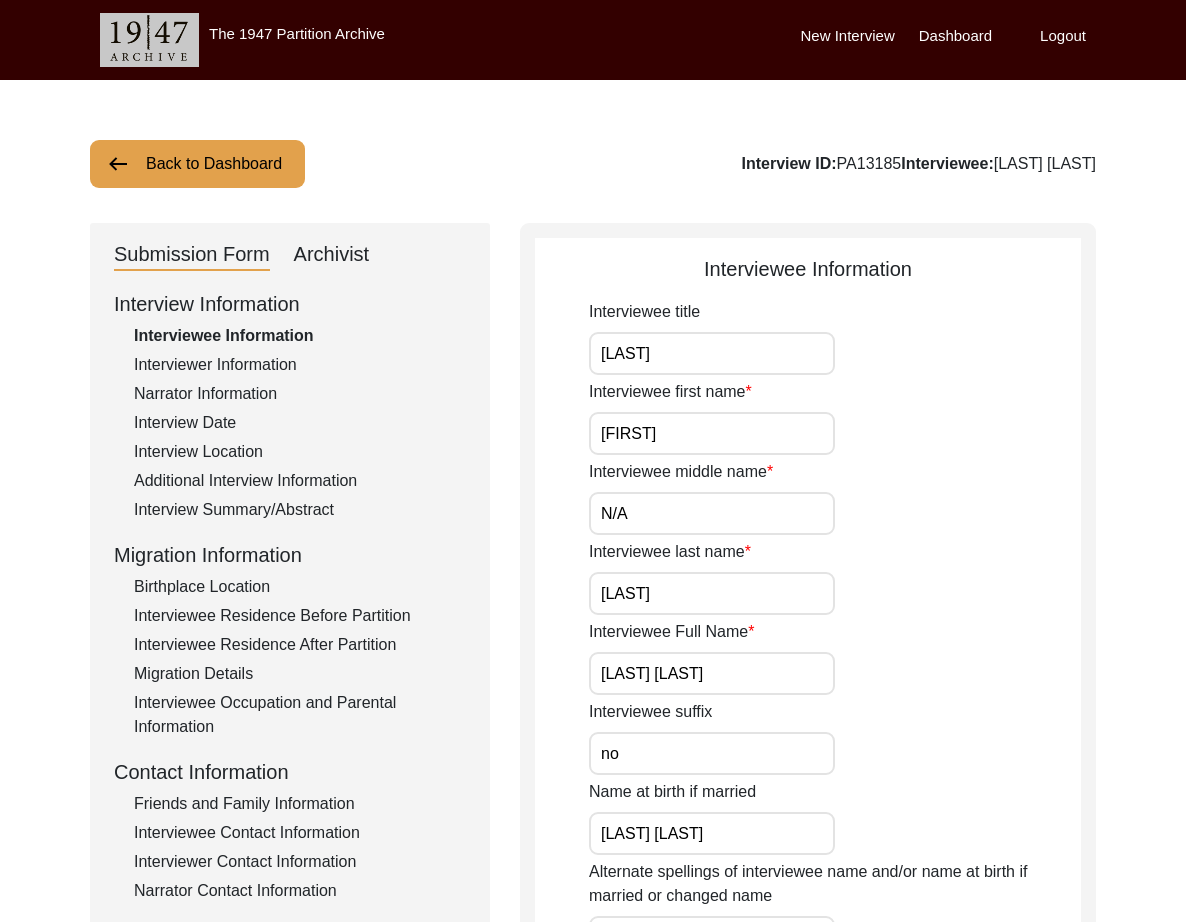 drag, startPoint x: 187, startPoint y: 363, endPoint x: 329, endPoint y: 348, distance: 142.79005 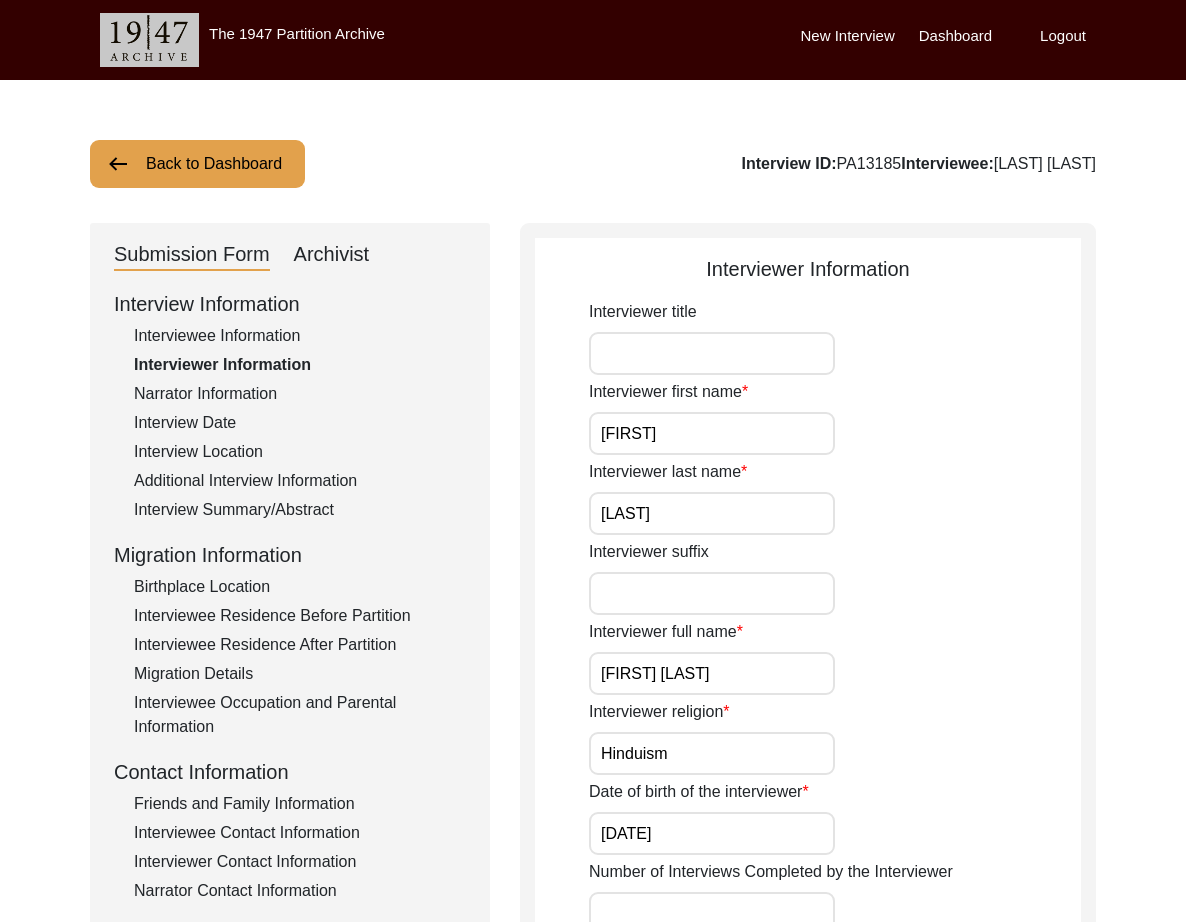 click on "Interviewee Information" 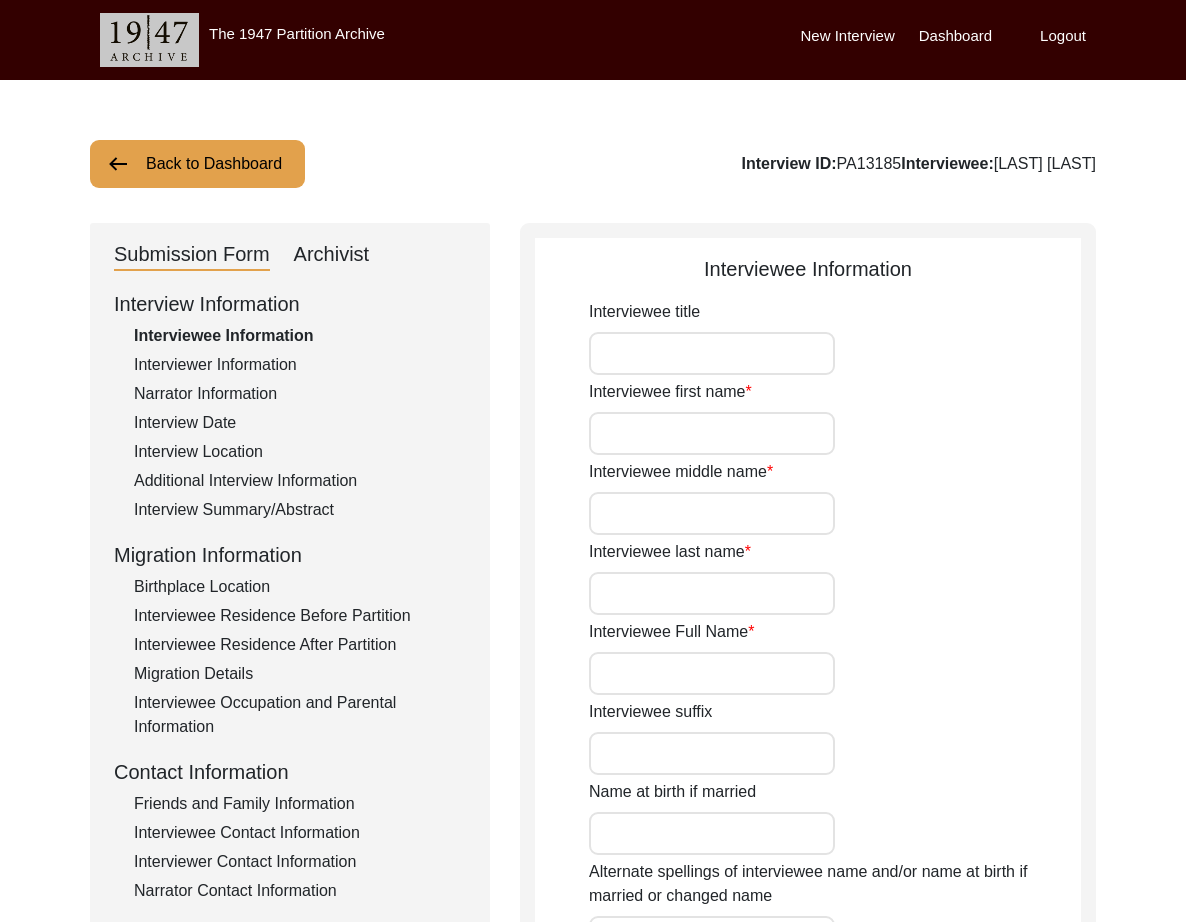 type on "[LAST]" 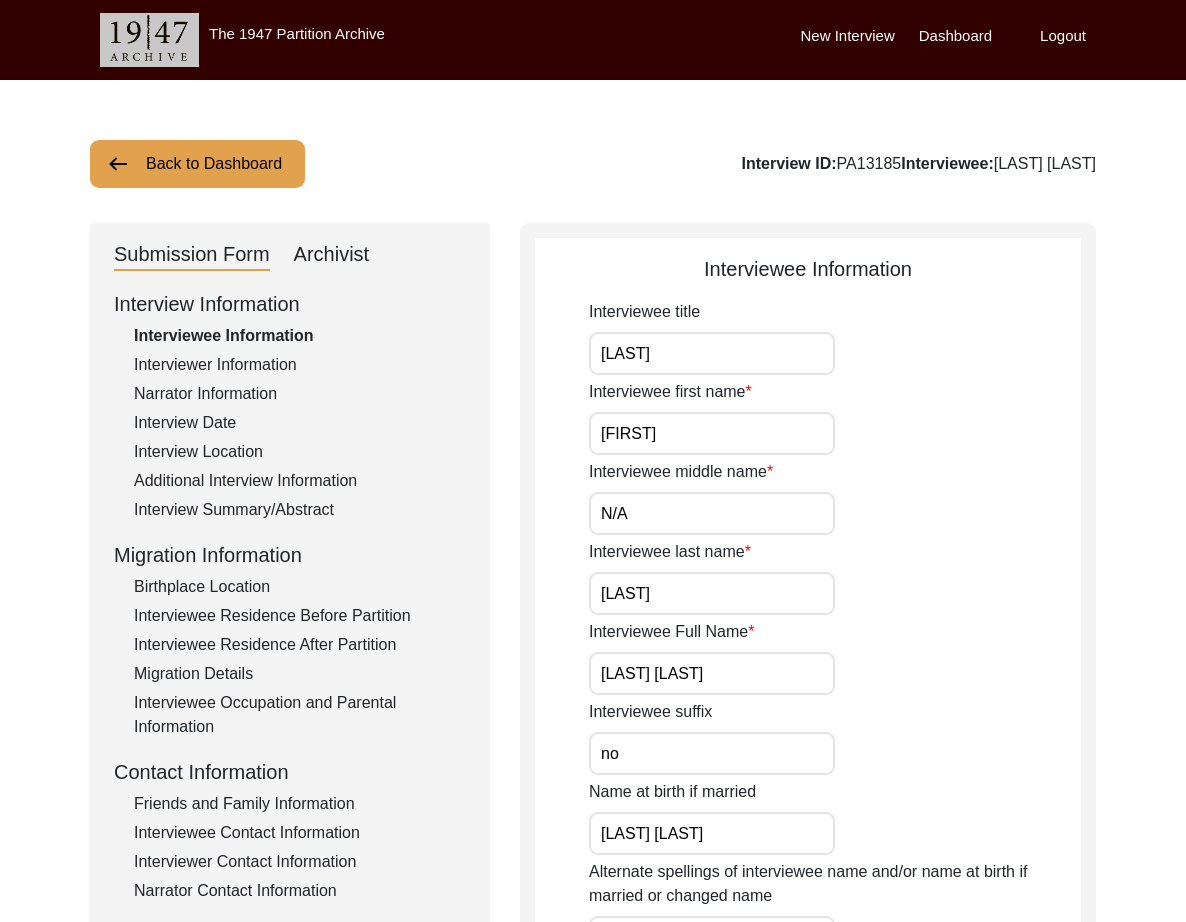 drag, startPoint x: 715, startPoint y: 359, endPoint x: 487, endPoint y: 358, distance: 228.0022 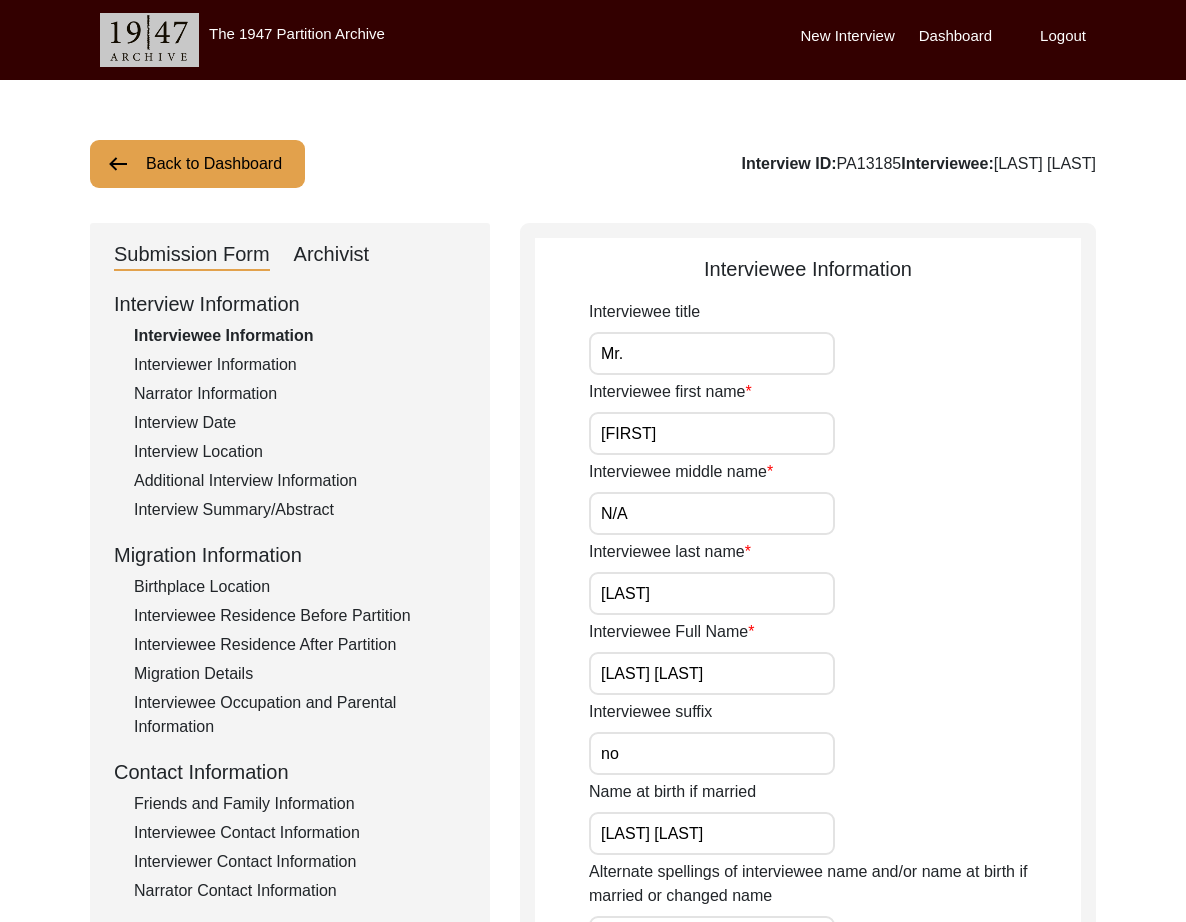 type on "Mr." 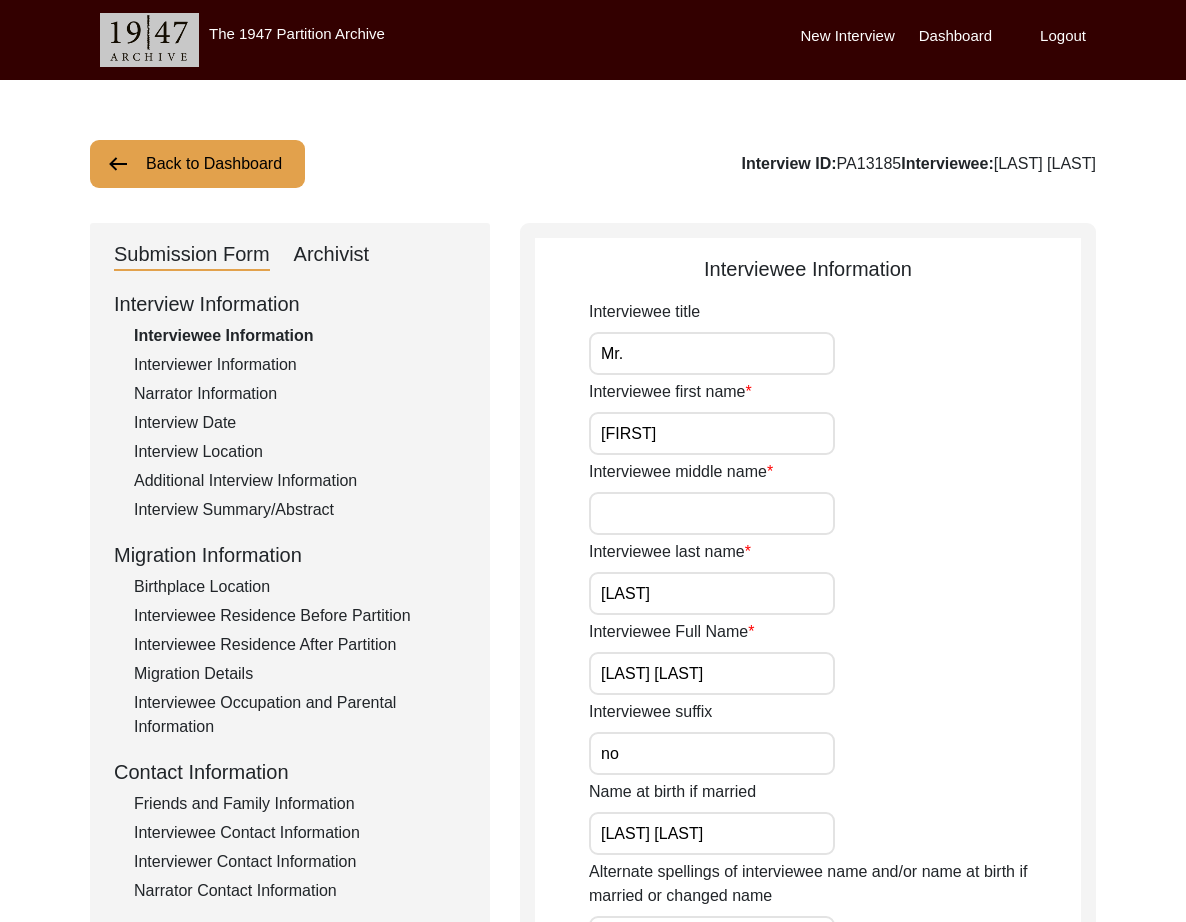 type on "=" 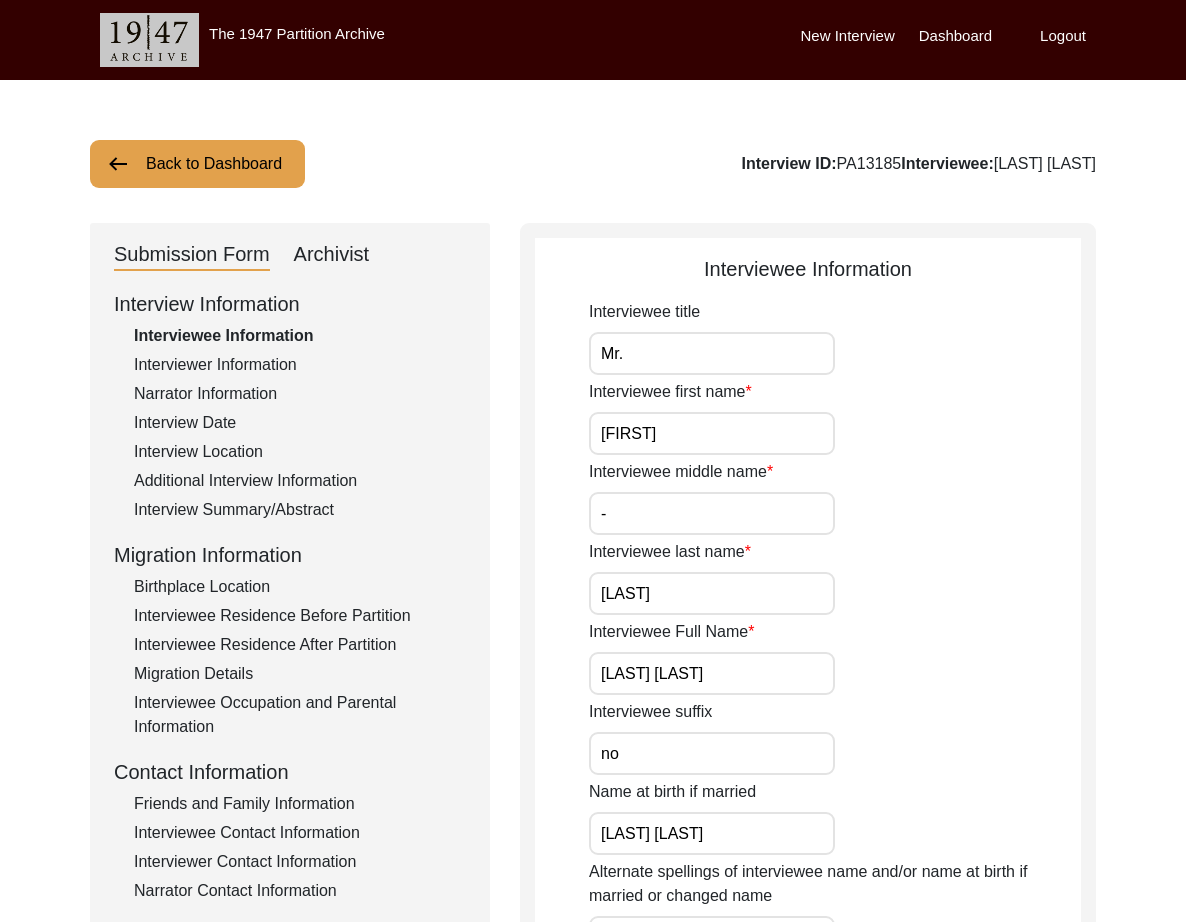 type on "-" 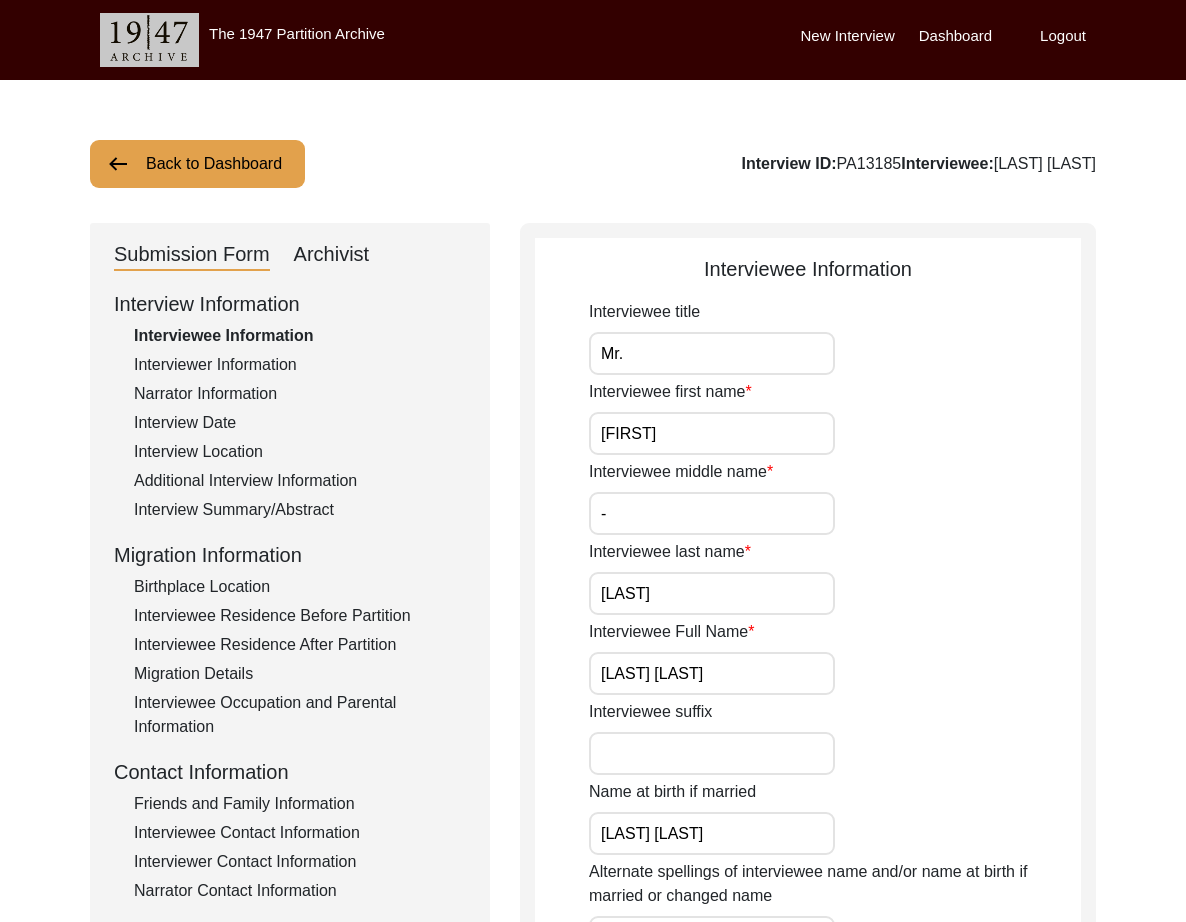 type 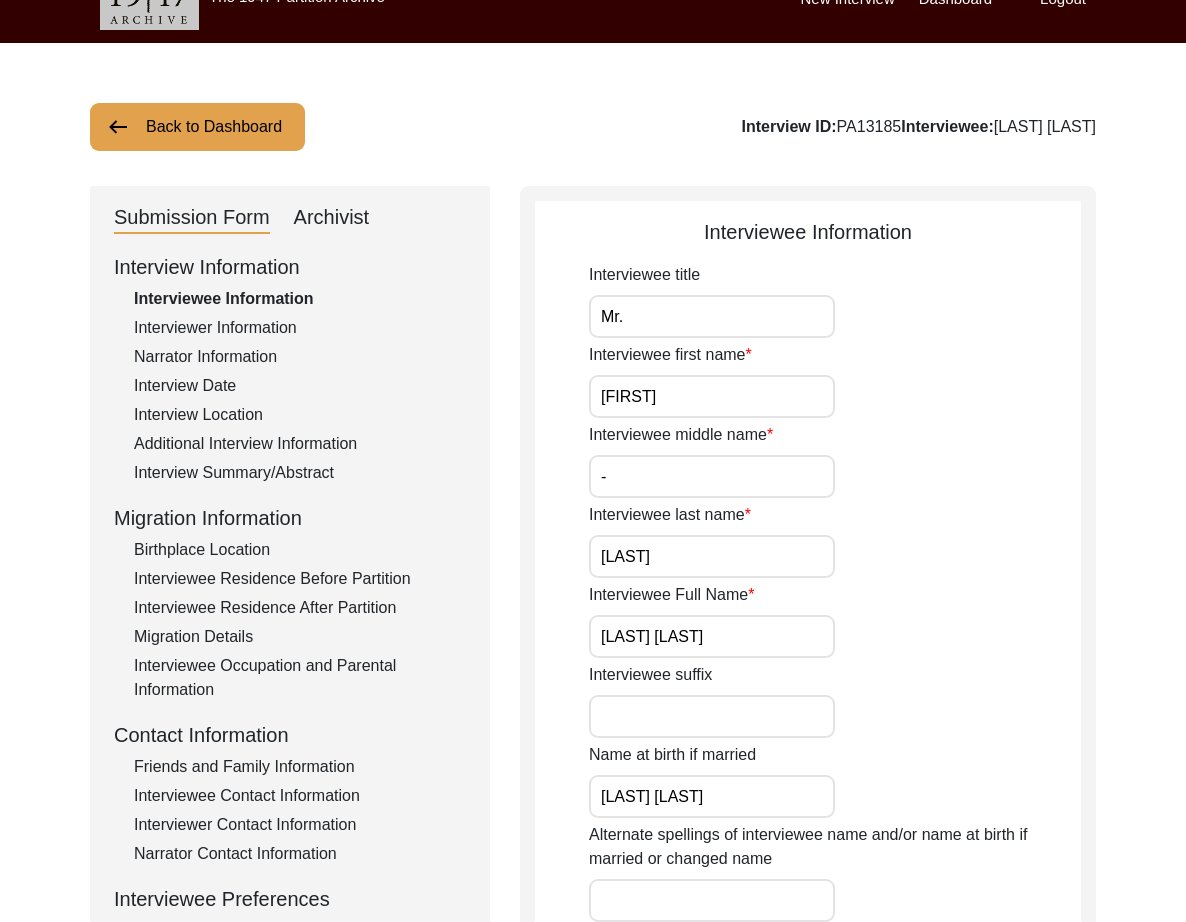 type 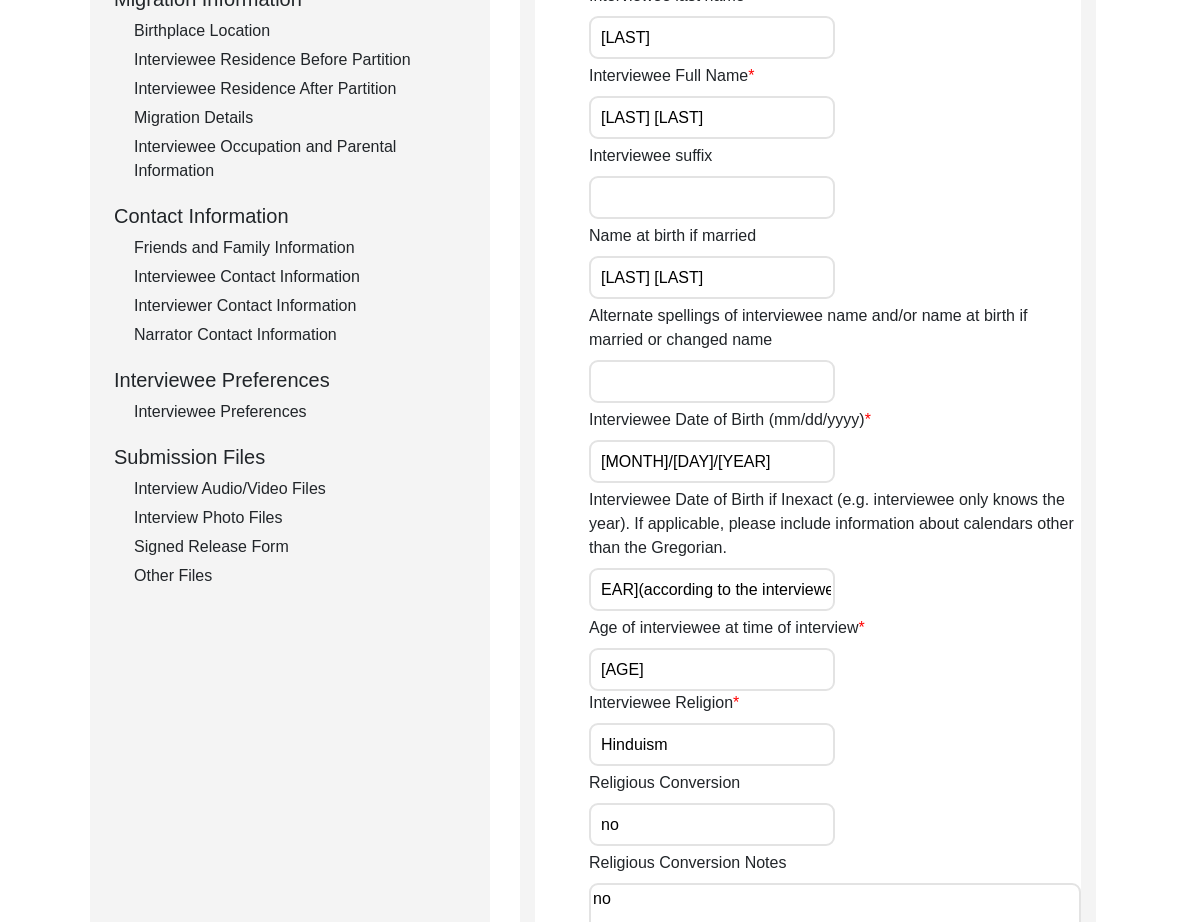 scroll, scrollTop: 0, scrollLeft: 0, axis: both 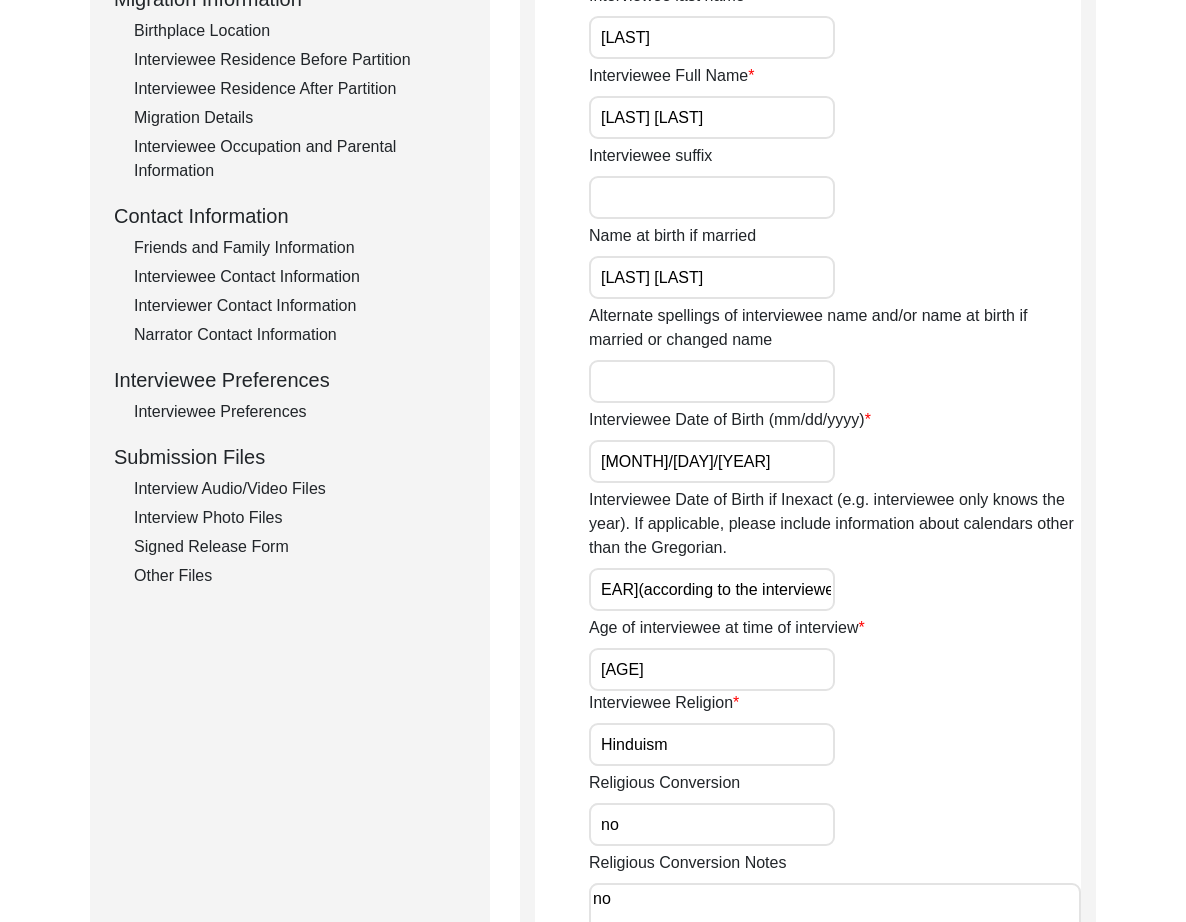 drag, startPoint x: 657, startPoint y: 586, endPoint x: 921, endPoint y: 583, distance: 264.01706 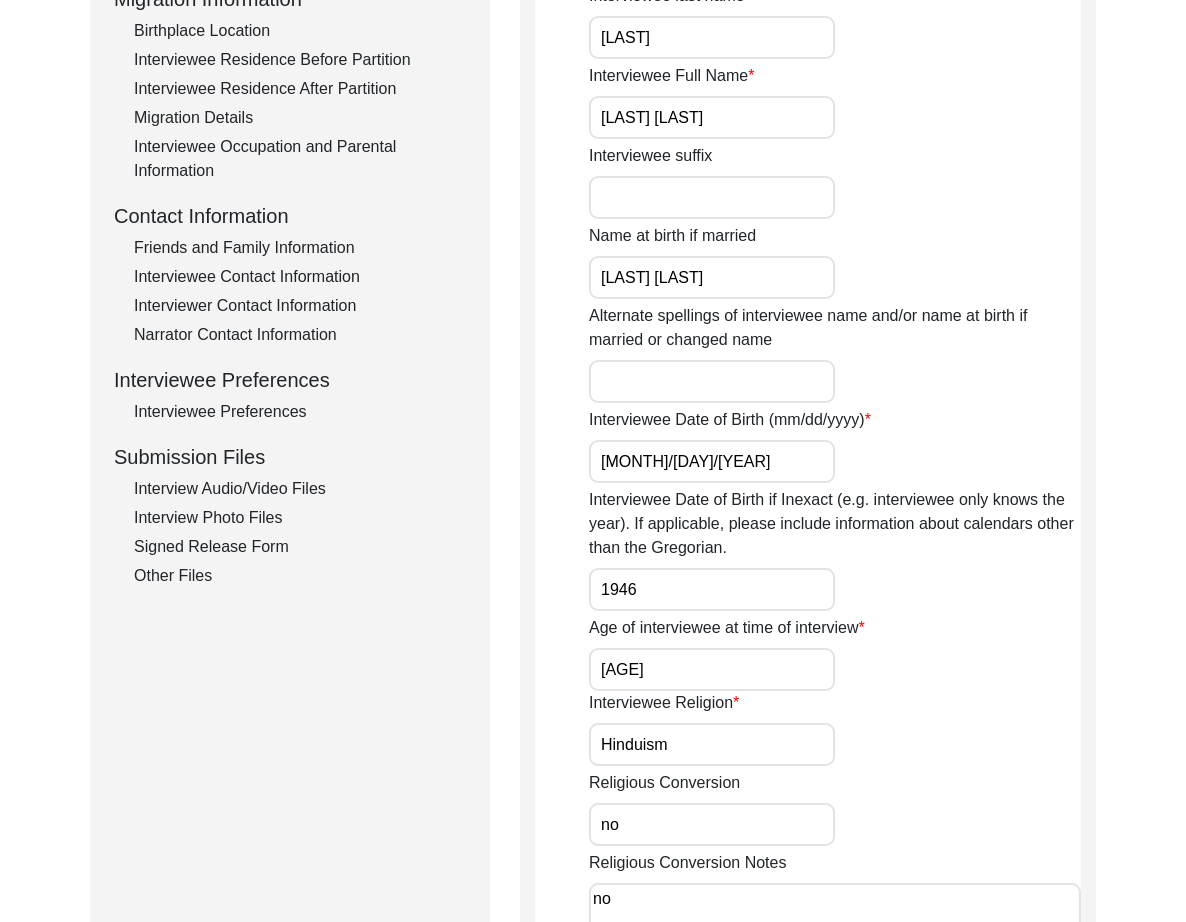 scroll, scrollTop: 0, scrollLeft: 0, axis: both 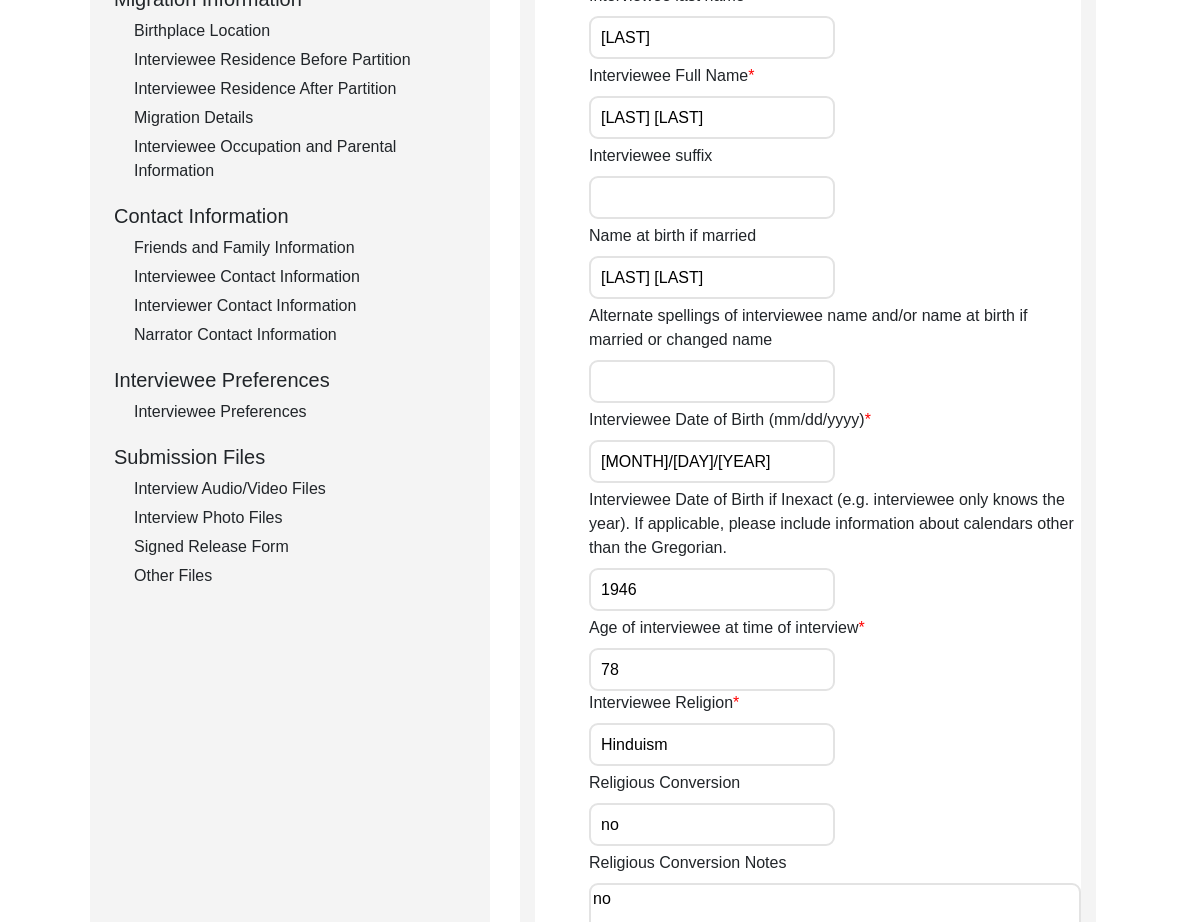 type on "78" 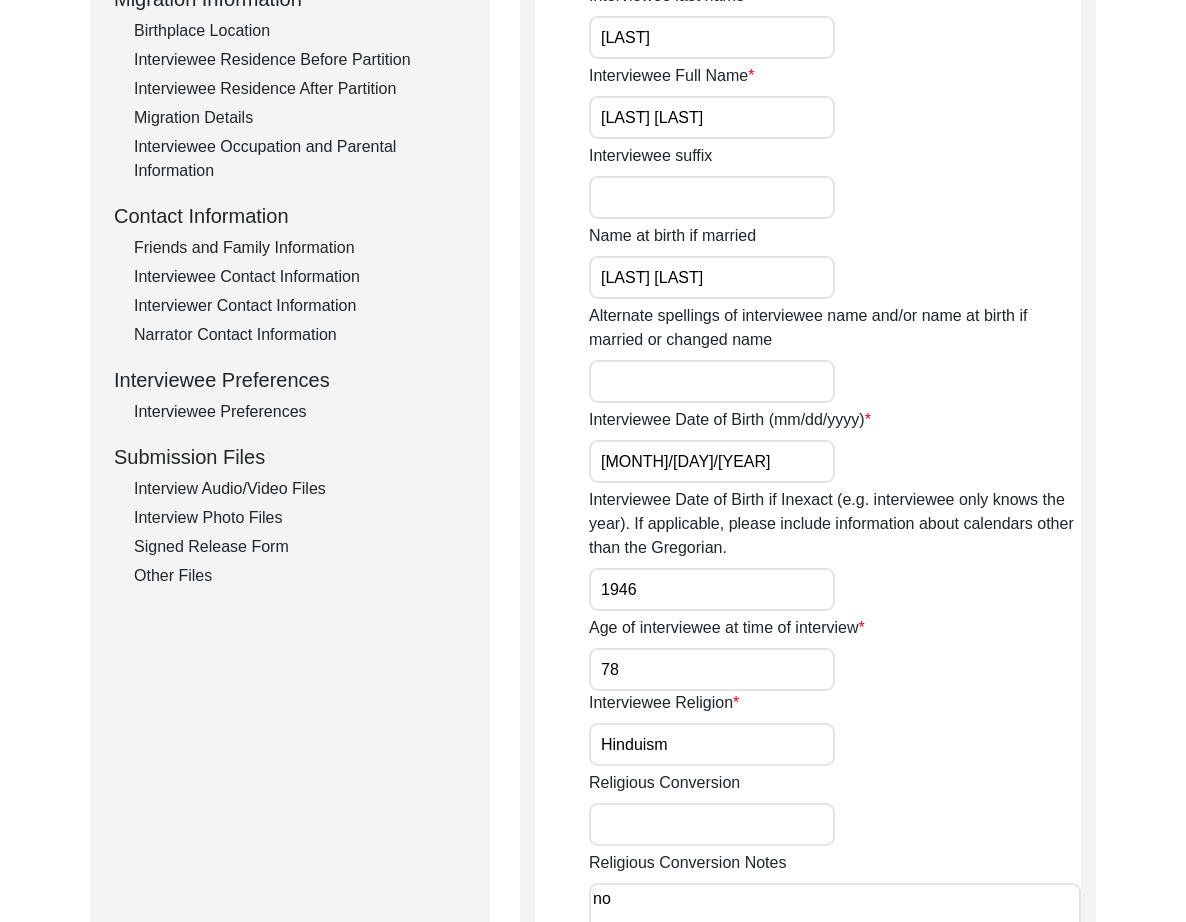 type 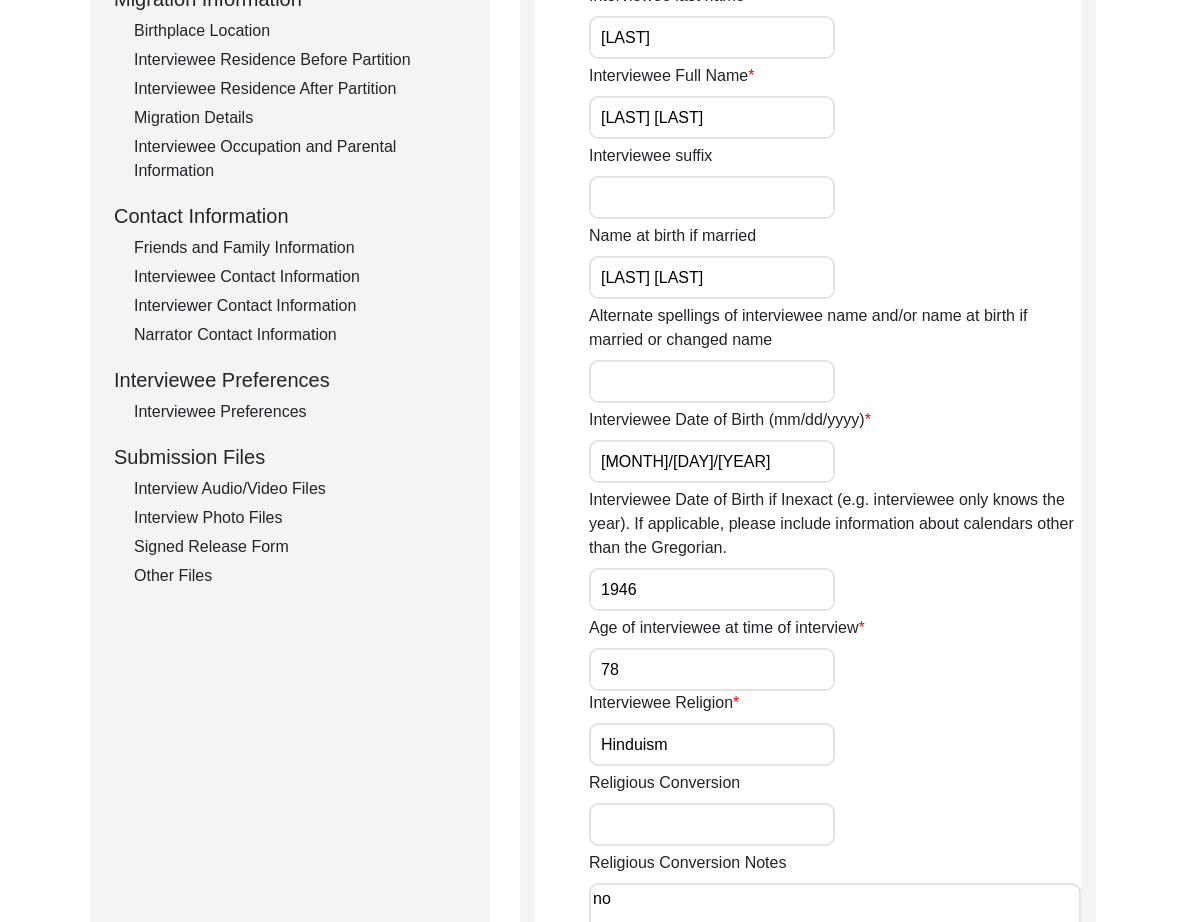 type on "n" 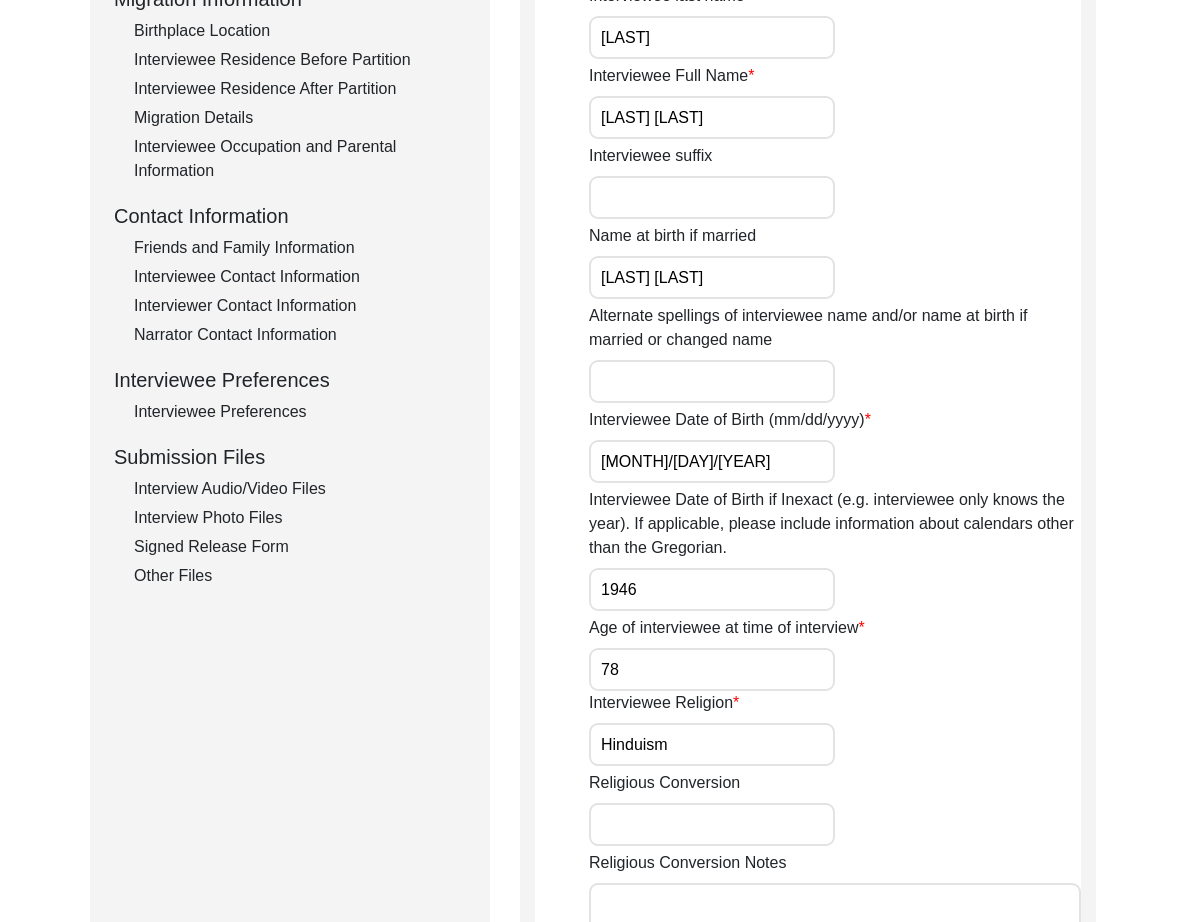 type 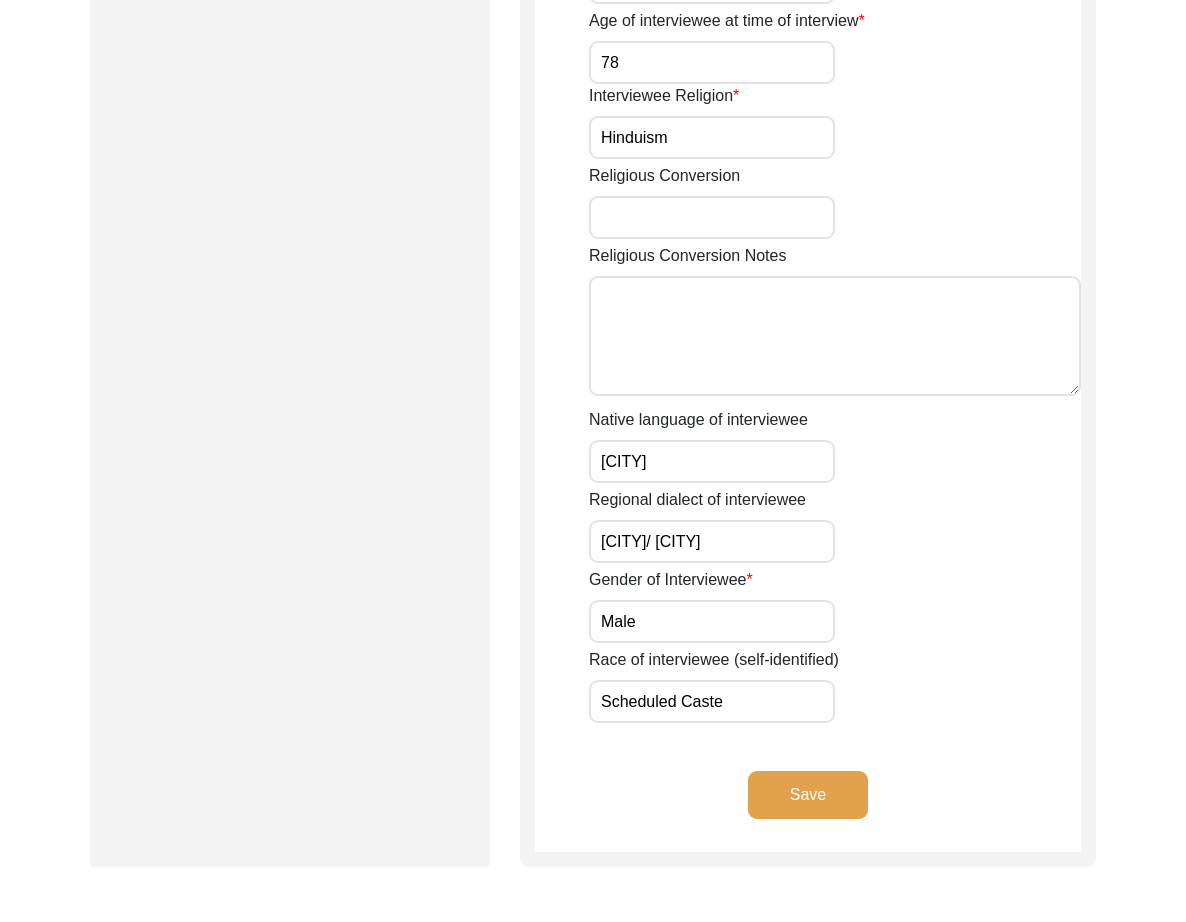 click on "[CITY]/ [CITY]" at bounding box center [712, 541] 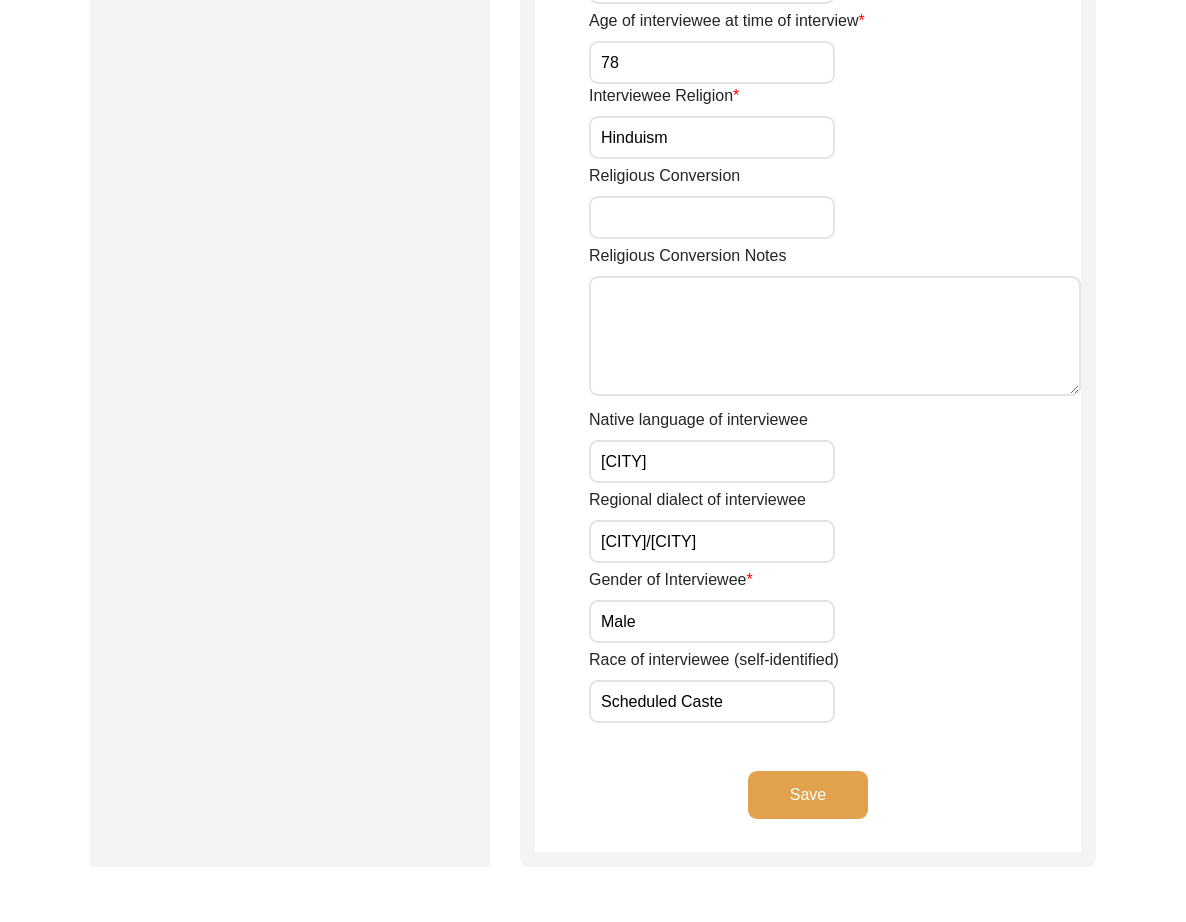 click on "[CITY]/[CITY]" at bounding box center (712, 541) 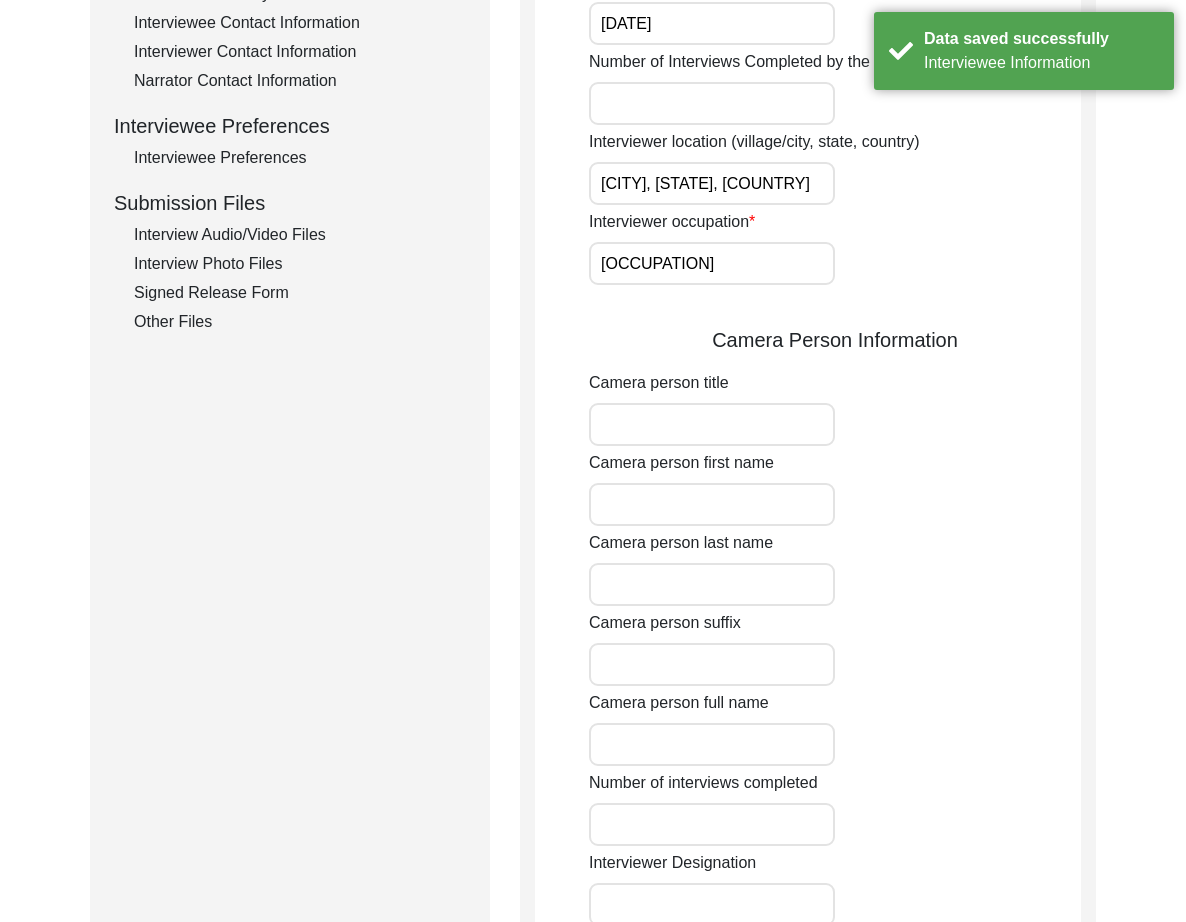 scroll, scrollTop: 0, scrollLeft: 0, axis: both 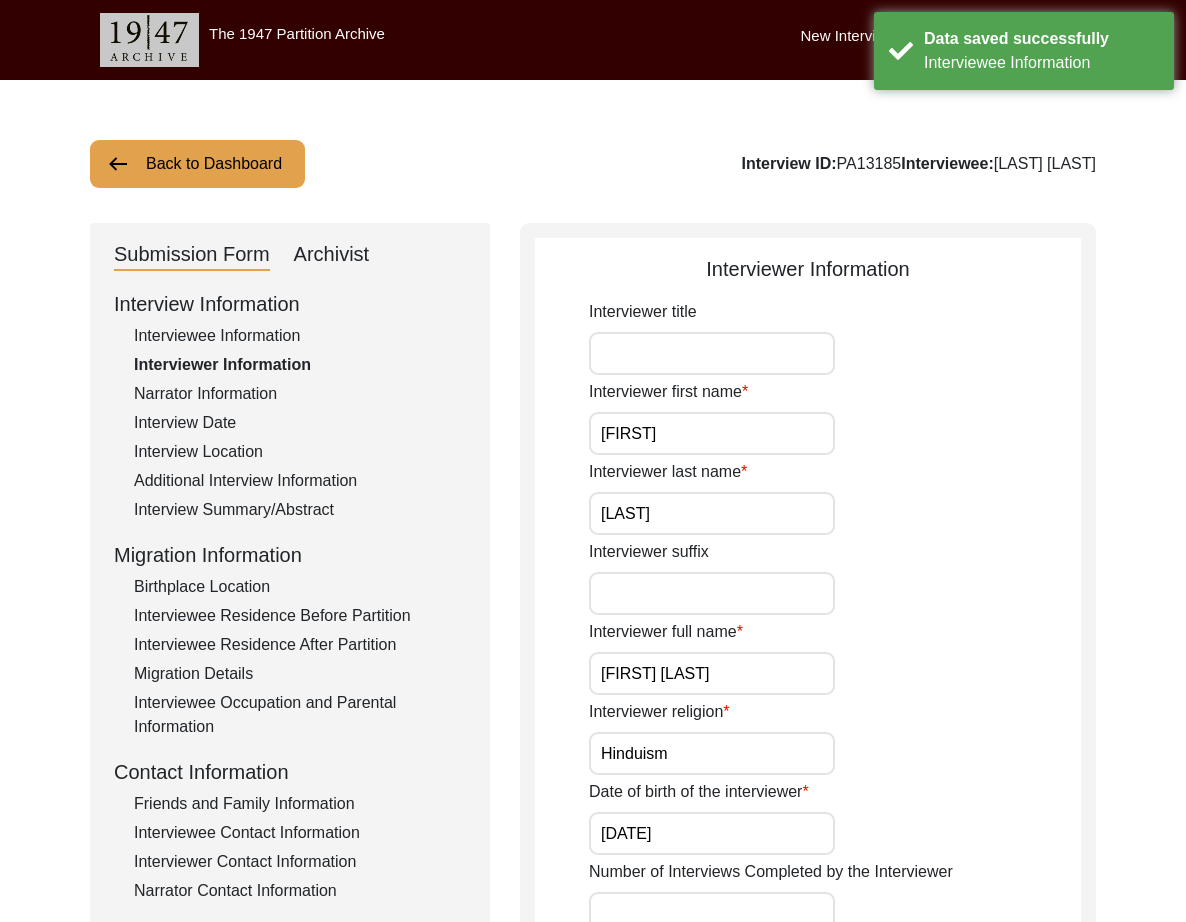click on "[FIRST]" at bounding box center [712, 433] 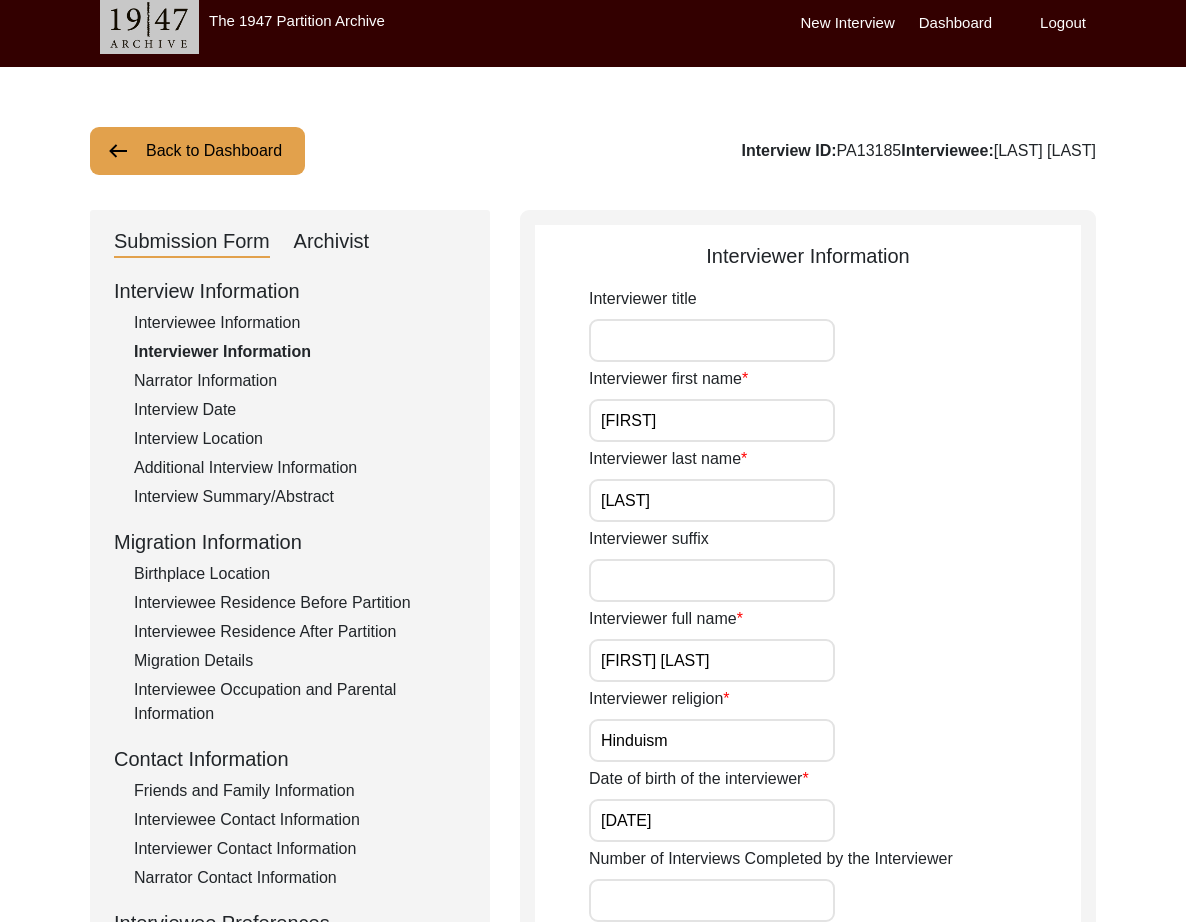 scroll, scrollTop: 532, scrollLeft: 0, axis: vertical 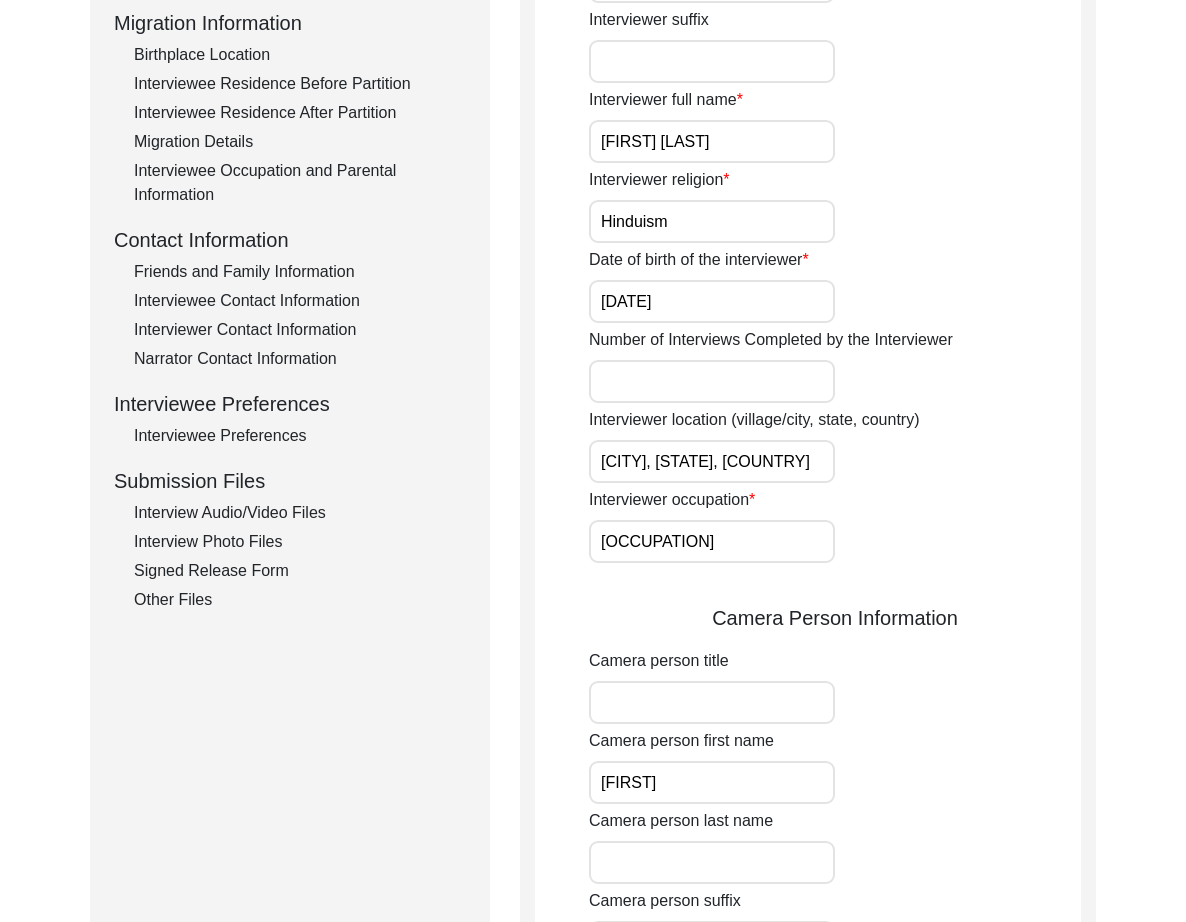 type on "[FIRST]" 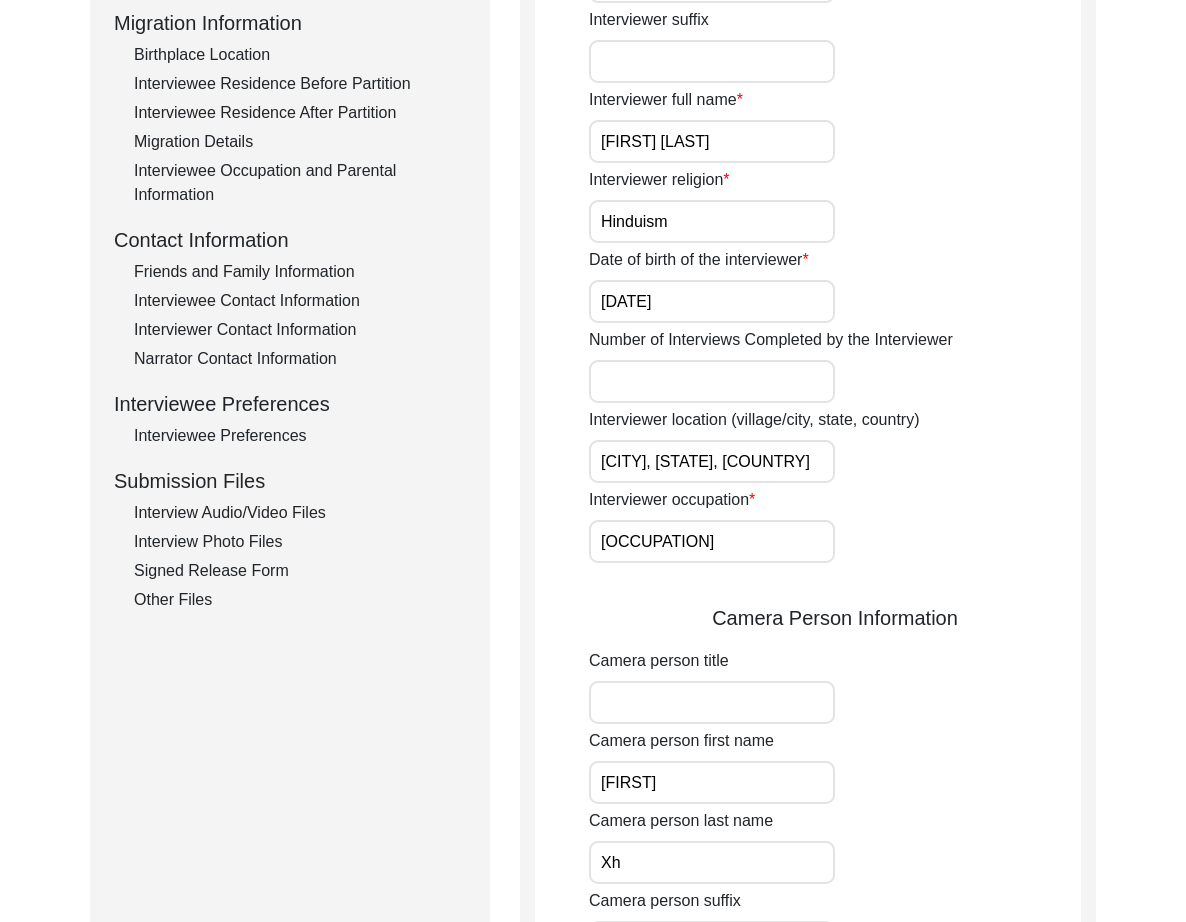 type on "X" 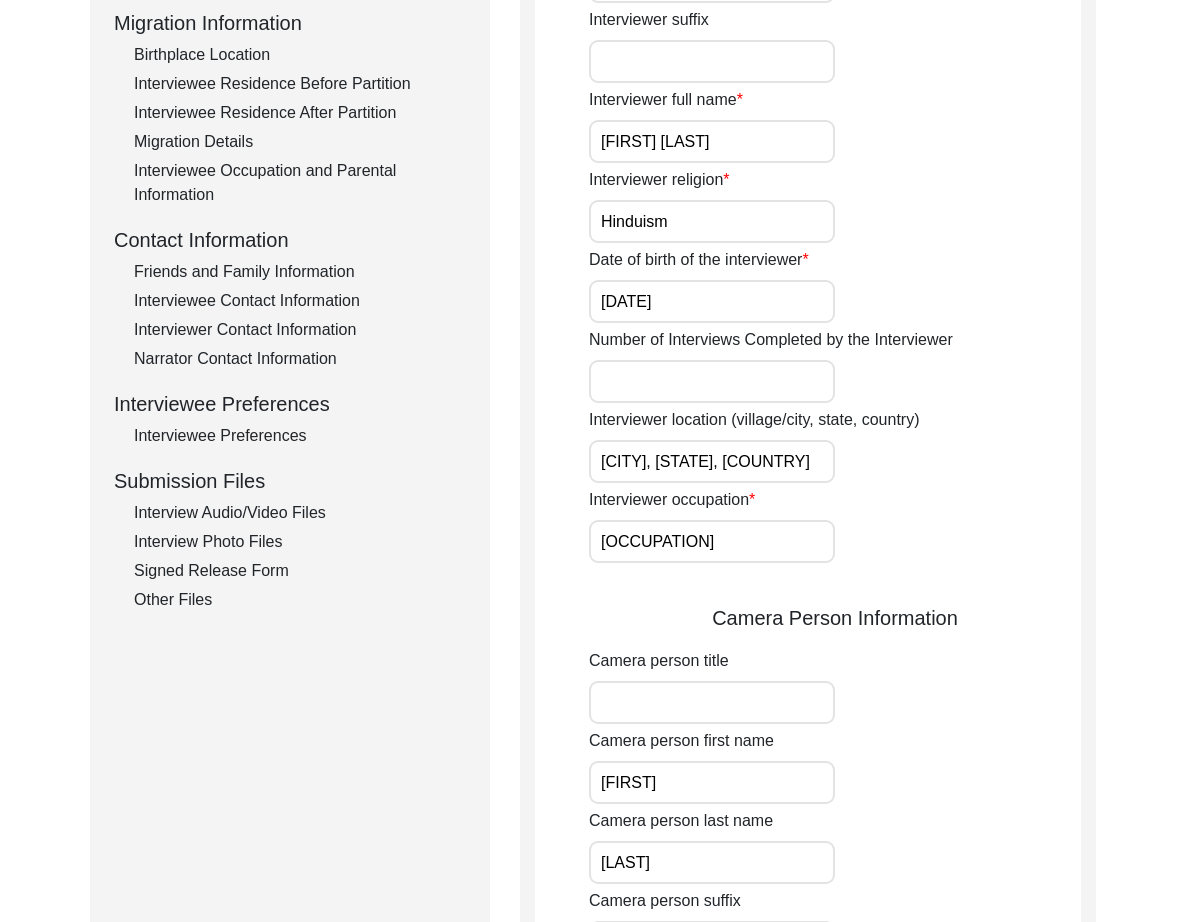type on "[LAST]" 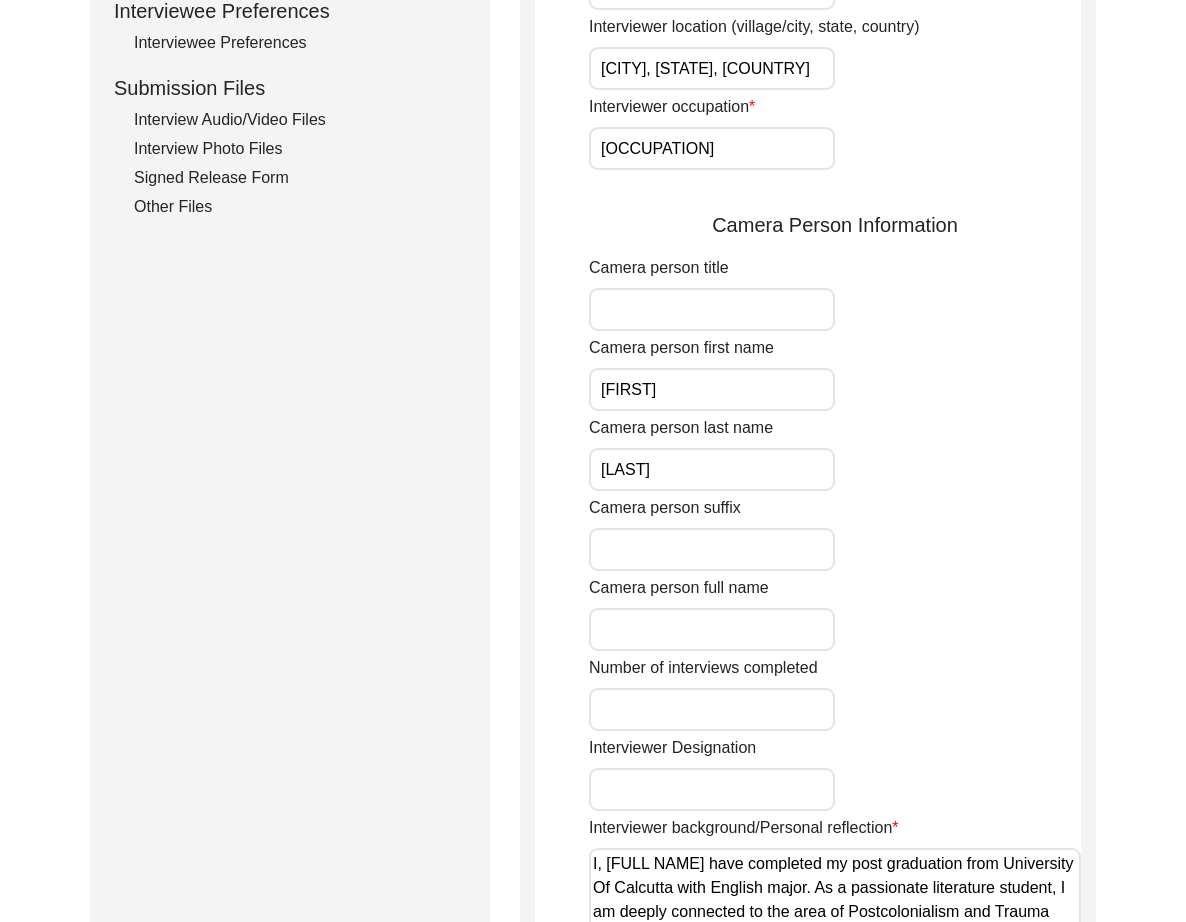 scroll, scrollTop: 968, scrollLeft: 0, axis: vertical 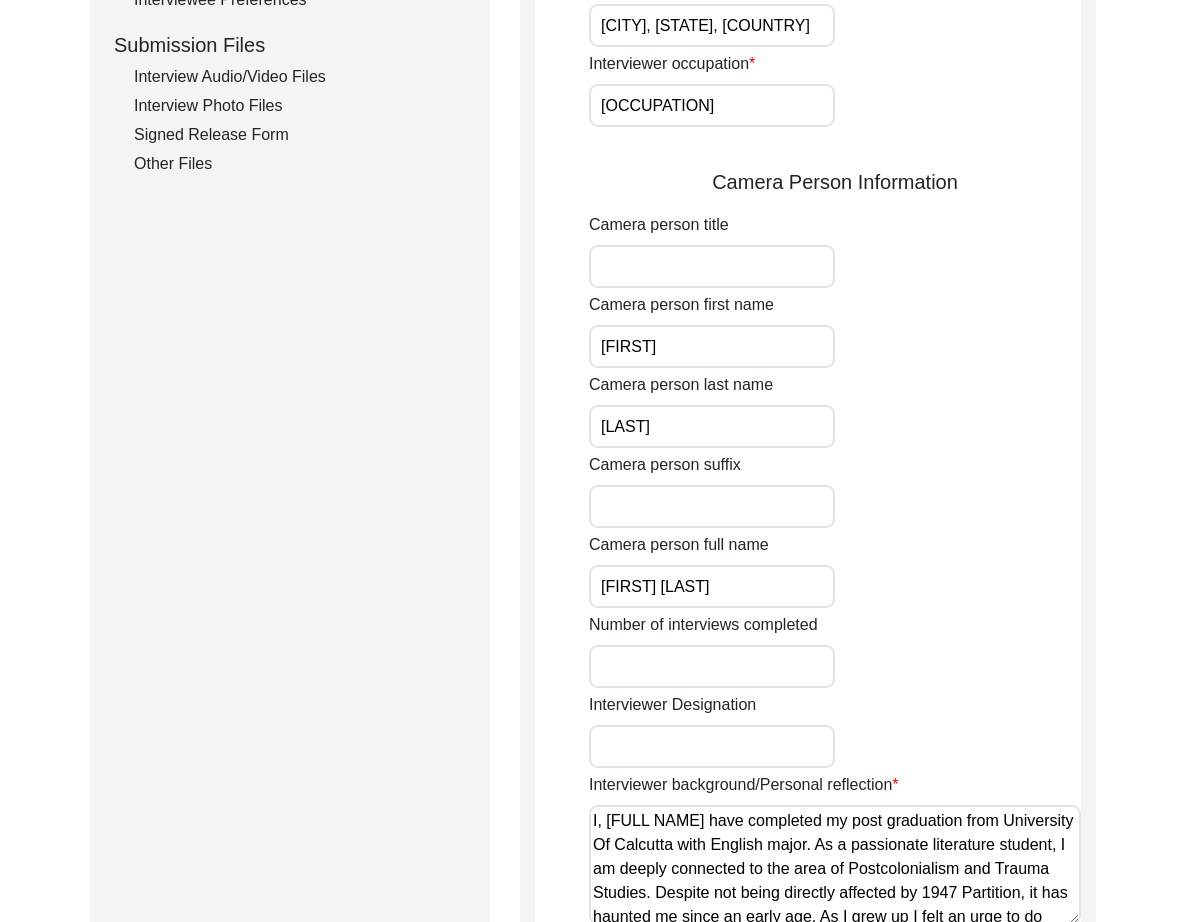 type on "[FIRST] [LAST]" 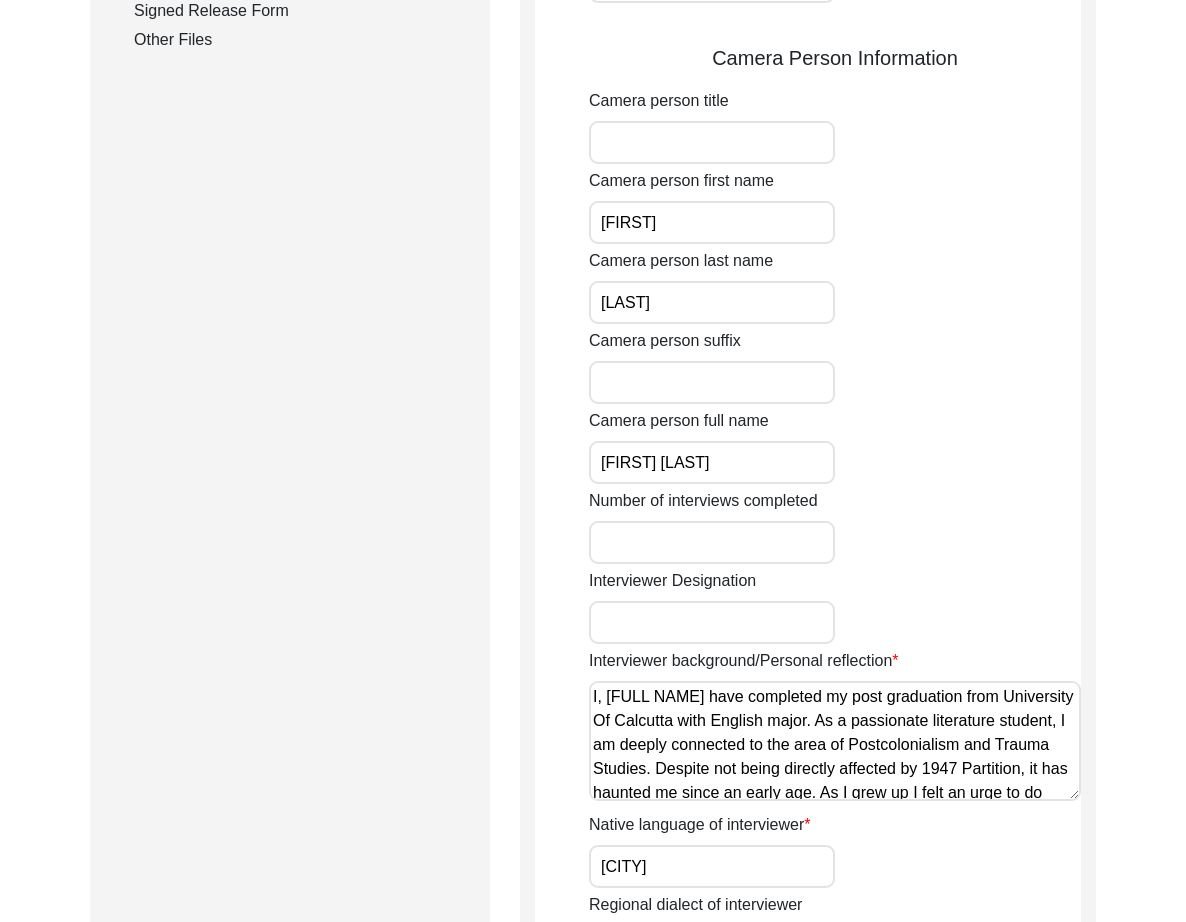 scroll, scrollTop: 1102, scrollLeft: 0, axis: vertical 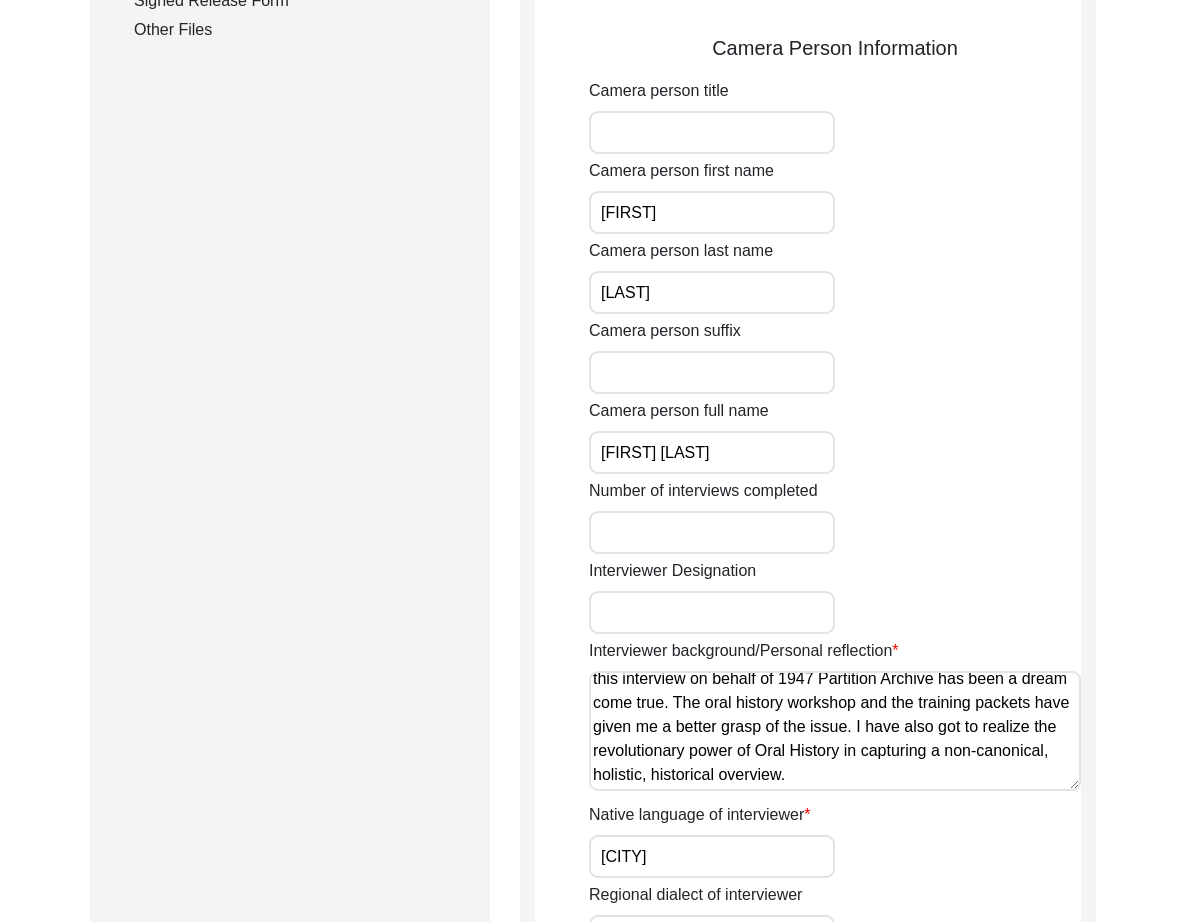 click on "I, [FULL NAME] have completed my post graduation from University Of Calcutta with English major. As a passionate literature student, I am deeply connected to the area of Postcolonialism and Trauma Studies. Despite not being directly affected by 1947 Partition, it has haunted me since an early age. As I grew up I felt an urge to do something in order to preserve the memory of that watershed moment that shook the collective unconscious of our Indian subcontinent. Qualified in UGC NET assistant professorship, I am independently researching on partition for quite a while. Conducting this interview on behalf of 1947 Partition Archive has been a dream come true. The oral history workshop and the training packets have given me a better grasp of the issue. I have also got to realize the revolutionary power of Oral History in capturing a non-canonical, holistic, historical overview." at bounding box center [835, 731] 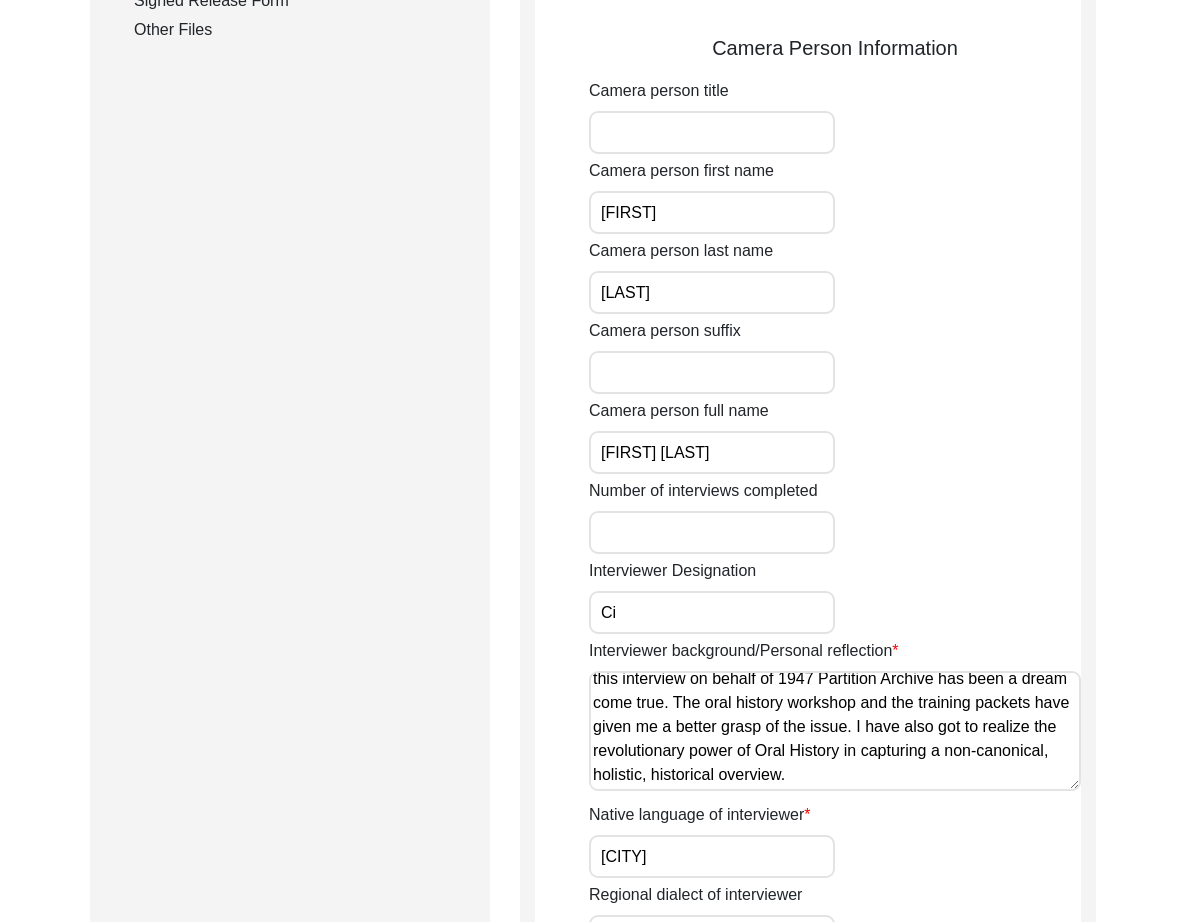 type on "Citizen Historian" 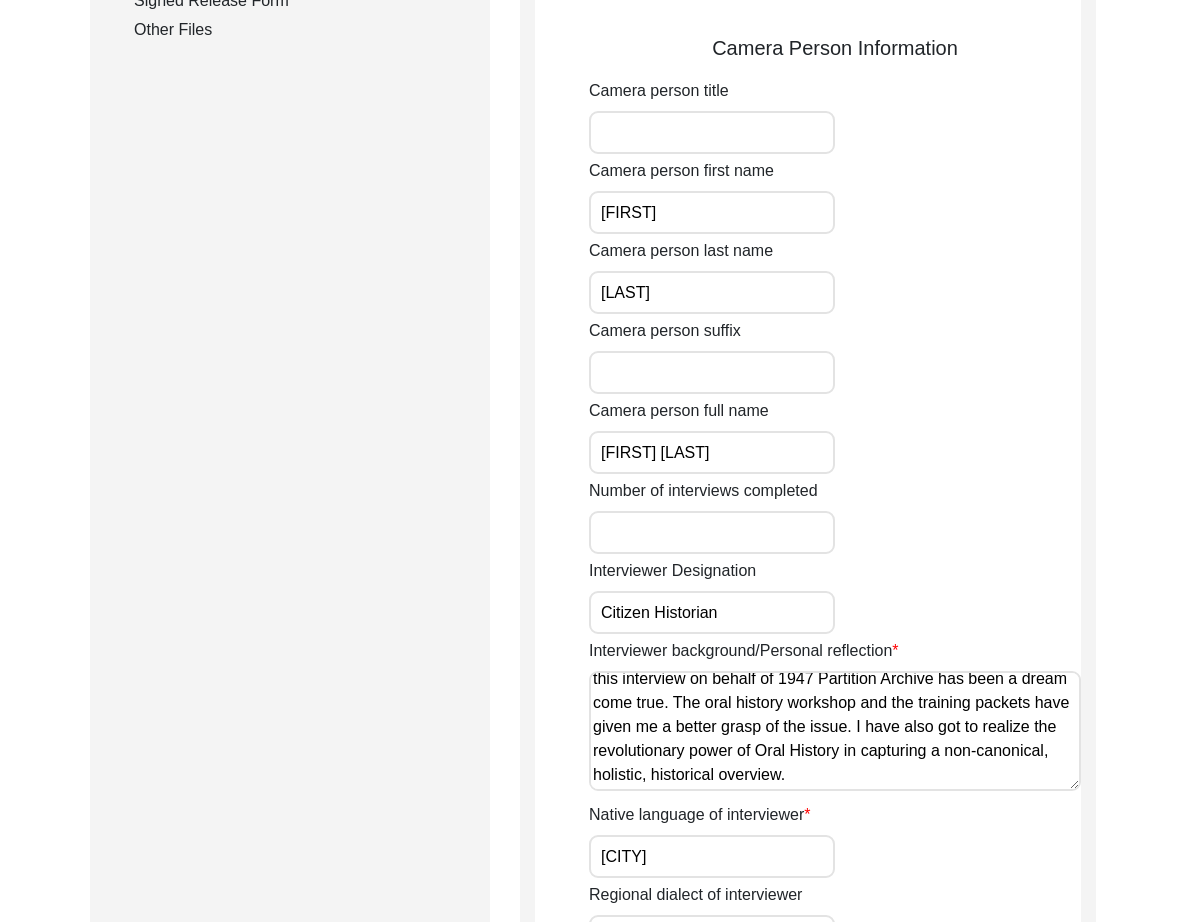scroll, scrollTop: 1103, scrollLeft: 0, axis: vertical 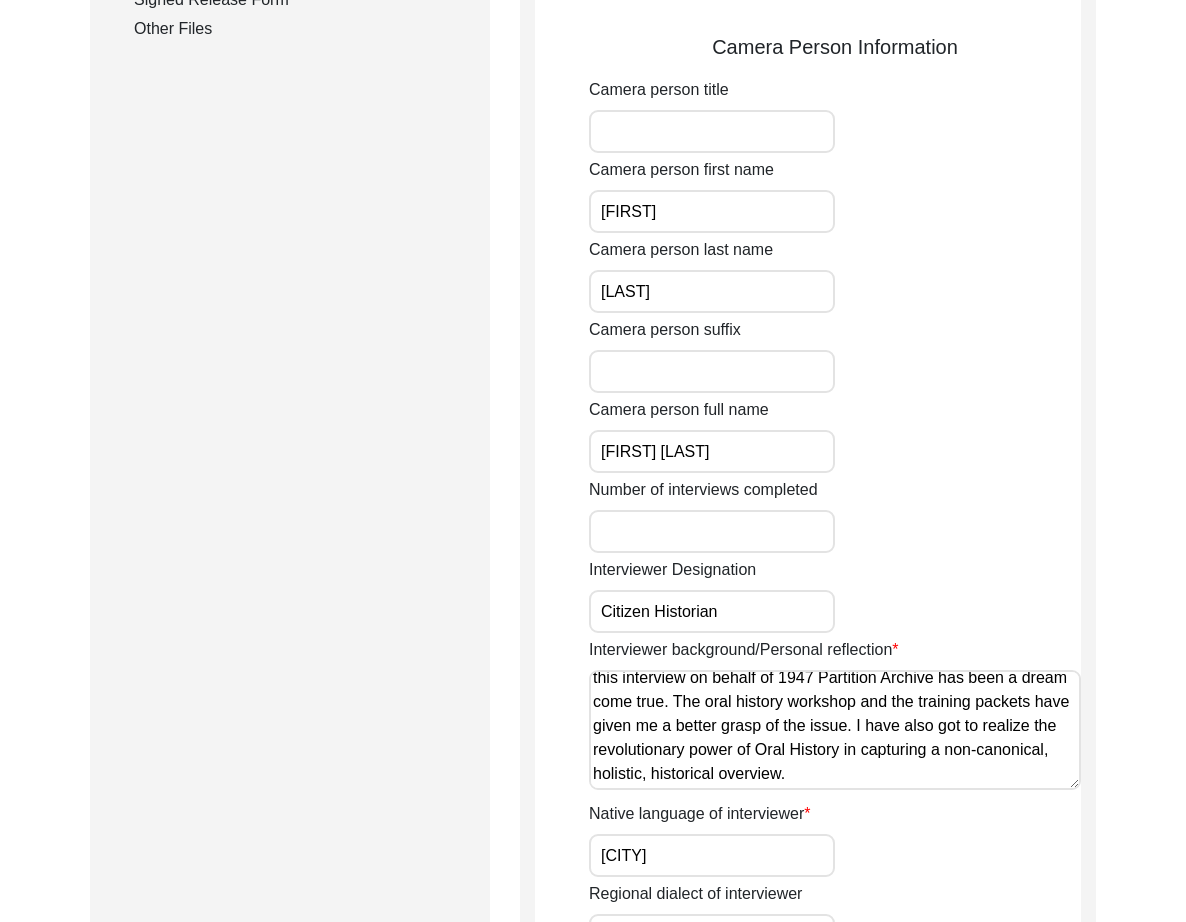 click on "I, [FULL NAME] have completed my post graduation from University Of Calcutta with English major. As a passionate literature student, I am deeply connected to the area of Postcolonialism and Trauma Studies. Despite not being directly affected by 1947 Partition, it has haunted me since an early age. As I grew up I felt an urge to do something in order to preserve the memory of that watershed moment that shook the collective unconscious of our Indian subcontinent. Qualified in UGC NET assistant professorship, I am independently researching on partition for quite a while. Conducting this interview on behalf of 1947 Partition Archive has been a dream come true. The oral history workshop and the training packets have given me a better grasp of the issue. I have also got to realize the revolutionary power of Oral History in capturing a non-canonical, holistic, historical overview." at bounding box center [835, 730] 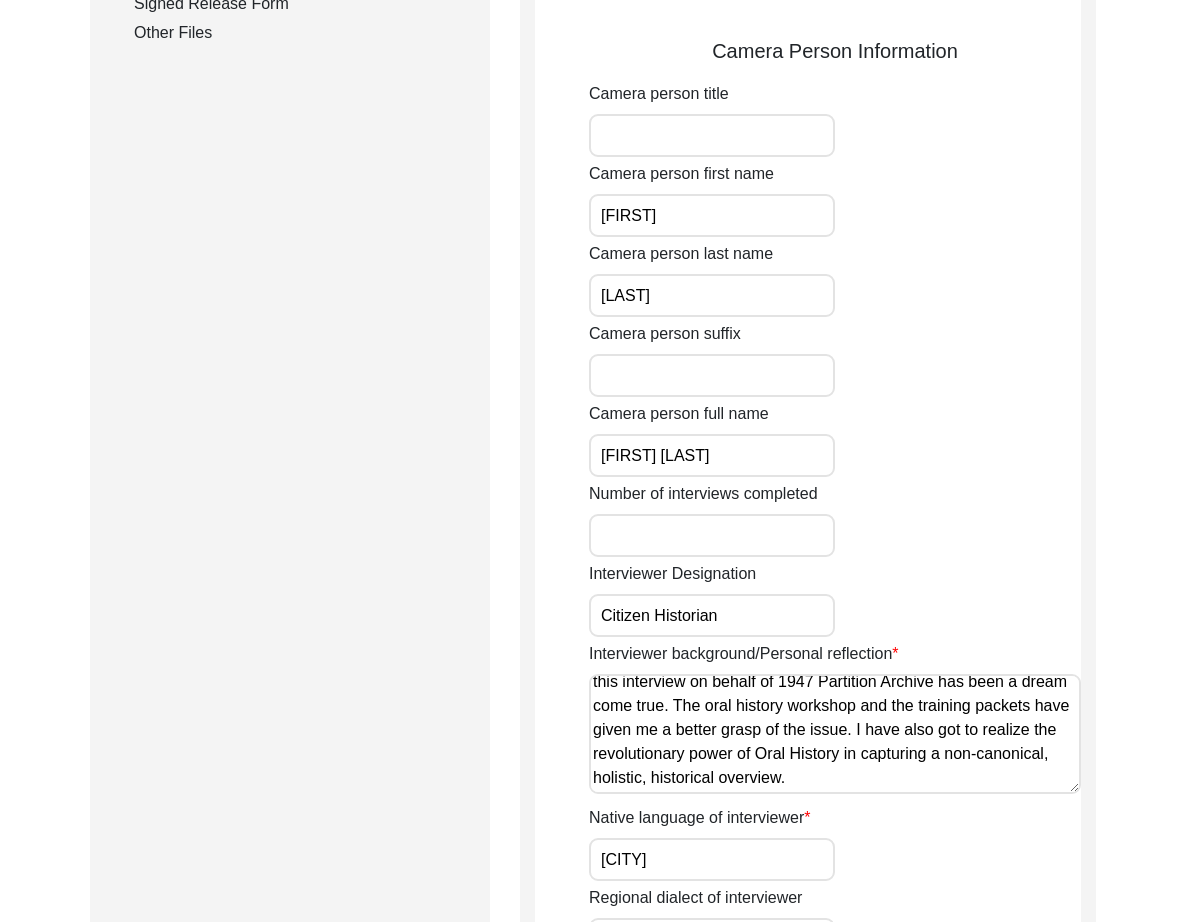 type on "I, [FULL NAME] have completed my post graduation from University Of Calcutta with English major. As a passionate literature student, I am deeply connected to the area of Postcolonialism and Trauma Studies. Despite not being directly affected by 1947 Partition, it has haunted me since an early age. As I grew up I felt an urge to do something in order to preserve the memory of that watershed moment that shook the collective unconscious of our Indian subcontinent. Qualified in UGC NET assistant professorship, I am independently researching on partition for quite a while. Conducting this interview on behalf of 1947 Partition Archive has been a dream come true. The oral history workshop and the training packets have given me a better grasp of the issue. I have also got to realize the revolutionary power of Oral History in capturing a non-canonical, holistic, historical overview." 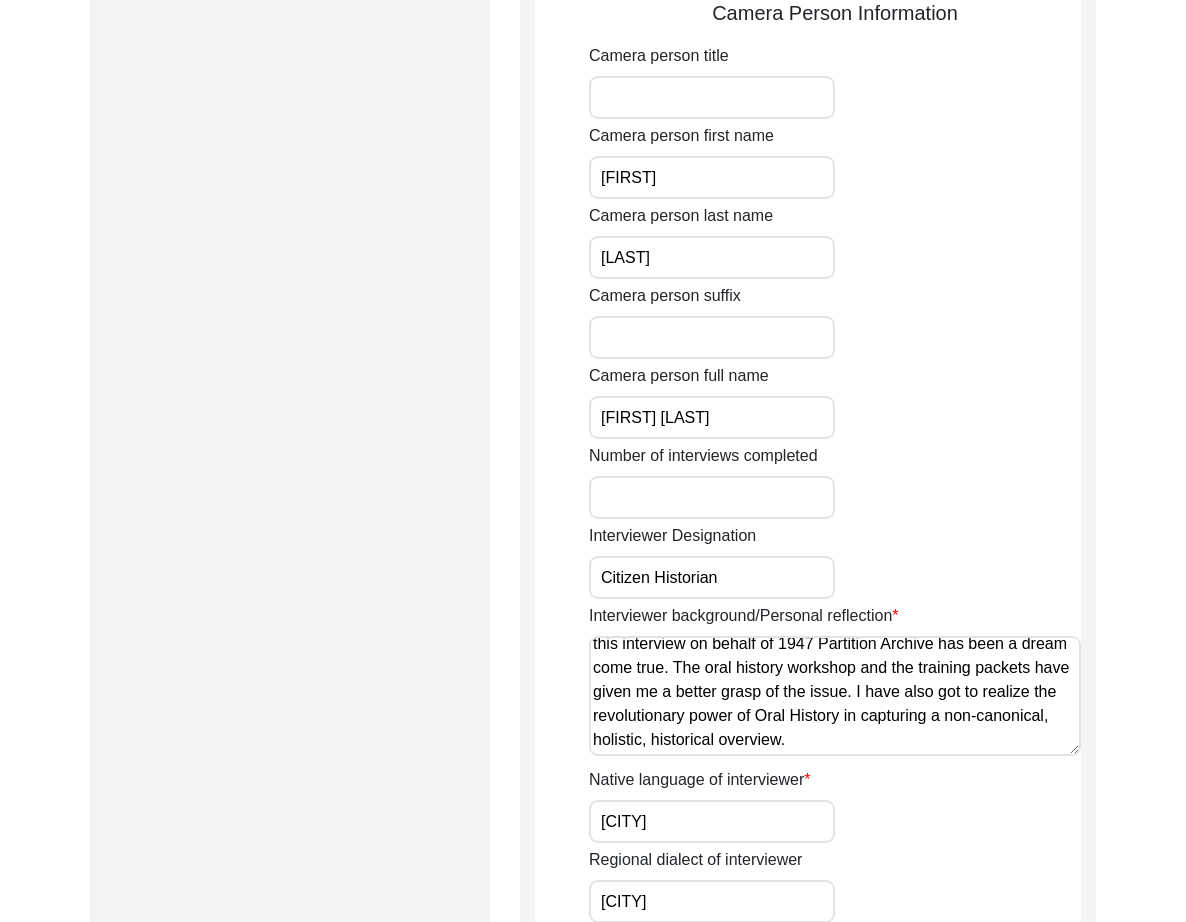 scroll, scrollTop: 1675, scrollLeft: 0, axis: vertical 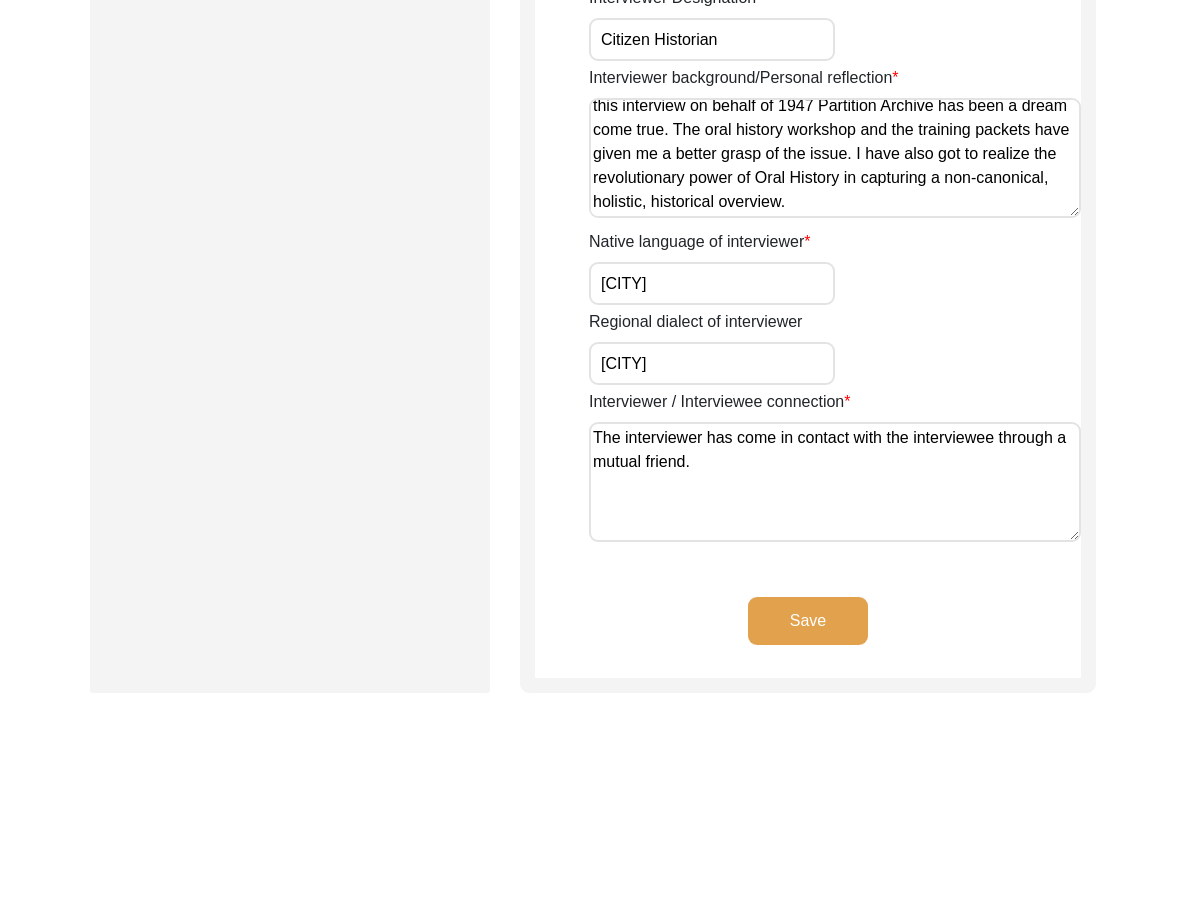 type on "The interviewer has come in contact with the interviewee through a mutual friend." 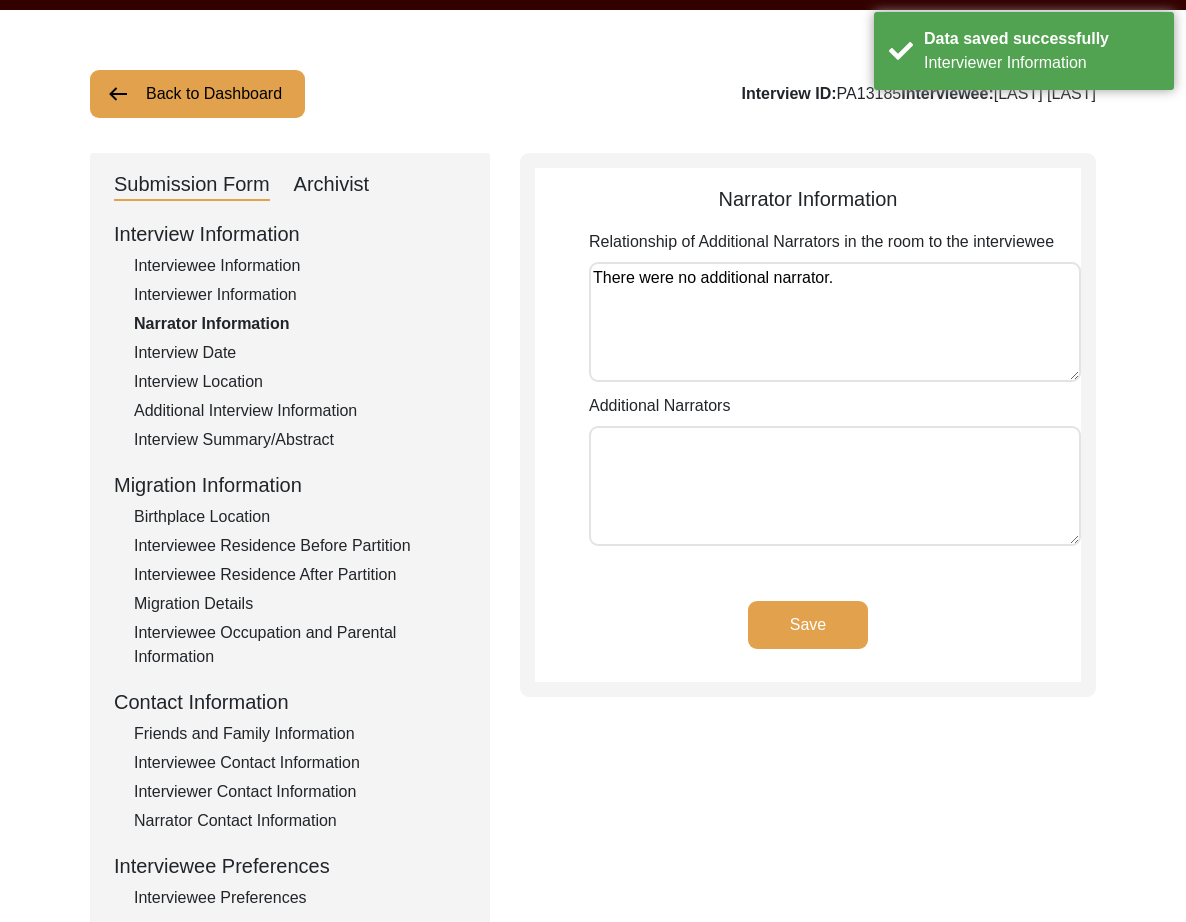 scroll, scrollTop: 35, scrollLeft: 0, axis: vertical 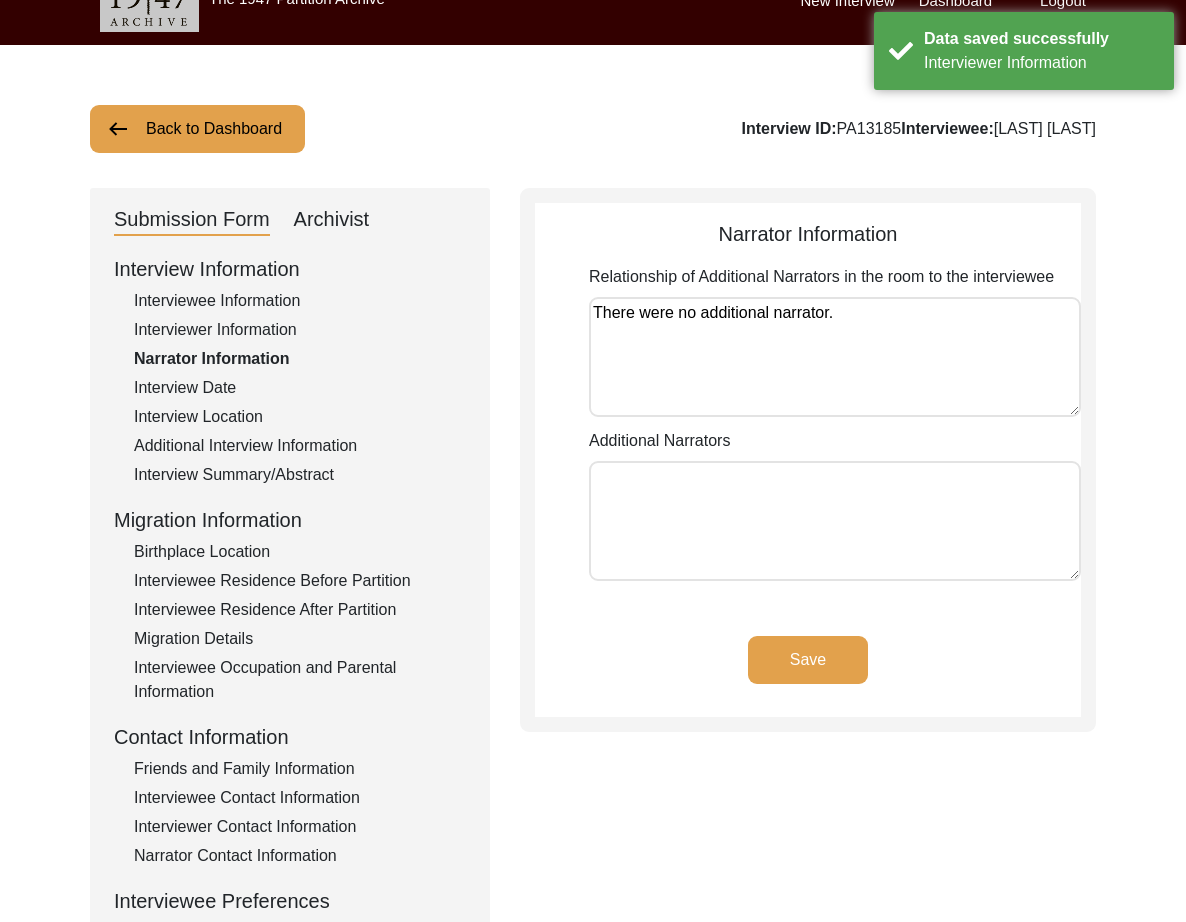 drag, startPoint x: 866, startPoint y: 308, endPoint x: 502, endPoint y: 309, distance: 364.00137 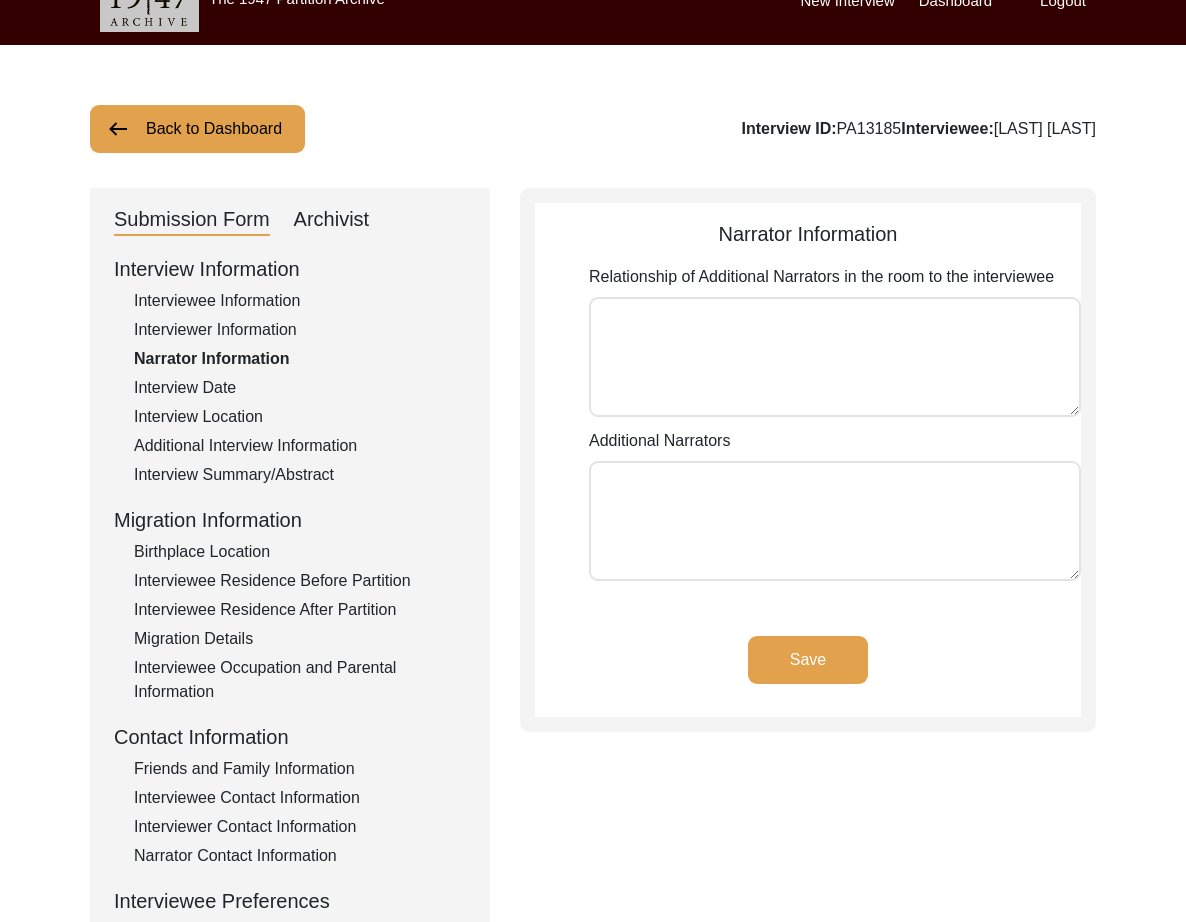 type 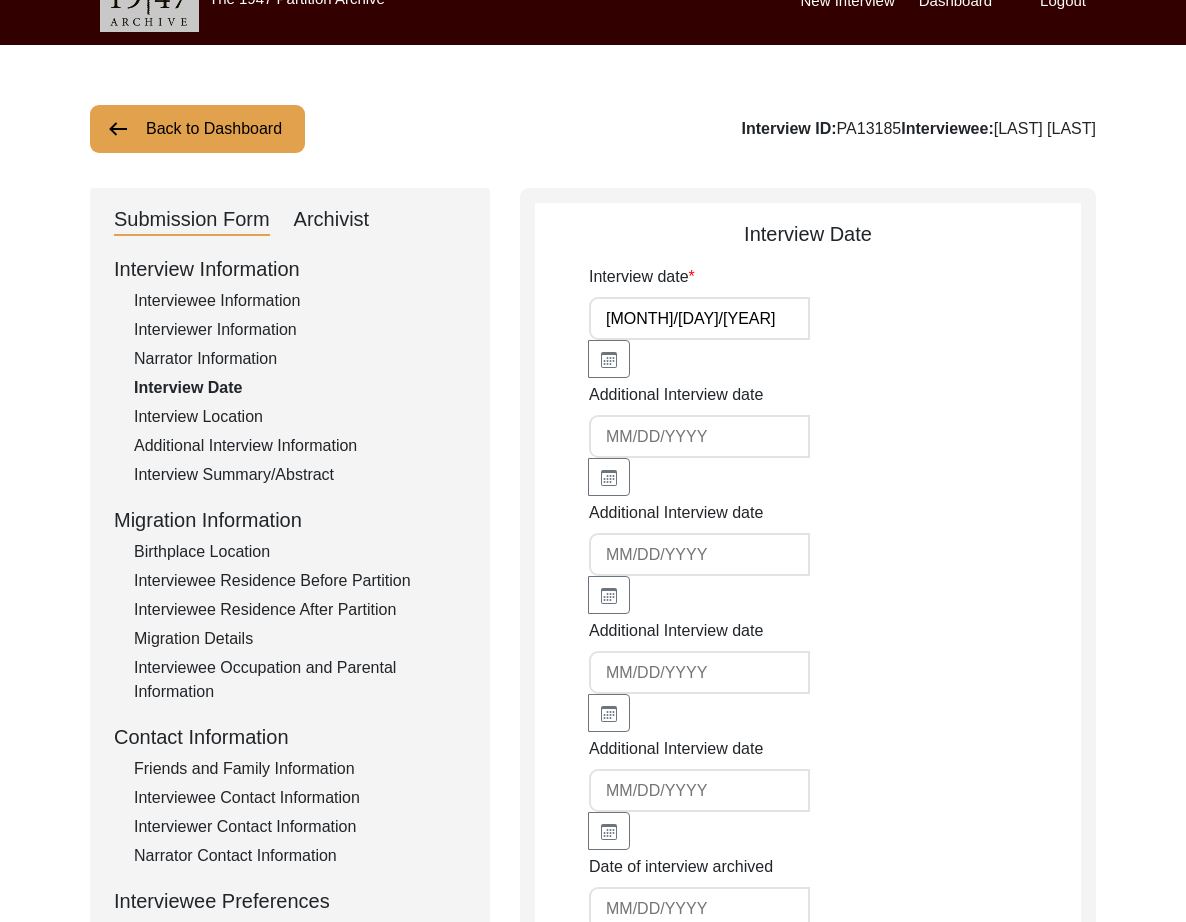 drag, startPoint x: 222, startPoint y: 408, endPoint x: 360, endPoint y: 443, distance: 142.36923 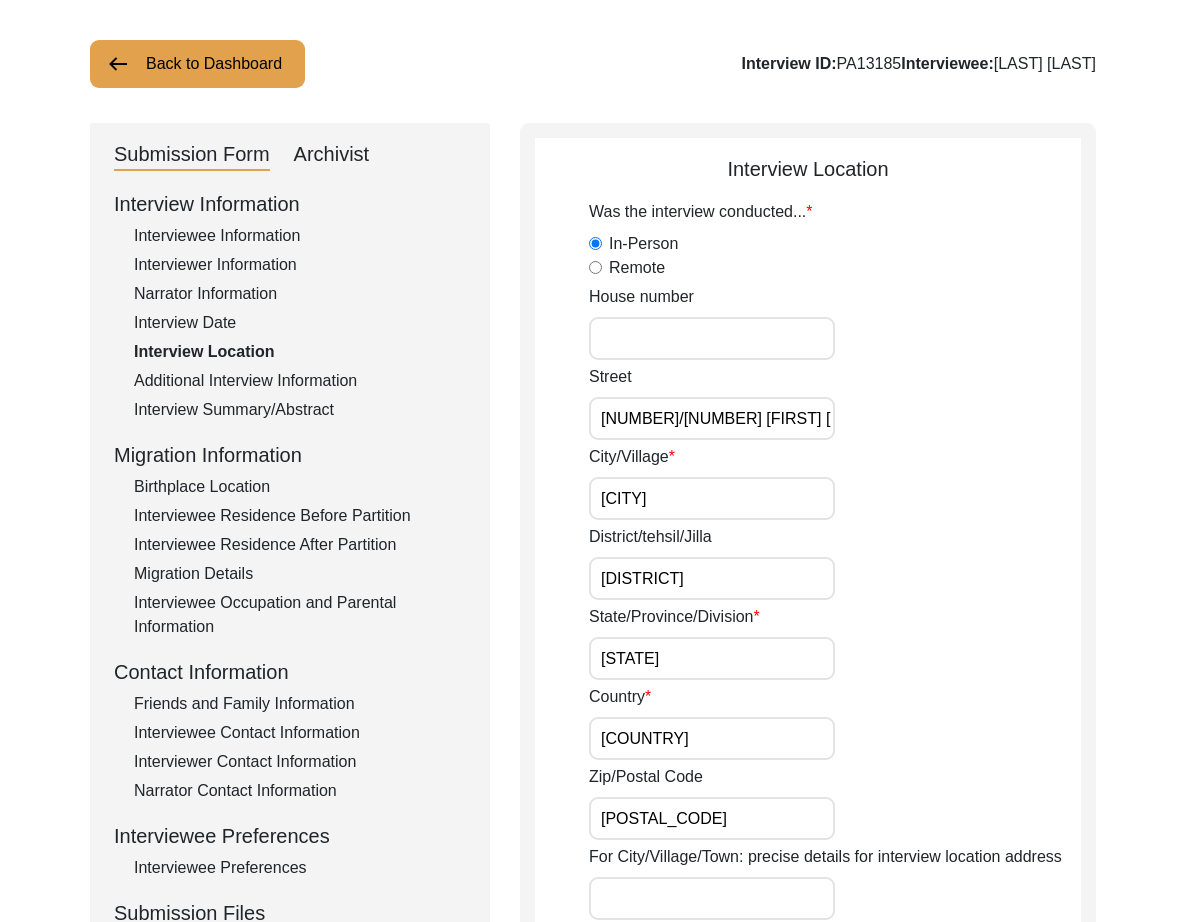 scroll, scrollTop: 103, scrollLeft: 0, axis: vertical 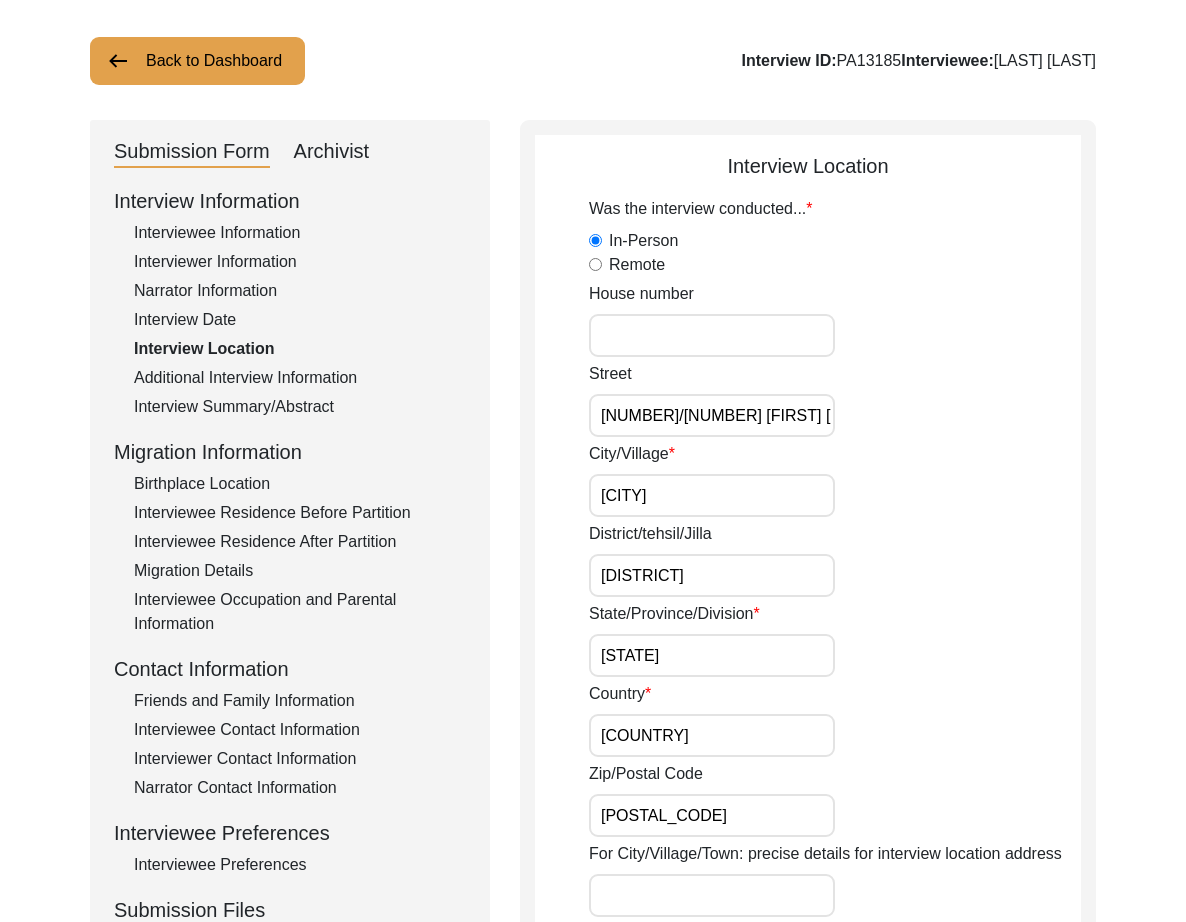 click on "[NUMBER]/[NUMBER] [FIRST] [LAST] [LAST]" at bounding box center [712, 415] 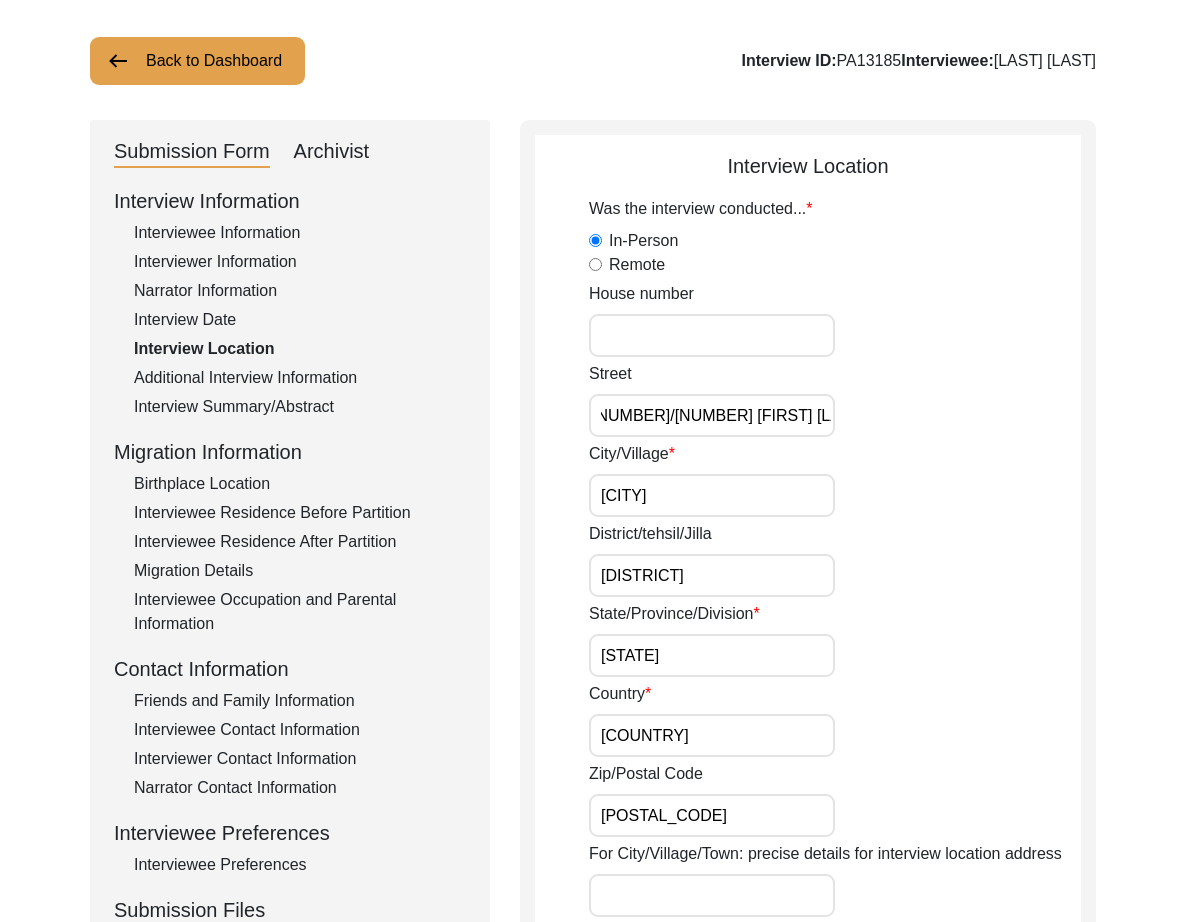 scroll, scrollTop: 0, scrollLeft: 0, axis: both 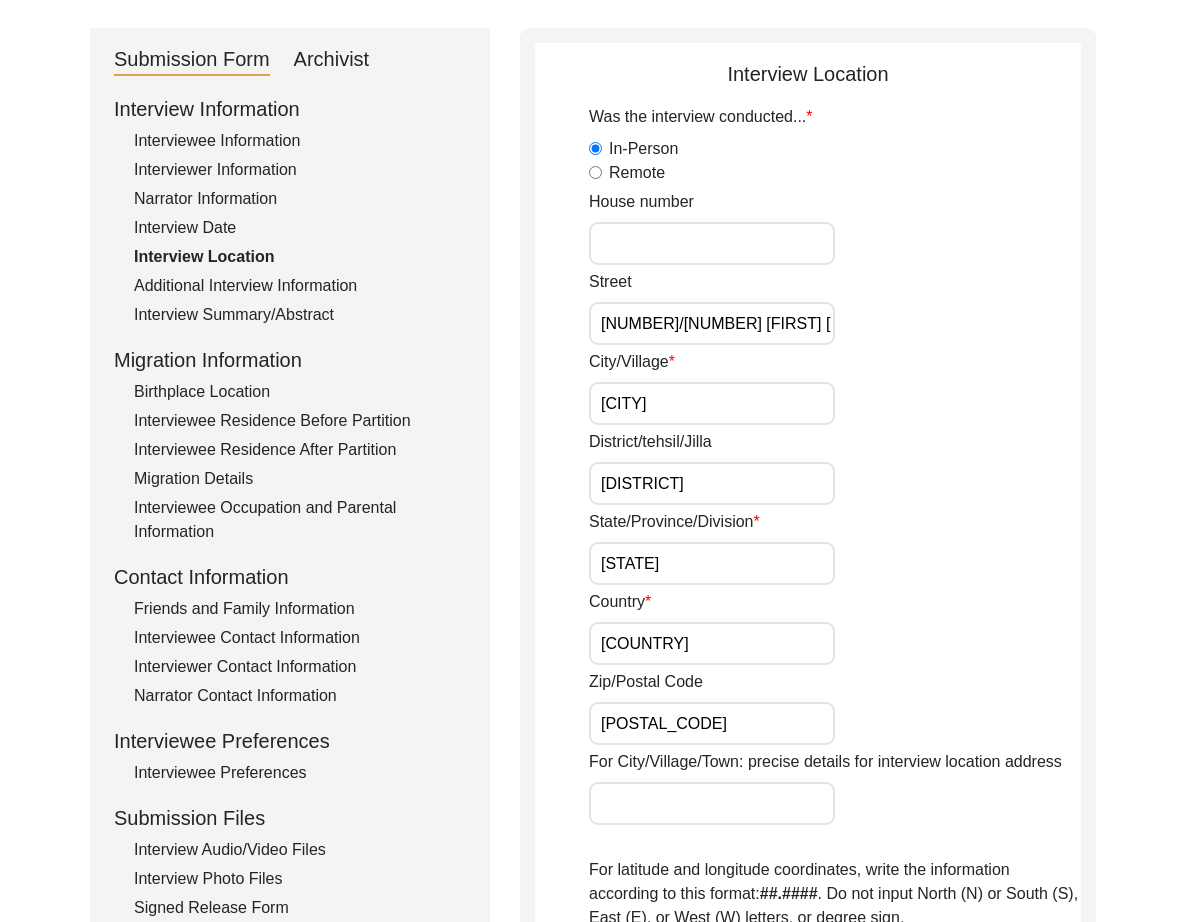 click on "[NUMBER]/[NUMBER] [FIRST] [LAST] [LAST]" at bounding box center (712, 323) 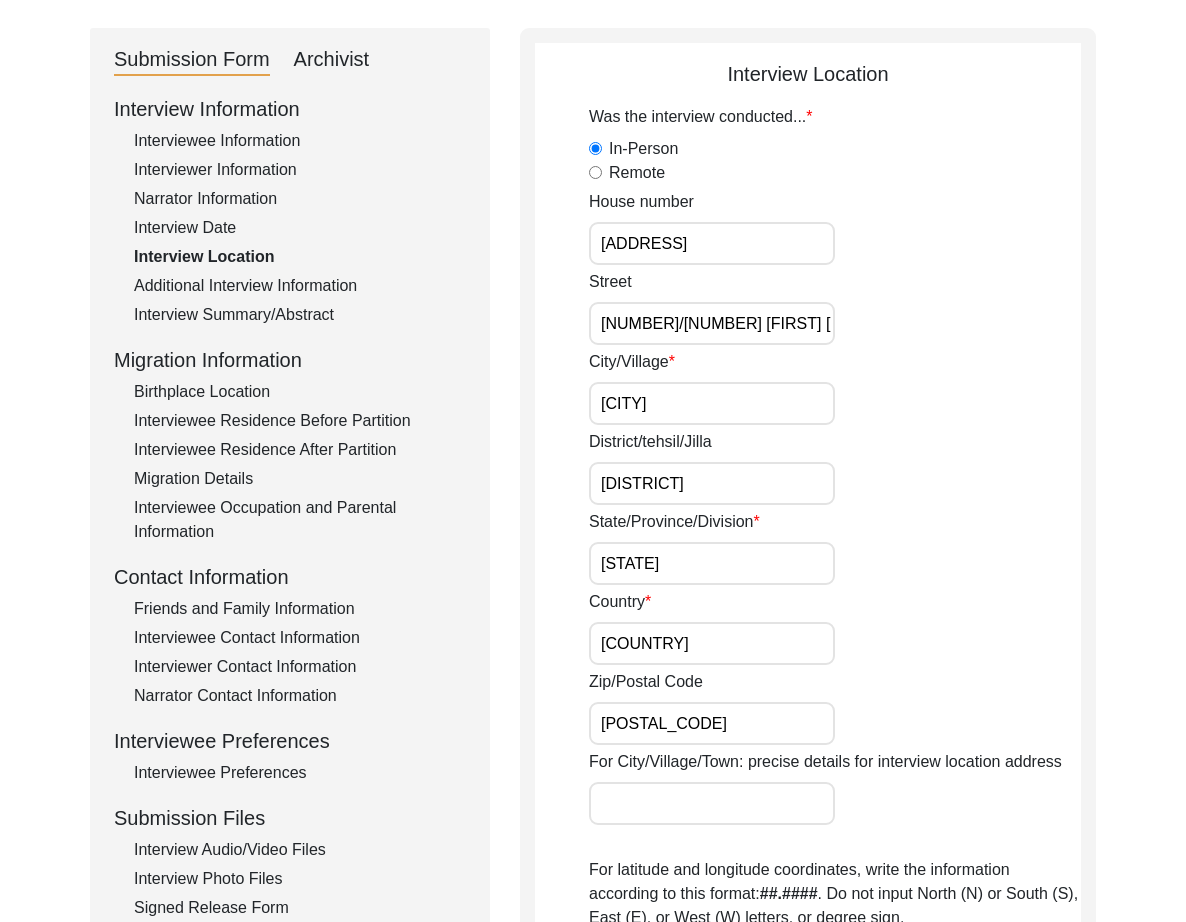type on "[ADDRESS]" 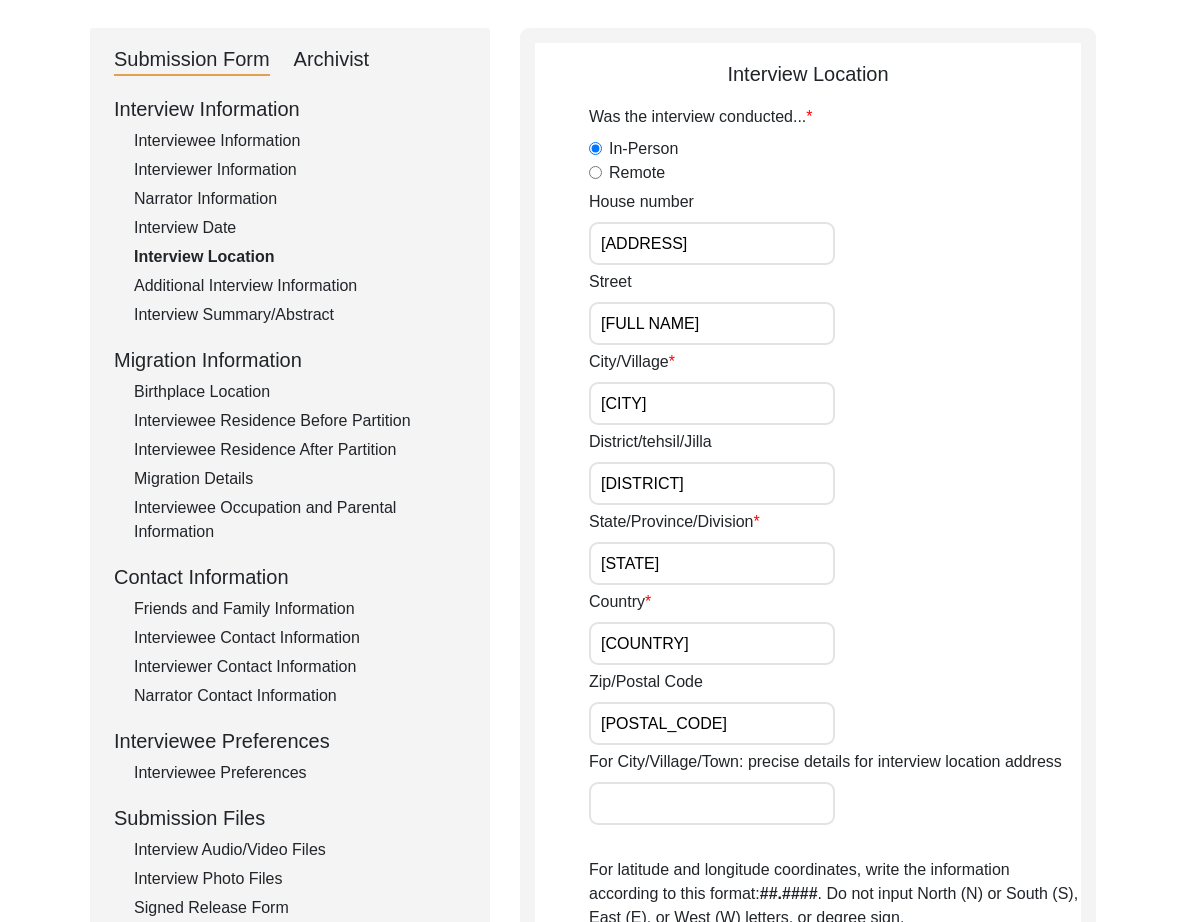 type 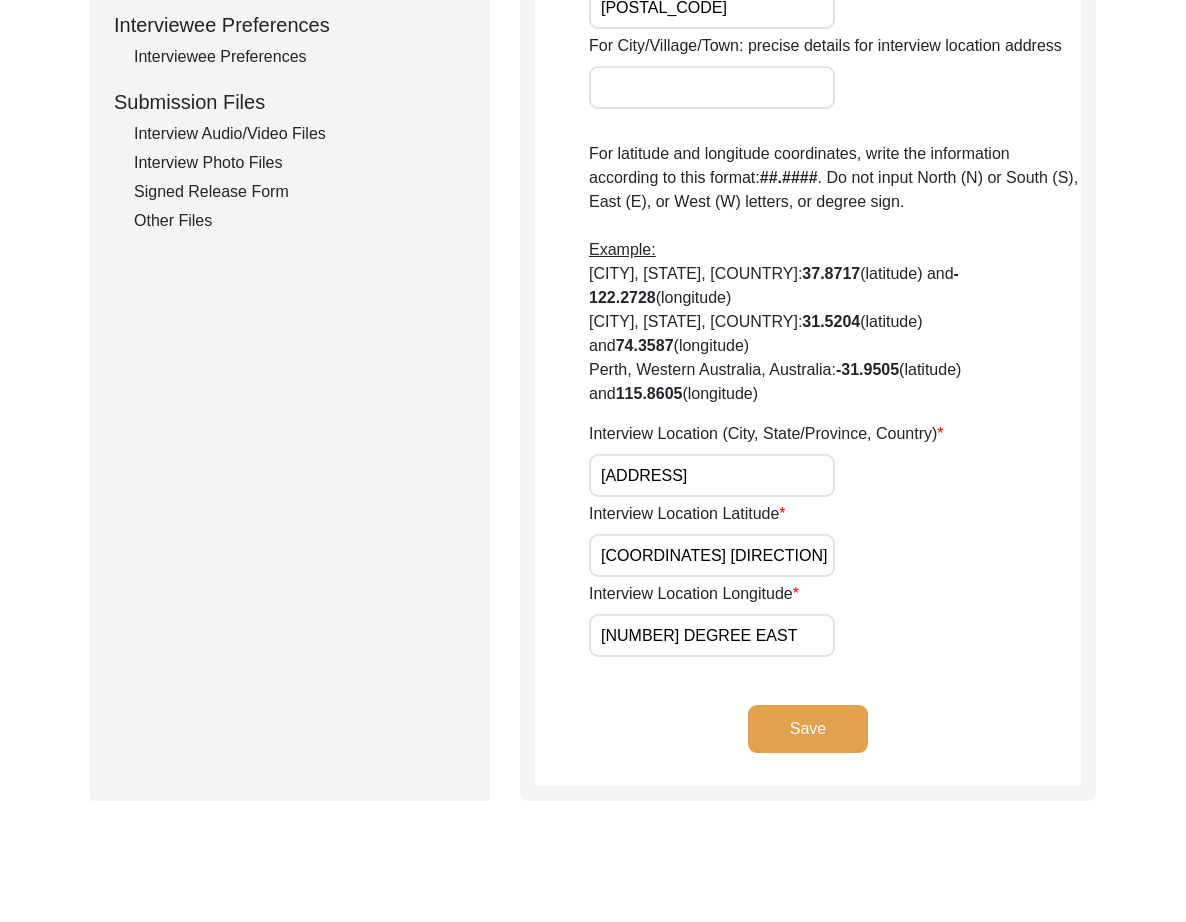 scroll, scrollTop: 956, scrollLeft: 0, axis: vertical 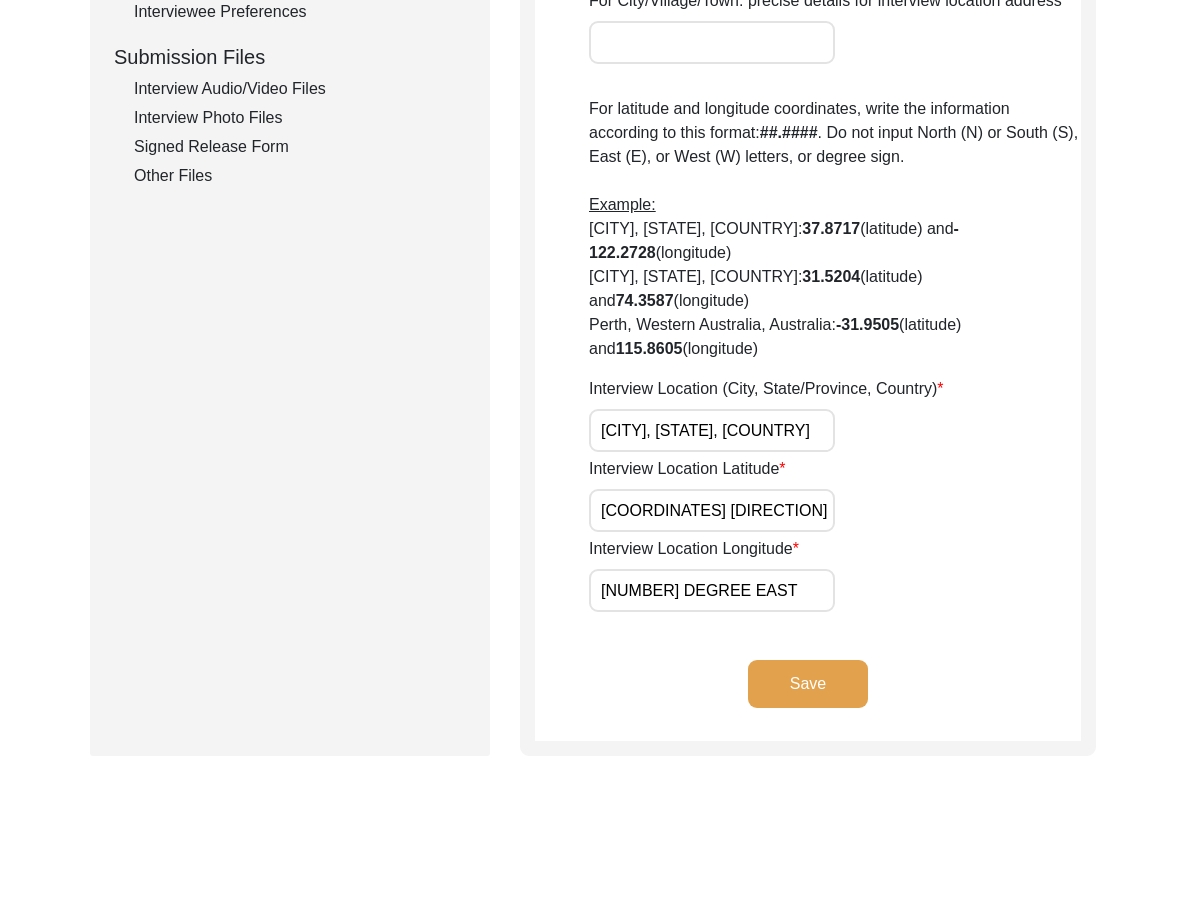 paste on "5726" 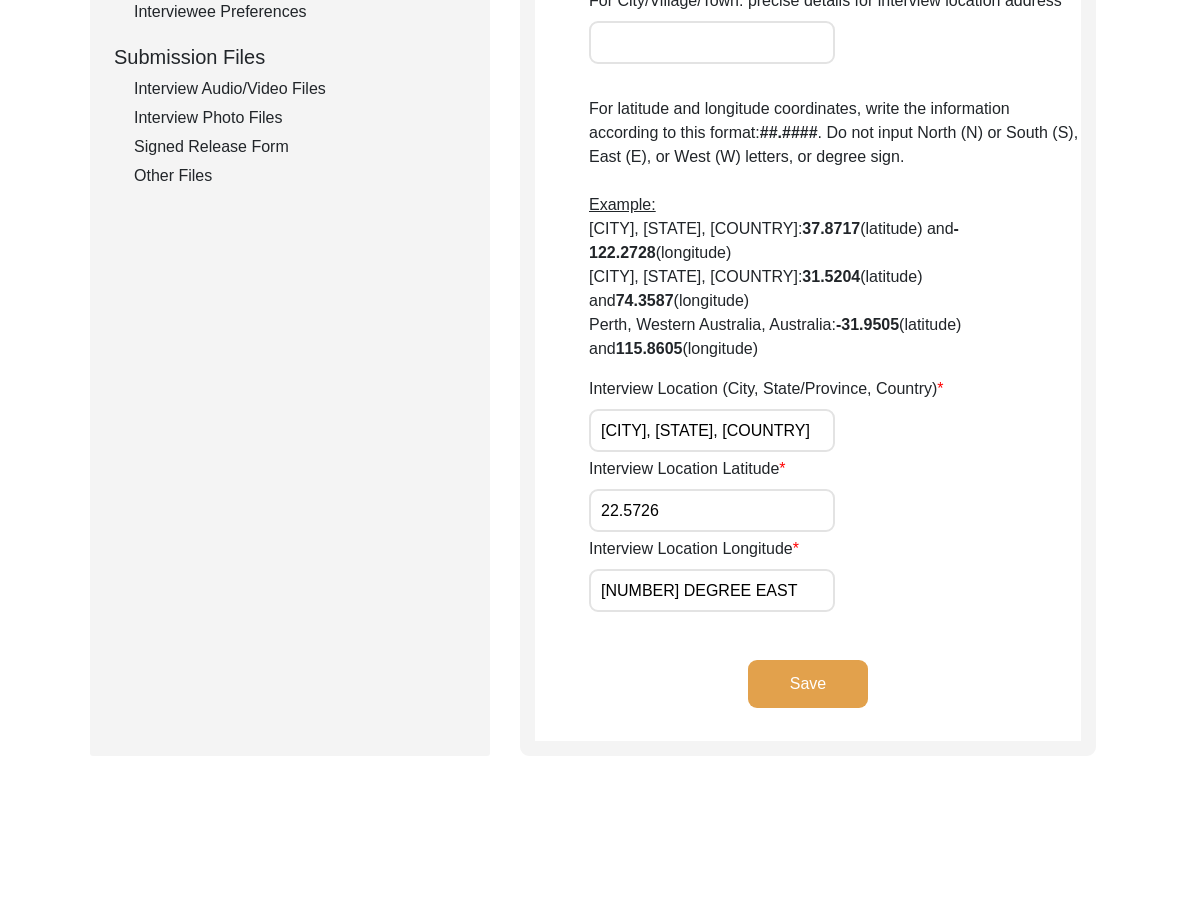 paste on "3639" 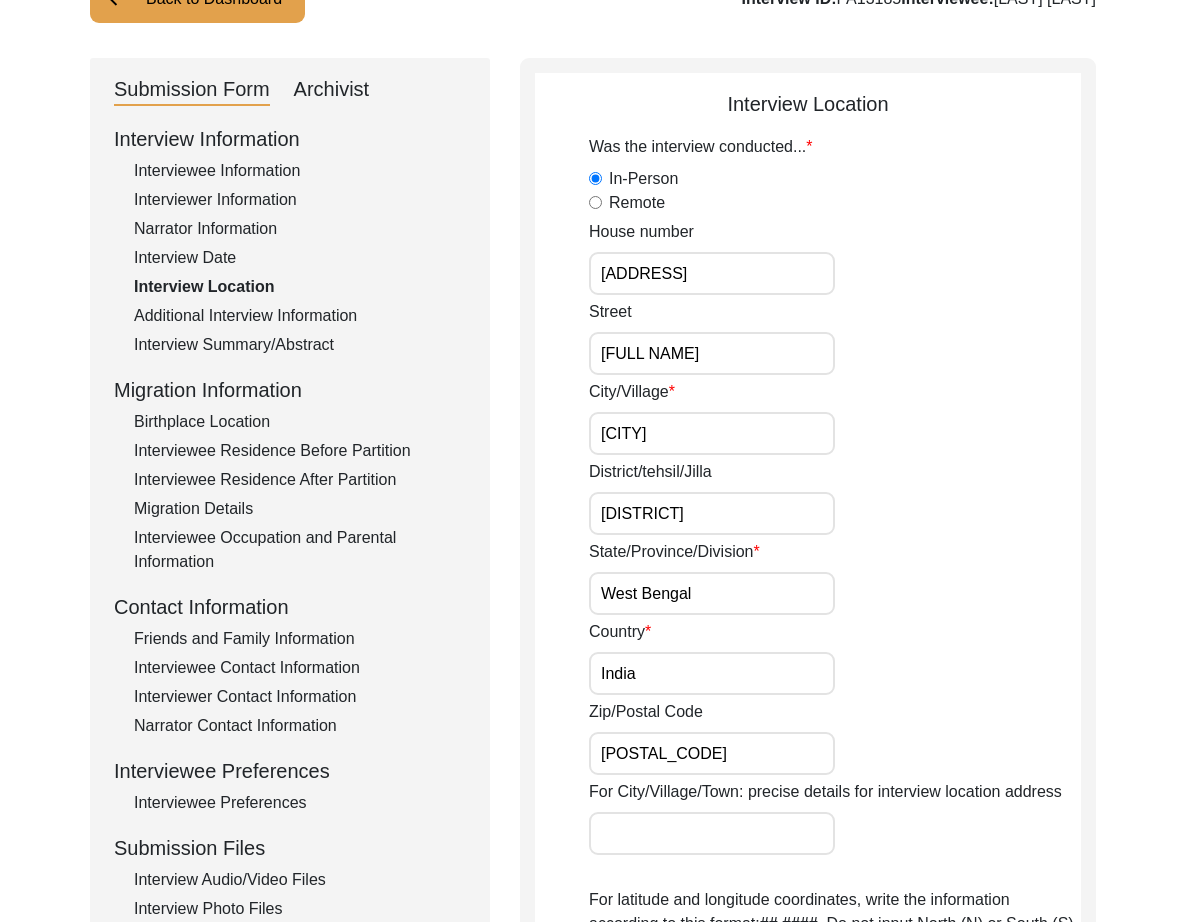 scroll, scrollTop: 0, scrollLeft: 0, axis: both 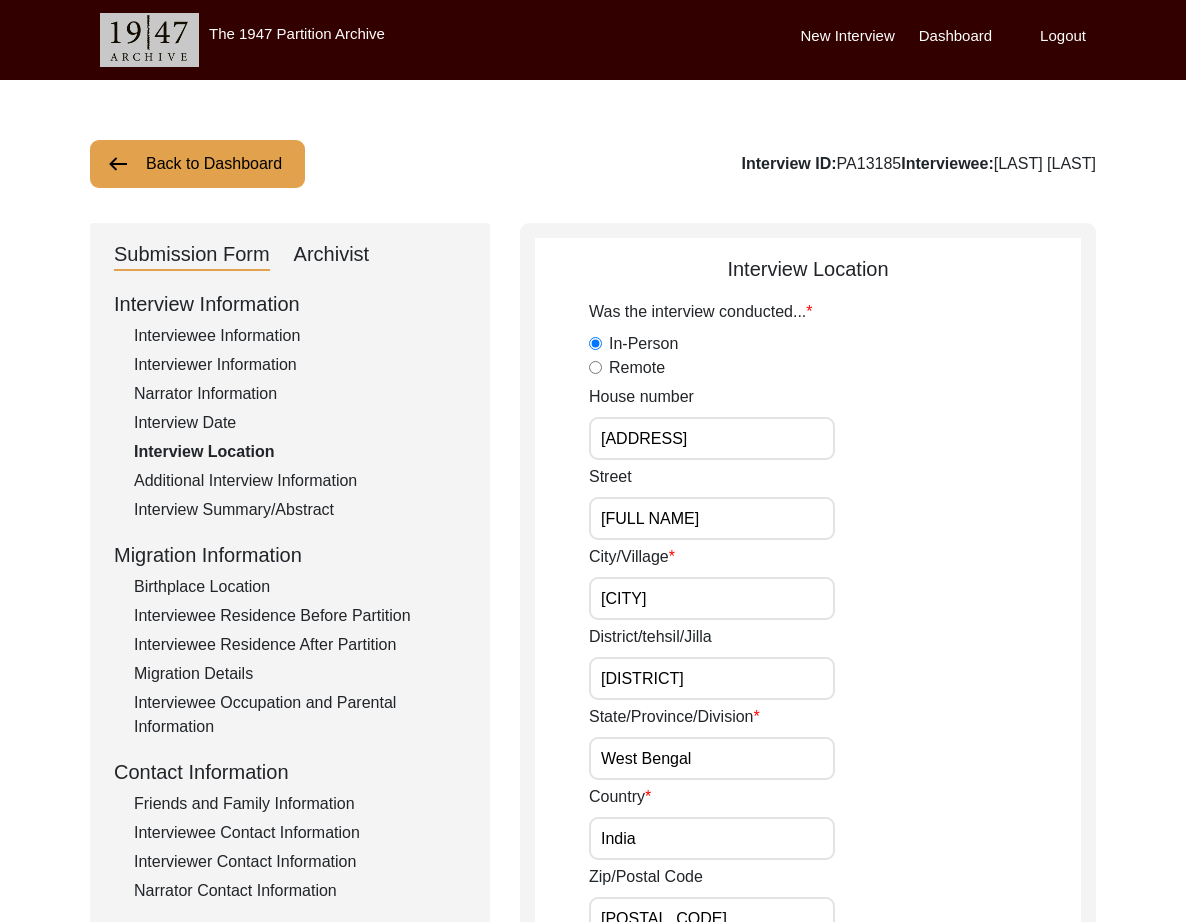 click on "[ADDRESS]" at bounding box center [712, 438] 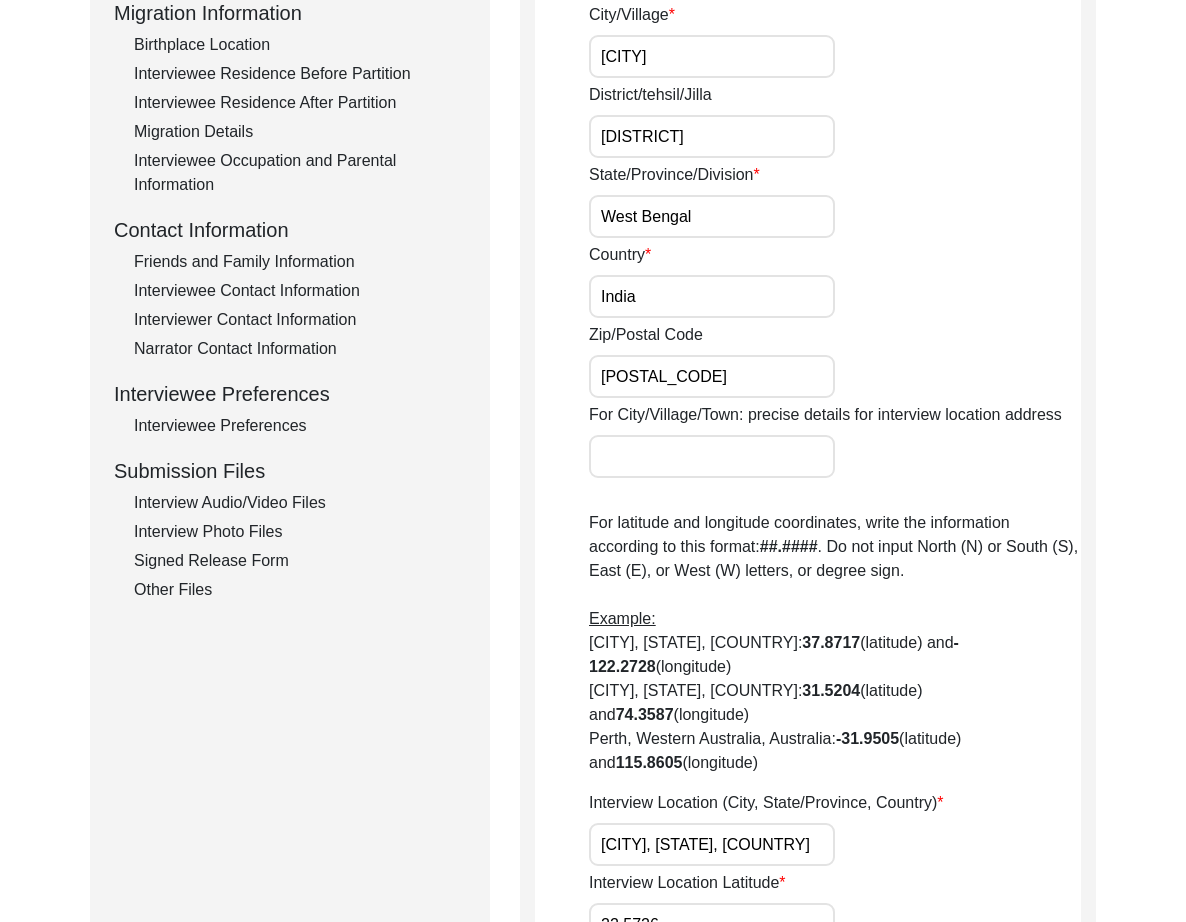 scroll, scrollTop: 1052, scrollLeft: 0, axis: vertical 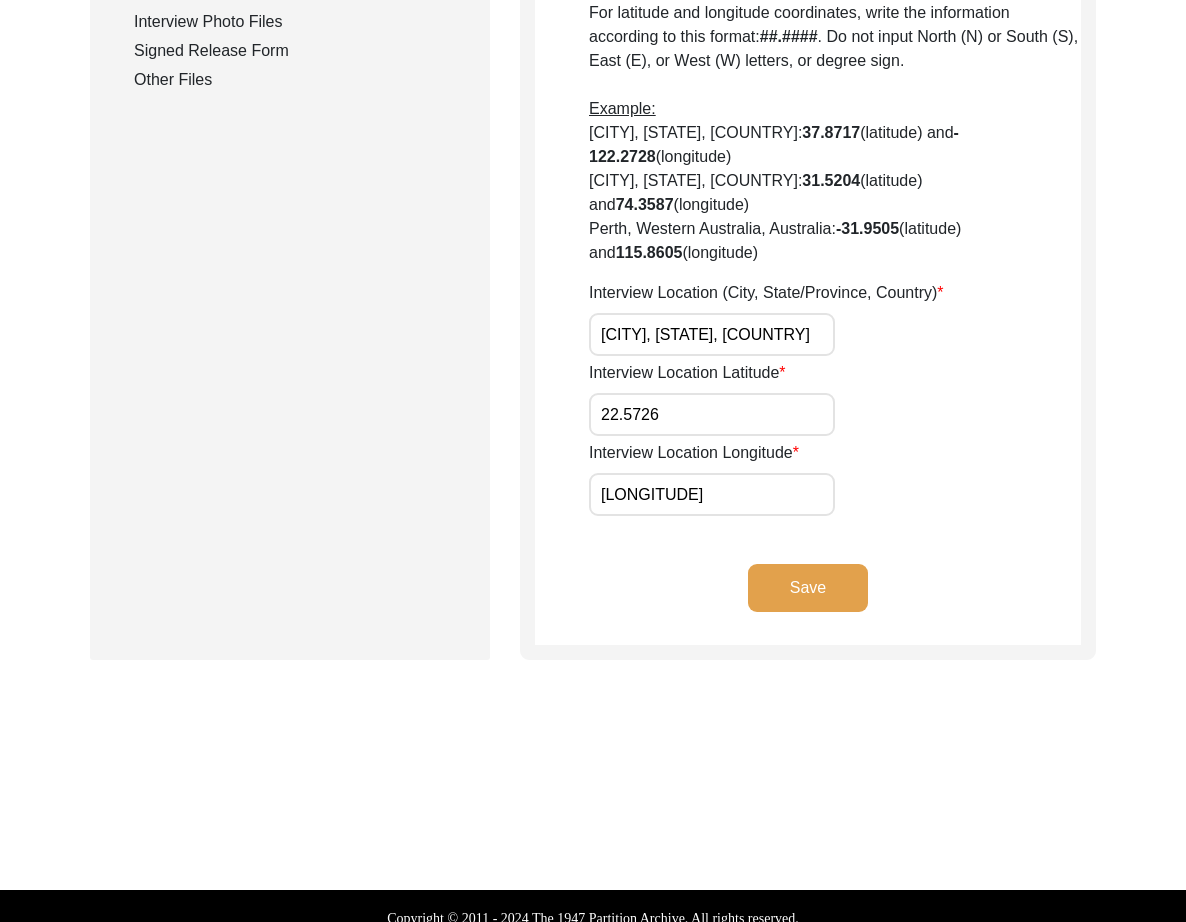 click on "Save" 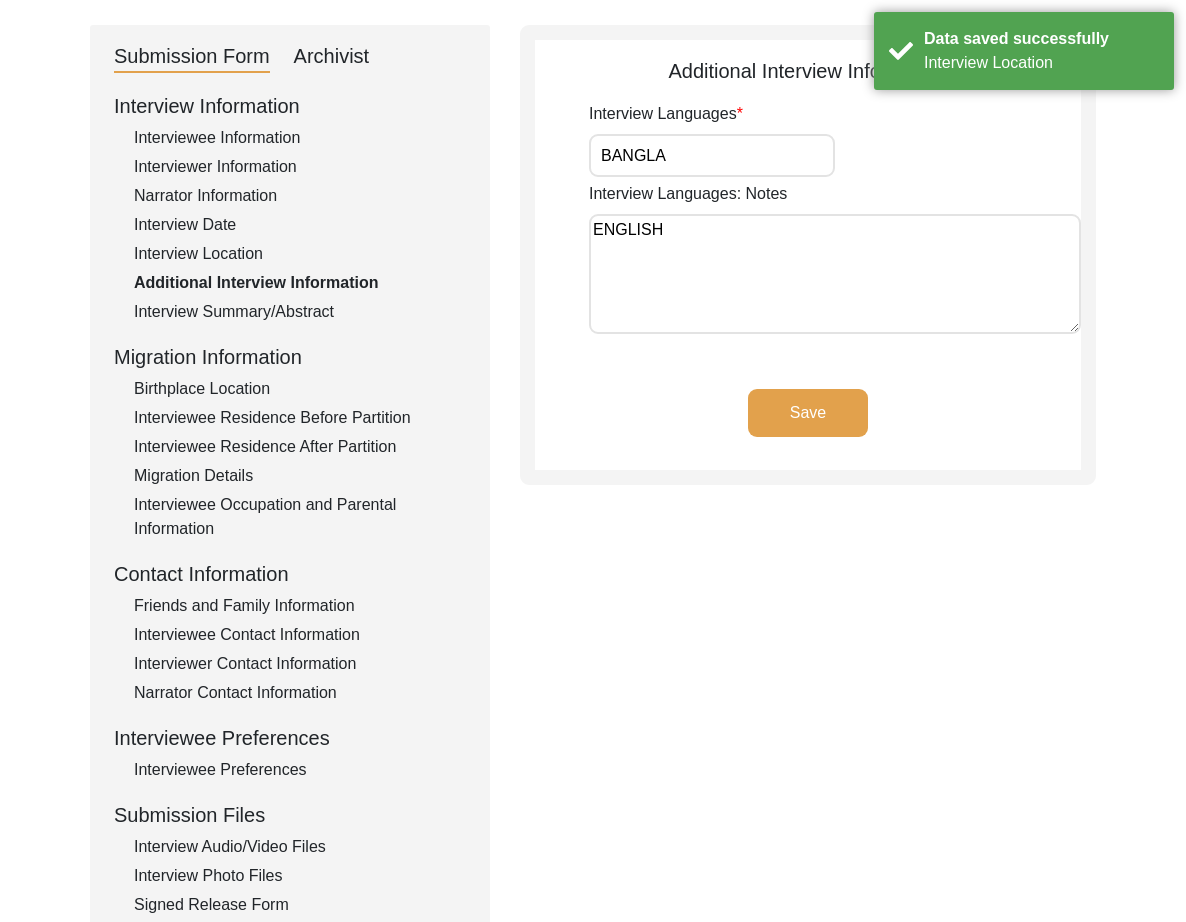 scroll, scrollTop: 0, scrollLeft: 0, axis: both 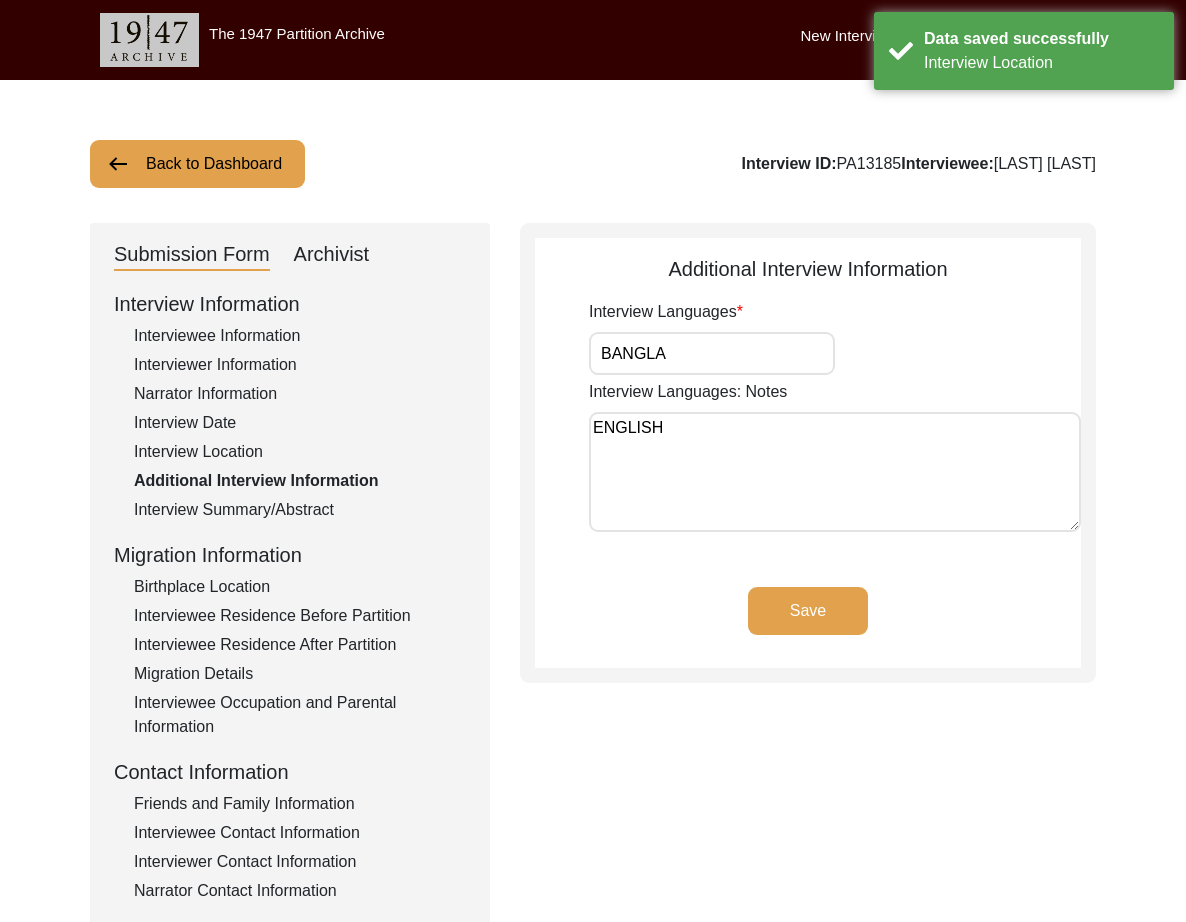 drag, startPoint x: 748, startPoint y: 353, endPoint x: 545, endPoint y: 346, distance: 203.12065 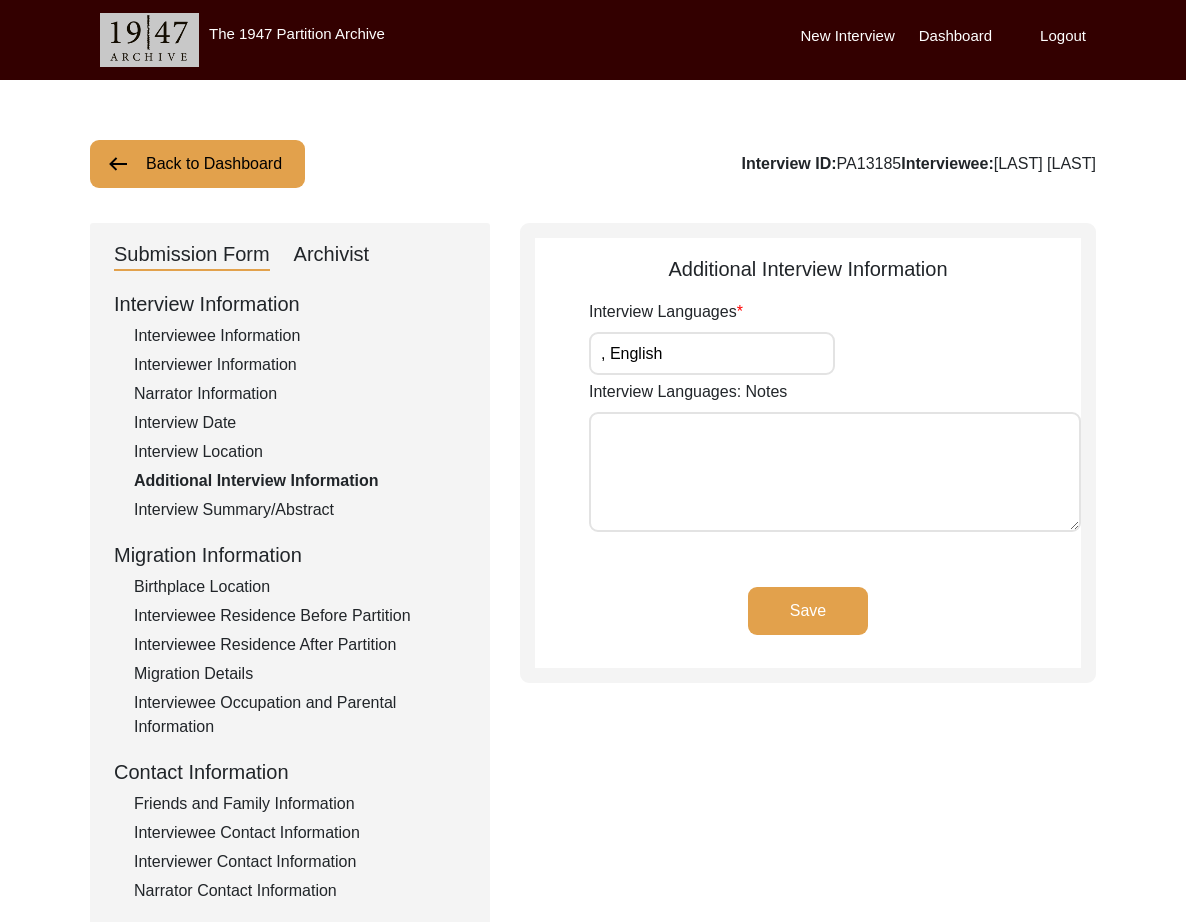 click on "Save" 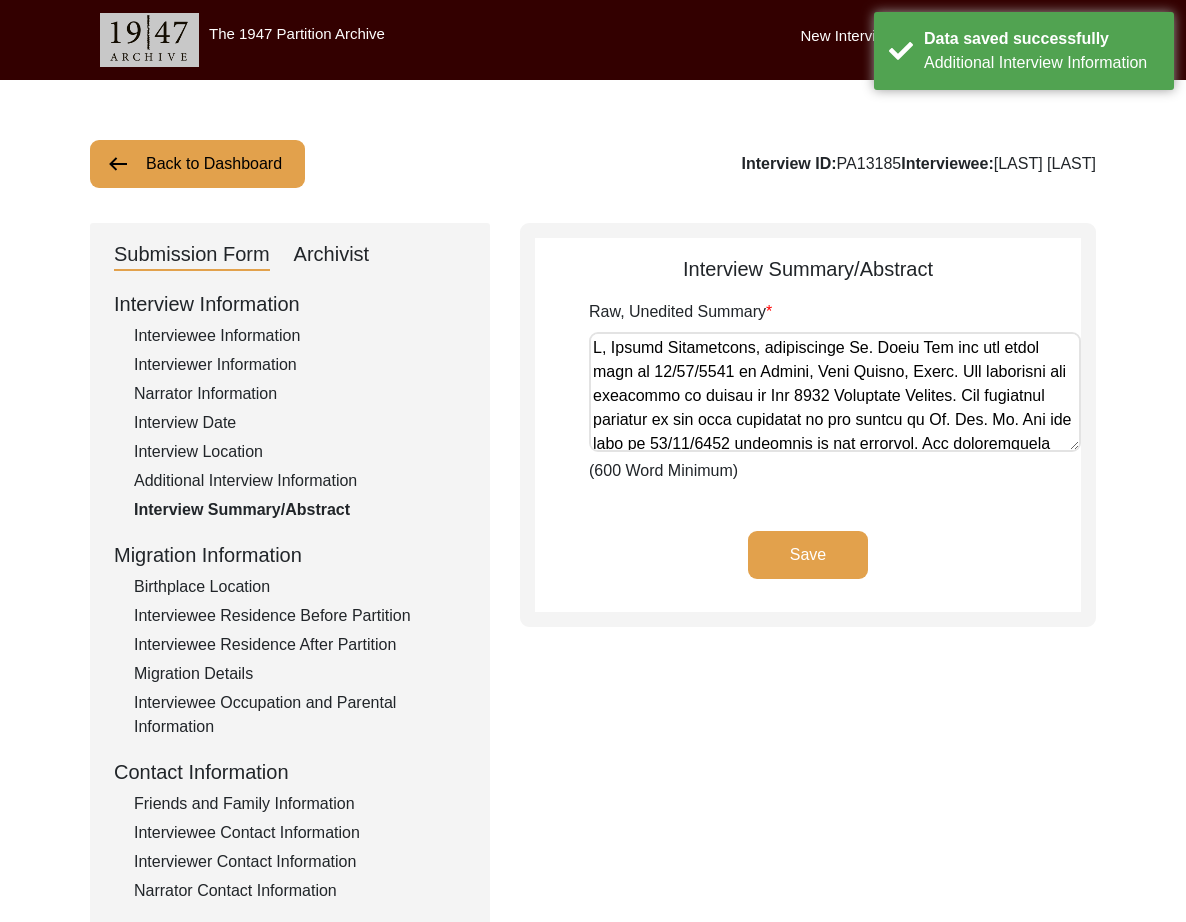 click on "Birthplace Location" 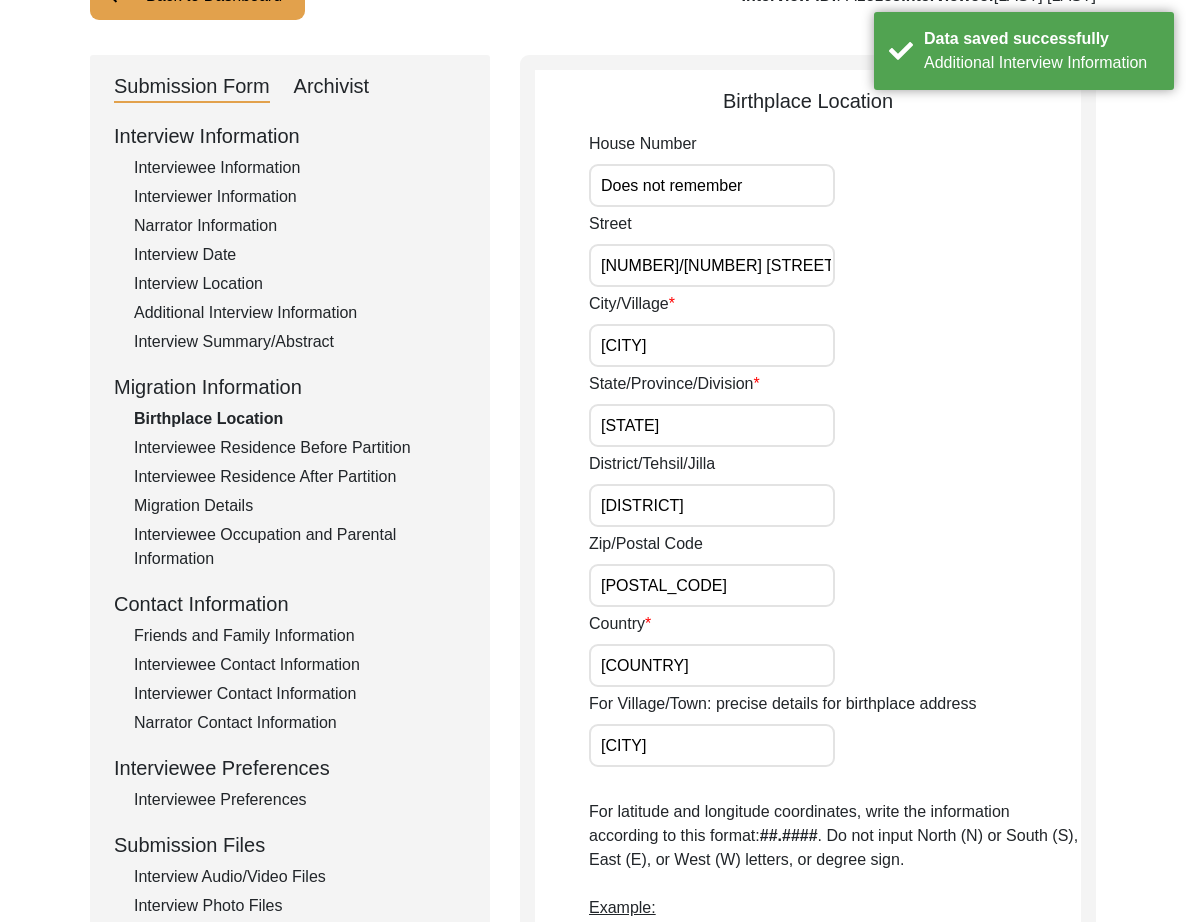 scroll, scrollTop: 172, scrollLeft: 0, axis: vertical 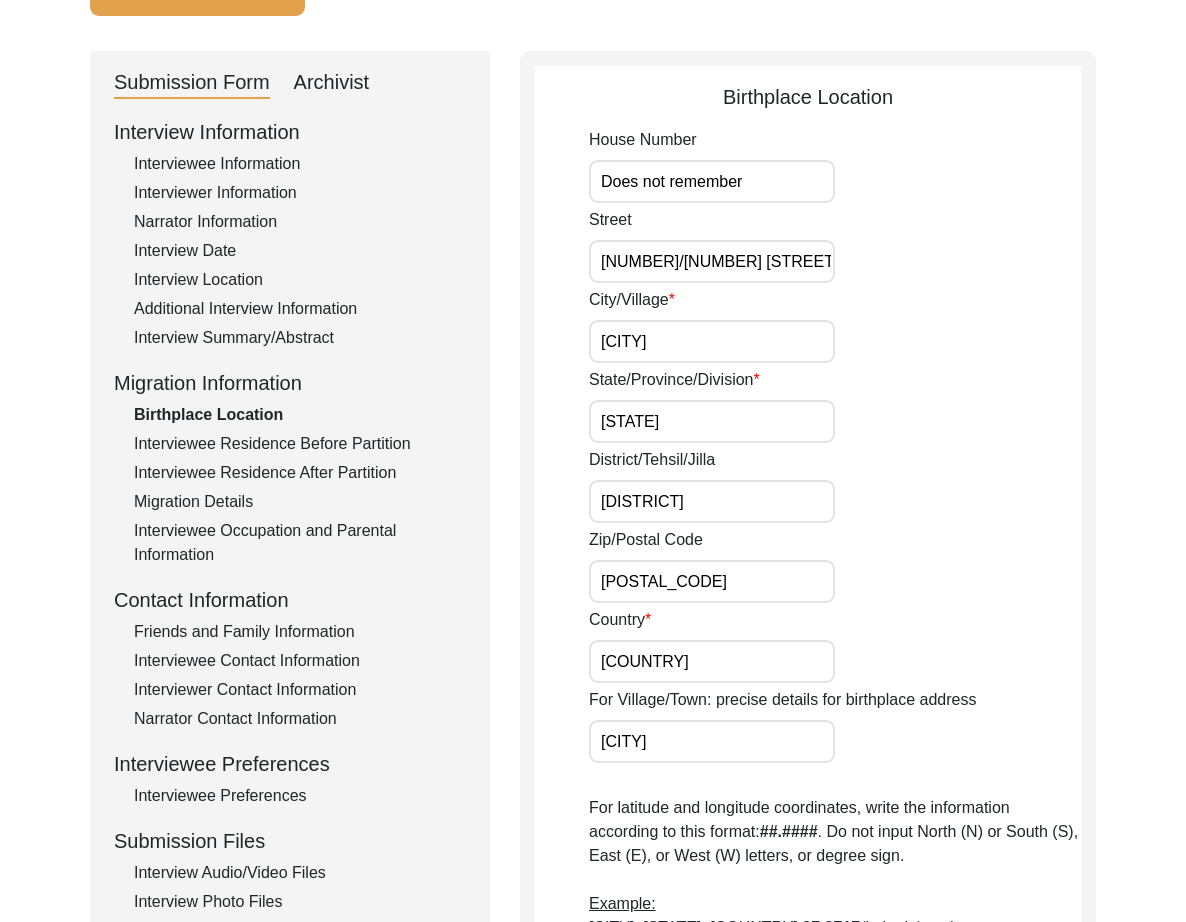 drag, startPoint x: 813, startPoint y: 217, endPoint x: 789, endPoint y: 200, distance: 29.410883 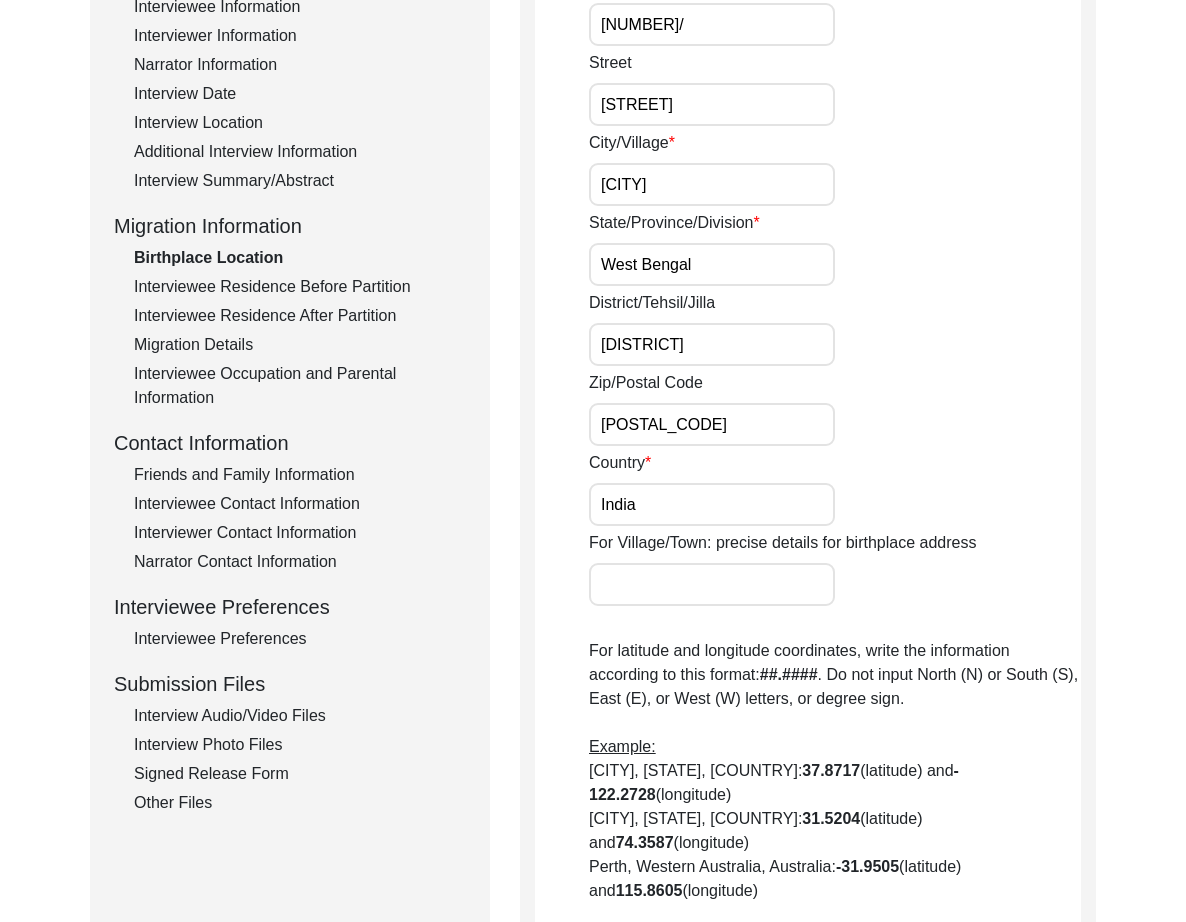 scroll, scrollTop: 349, scrollLeft: 0, axis: vertical 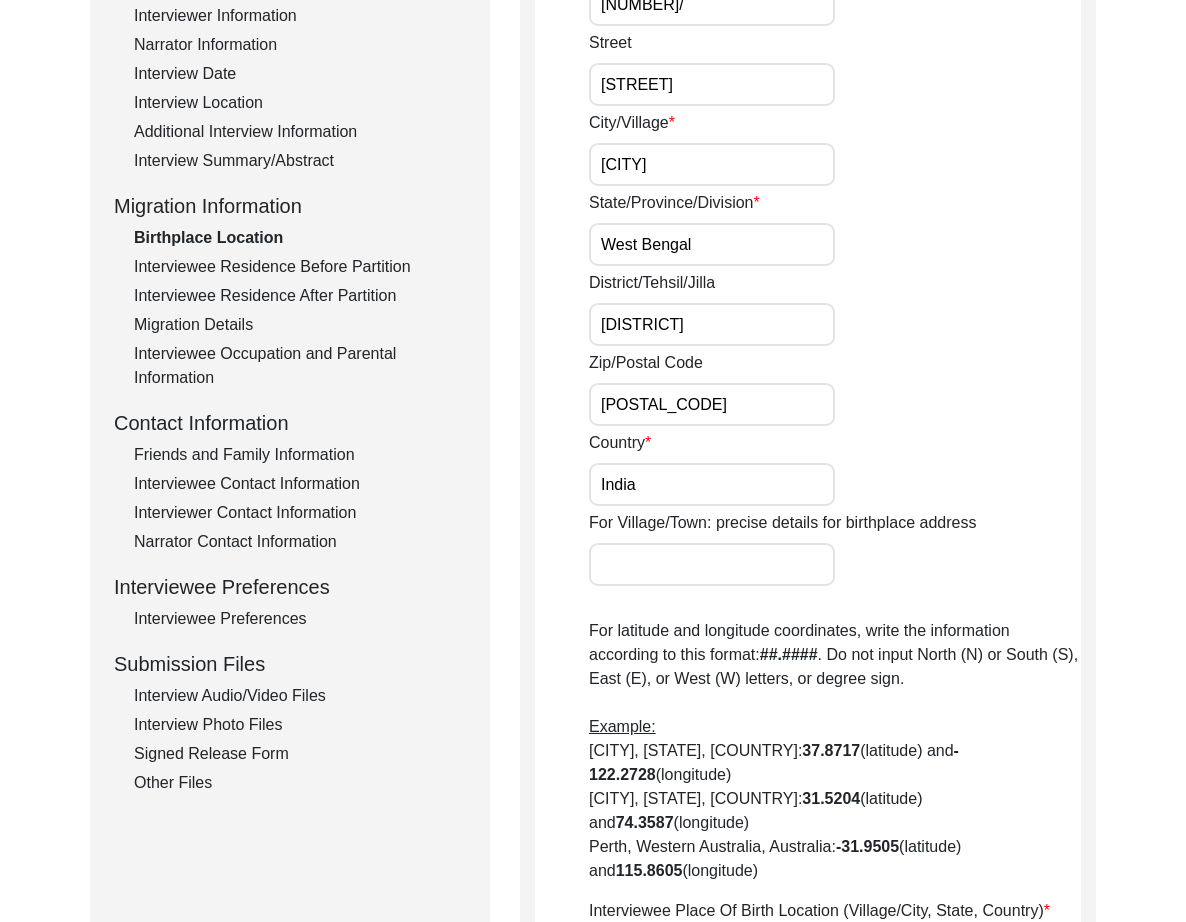 click on "Zip/Postal Code [POSTAL_CODE]" 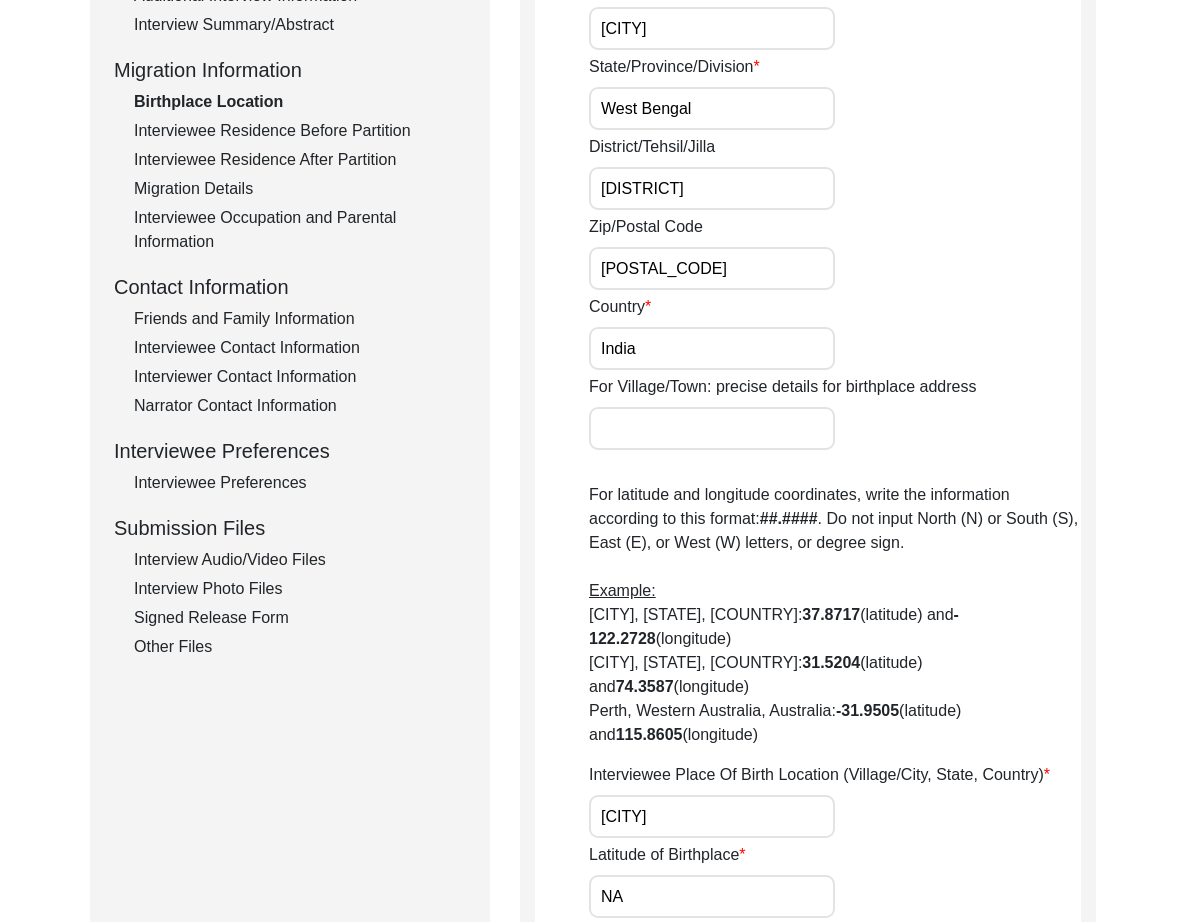 scroll, scrollTop: 967, scrollLeft: 0, axis: vertical 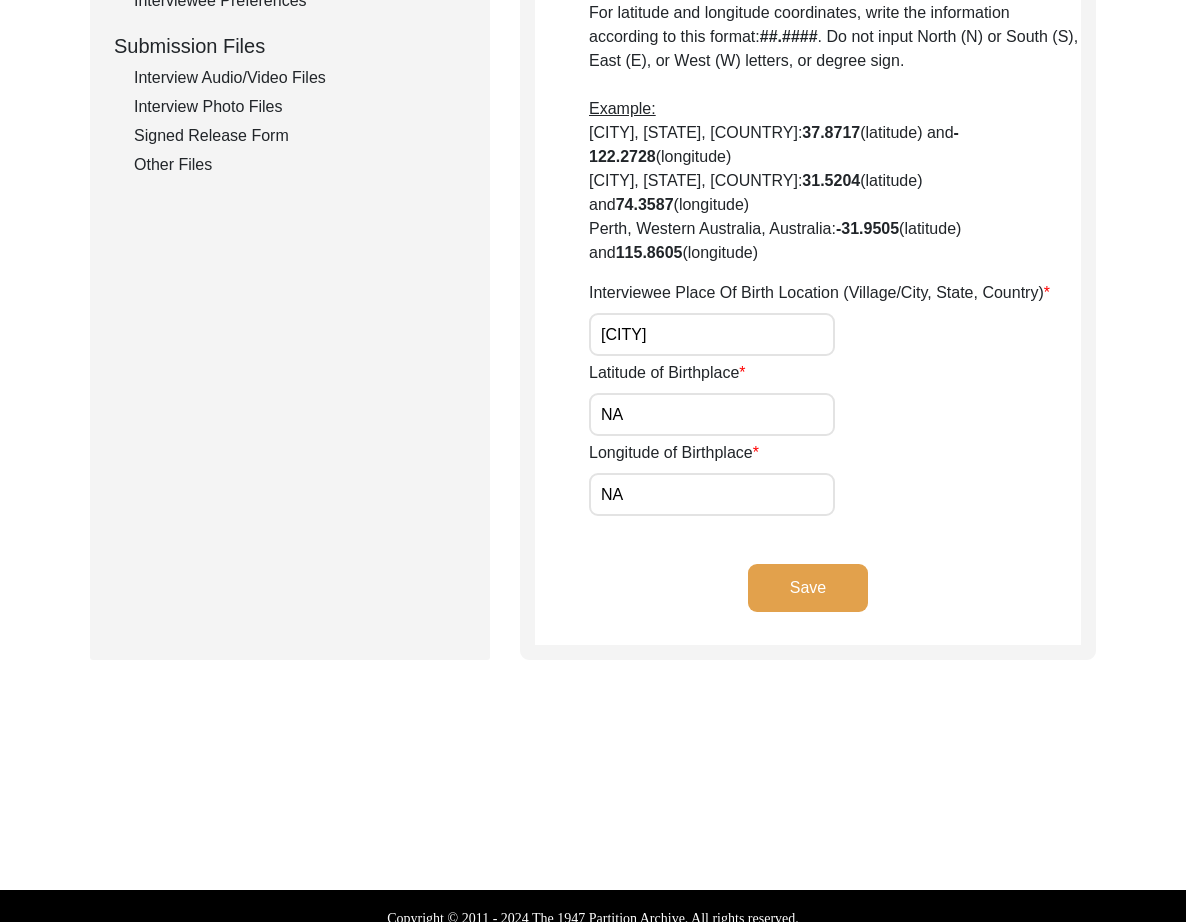 click on "[CITY]" at bounding box center (712, 334) 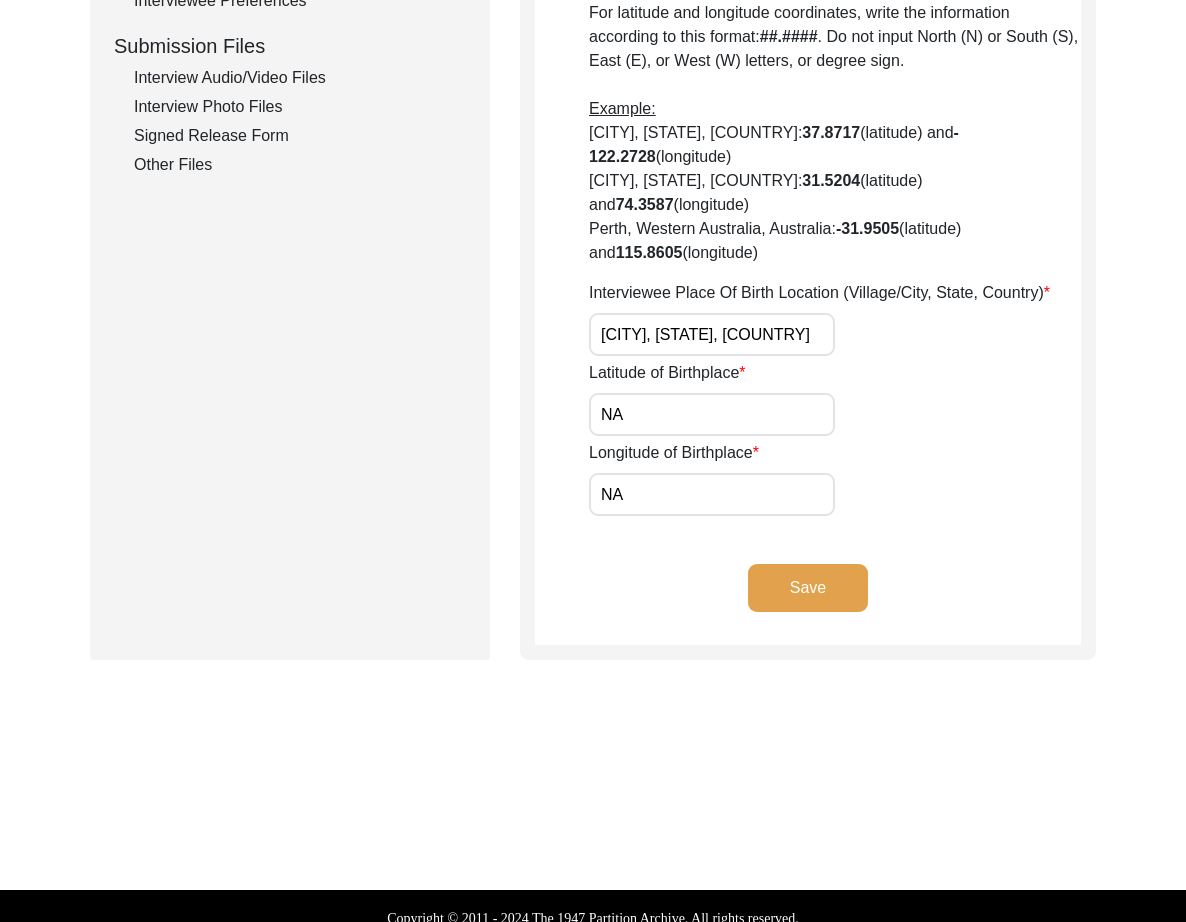 click on "NA" at bounding box center [712, 414] 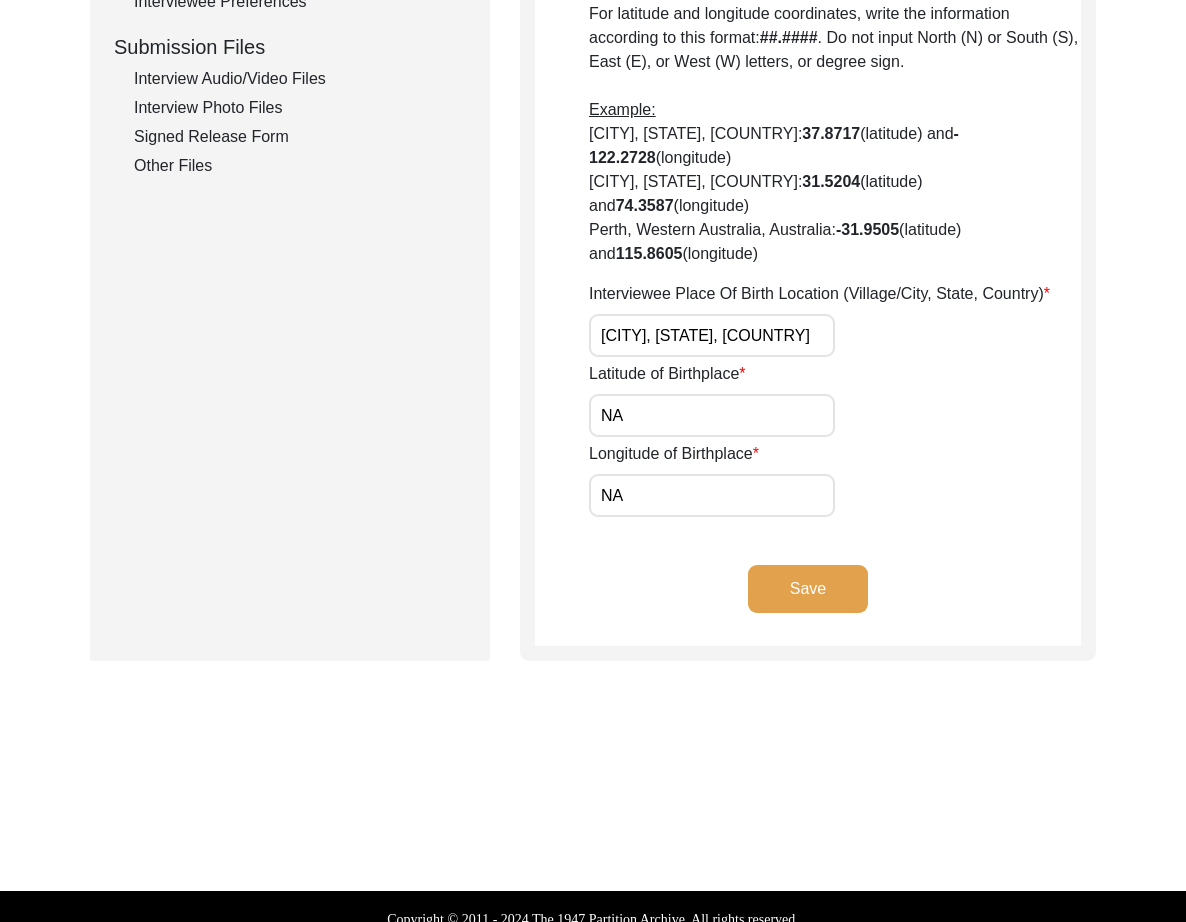 drag, startPoint x: 705, startPoint y: 399, endPoint x: 477, endPoint y: 397, distance: 228.00877 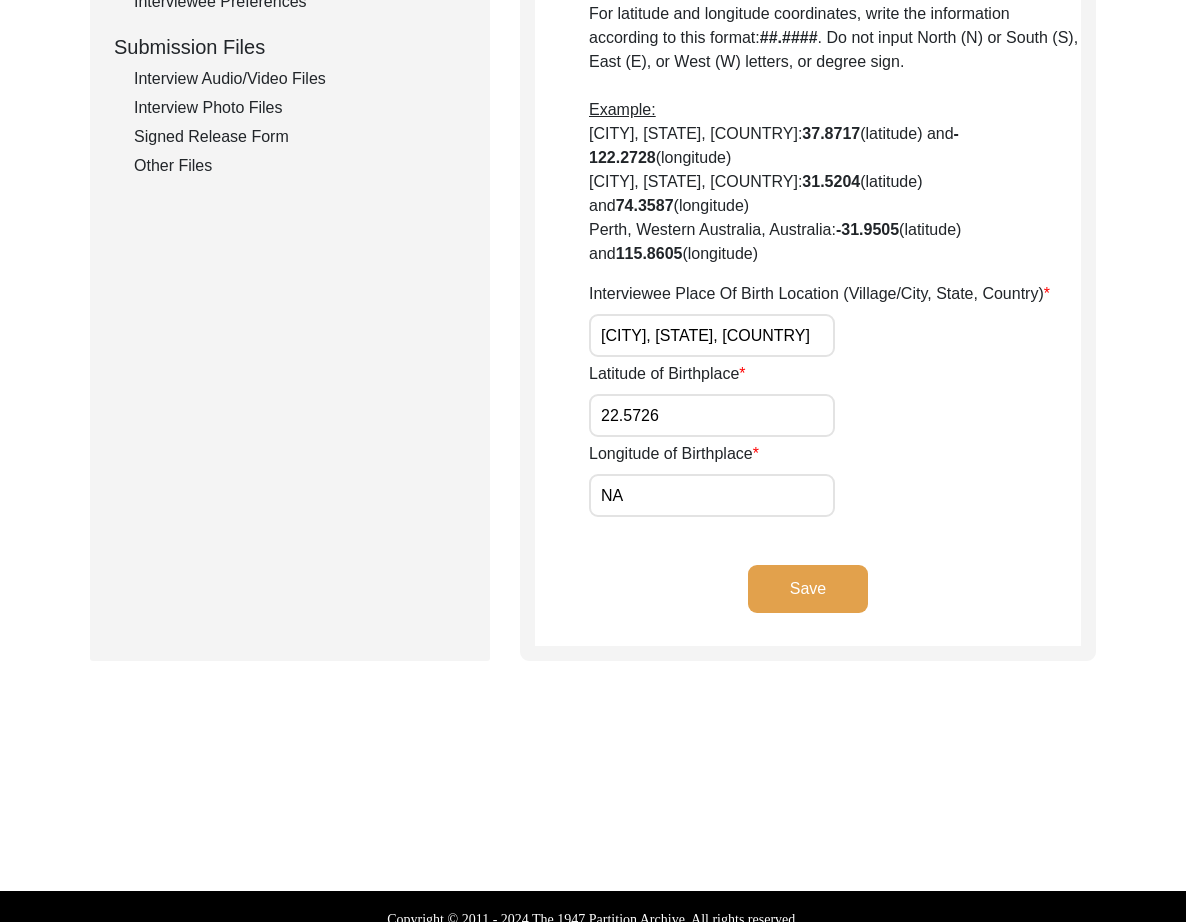 paste on "[LONGITUDE]" 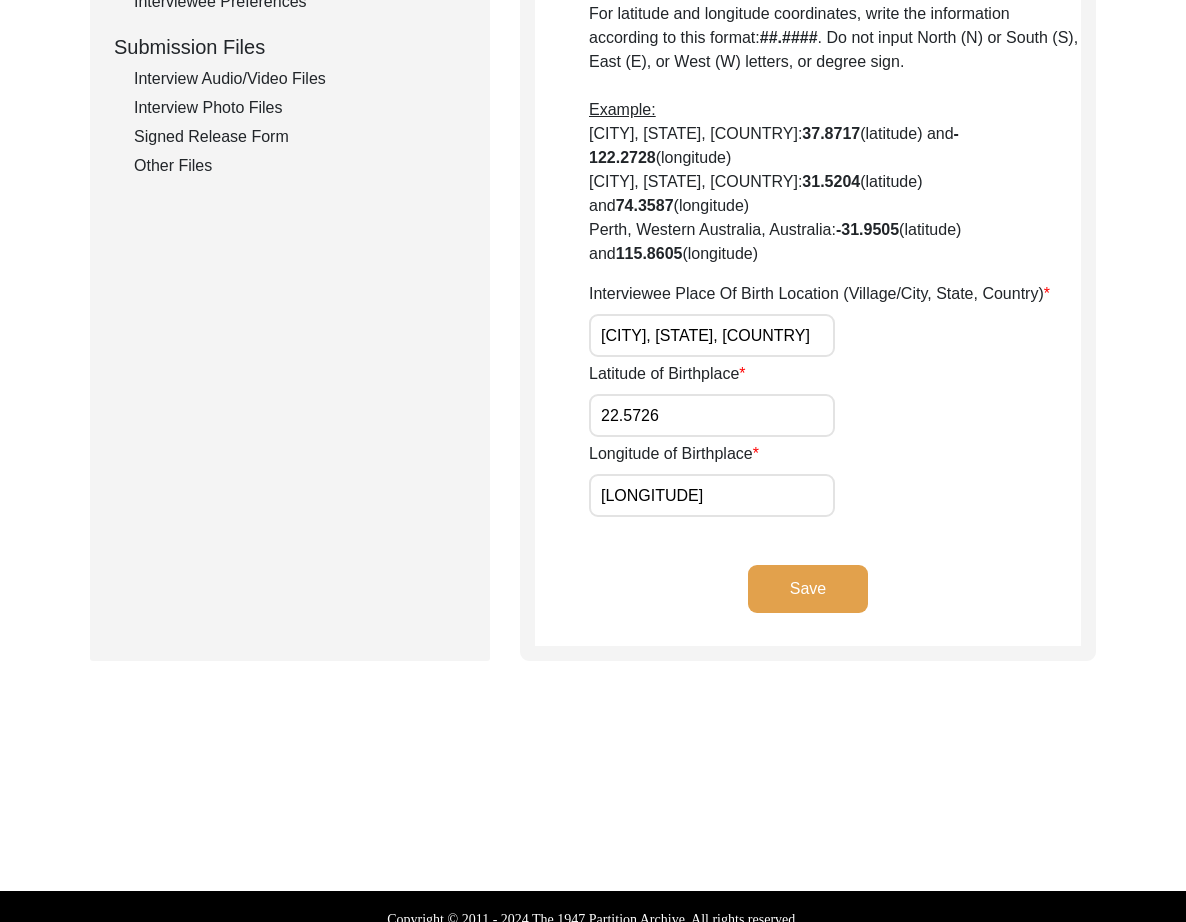 click on "Save" 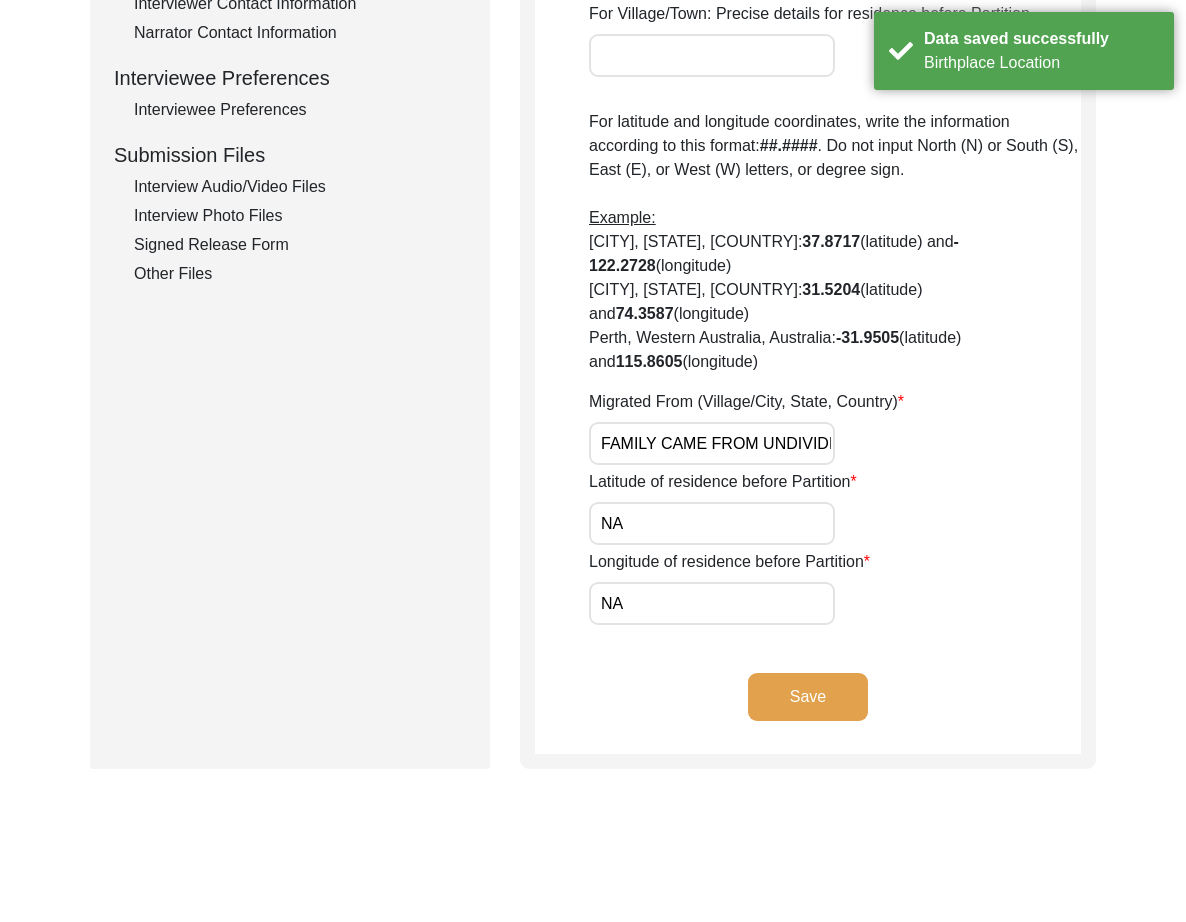 scroll, scrollTop: 859, scrollLeft: 0, axis: vertical 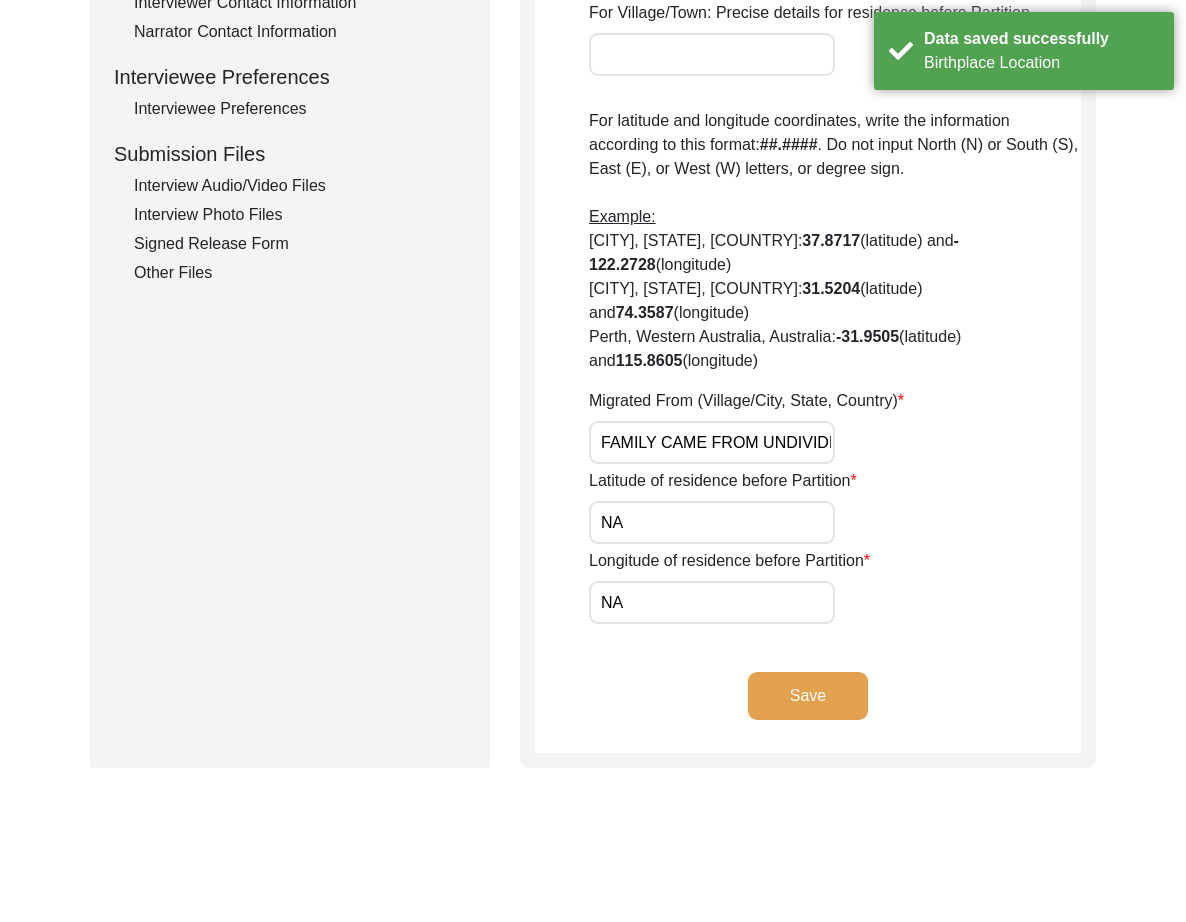 click on "FAMILY CAME FROM UNDIVIDED OLD DHAKA(1926)" at bounding box center (712, 442) 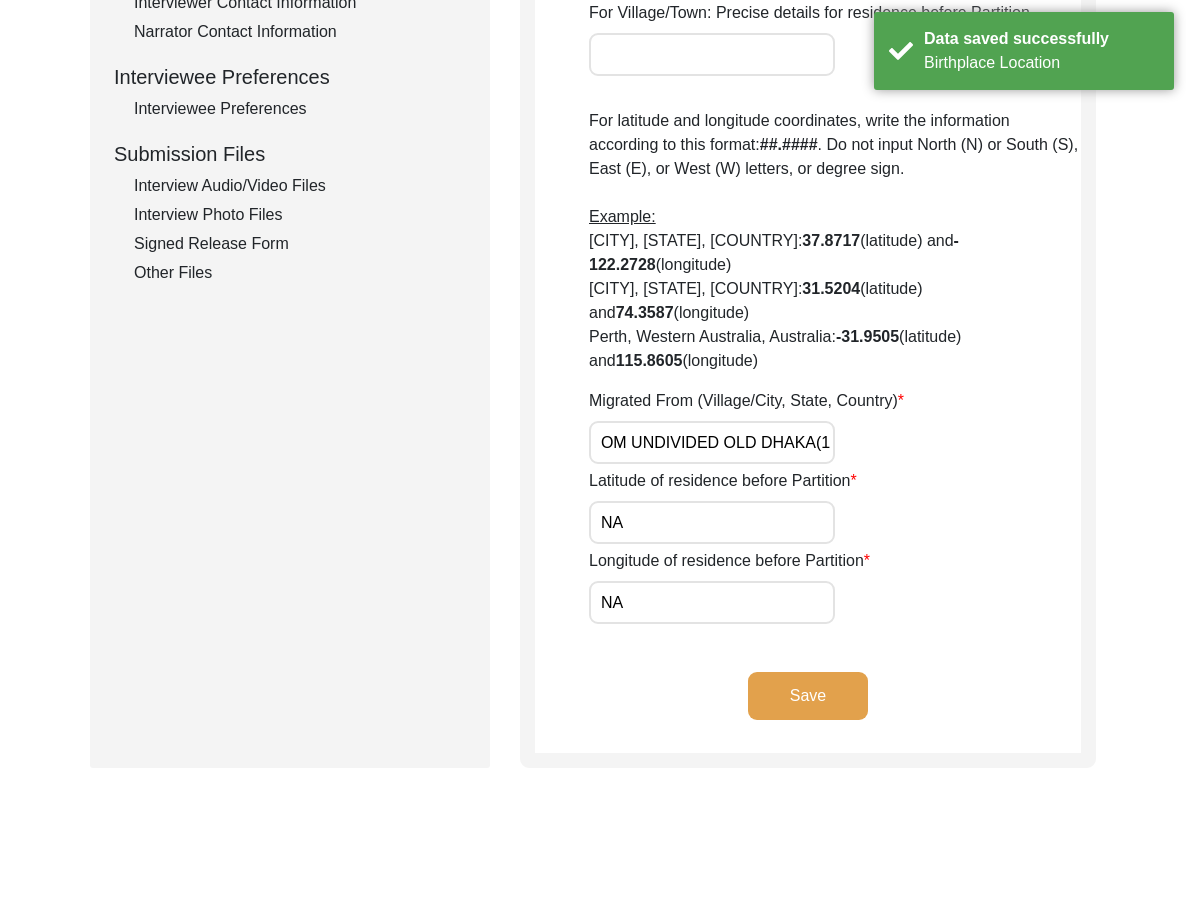 scroll, scrollTop: 0, scrollLeft: 163, axis: horizontal 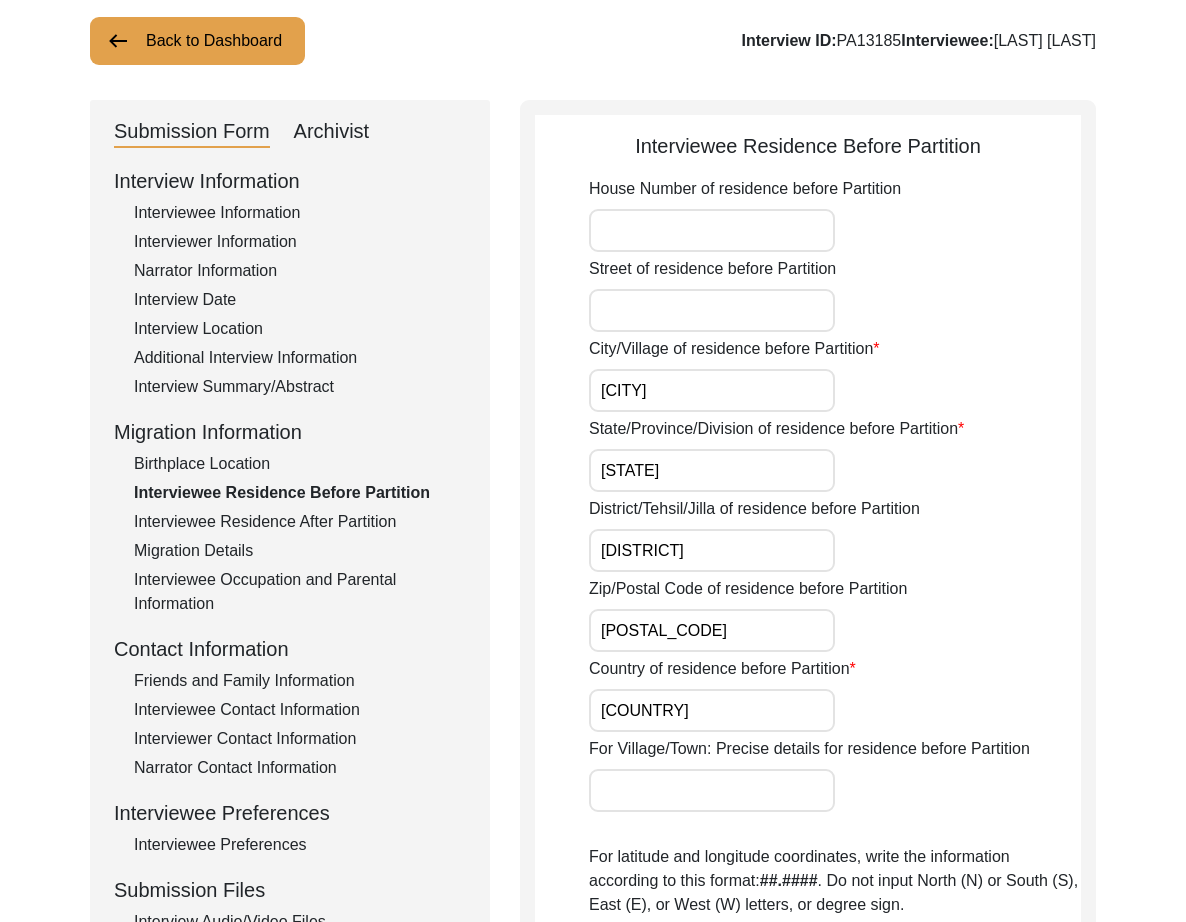click on "[CITY]" at bounding box center (712, 390) 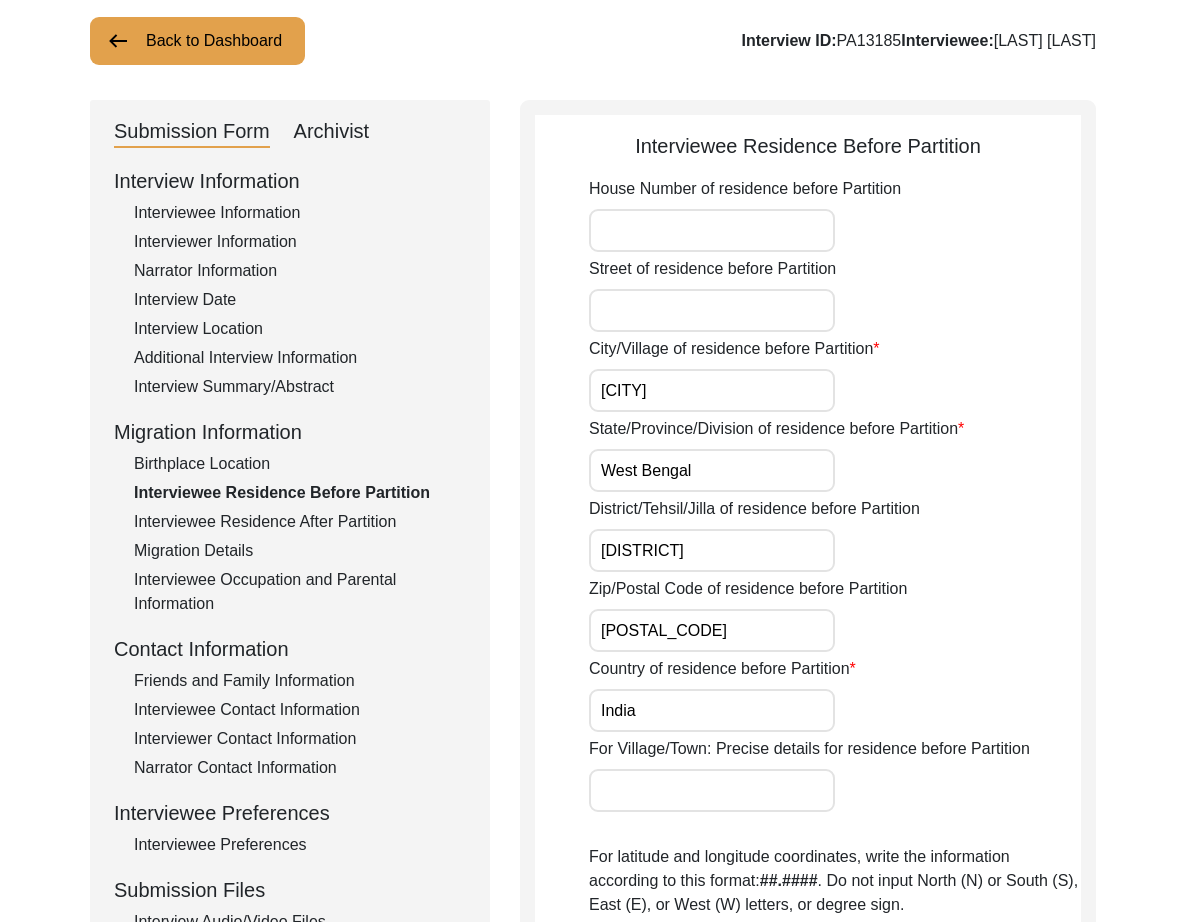 scroll, scrollTop: 816, scrollLeft: 0, axis: vertical 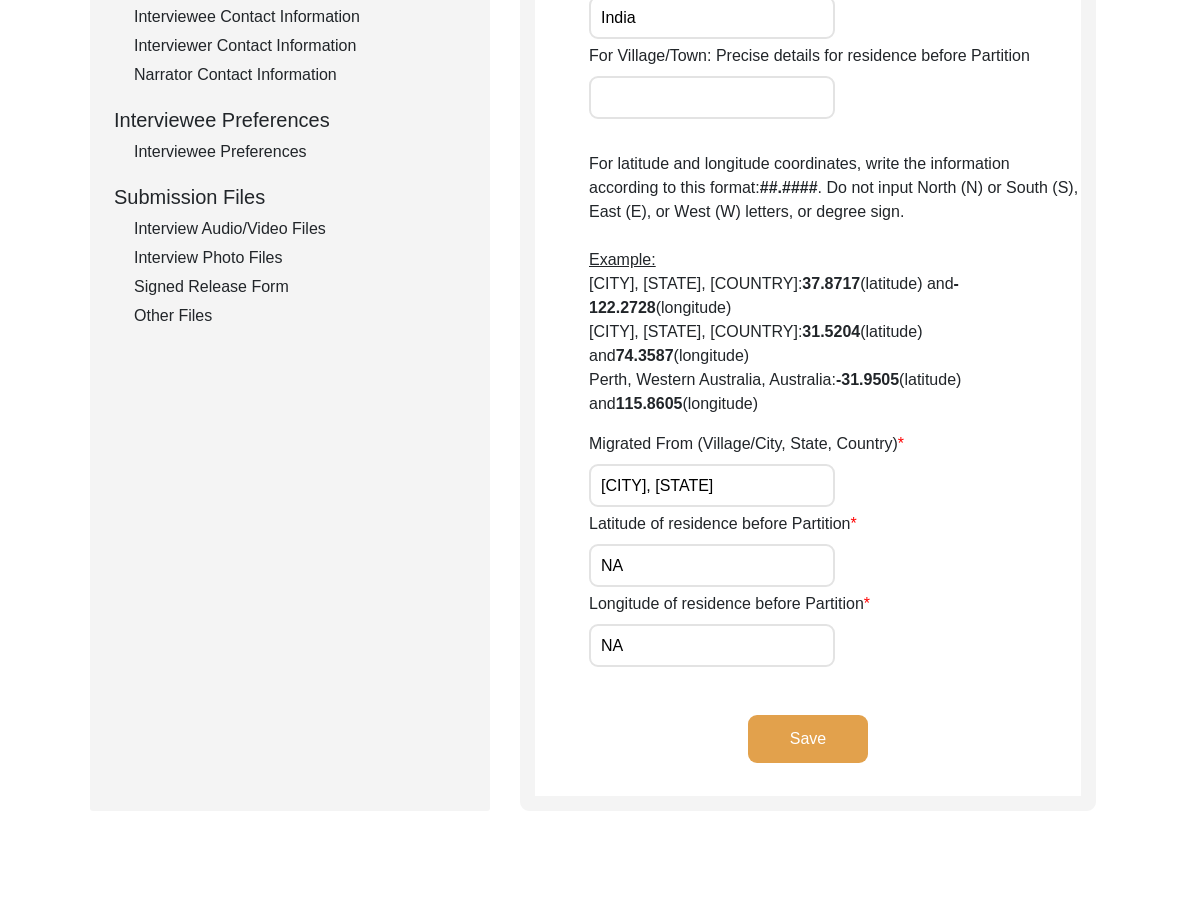 paste on "22.5726" 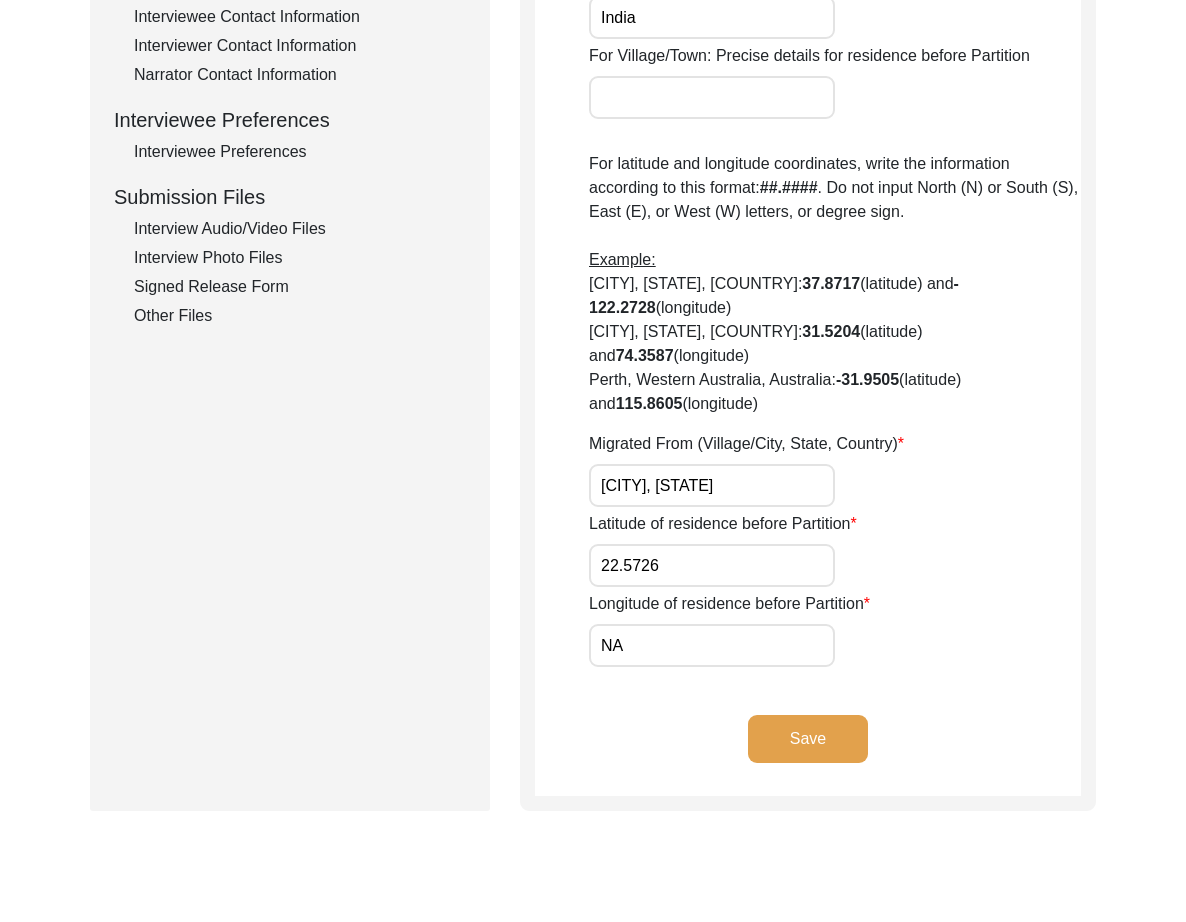 paste on "[LONGITUDE]" 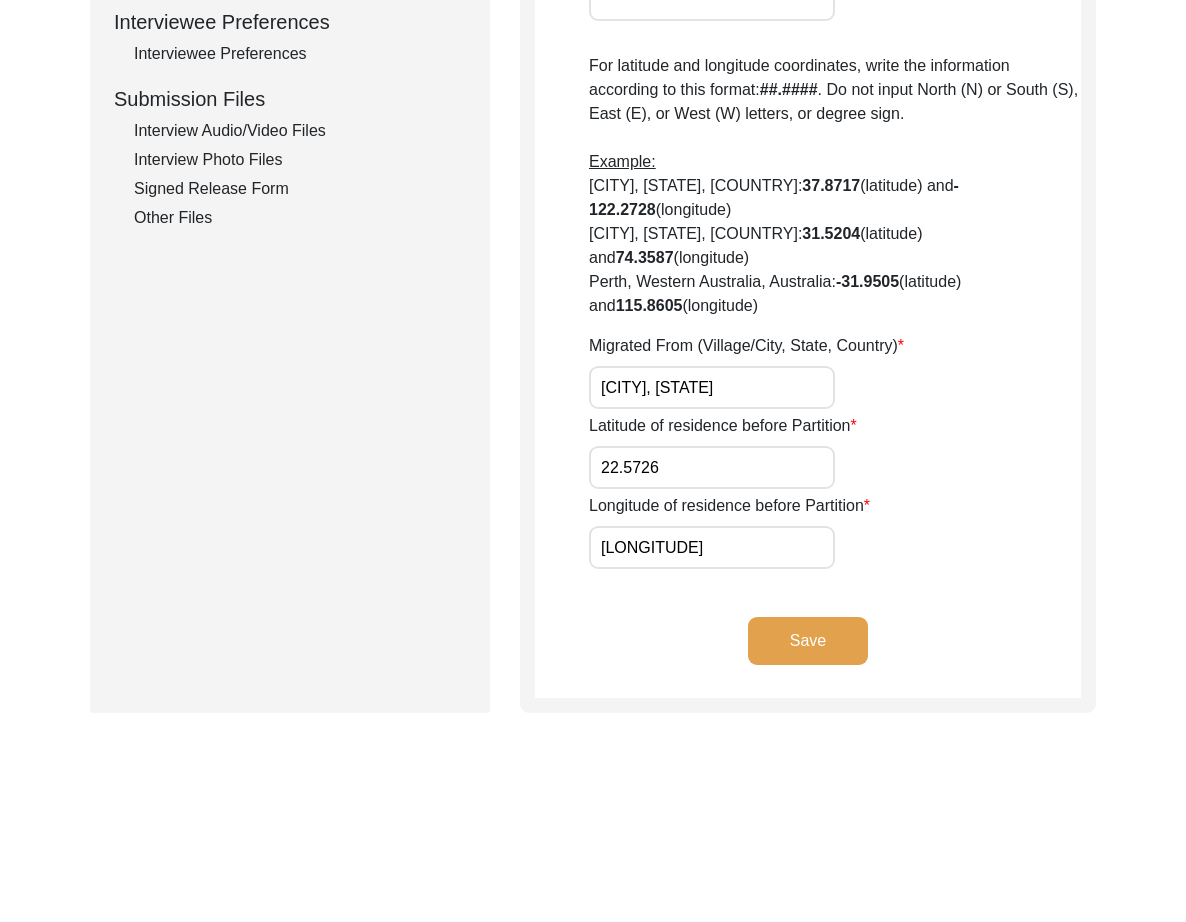 scroll, scrollTop: 967, scrollLeft: 0, axis: vertical 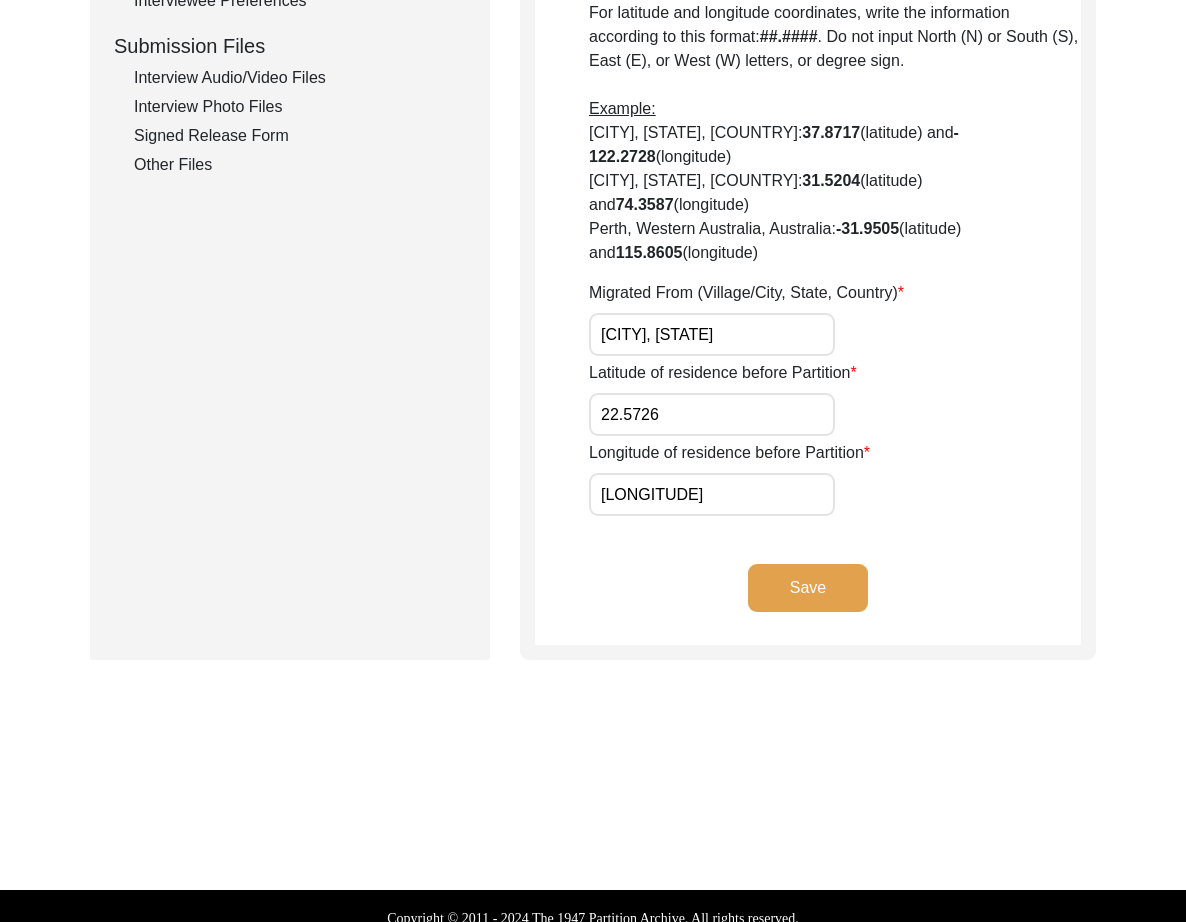 click on "Save" 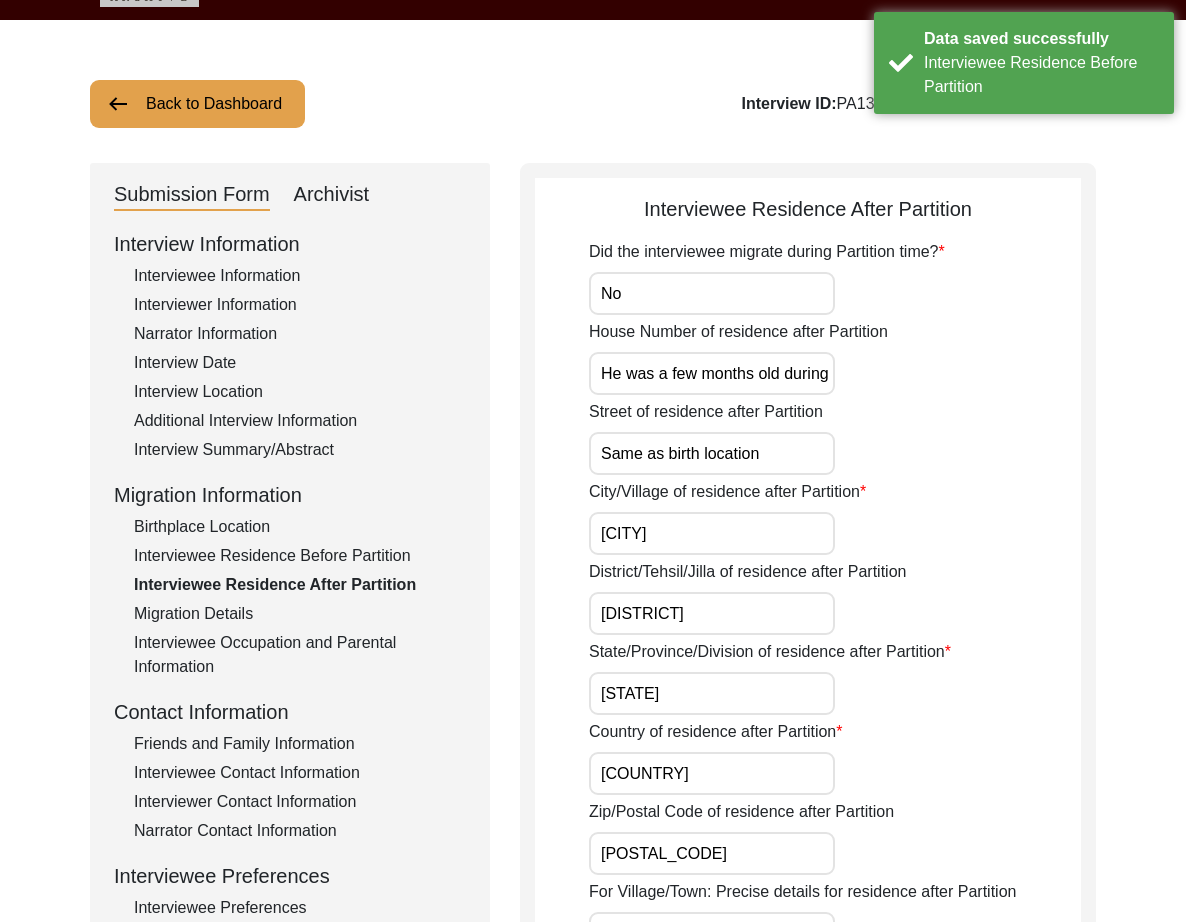 scroll, scrollTop: 0, scrollLeft: 0, axis: both 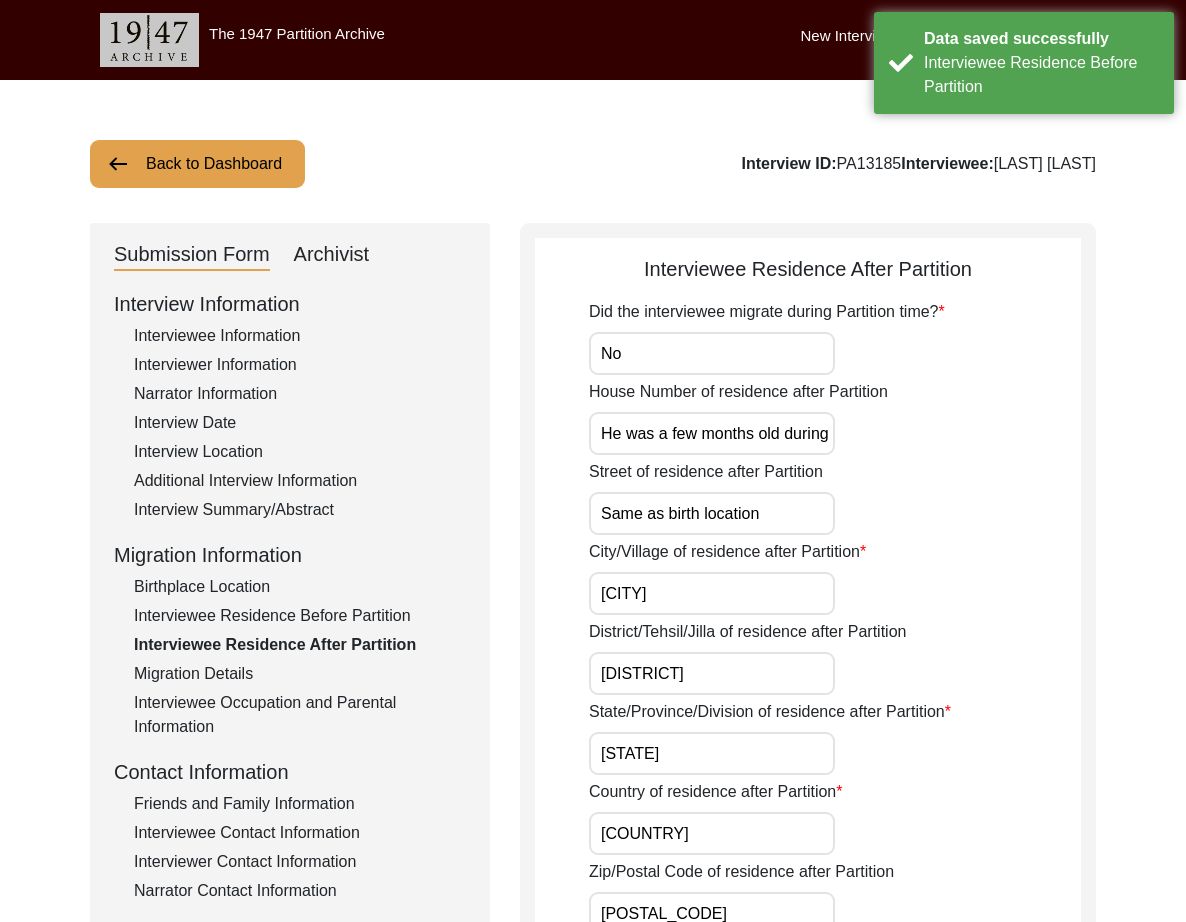 drag, startPoint x: 767, startPoint y: 347, endPoint x: 770, endPoint y: 380, distance: 33.13608 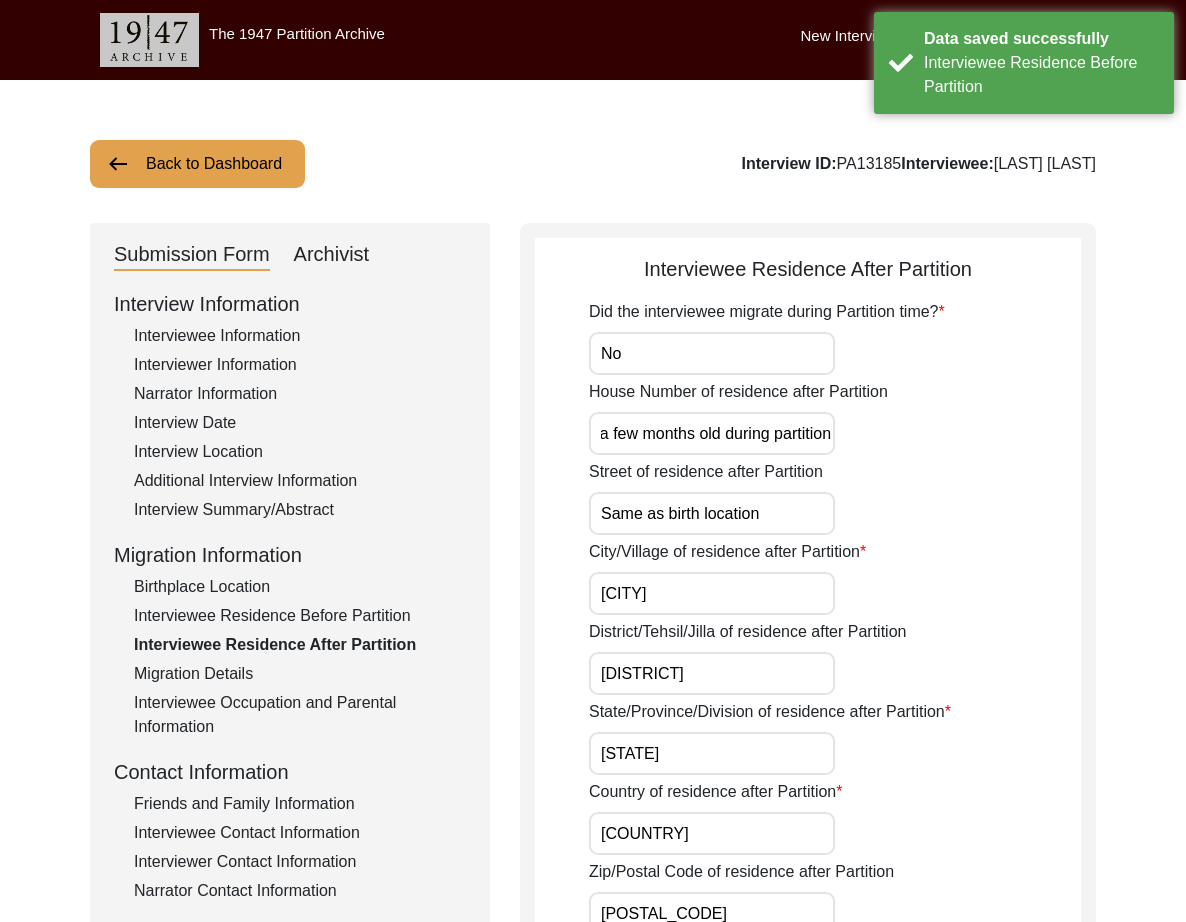 click on "He was a few months old during partition" at bounding box center [712, 433] 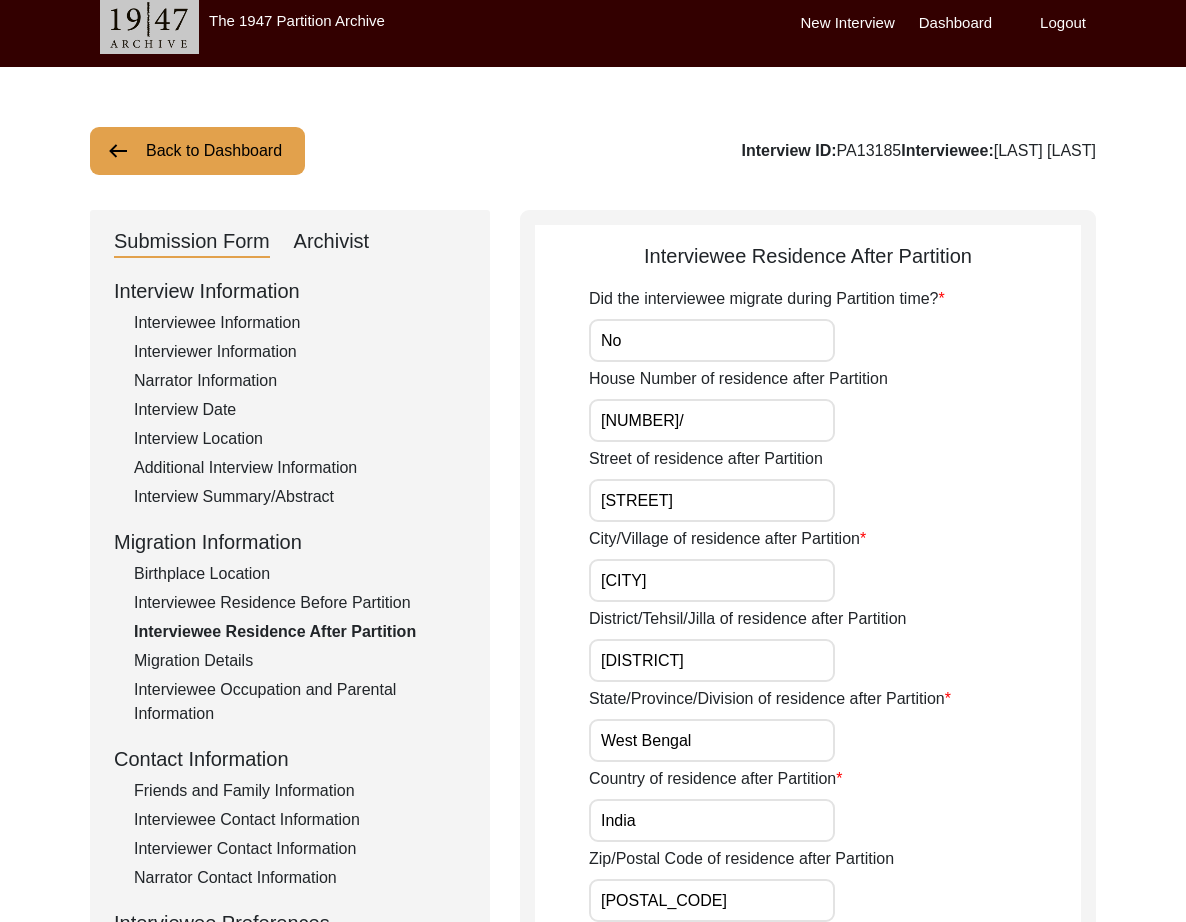 scroll, scrollTop: 532, scrollLeft: 0, axis: vertical 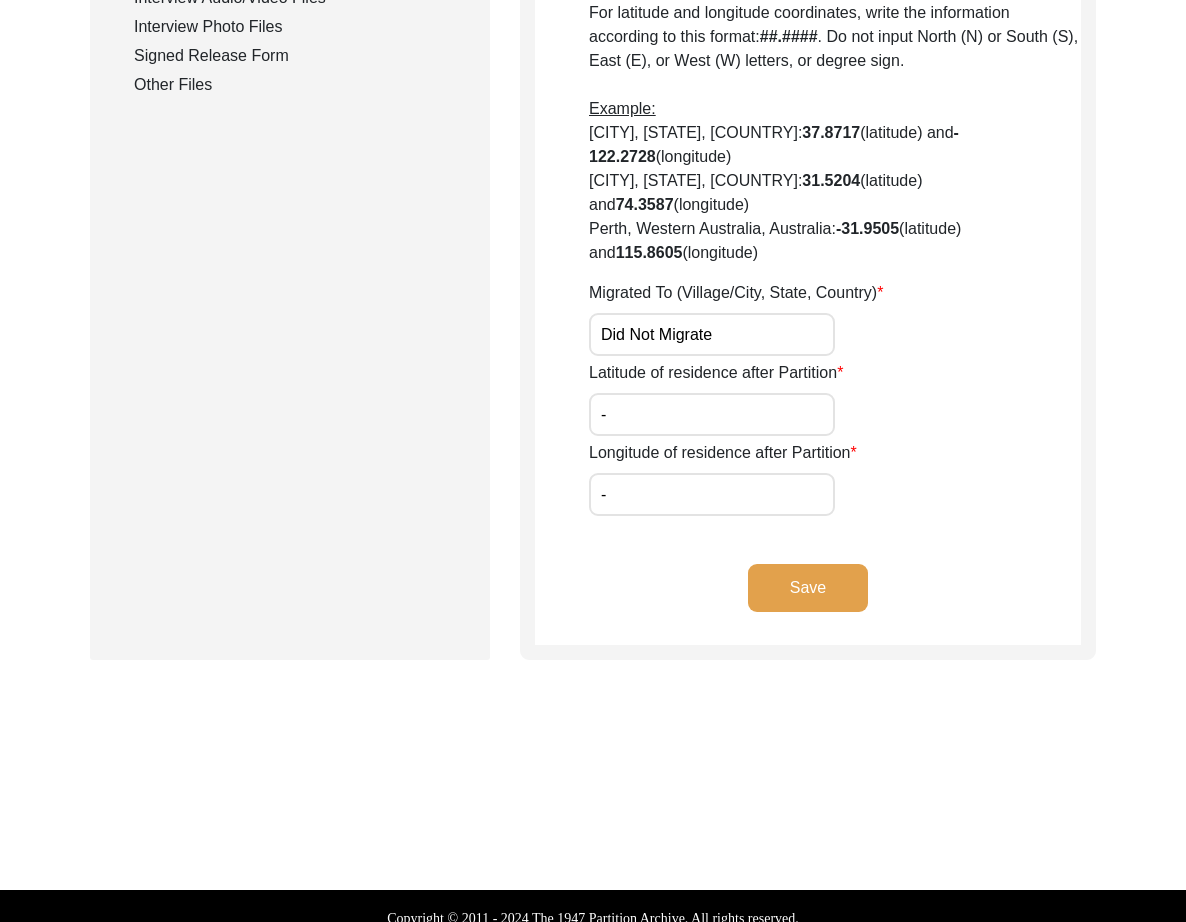 click on "-" at bounding box center [712, 414] 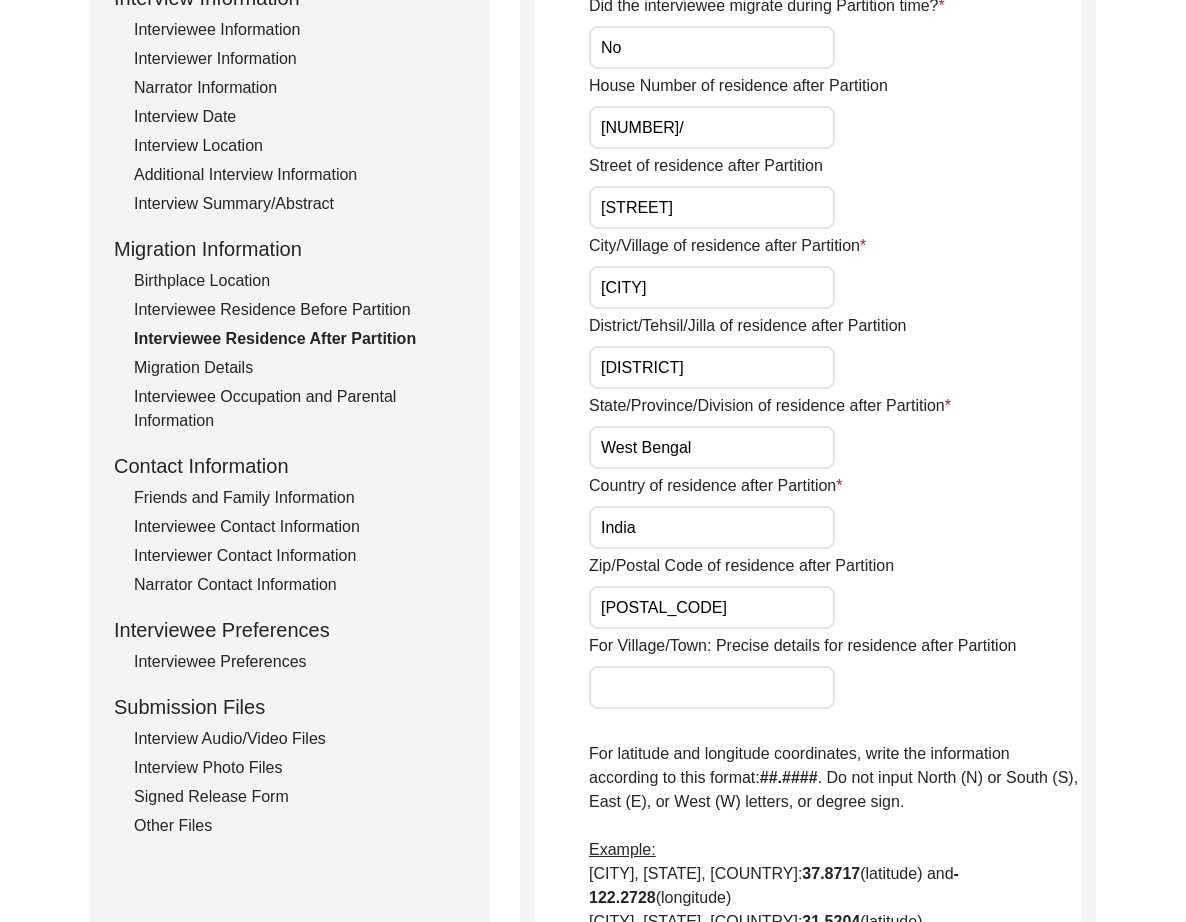 scroll, scrollTop: 0, scrollLeft: 0, axis: both 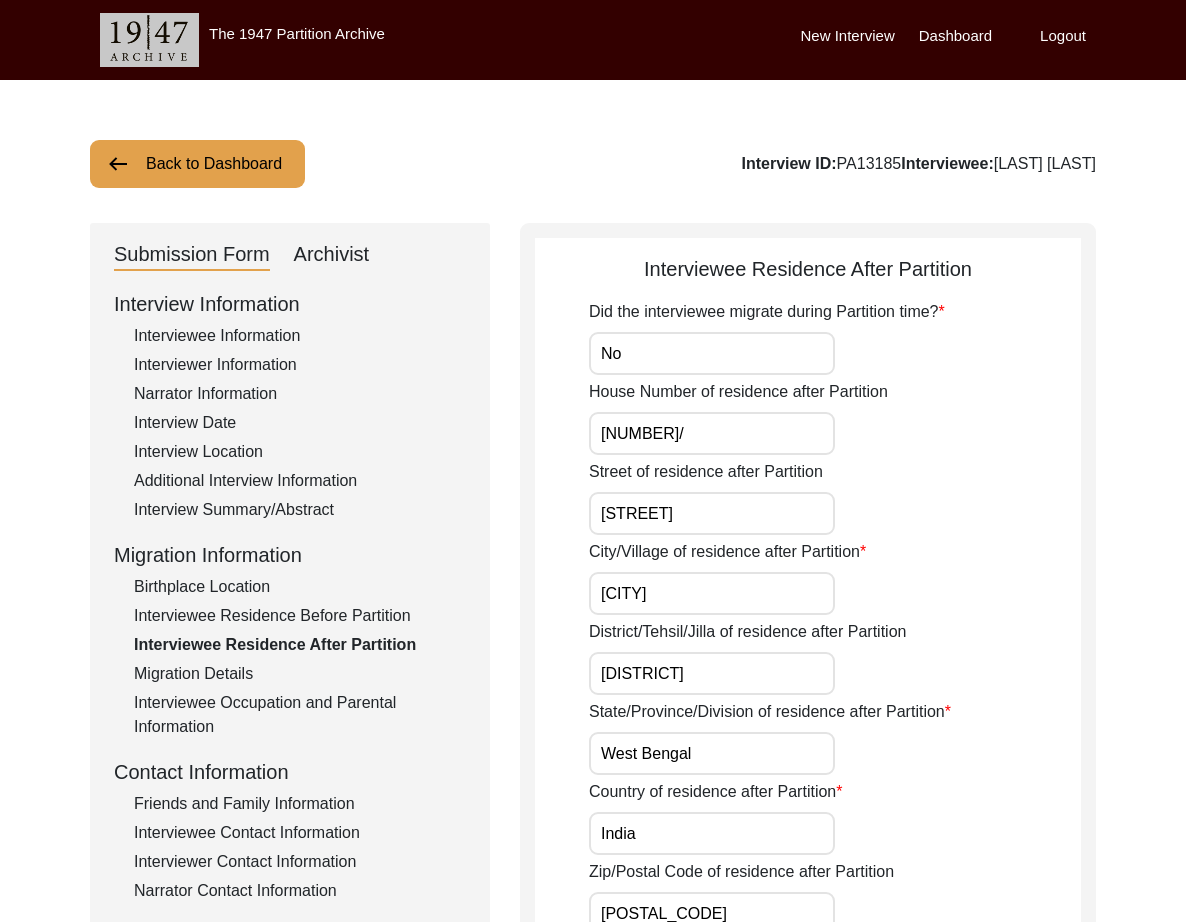 click on "No" at bounding box center (712, 353) 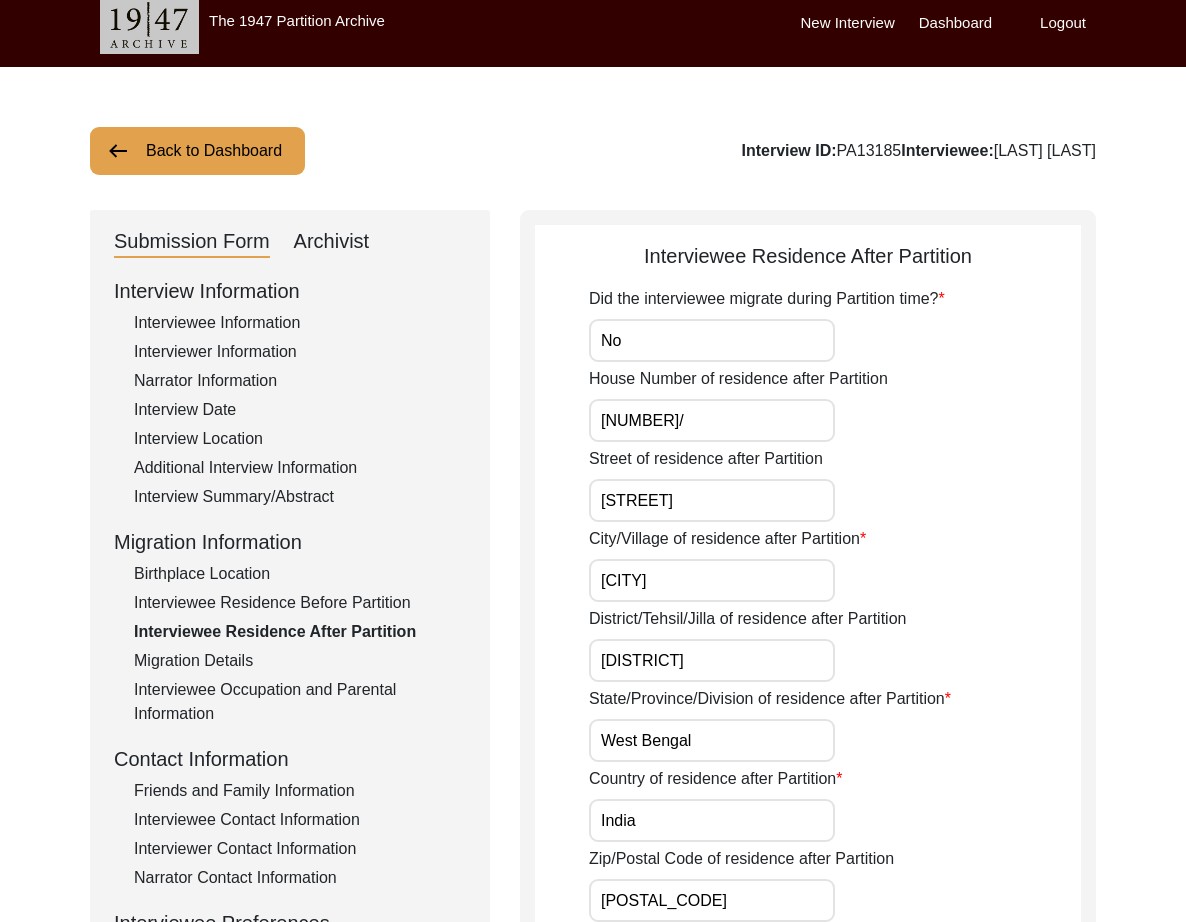 scroll, scrollTop: 532, scrollLeft: 0, axis: vertical 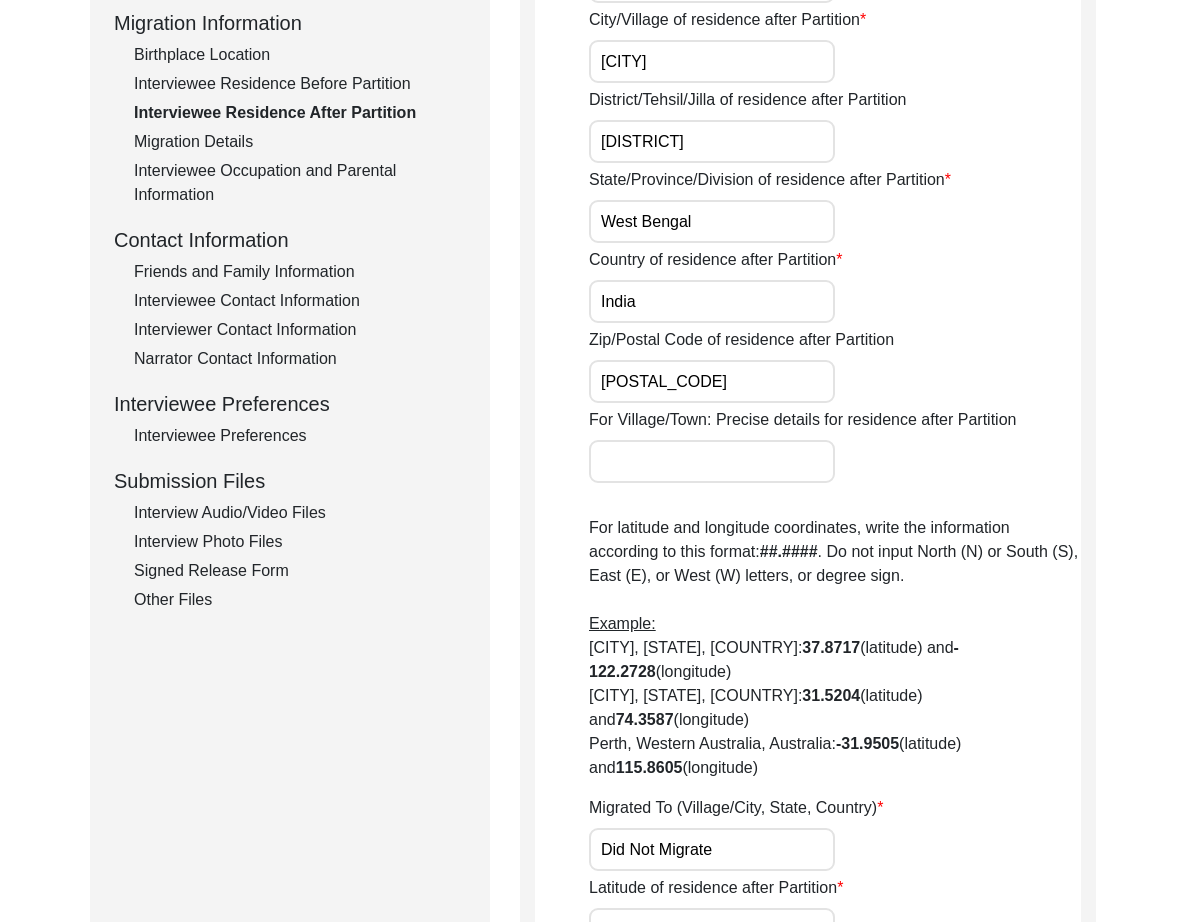 click on "[POSTAL_CODE]" at bounding box center (712, 381) 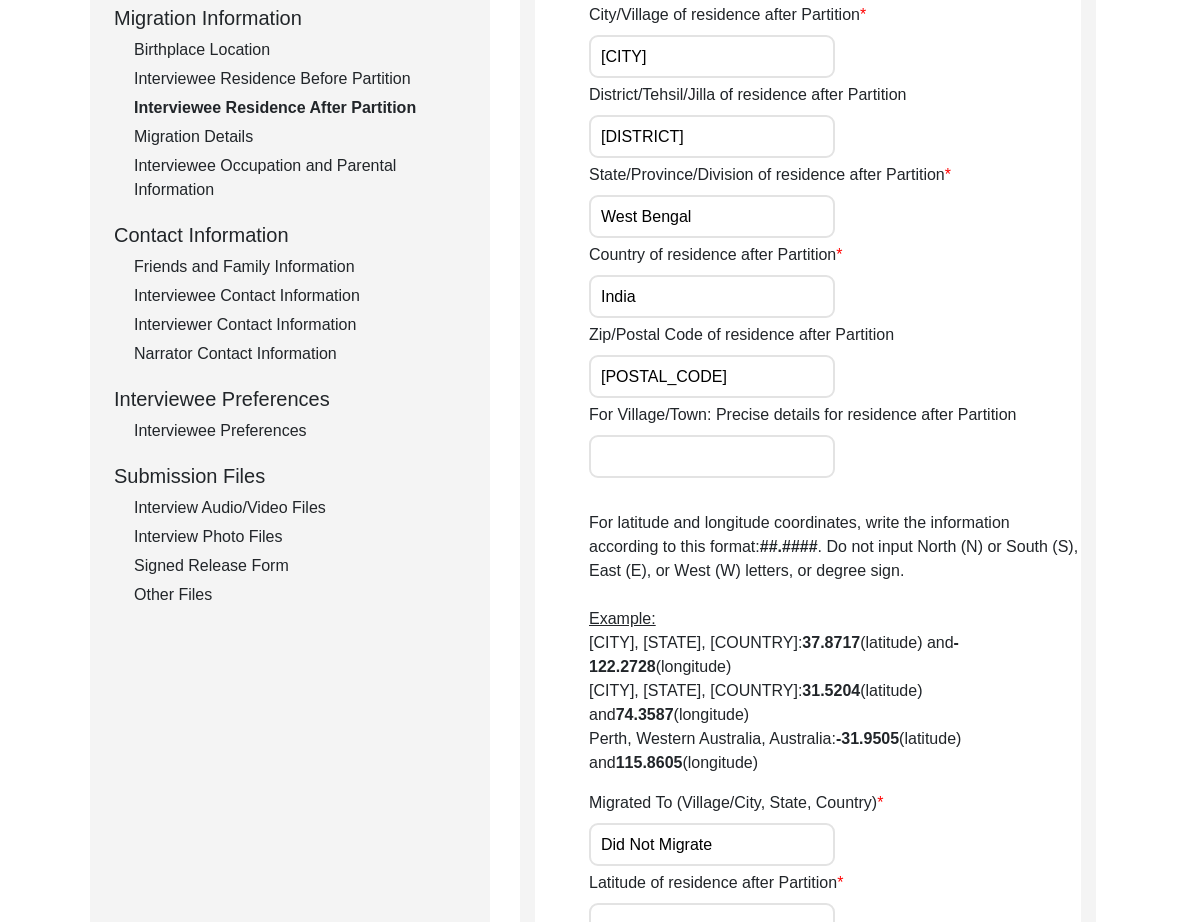 scroll, scrollTop: 1047, scrollLeft: 0, axis: vertical 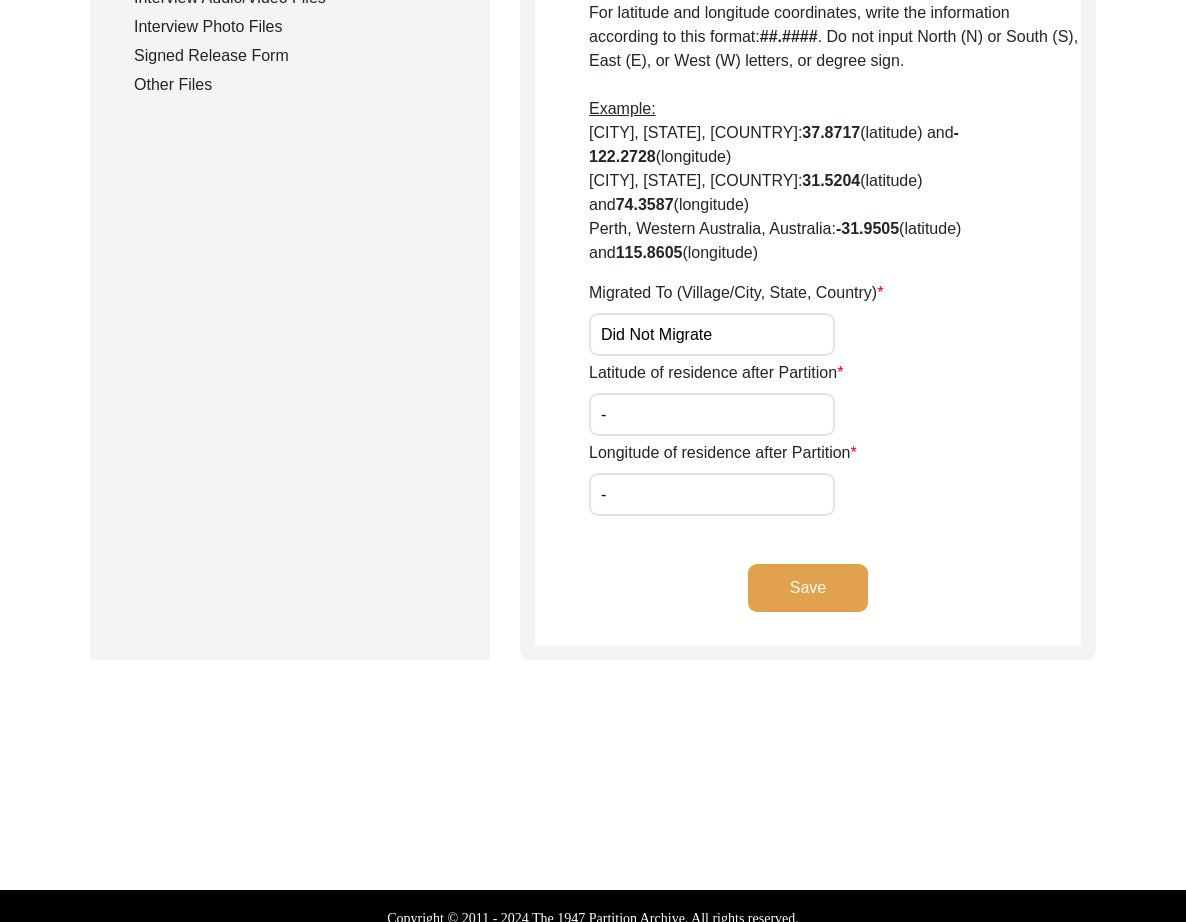 click on "Save" 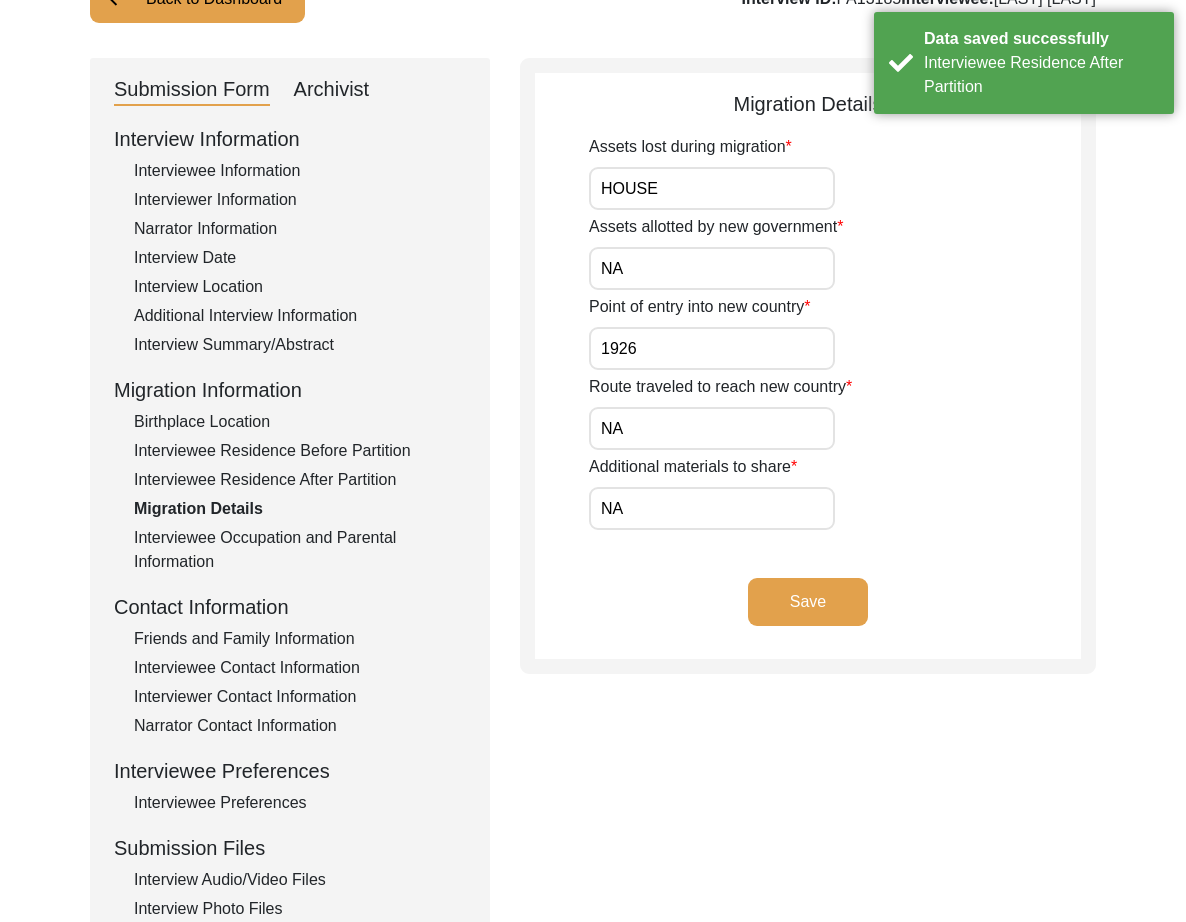 scroll, scrollTop: 19, scrollLeft: 0, axis: vertical 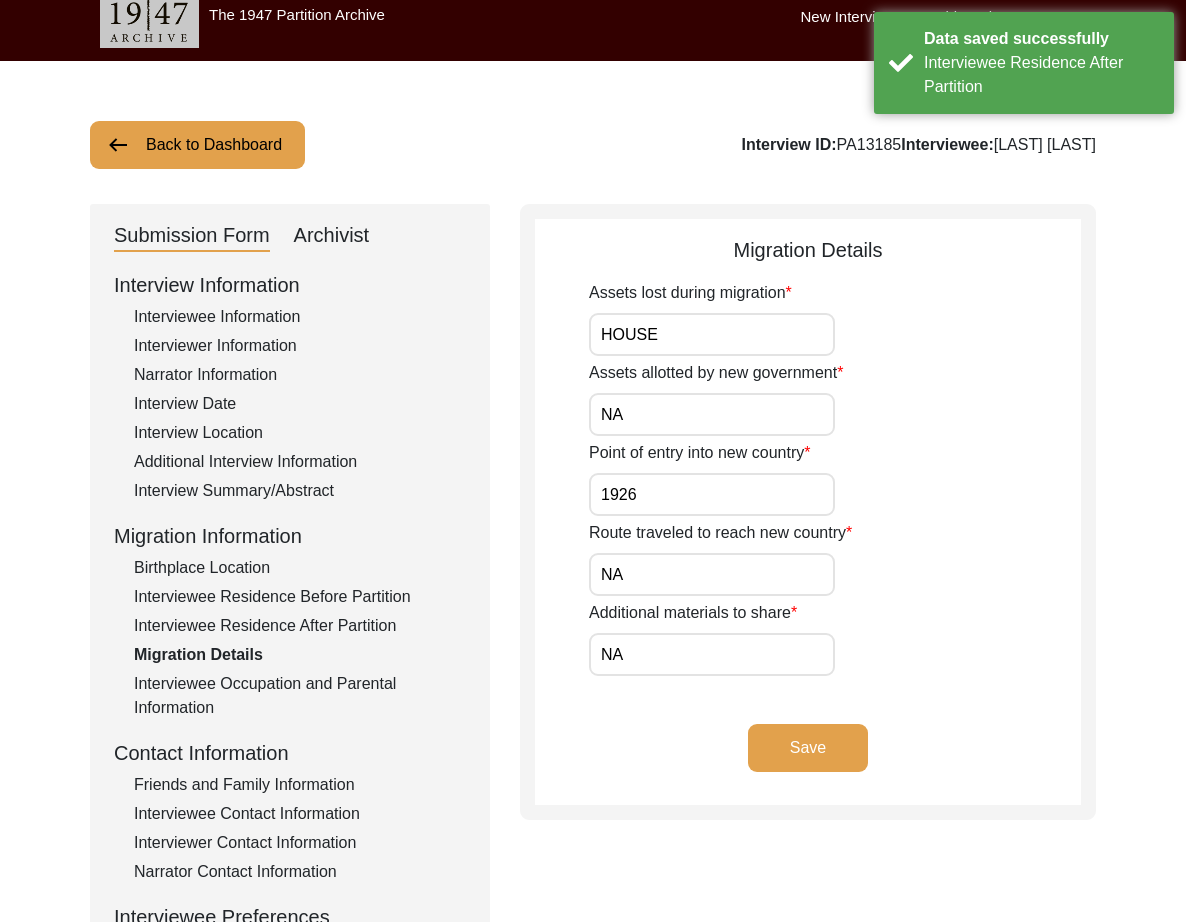 click on "HOUSE" at bounding box center [712, 334] 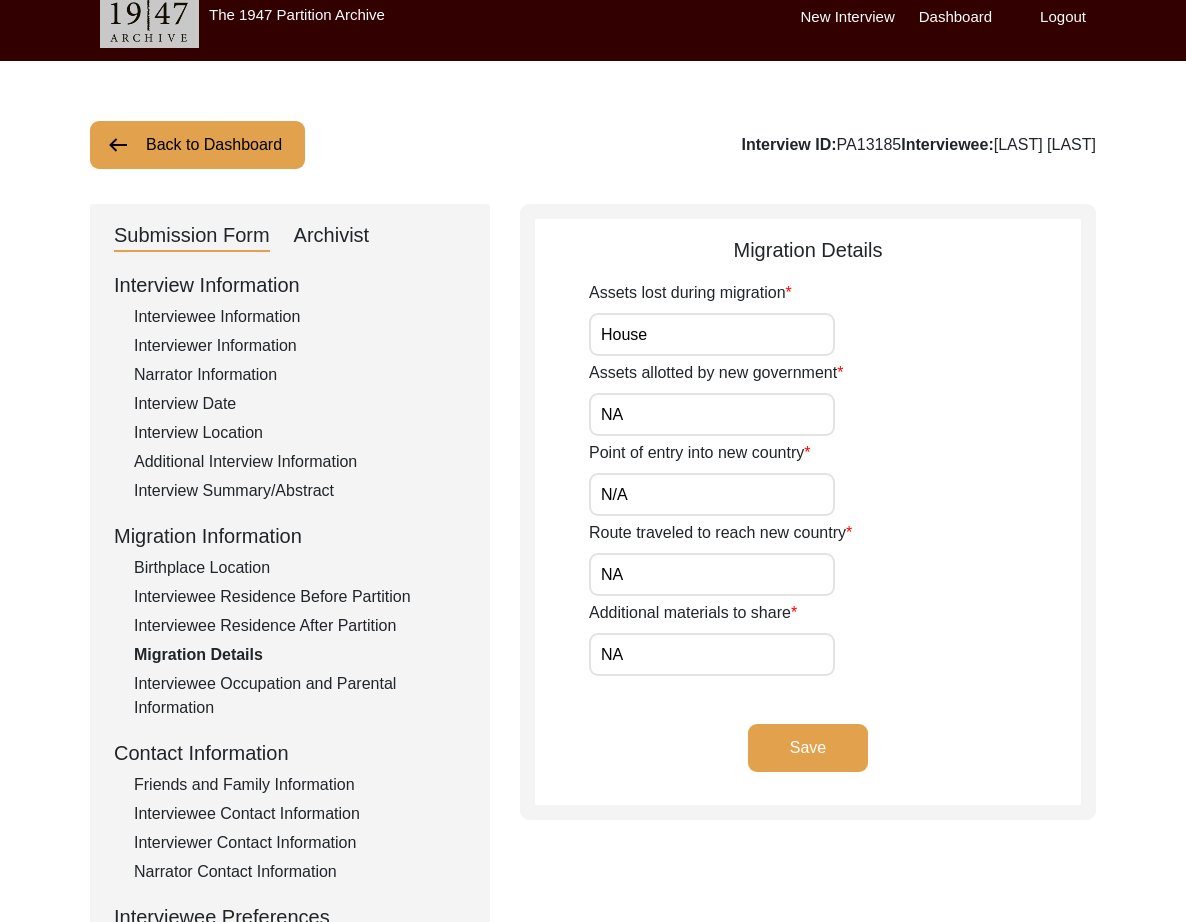 click on "NA" at bounding box center (712, 414) 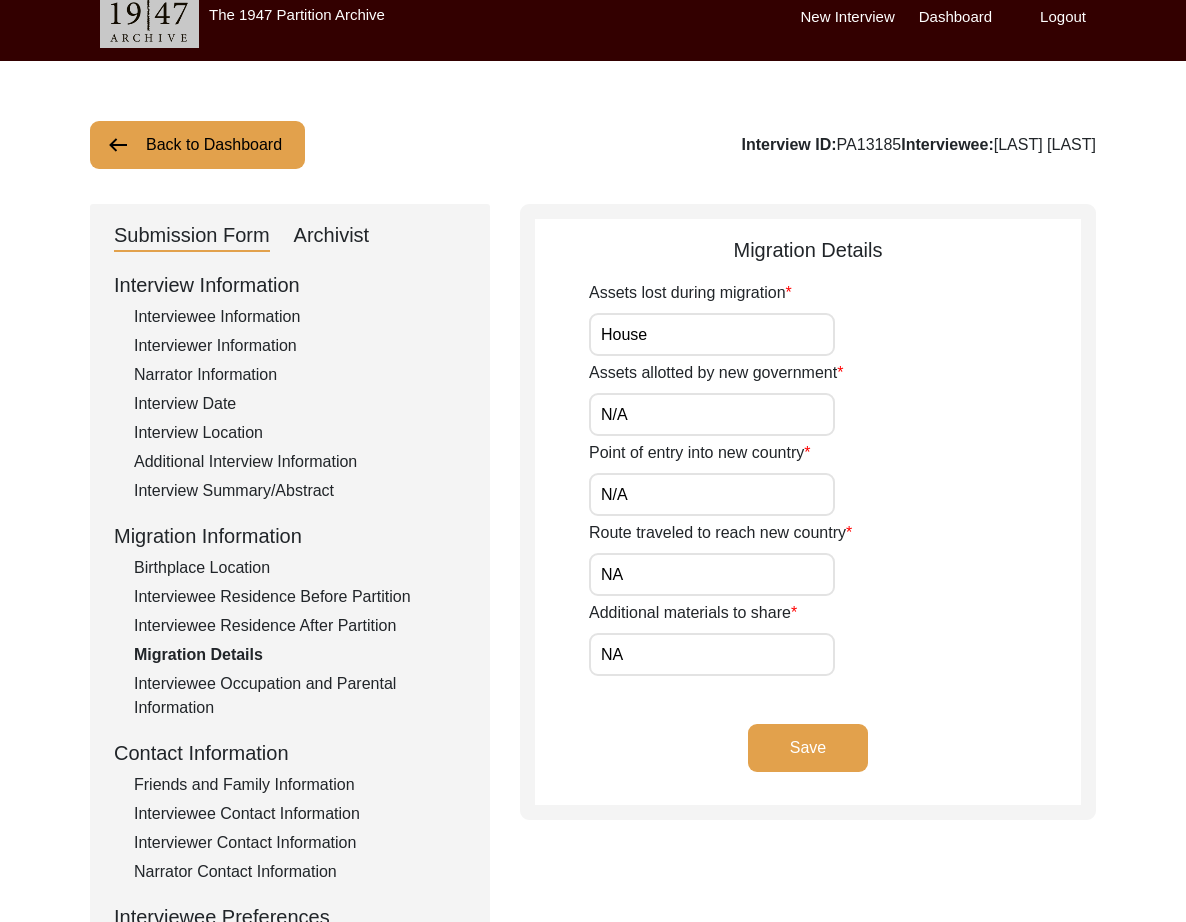 click on "NA" at bounding box center [712, 574] 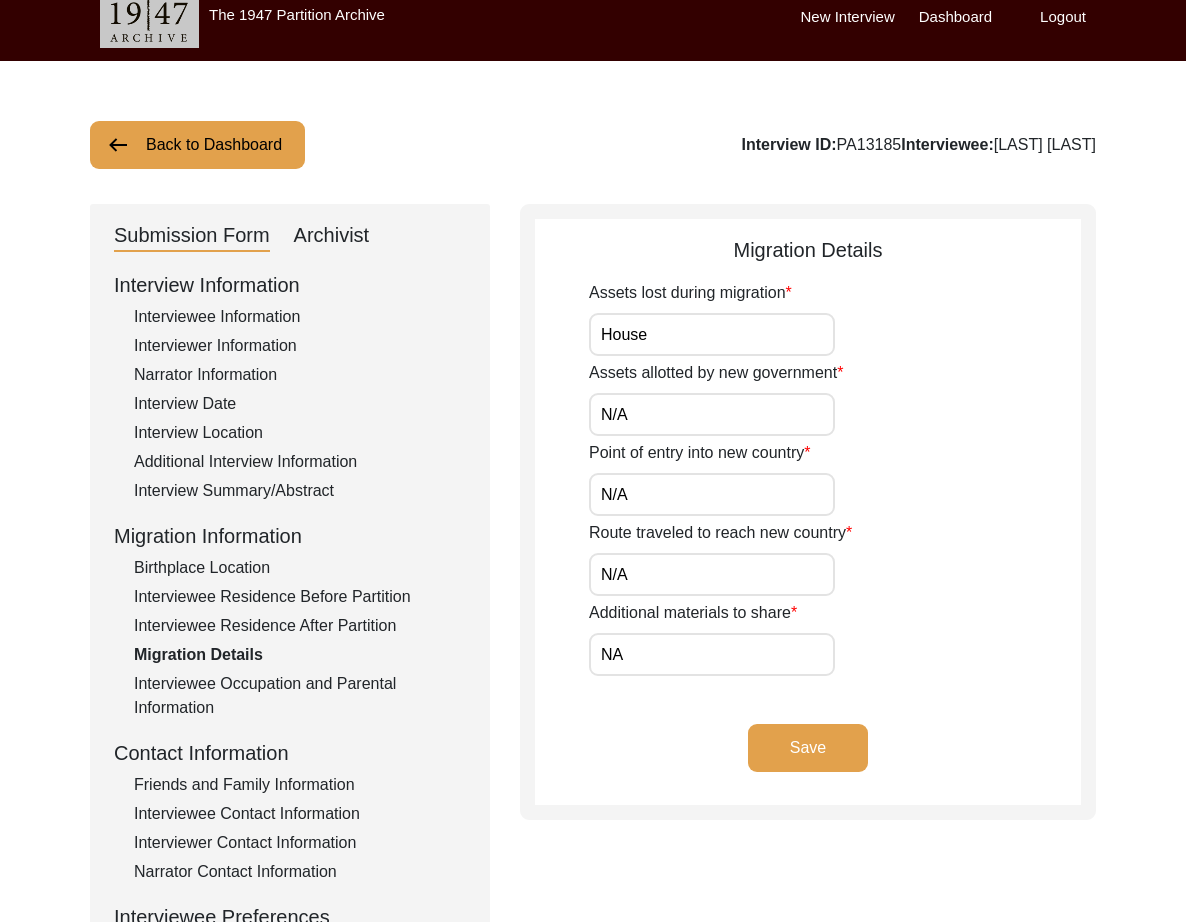 paste on "The [LAST] family migrated to [CITY] from [CITY] in [YEAR]." 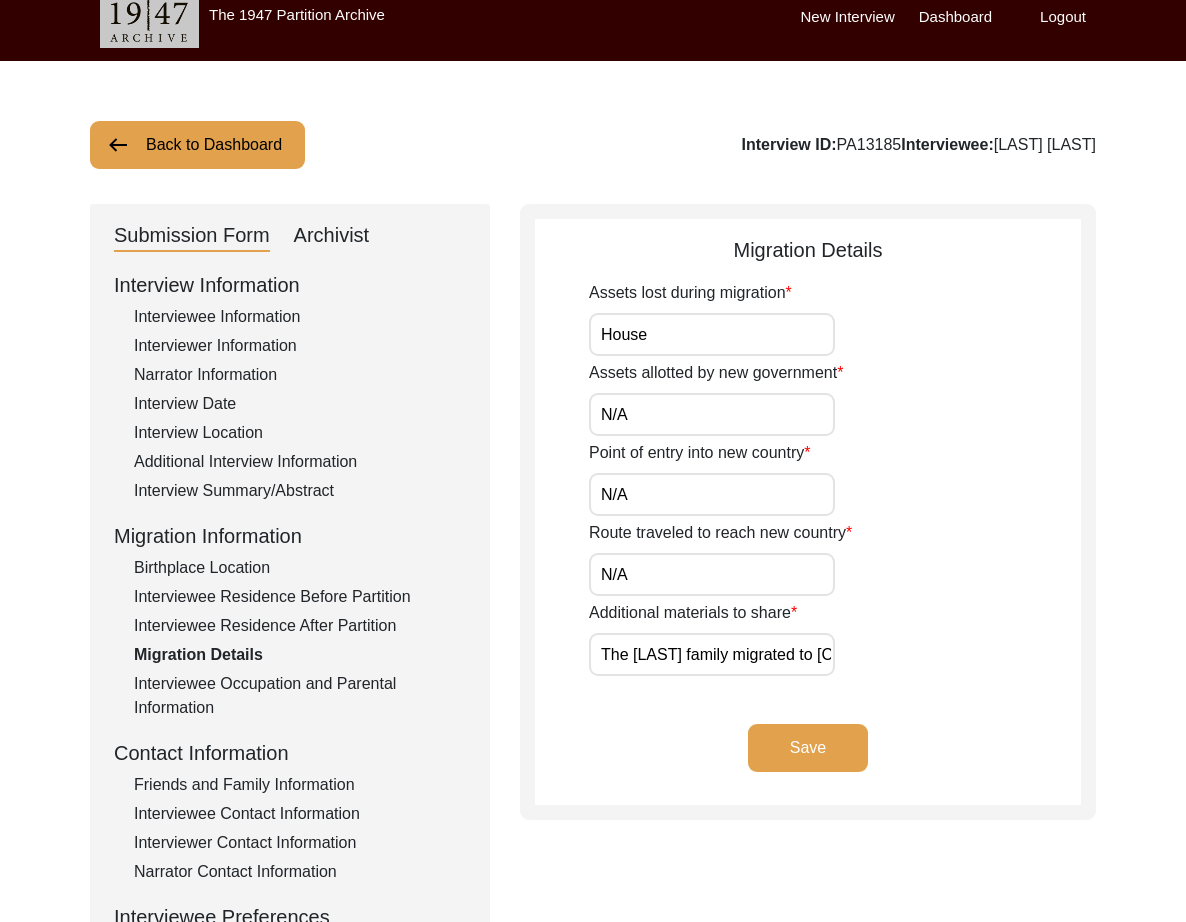 scroll, scrollTop: 0, scrollLeft: 167, axis: horizontal 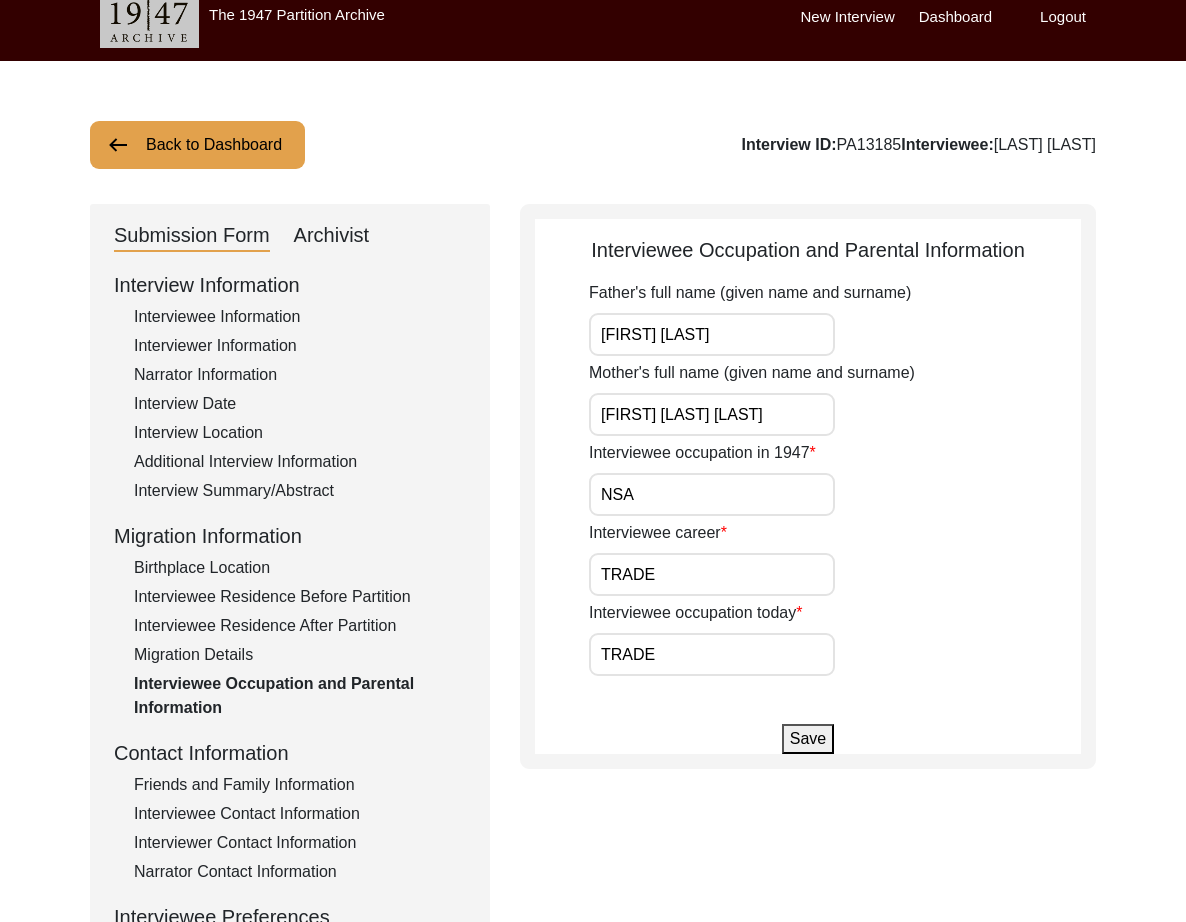 click on "[FIRST] [LAST]" at bounding box center [712, 334] 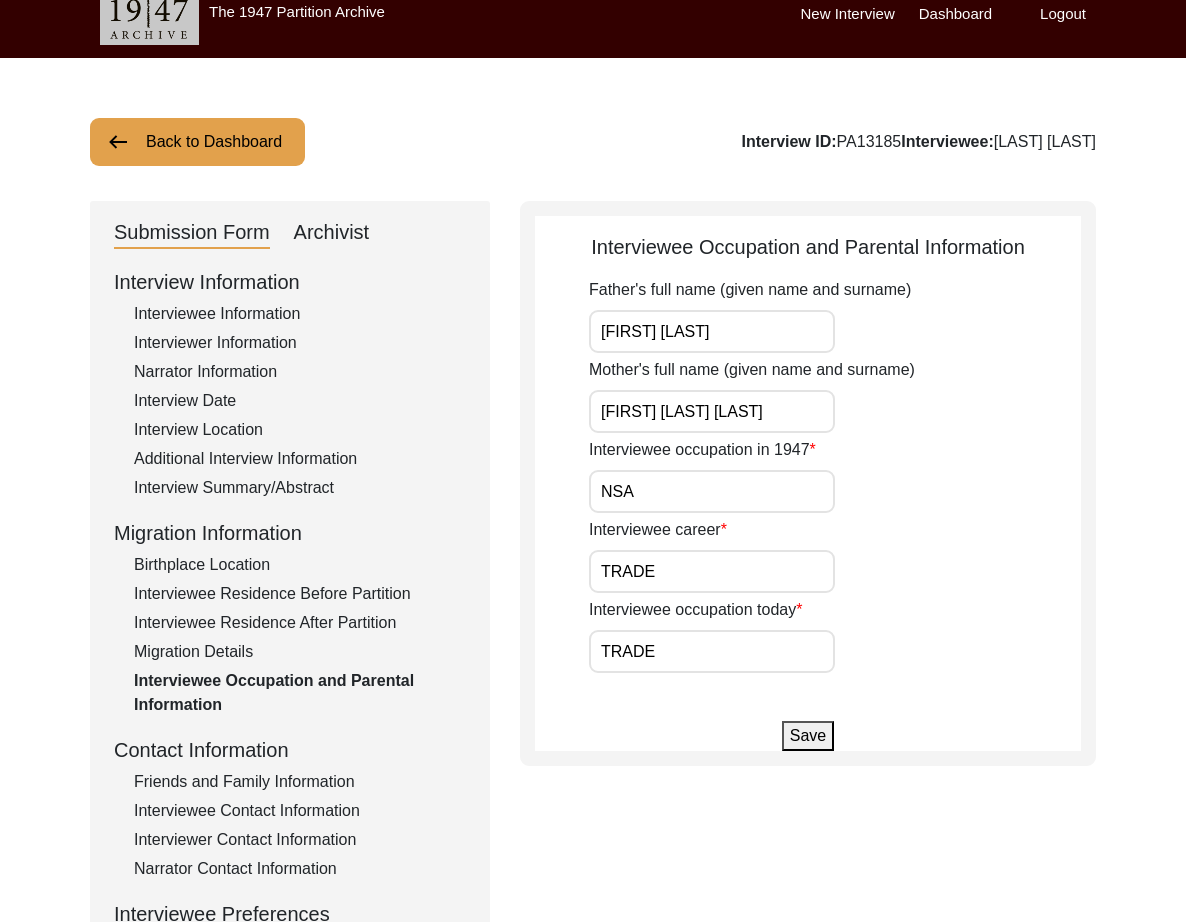 scroll, scrollTop: 23, scrollLeft: 0, axis: vertical 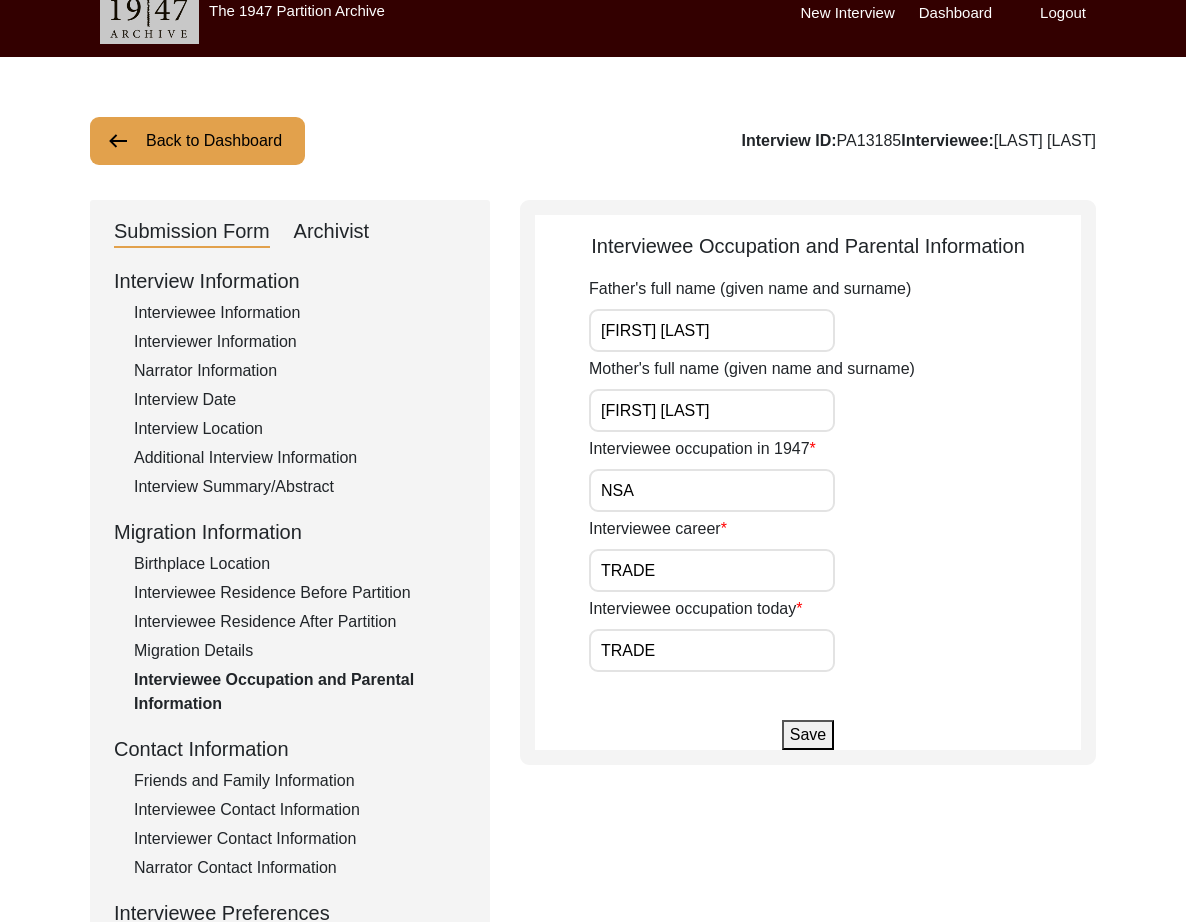 click on "Save" 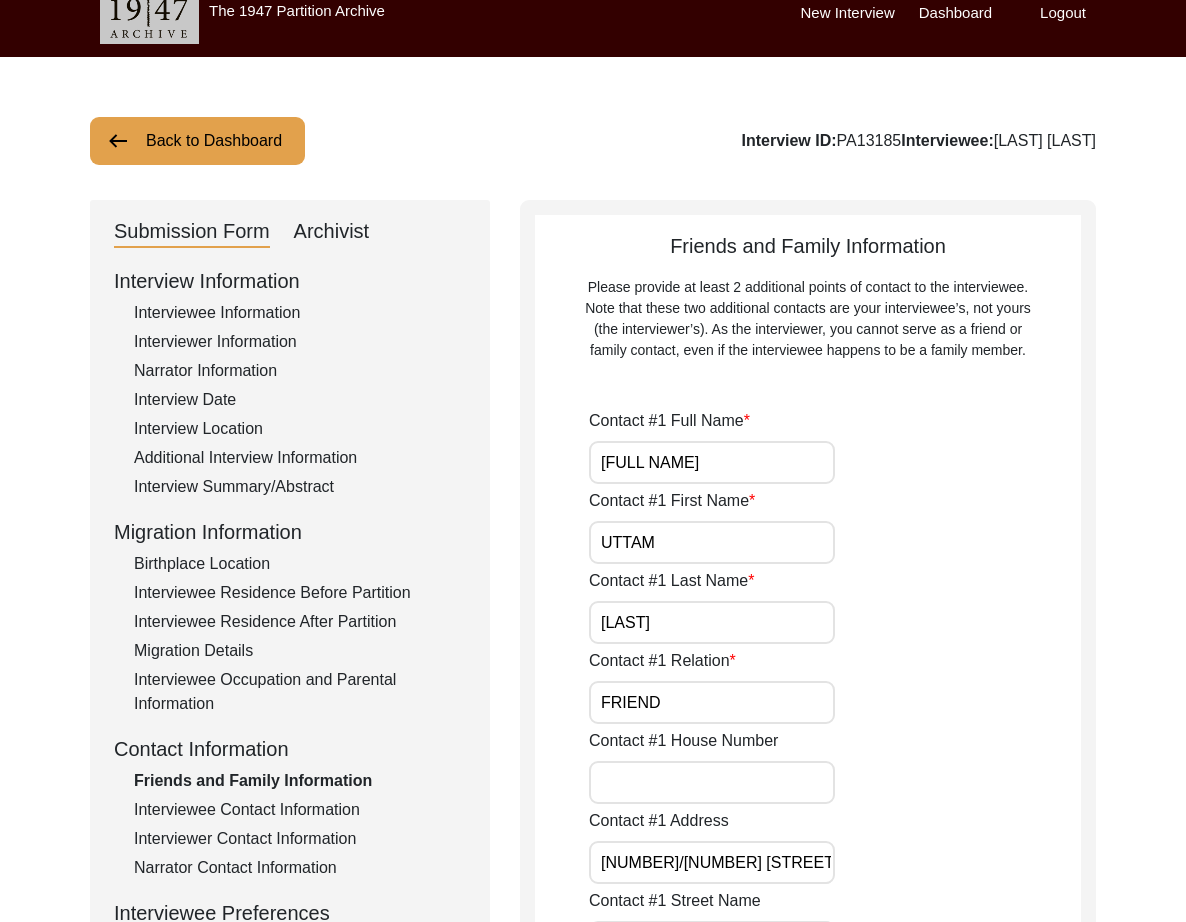 drag, startPoint x: 804, startPoint y: 474, endPoint x: 373, endPoint y: 434, distance: 432.85217 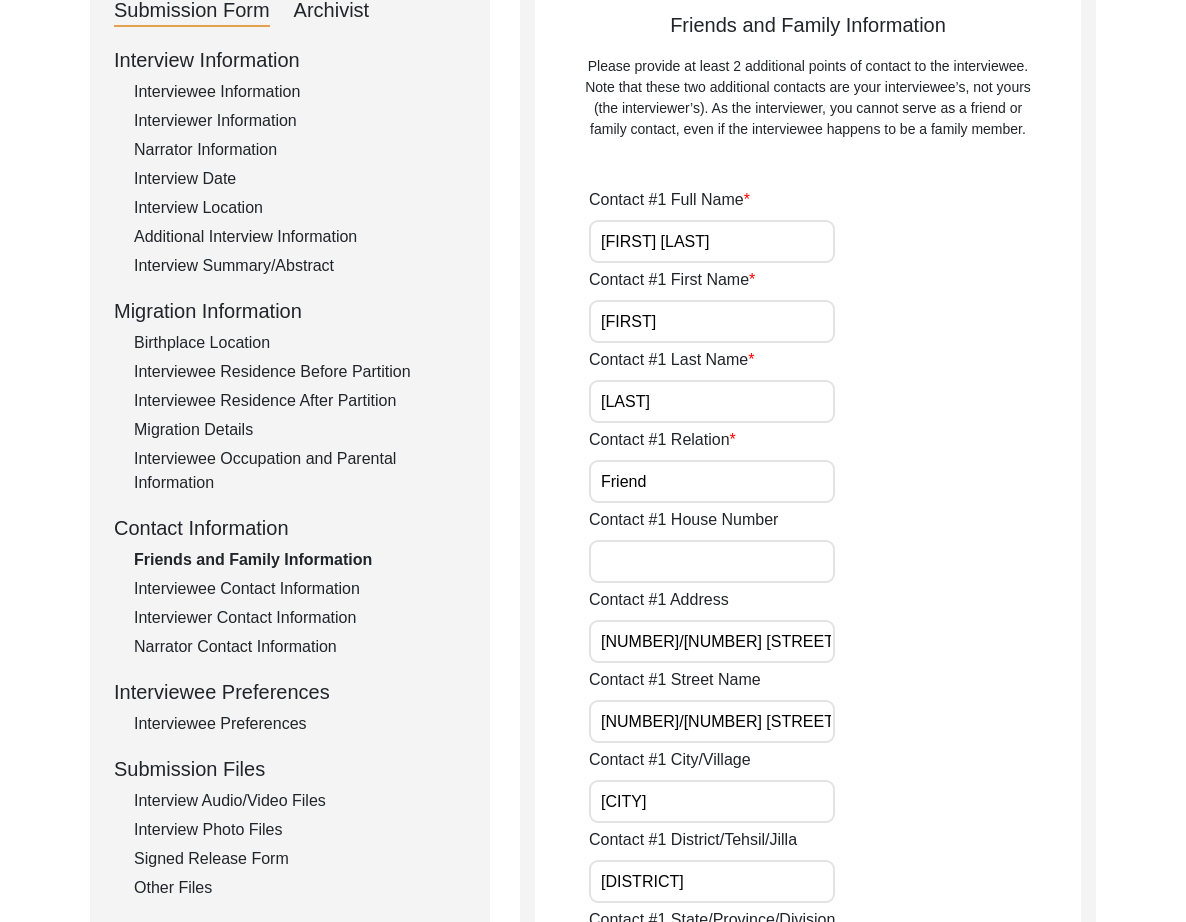 scroll, scrollTop: 247, scrollLeft: 0, axis: vertical 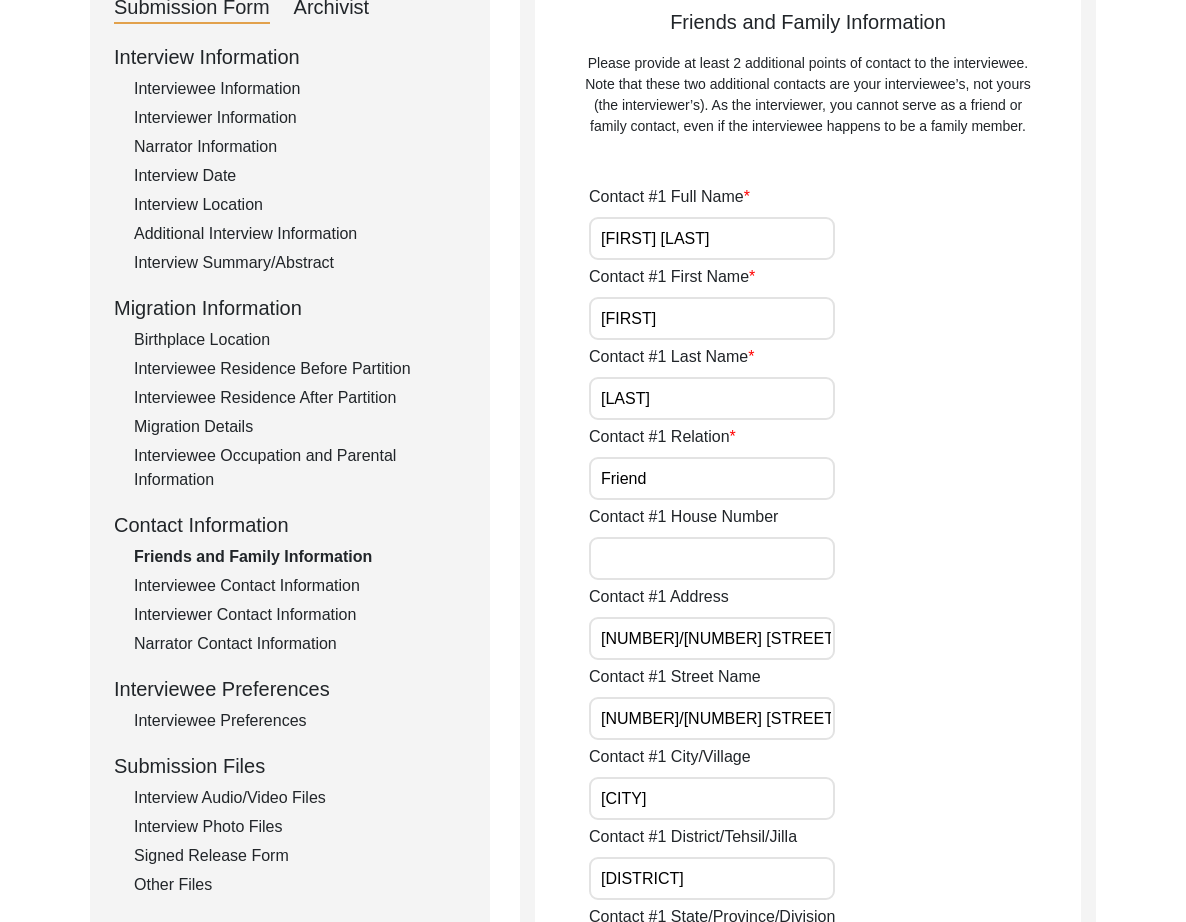 drag, startPoint x: 816, startPoint y: 627, endPoint x: 829, endPoint y: 640, distance: 18.384777 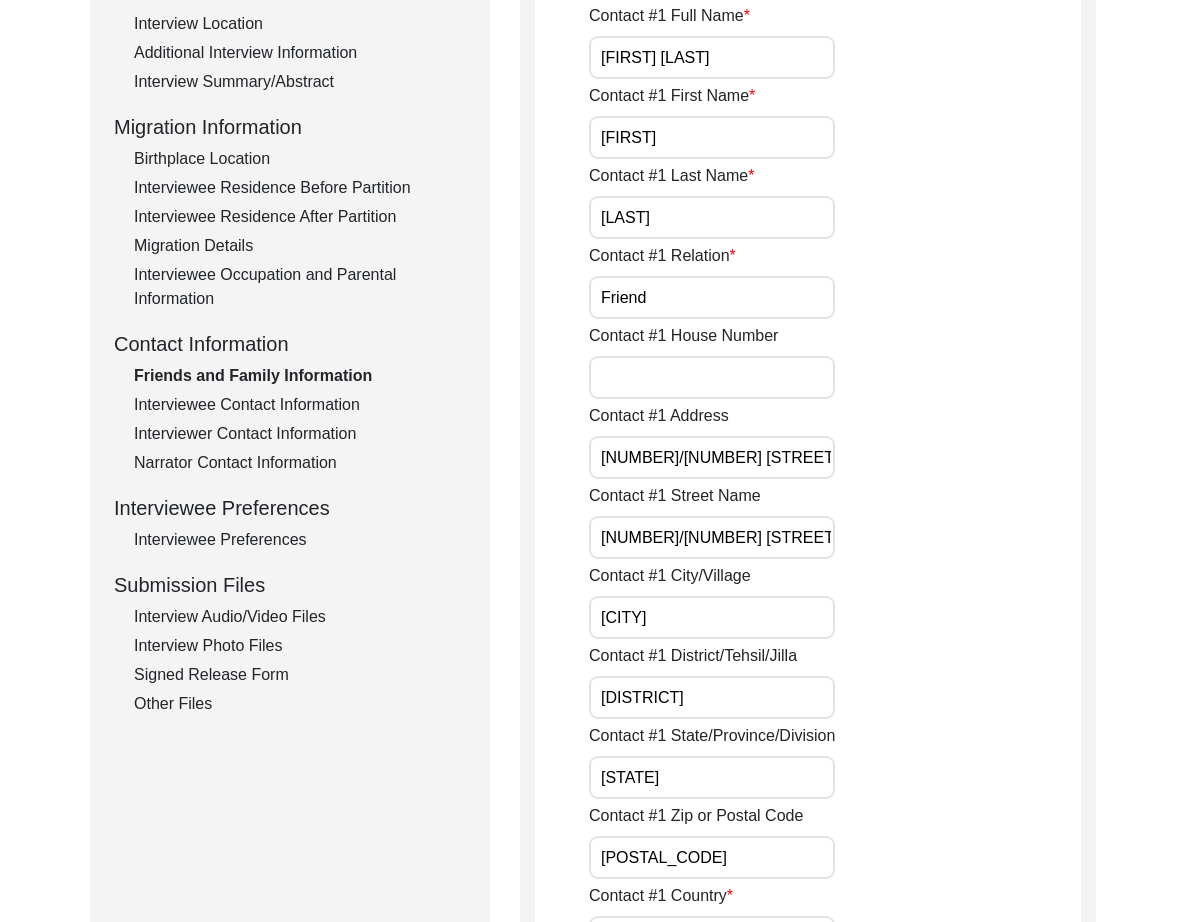 scroll, scrollTop: 430, scrollLeft: 0, axis: vertical 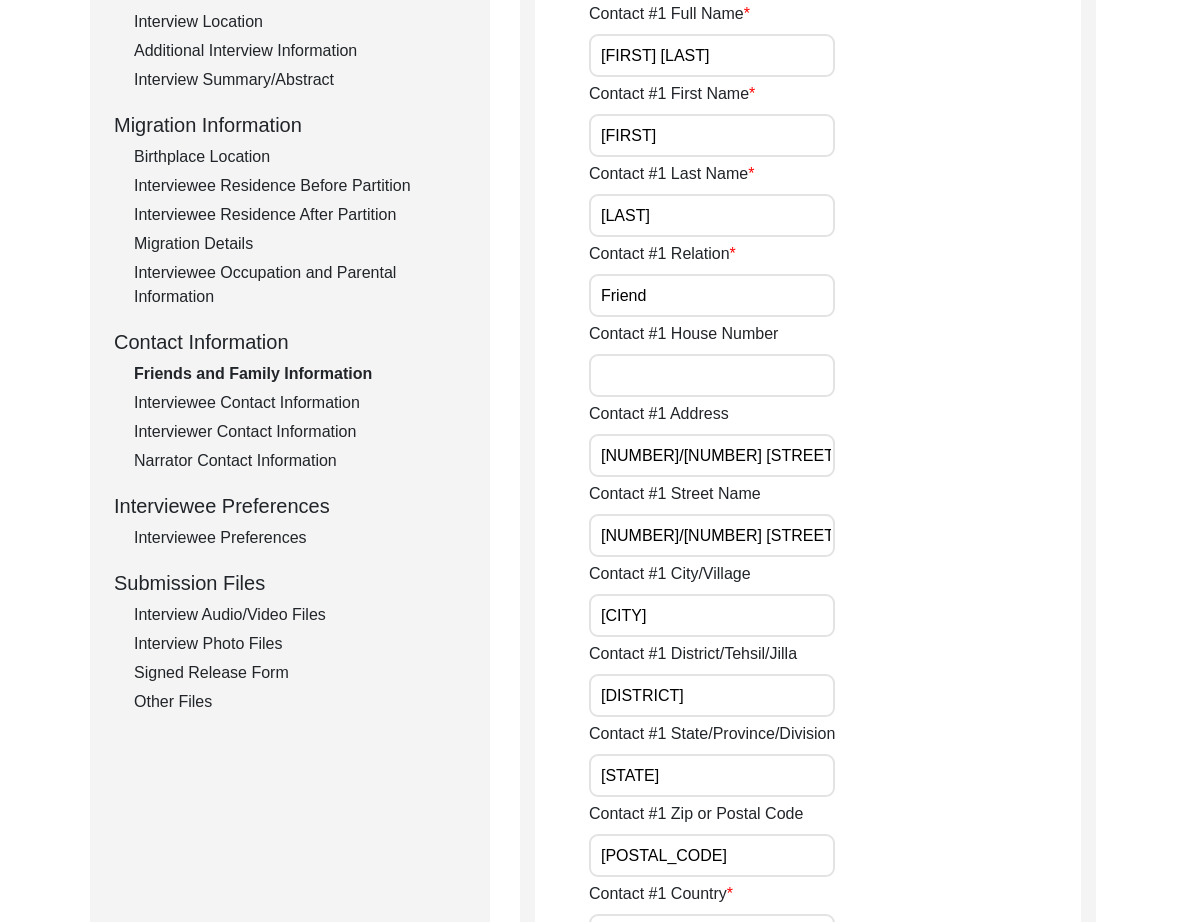 paste on "[STREET]" 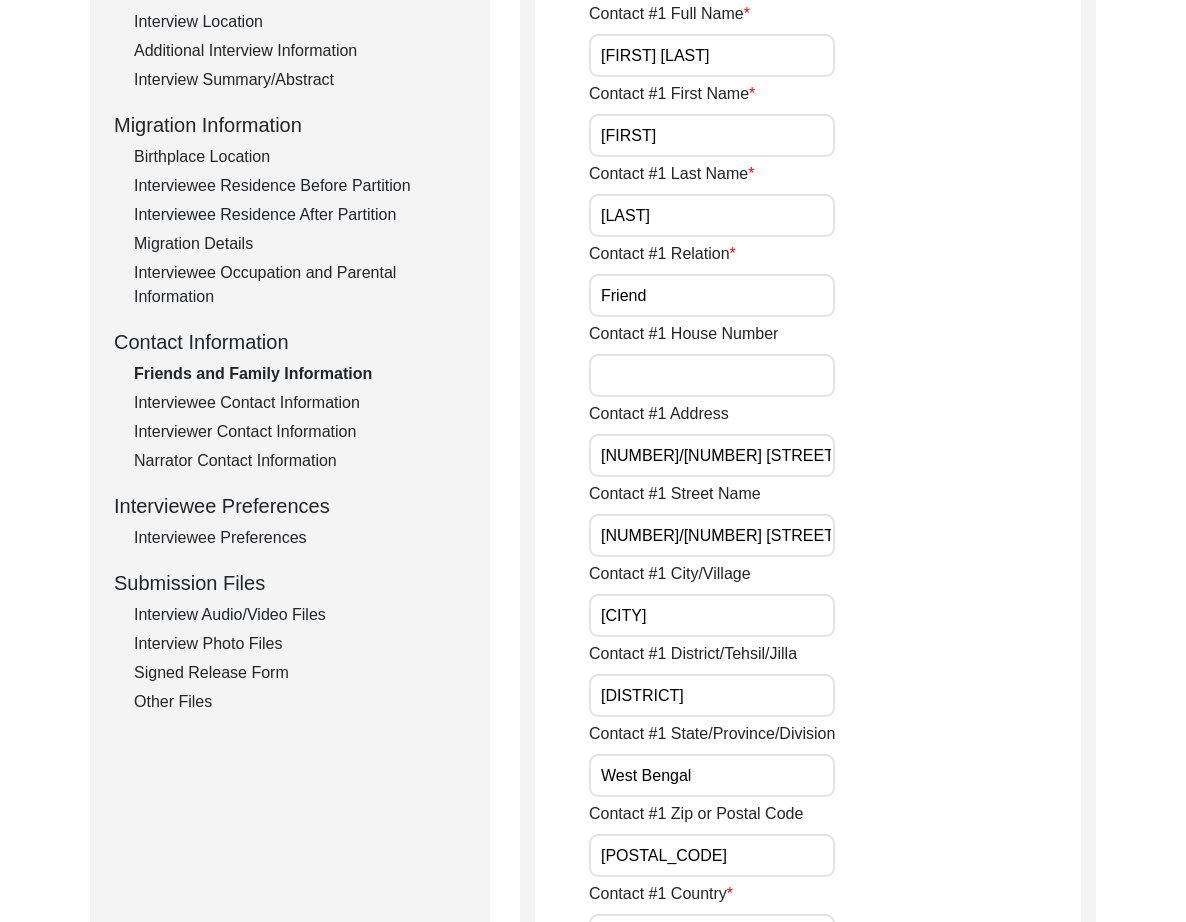 scroll, scrollTop: 465, scrollLeft: 0, axis: vertical 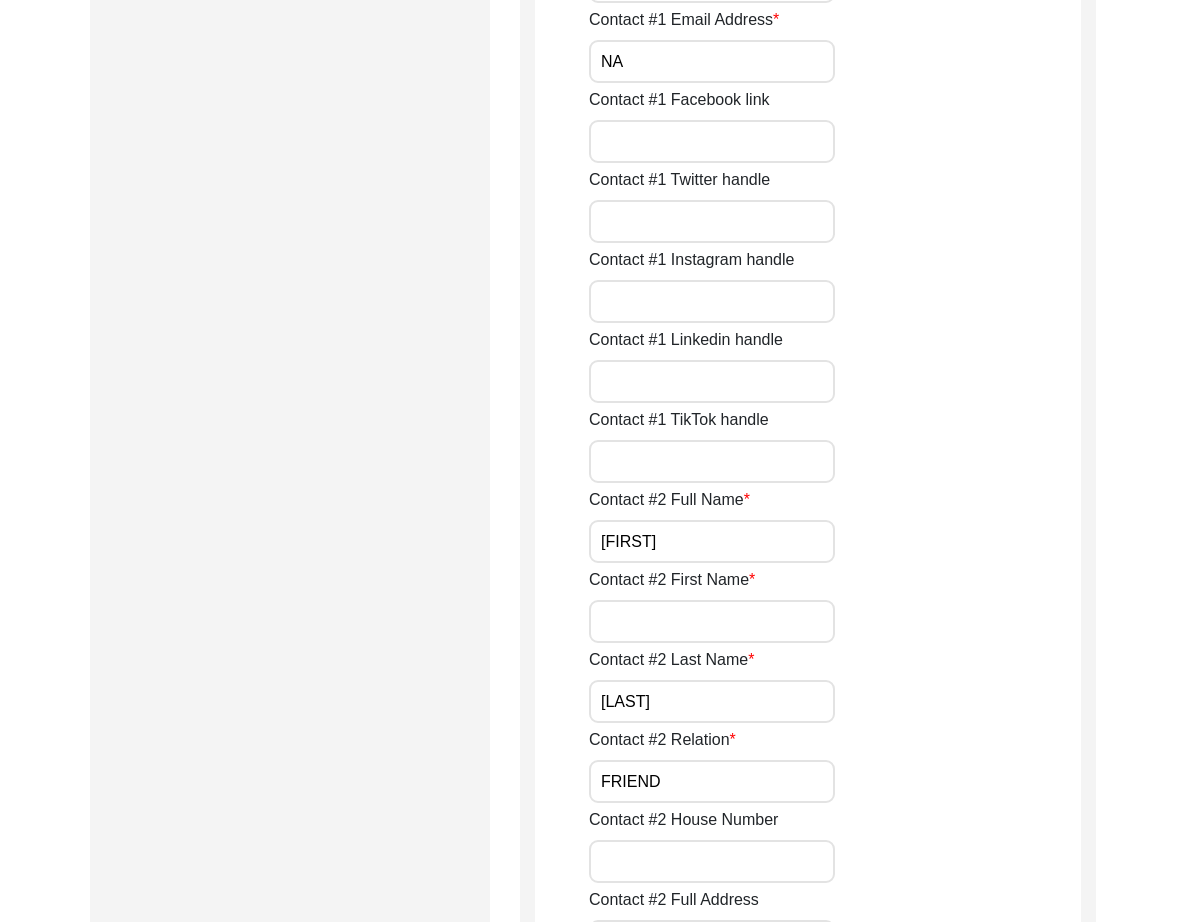click on "[FIRST]" at bounding box center [712, 541] 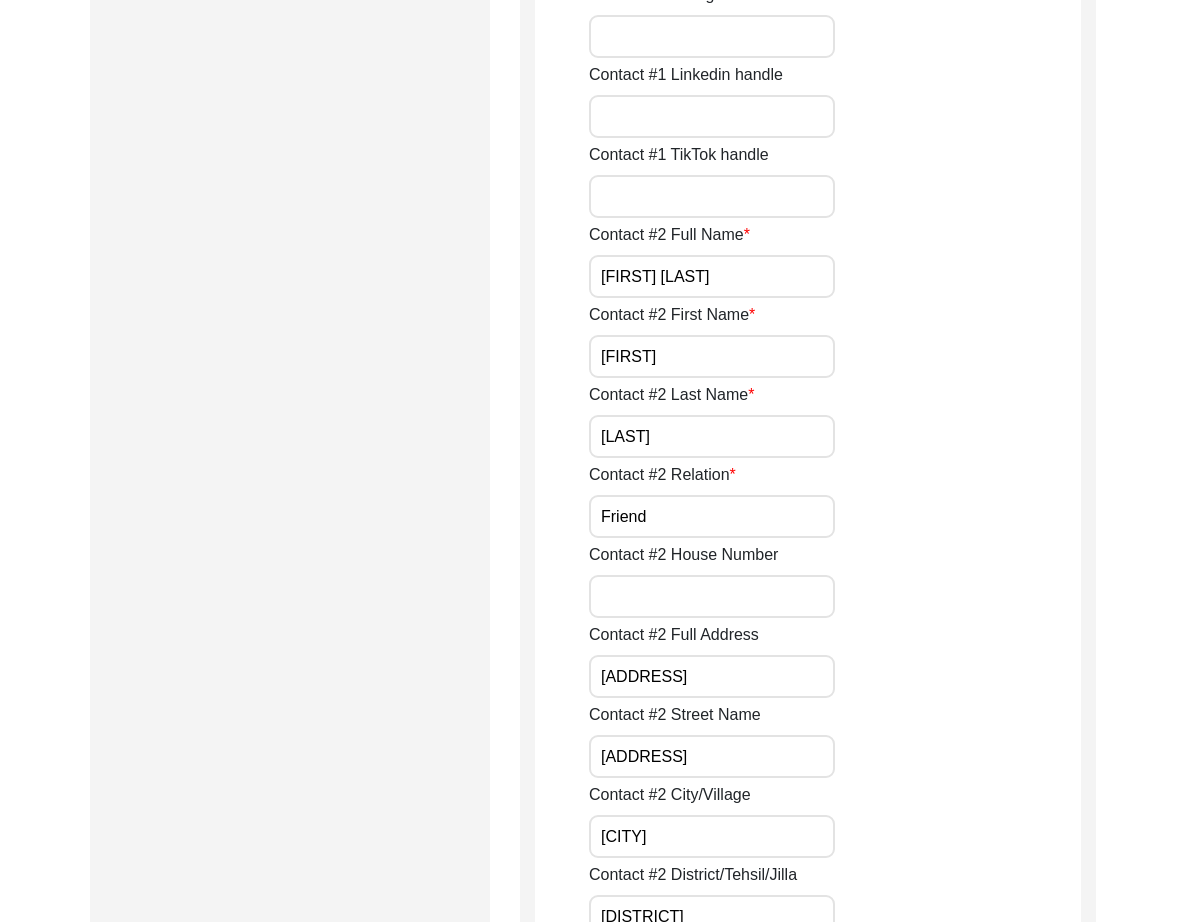 scroll, scrollTop: 1807, scrollLeft: 0, axis: vertical 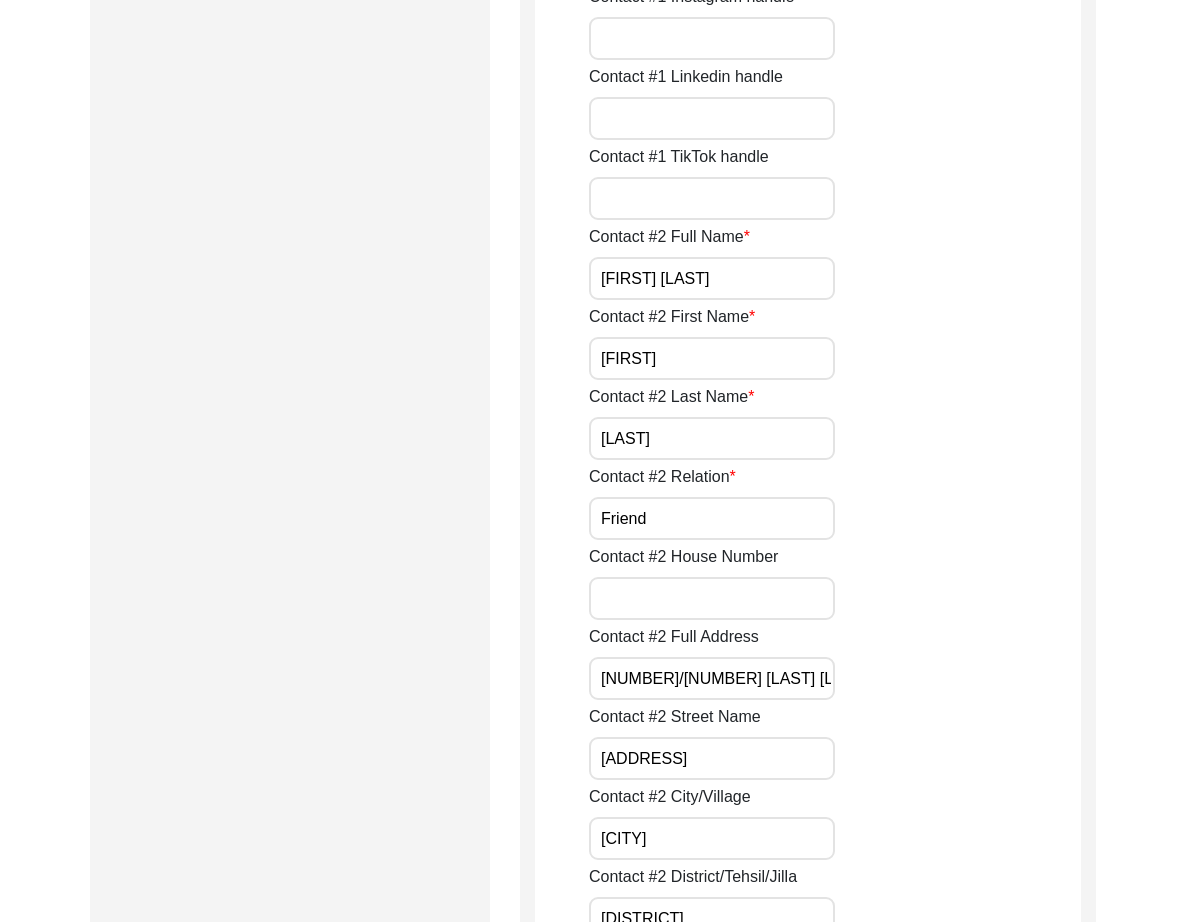 paste on "Lane" 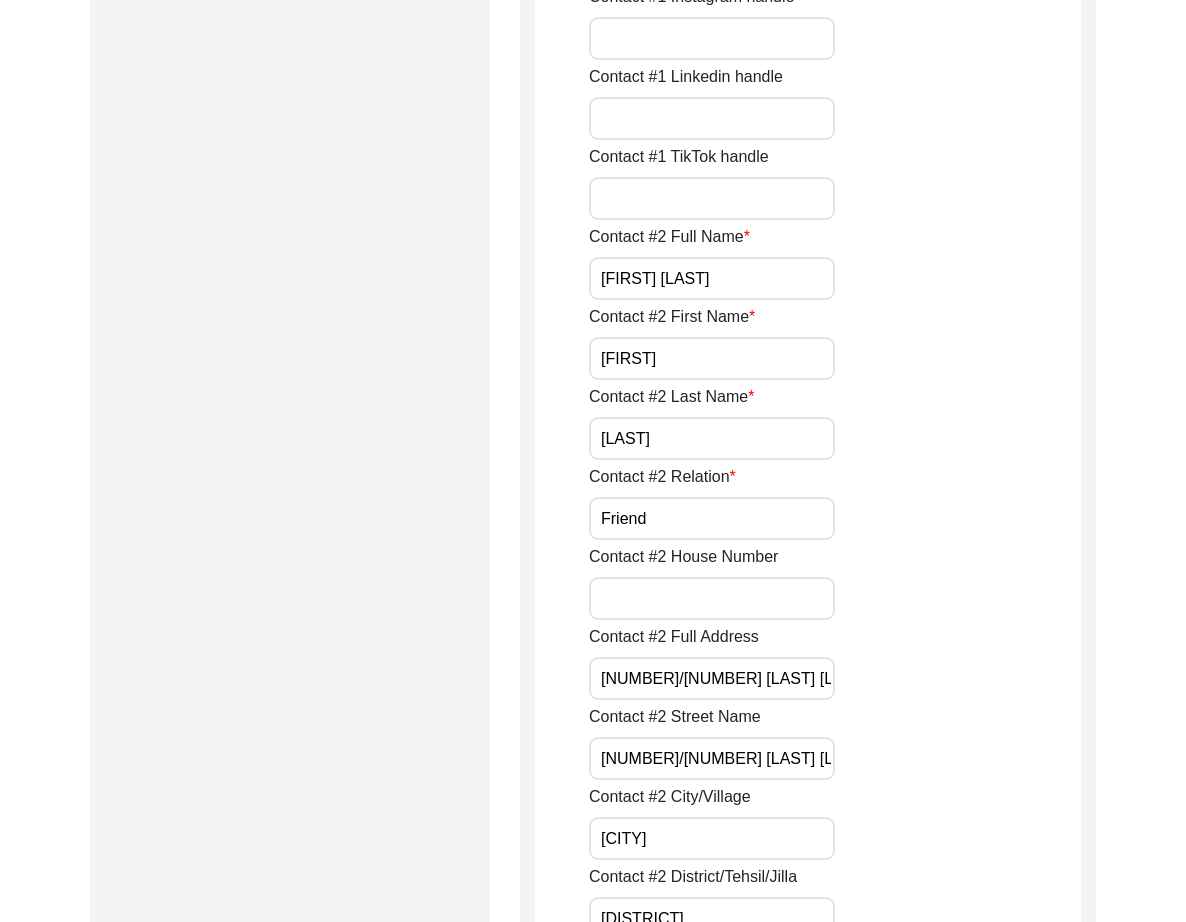 scroll, scrollTop: 1825, scrollLeft: 0, axis: vertical 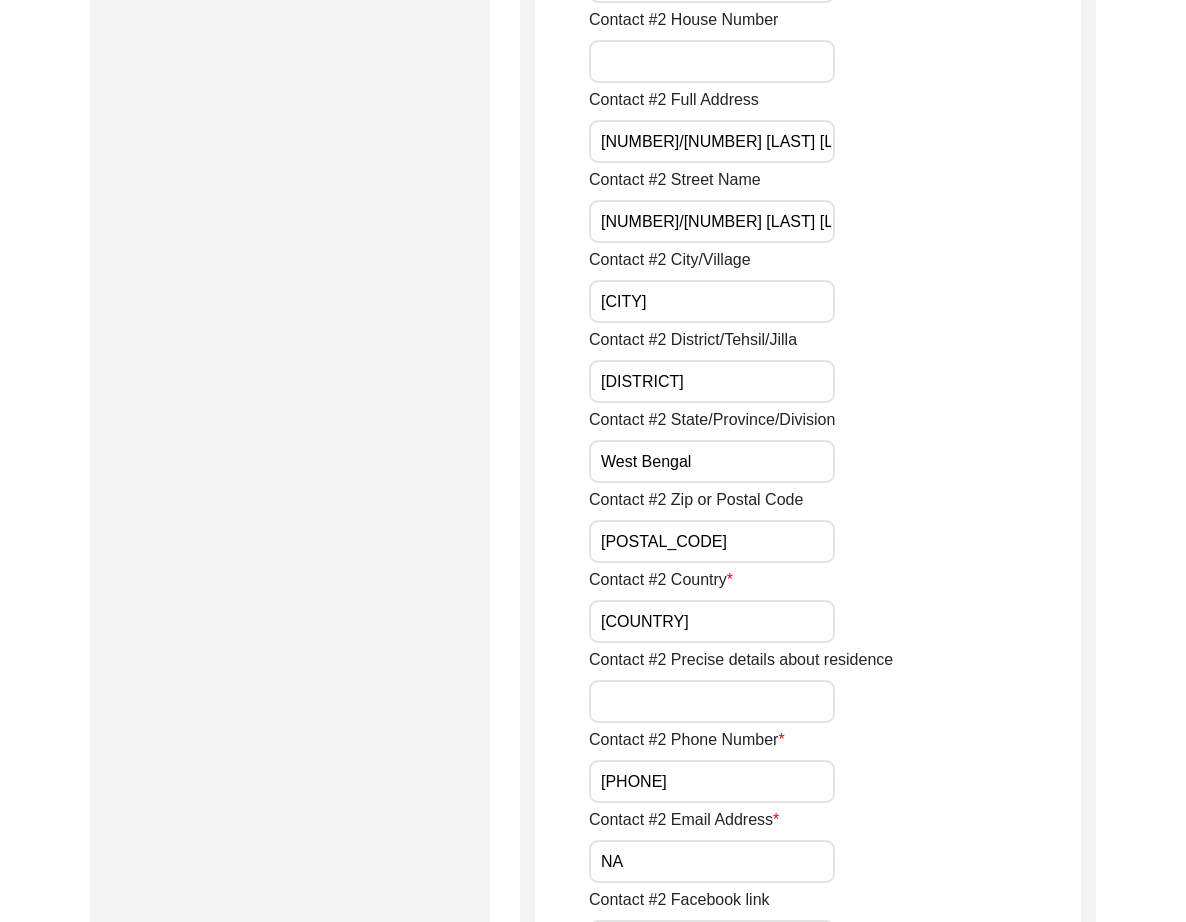drag, startPoint x: 755, startPoint y: 629, endPoint x: 495, endPoint y: 623, distance: 260.0692 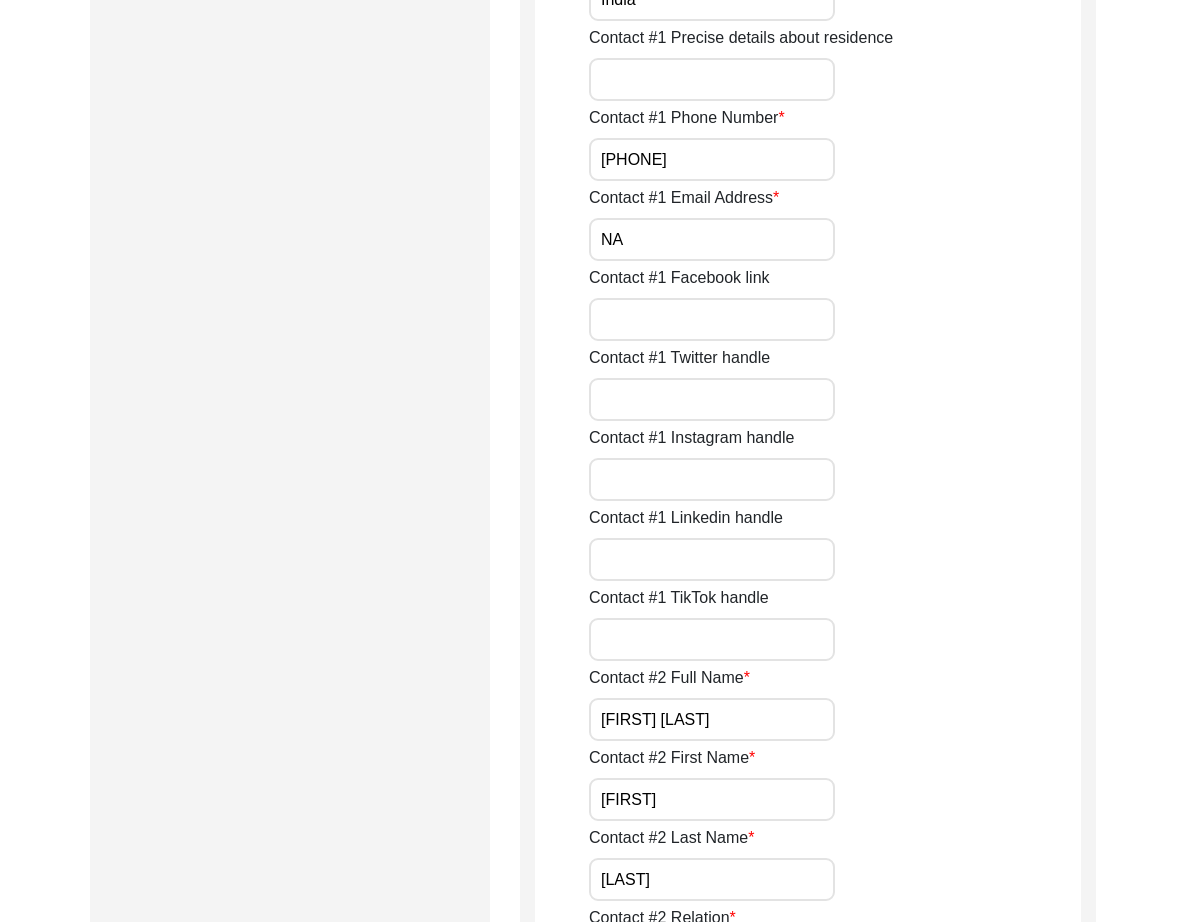 scroll, scrollTop: 1350, scrollLeft: 0, axis: vertical 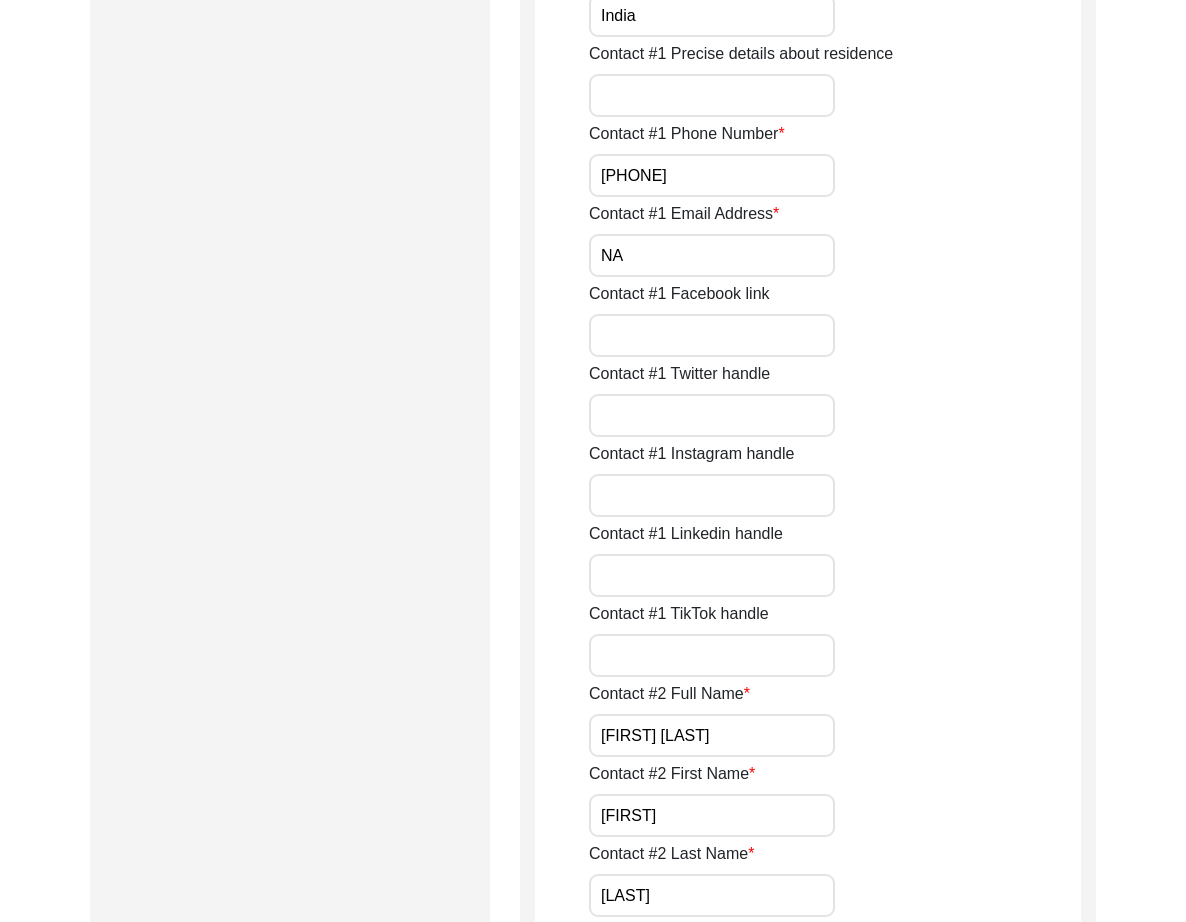 drag, startPoint x: 613, startPoint y: 259, endPoint x: 609, endPoint y: 285, distance: 26.305893 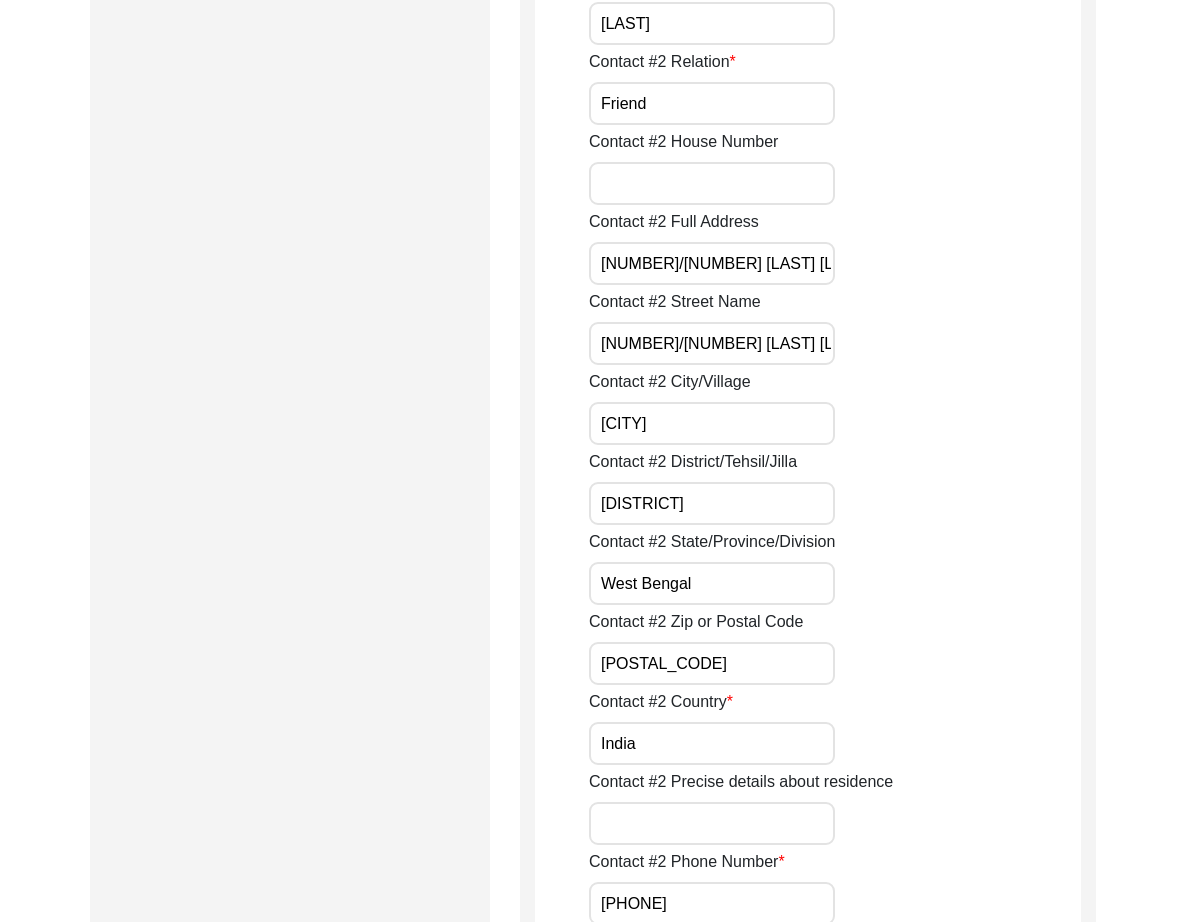scroll, scrollTop: 2619, scrollLeft: 0, axis: vertical 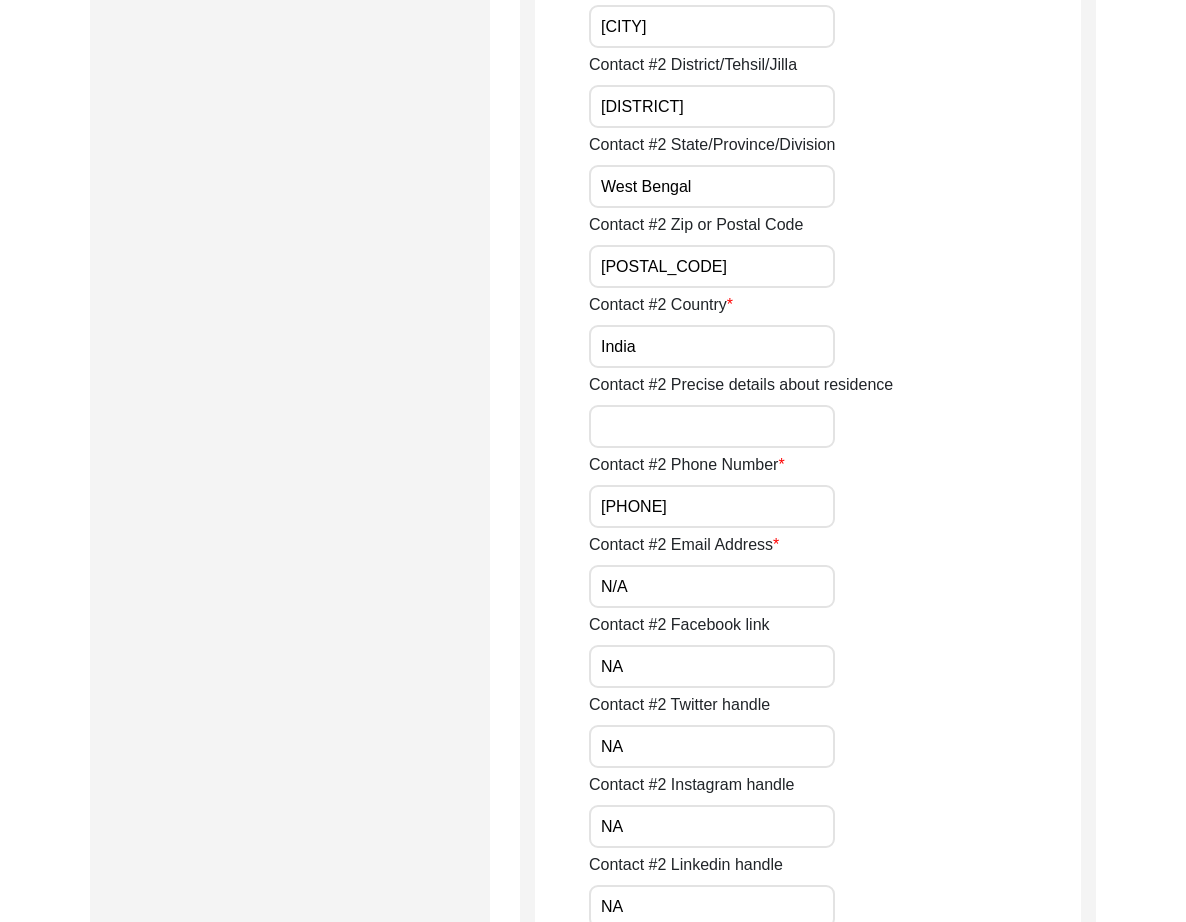 click on "[PHONE]" at bounding box center [712, 506] 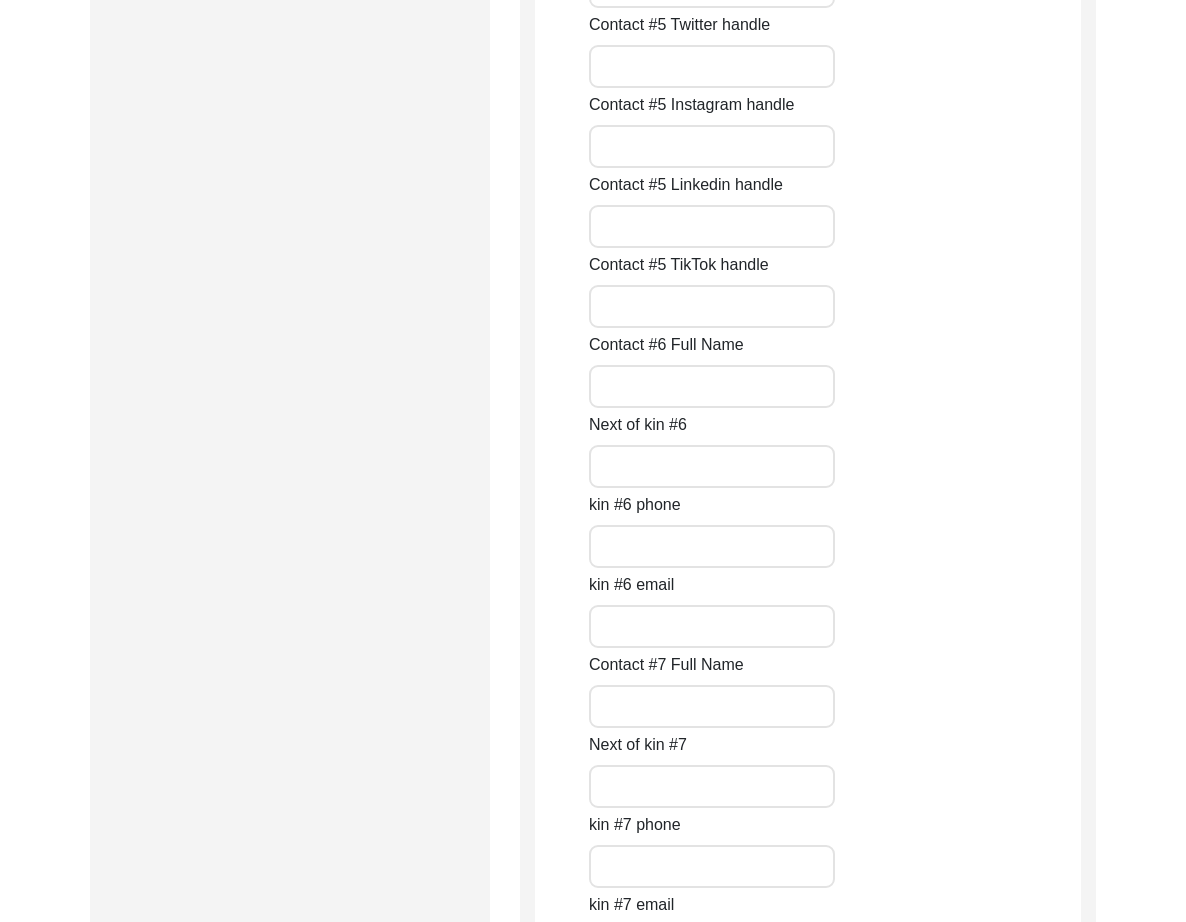 scroll, scrollTop: 8895, scrollLeft: 0, axis: vertical 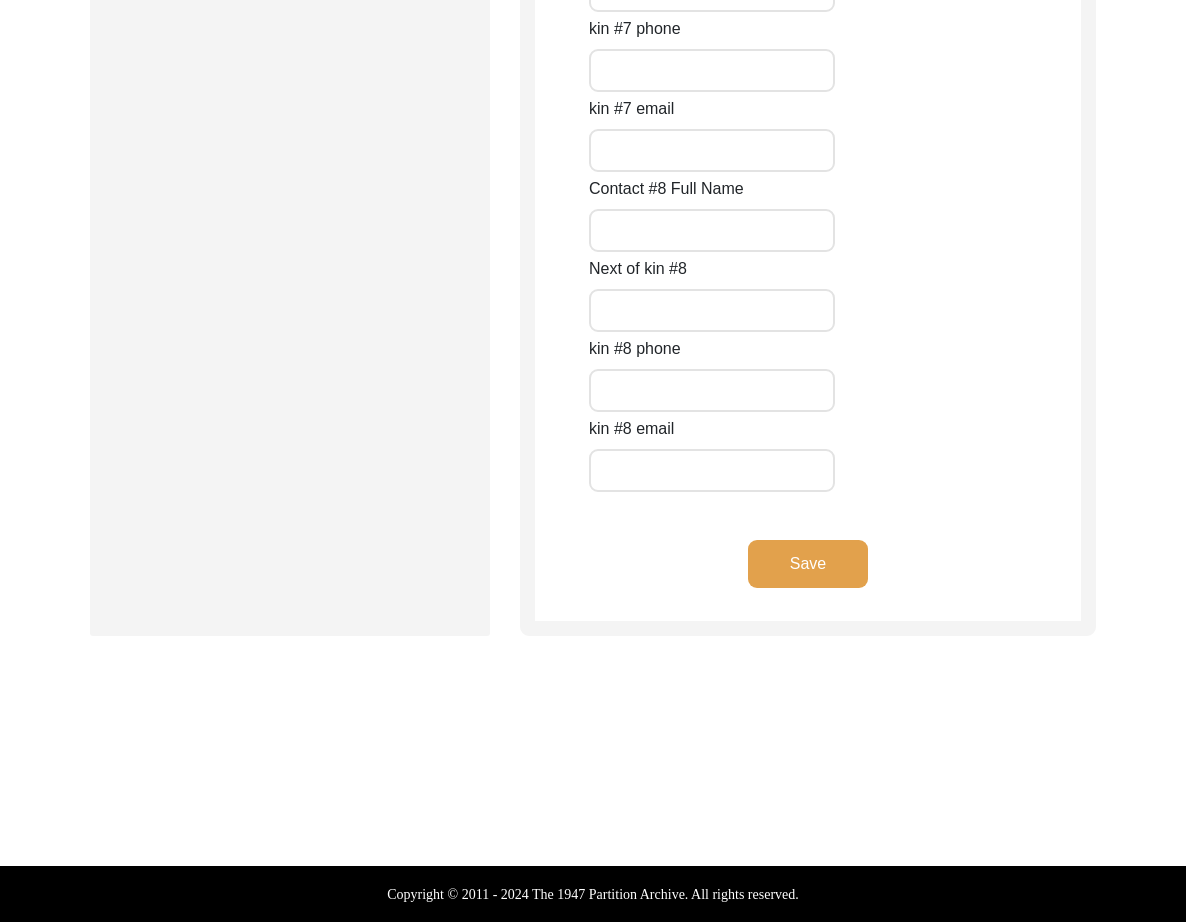 click on "Save" 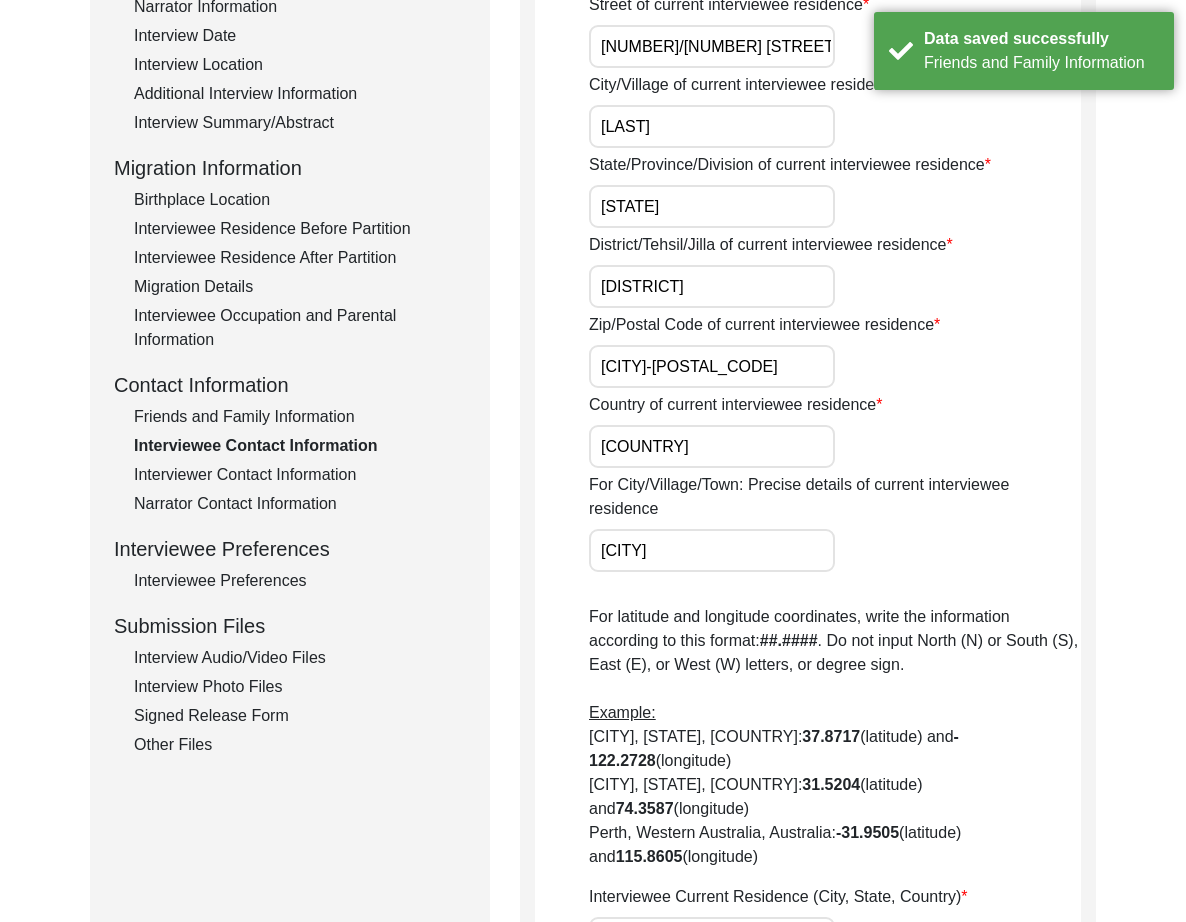scroll, scrollTop: 0, scrollLeft: 0, axis: both 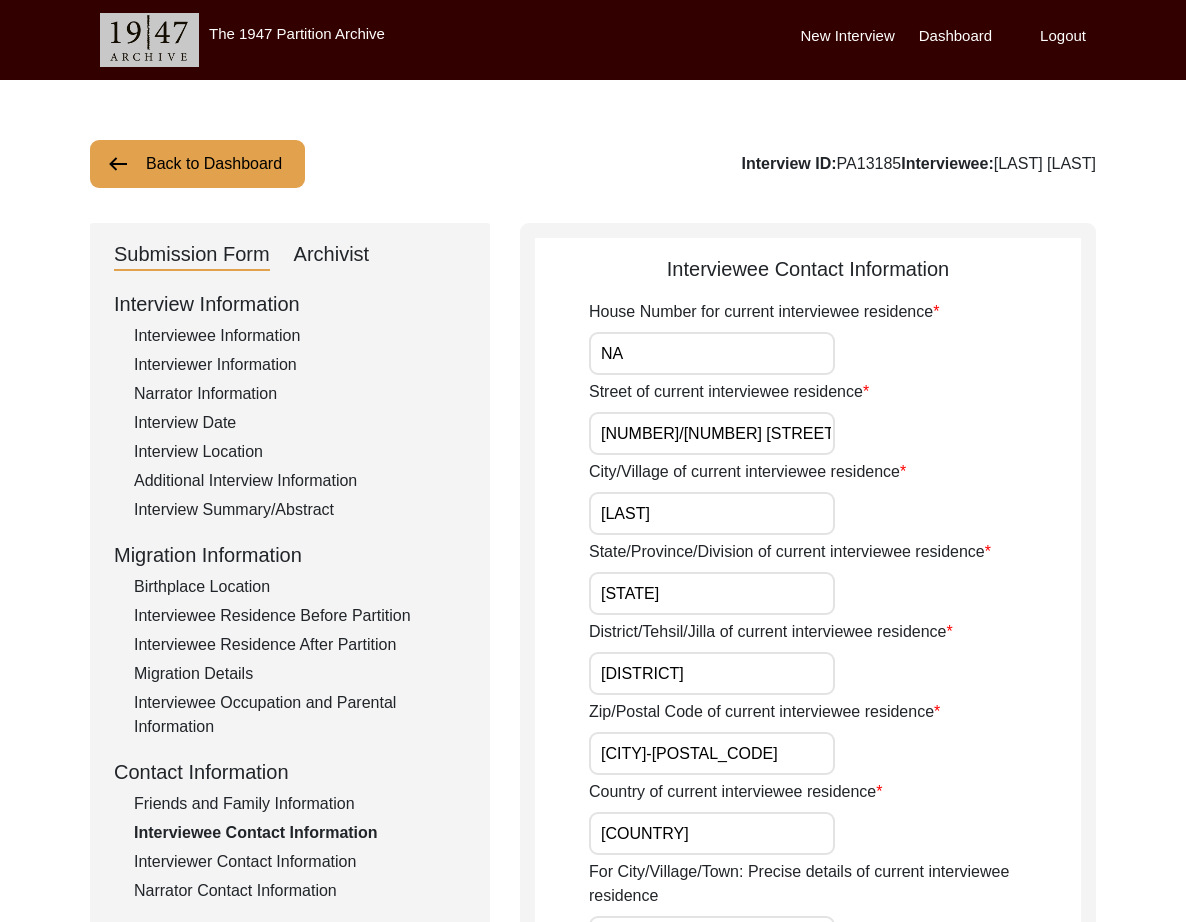 click on "[NUMBER]/[NUMBER] [STREET]" at bounding box center (712, 433) 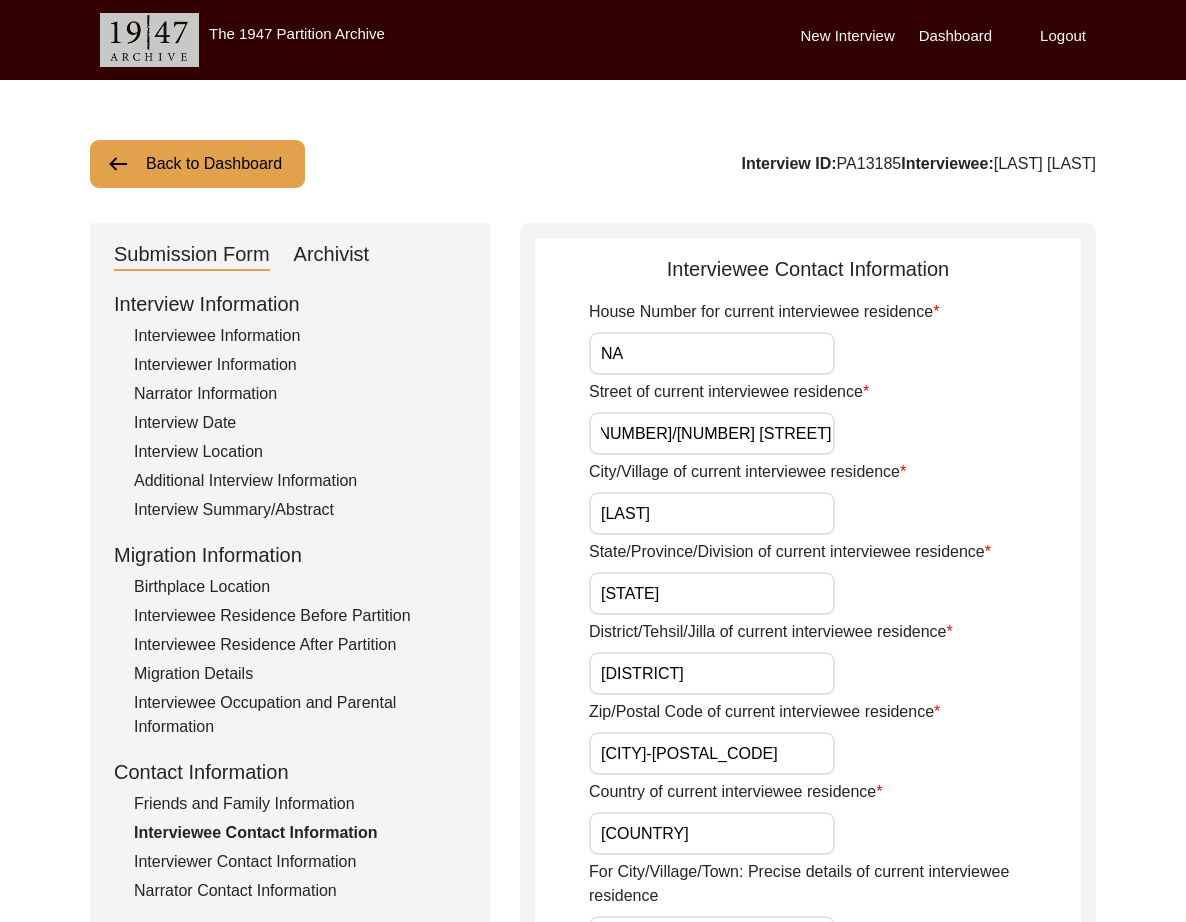 scroll, scrollTop: 0, scrollLeft: 0, axis: both 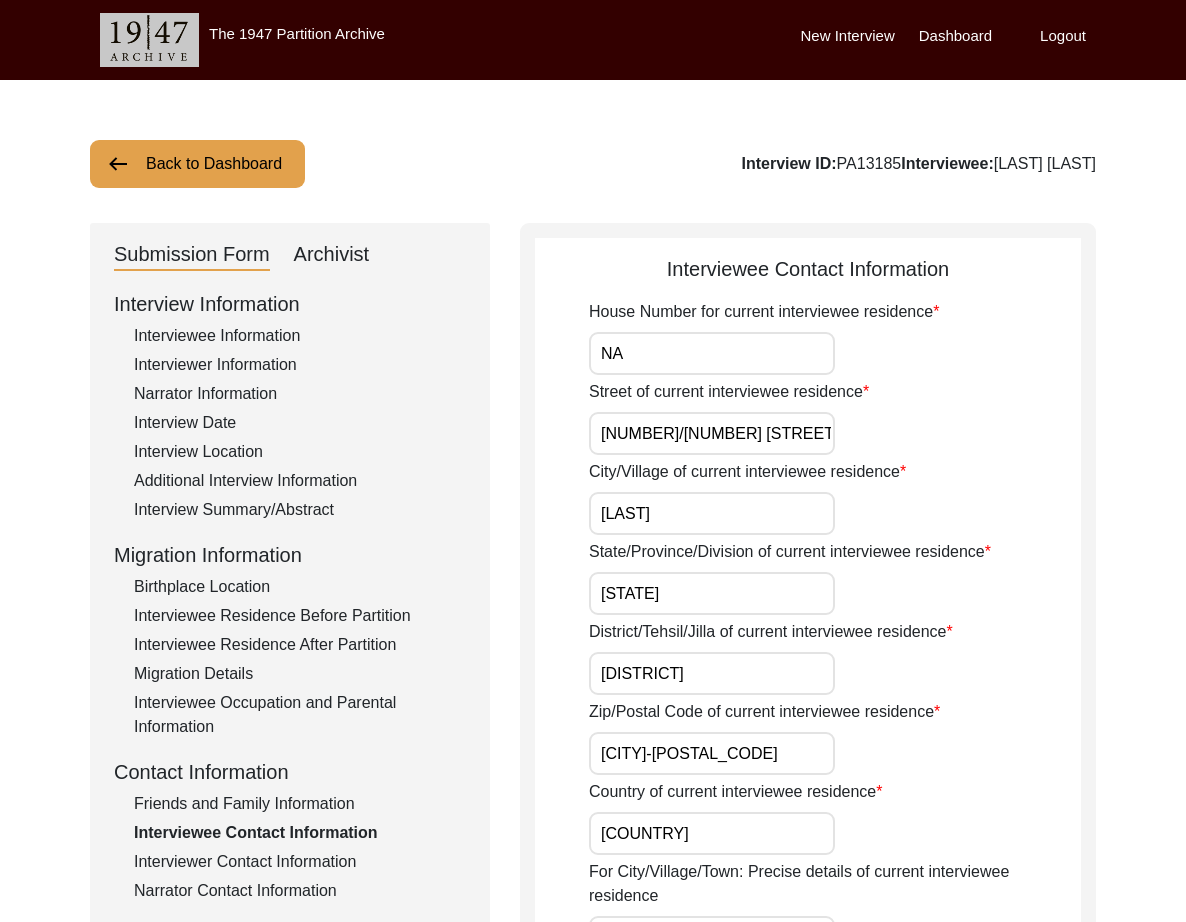 click on "[NUMBER]/[NUMBER] [STREET]" at bounding box center (712, 433) 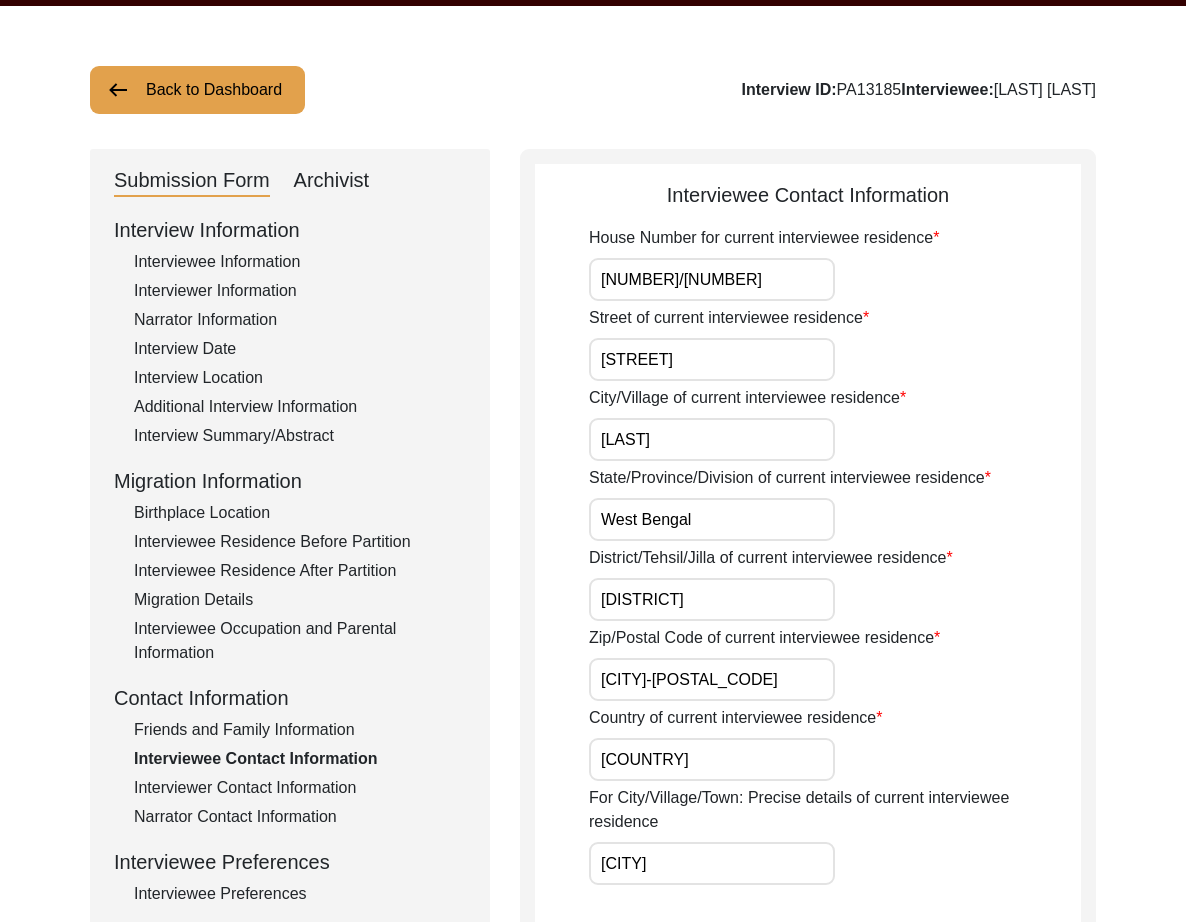 scroll, scrollTop: 0, scrollLeft: 0, axis: both 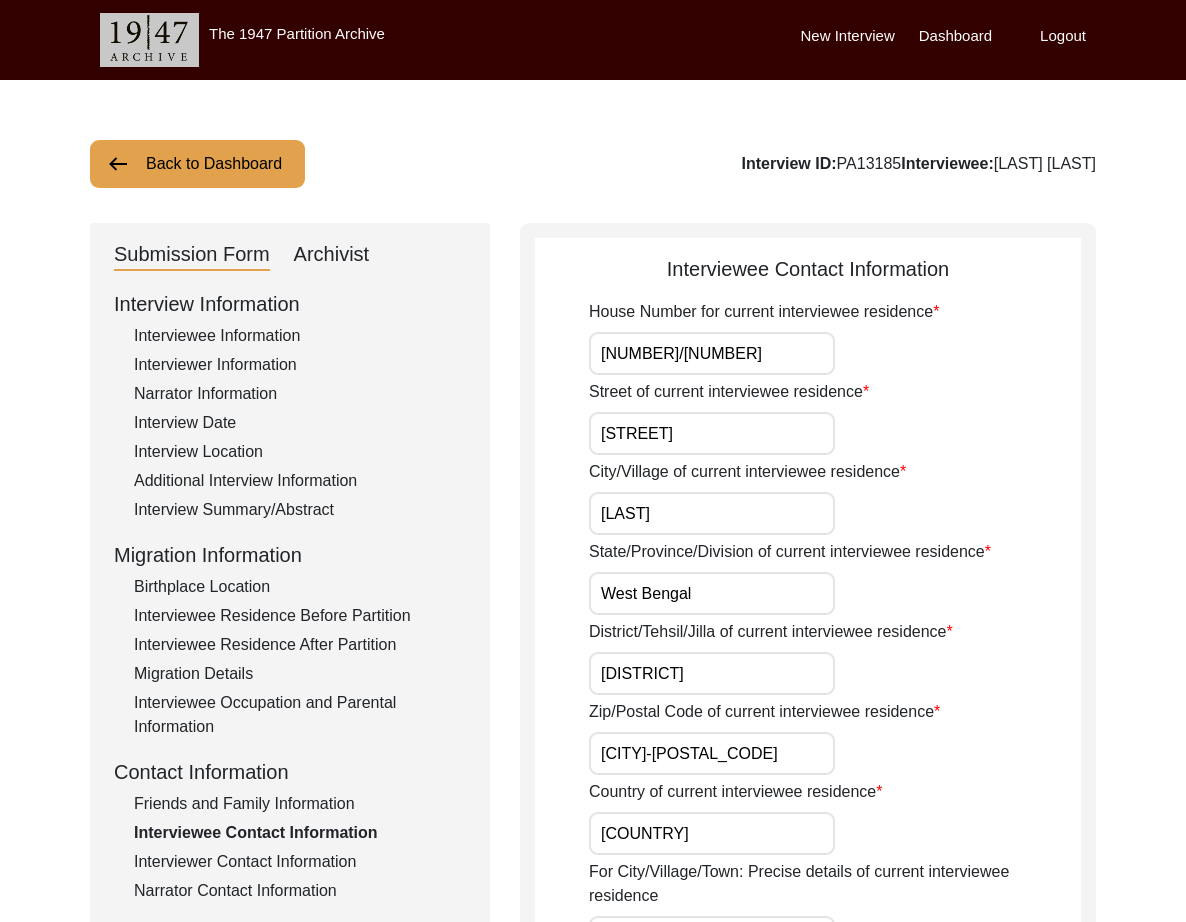 drag, startPoint x: 787, startPoint y: 529, endPoint x: 541, endPoint y: 506, distance: 247.07286 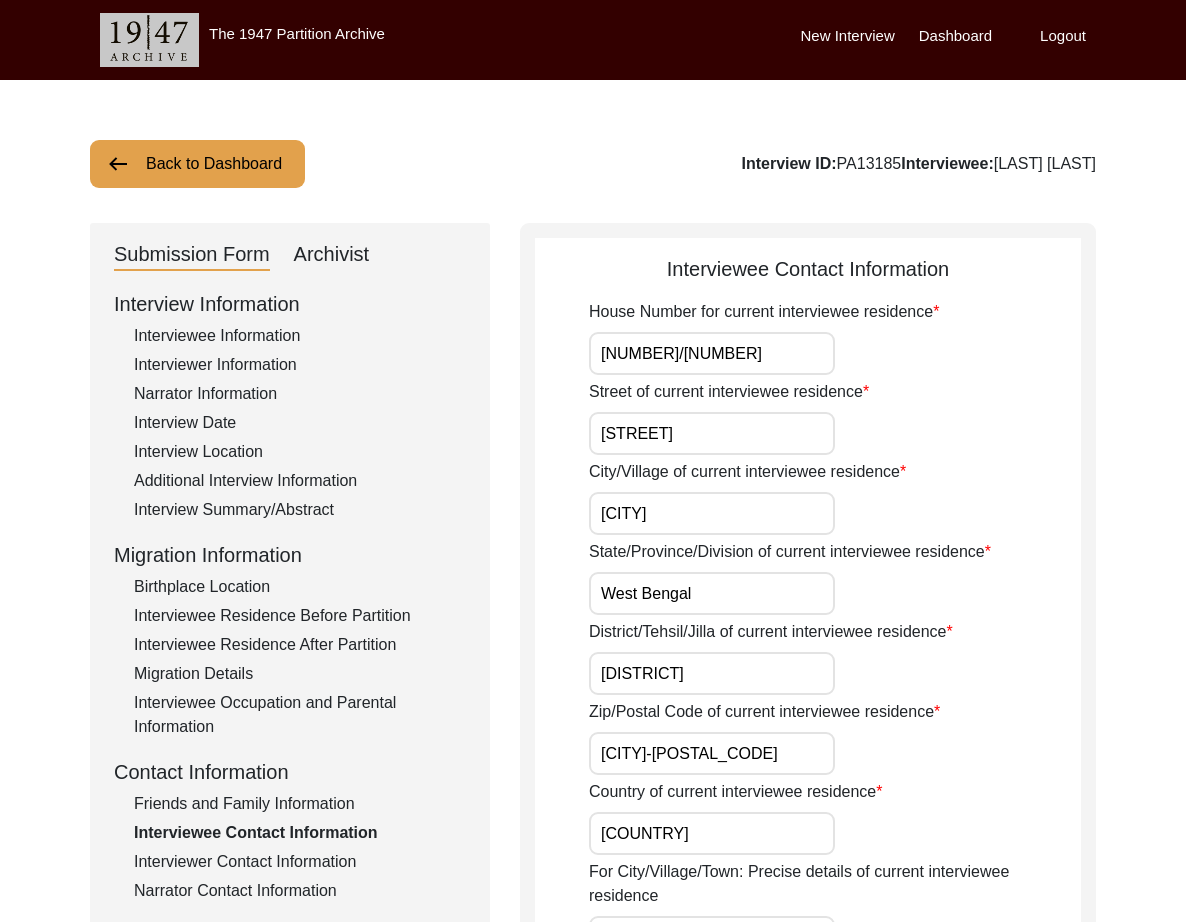 click on "[CITY]" at bounding box center [712, 513] 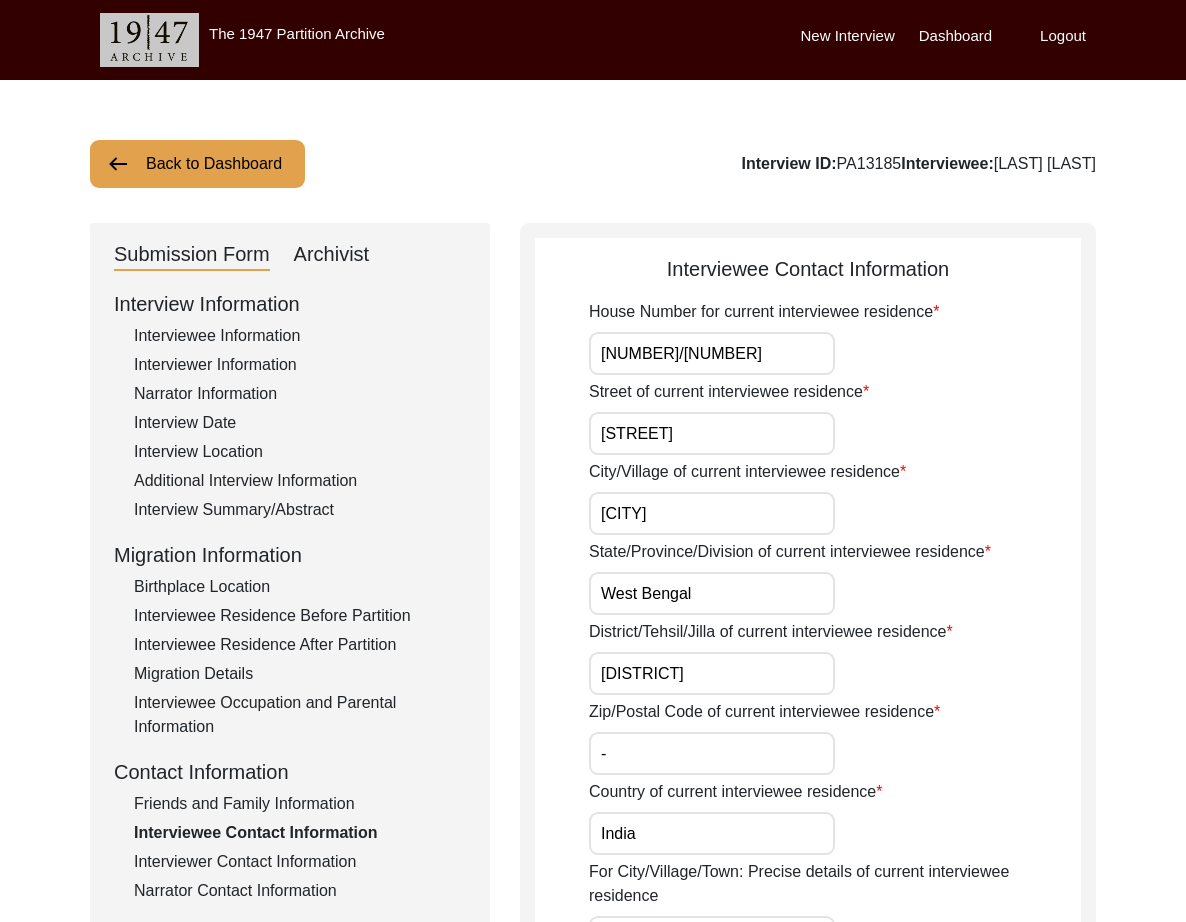 scroll, scrollTop: 37, scrollLeft: 0, axis: vertical 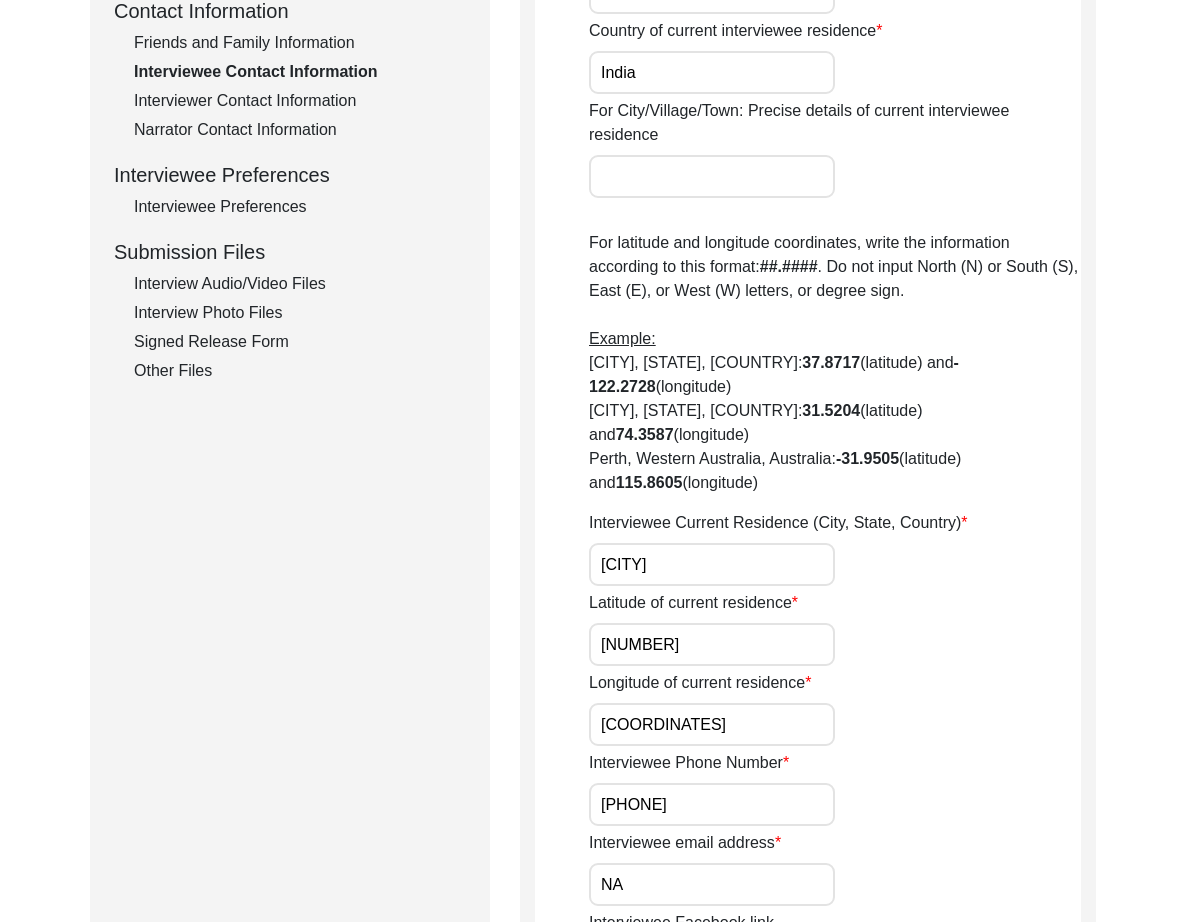 paste on "[CITY]" 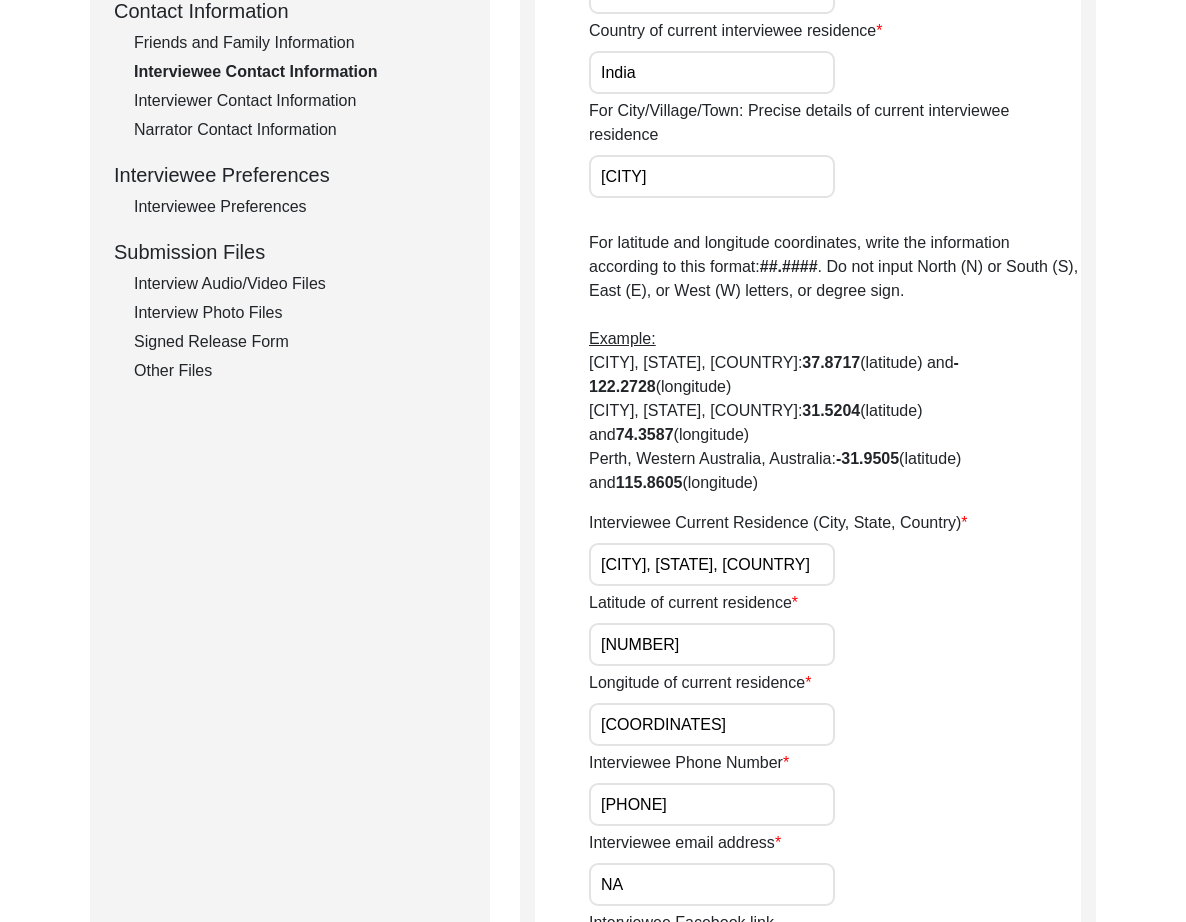 drag, startPoint x: 727, startPoint y: 615, endPoint x: 535, endPoint y: 620, distance: 192.0651 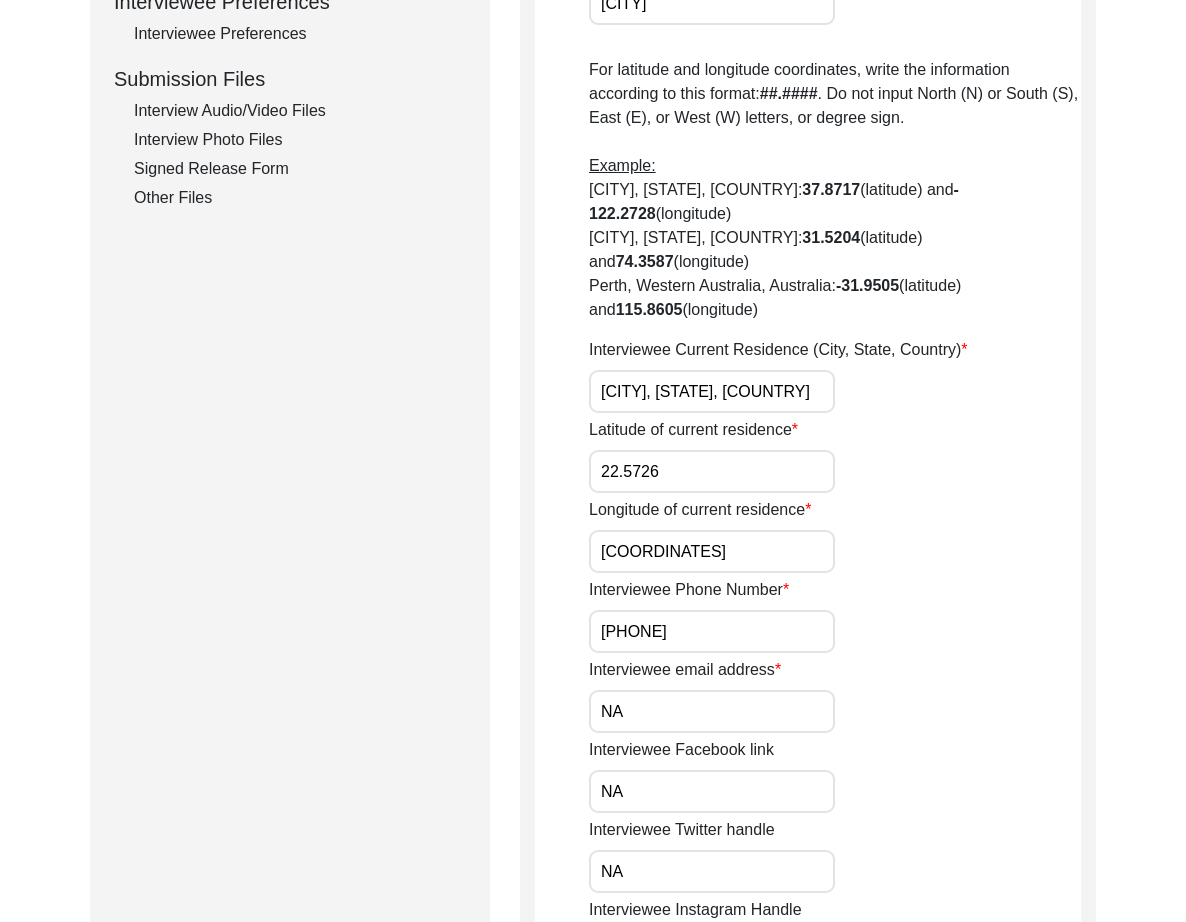 scroll, scrollTop: 995, scrollLeft: 0, axis: vertical 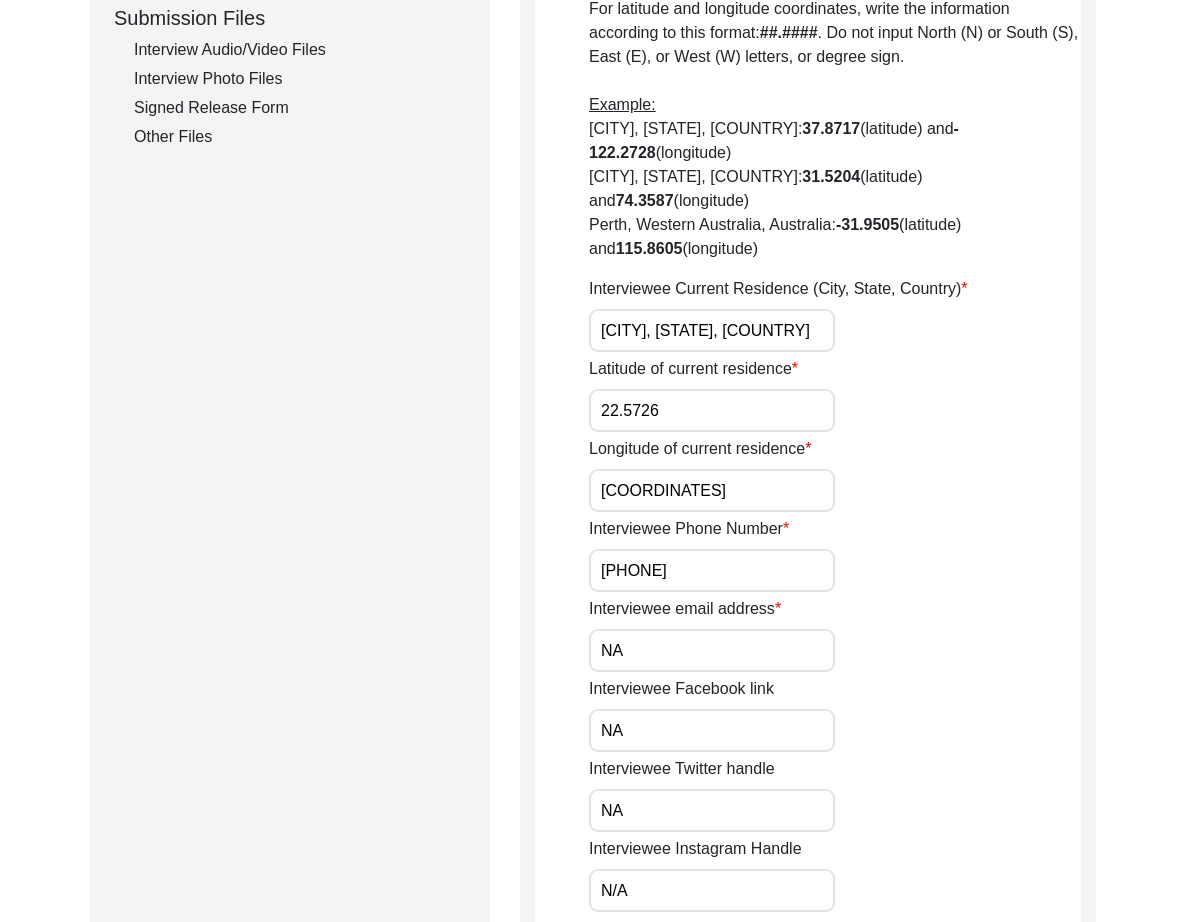 paste on "[LONGITUDE]" 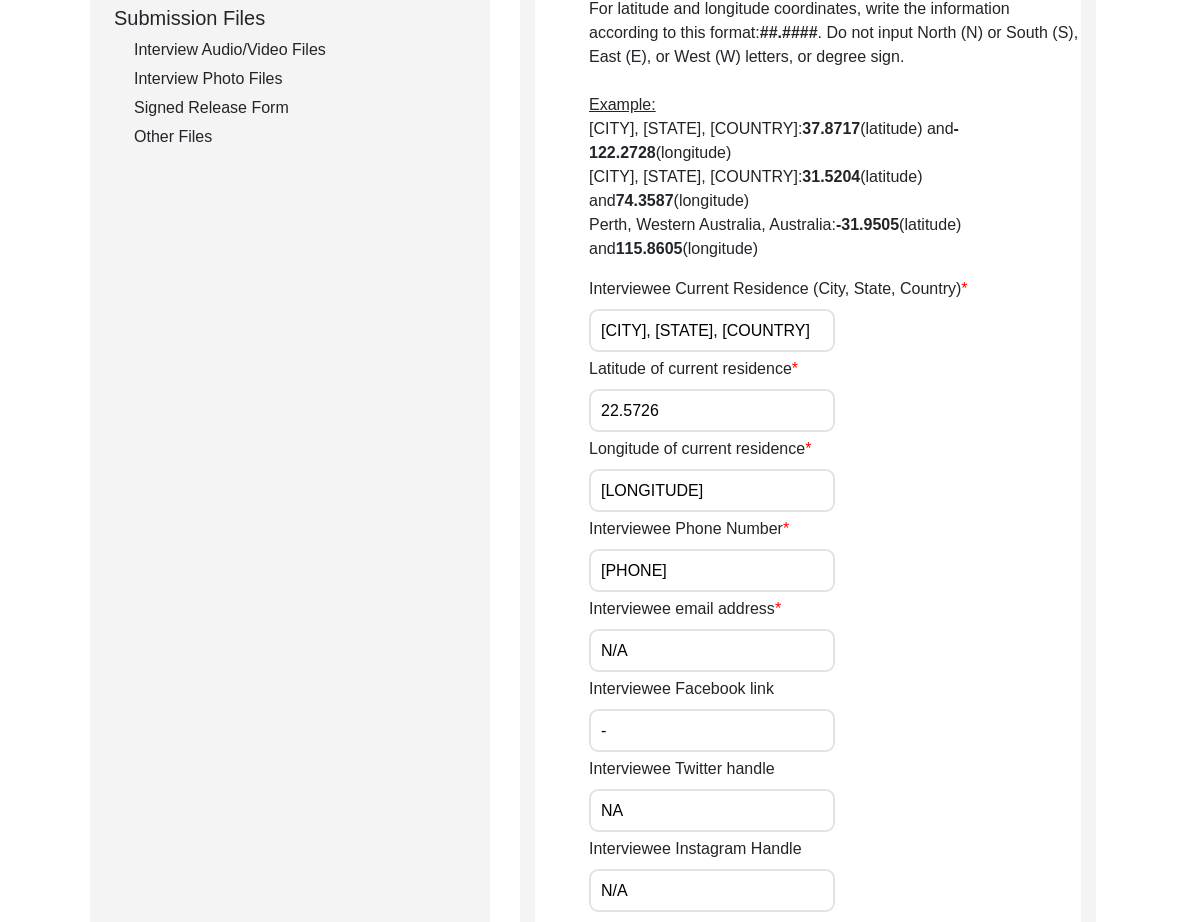 click on "-" at bounding box center (712, 730) 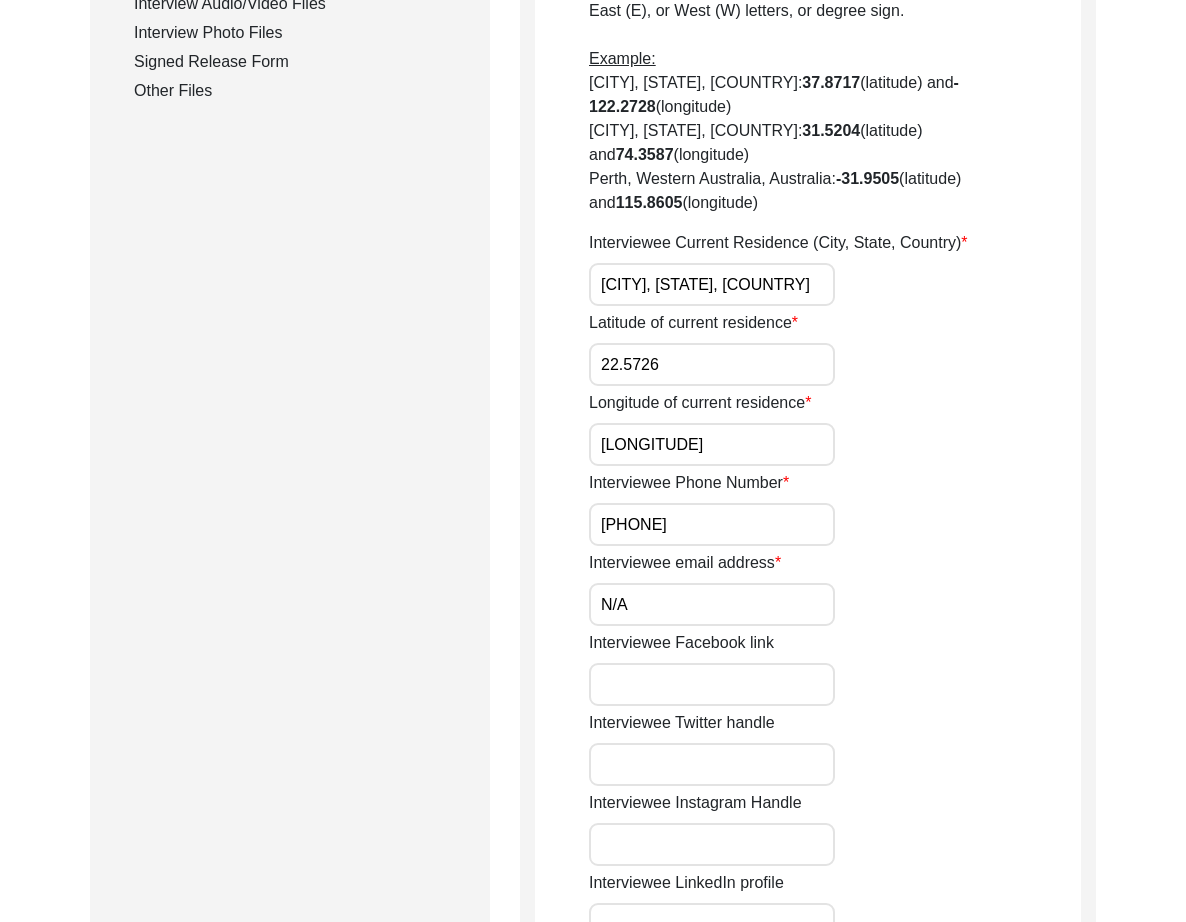 scroll, scrollTop: 1560, scrollLeft: 0, axis: vertical 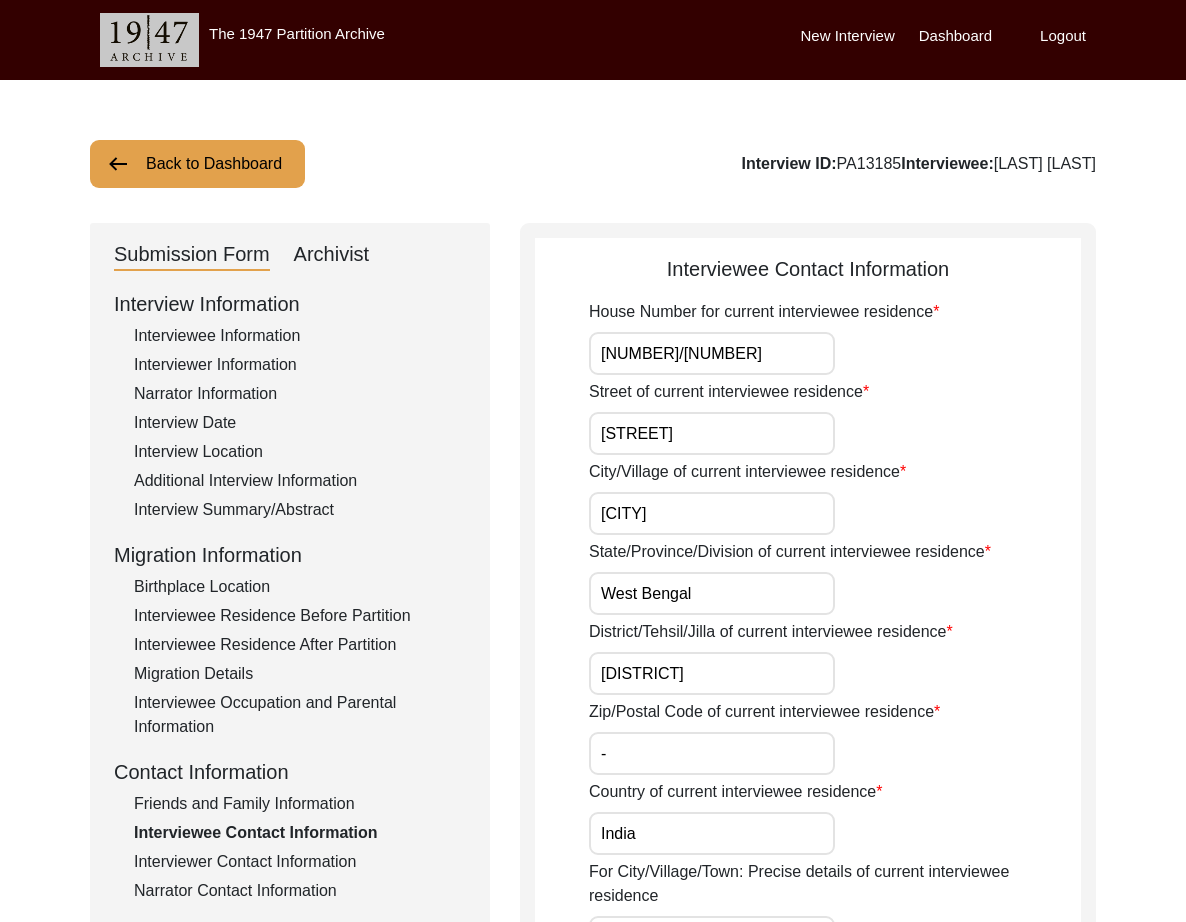 click on "[NUMBER]/[NUMBER]" at bounding box center [712, 353] 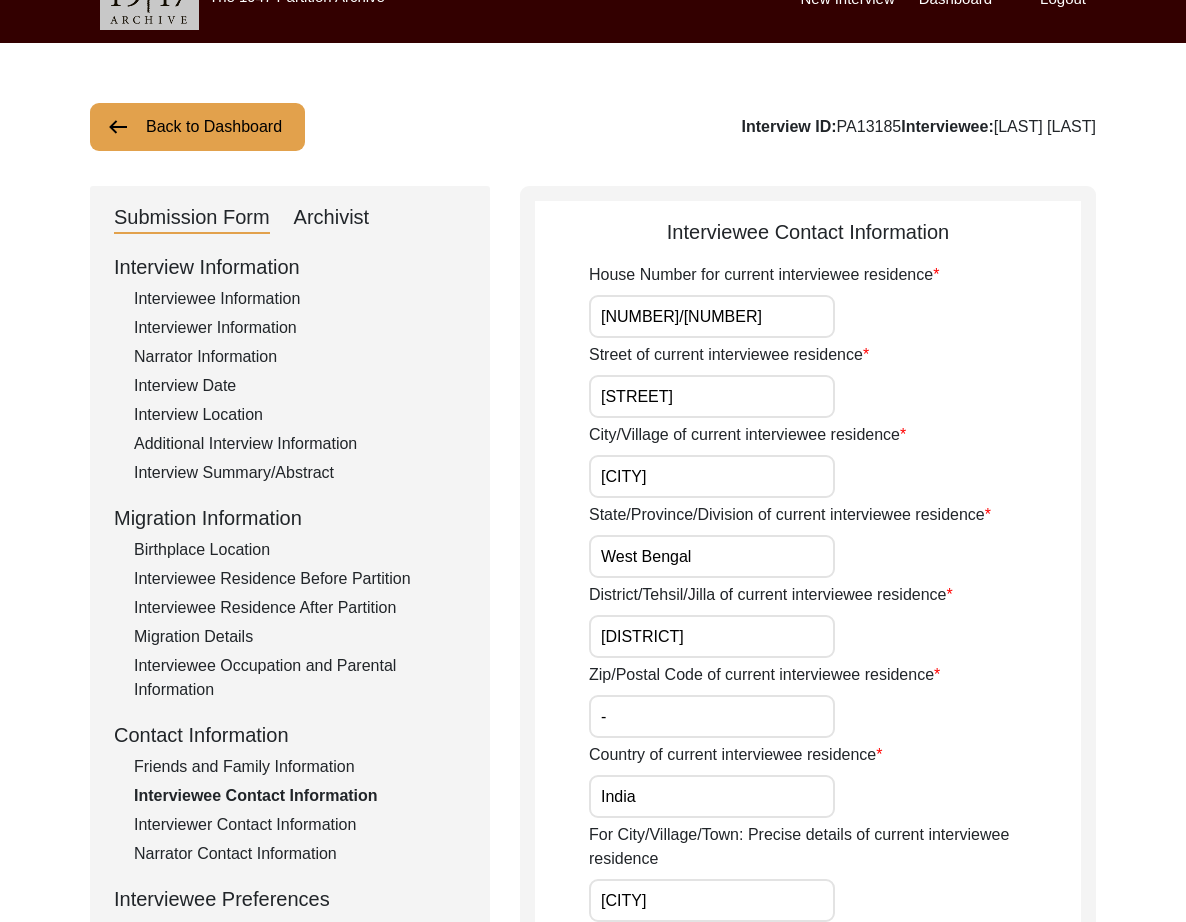 scroll, scrollTop: 840, scrollLeft: 0, axis: vertical 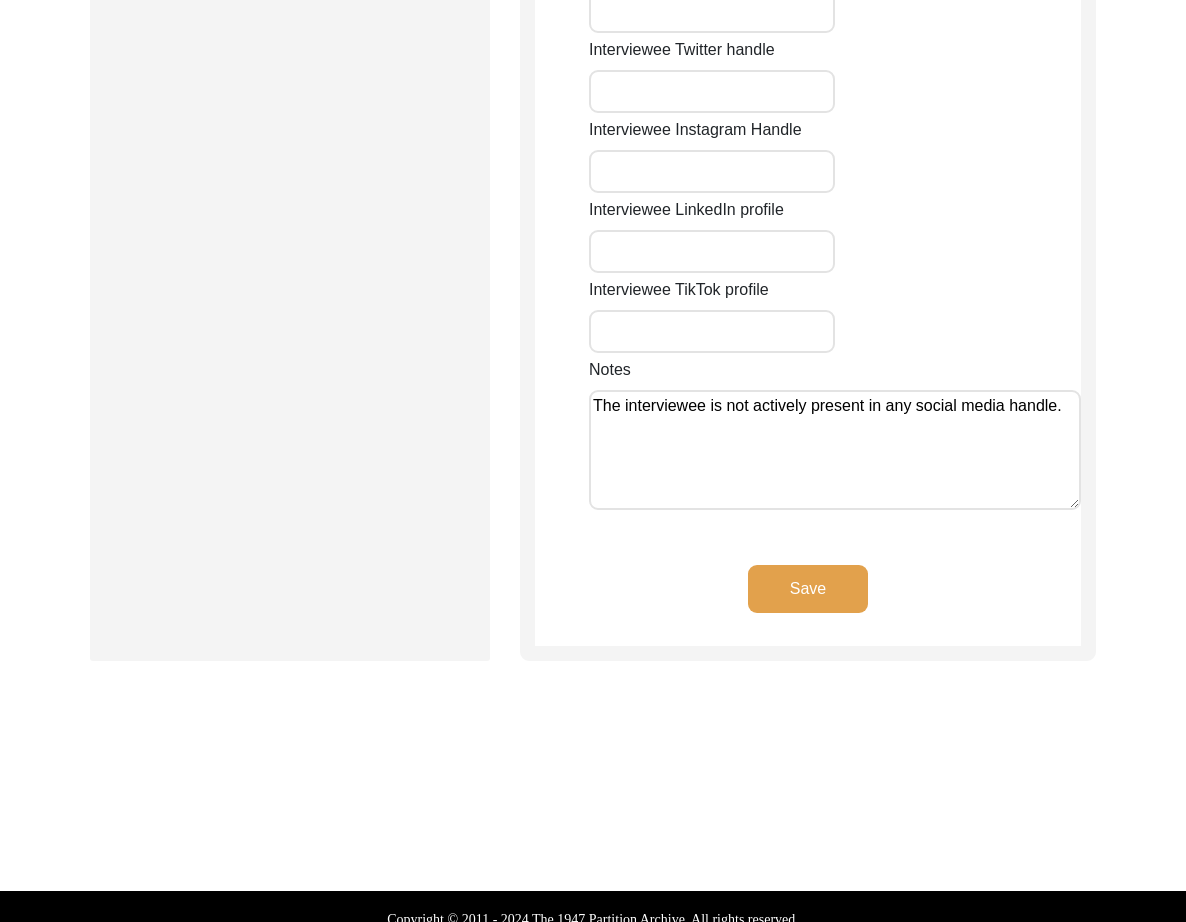 click on "Save" 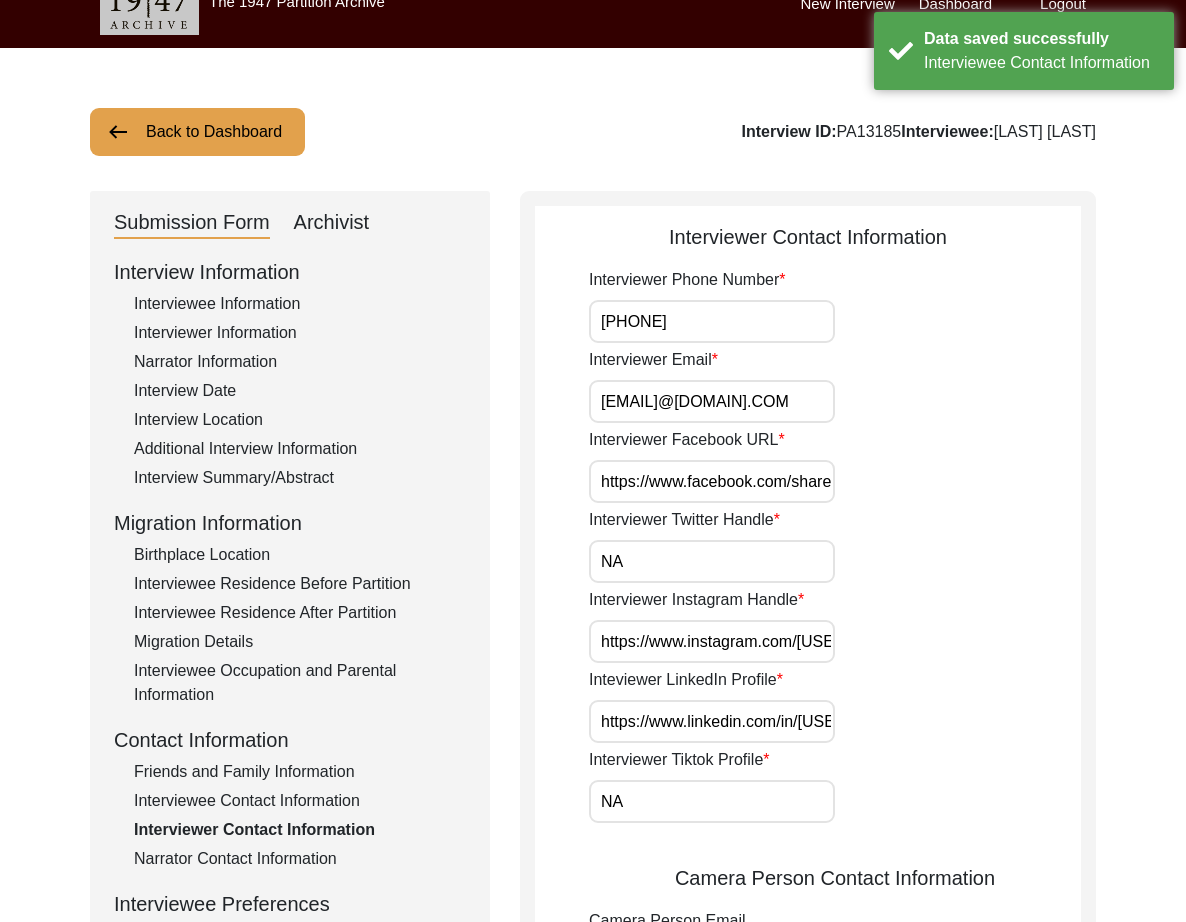 scroll, scrollTop: 0, scrollLeft: 0, axis: both 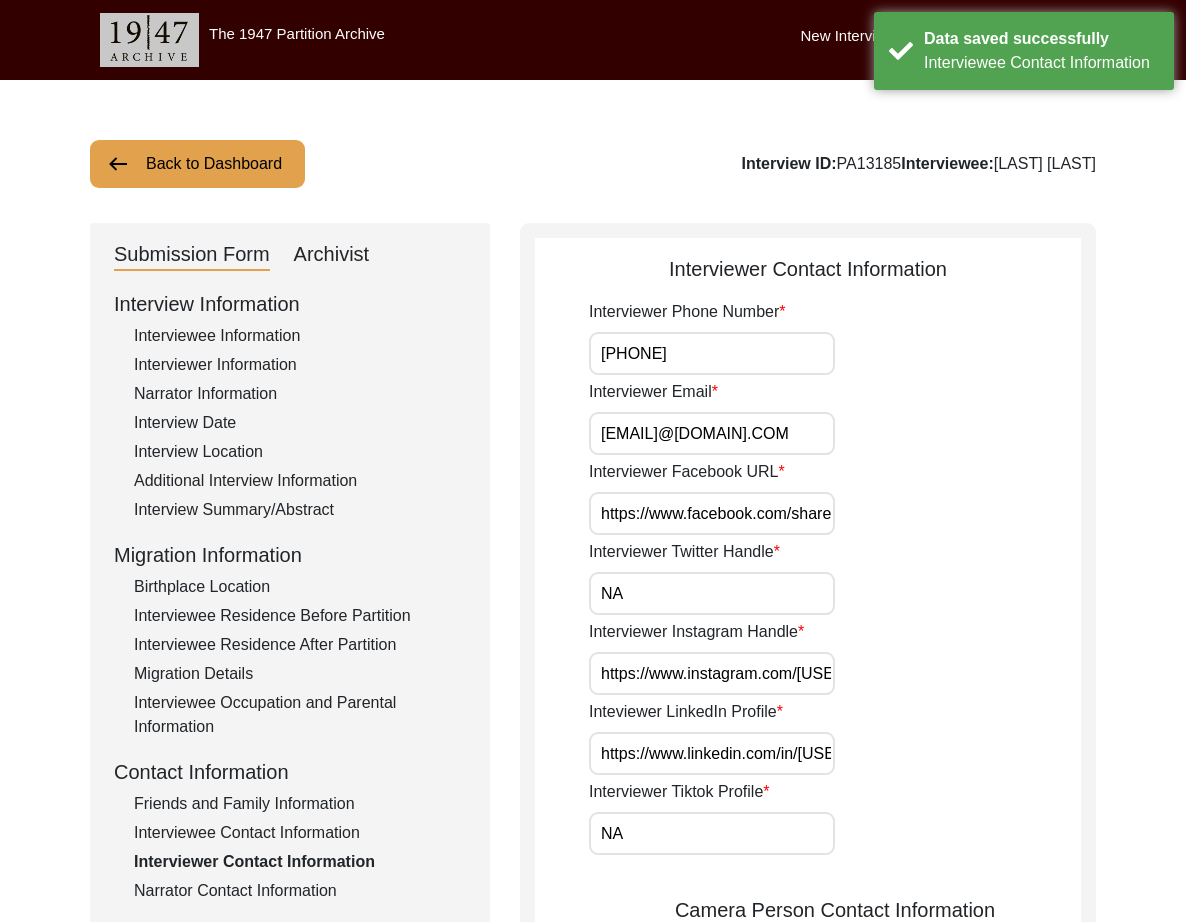 click on "[PHONE]" at bounding box center [712, 353] 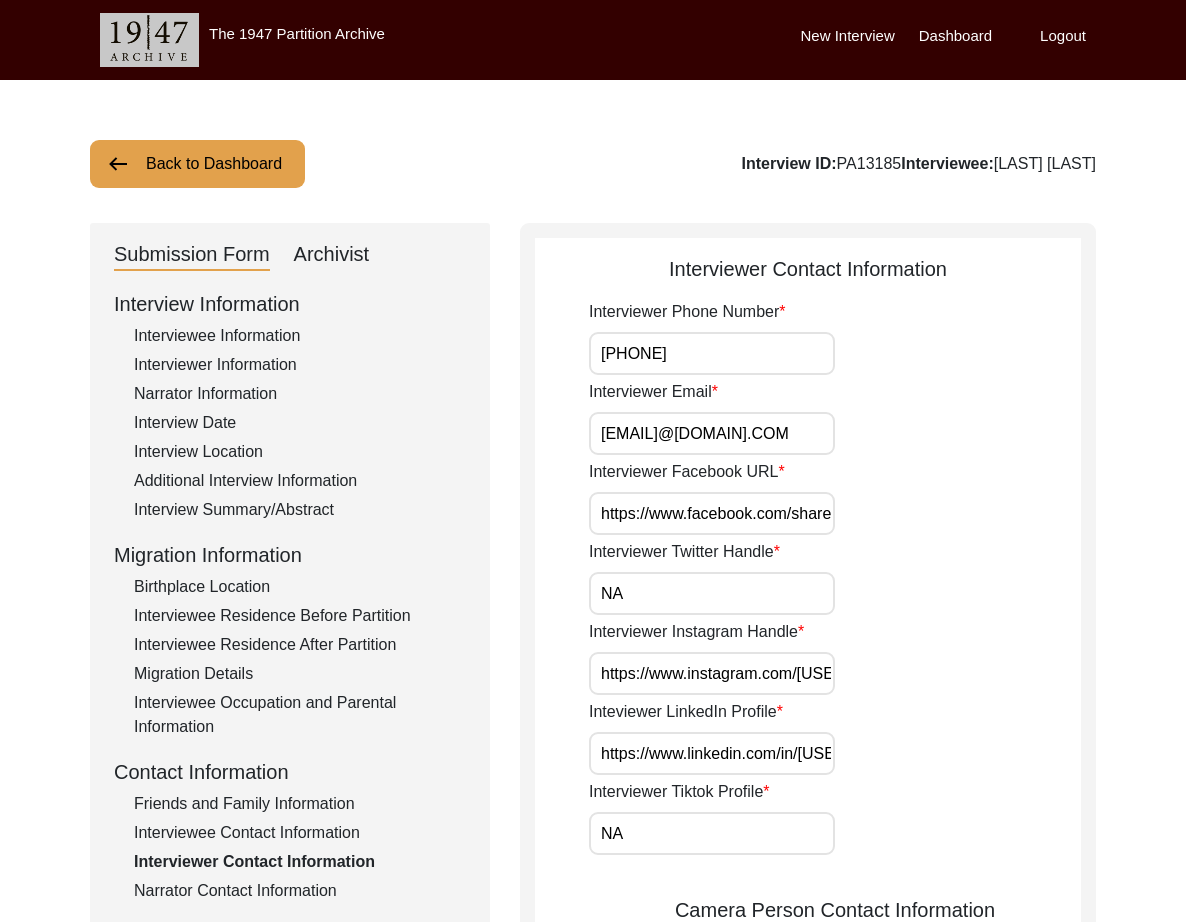 scroll, scrollTop: 135, scrollLeft: 0, axis: vertical 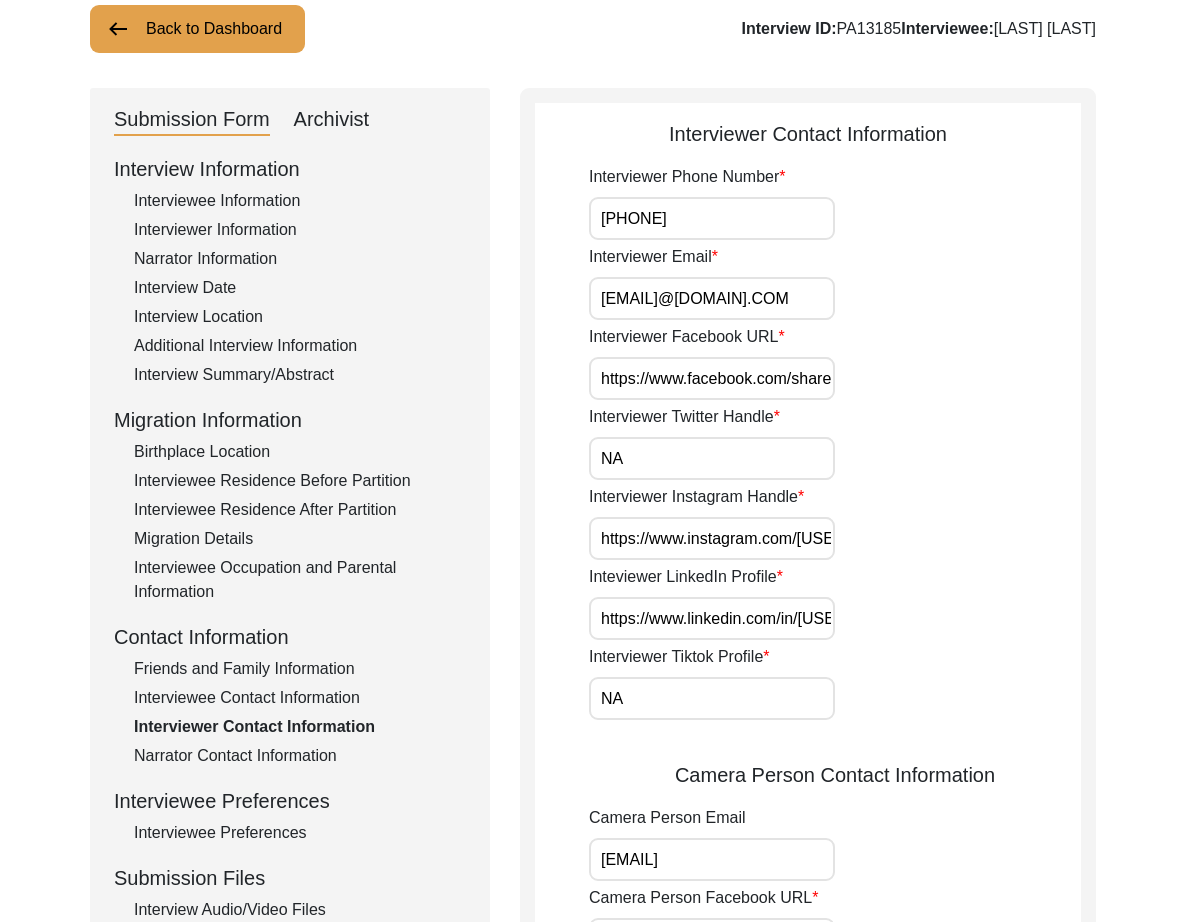 click on "[EMAIL]@[DOMAIN].COM" at bounding box center [712, 298] 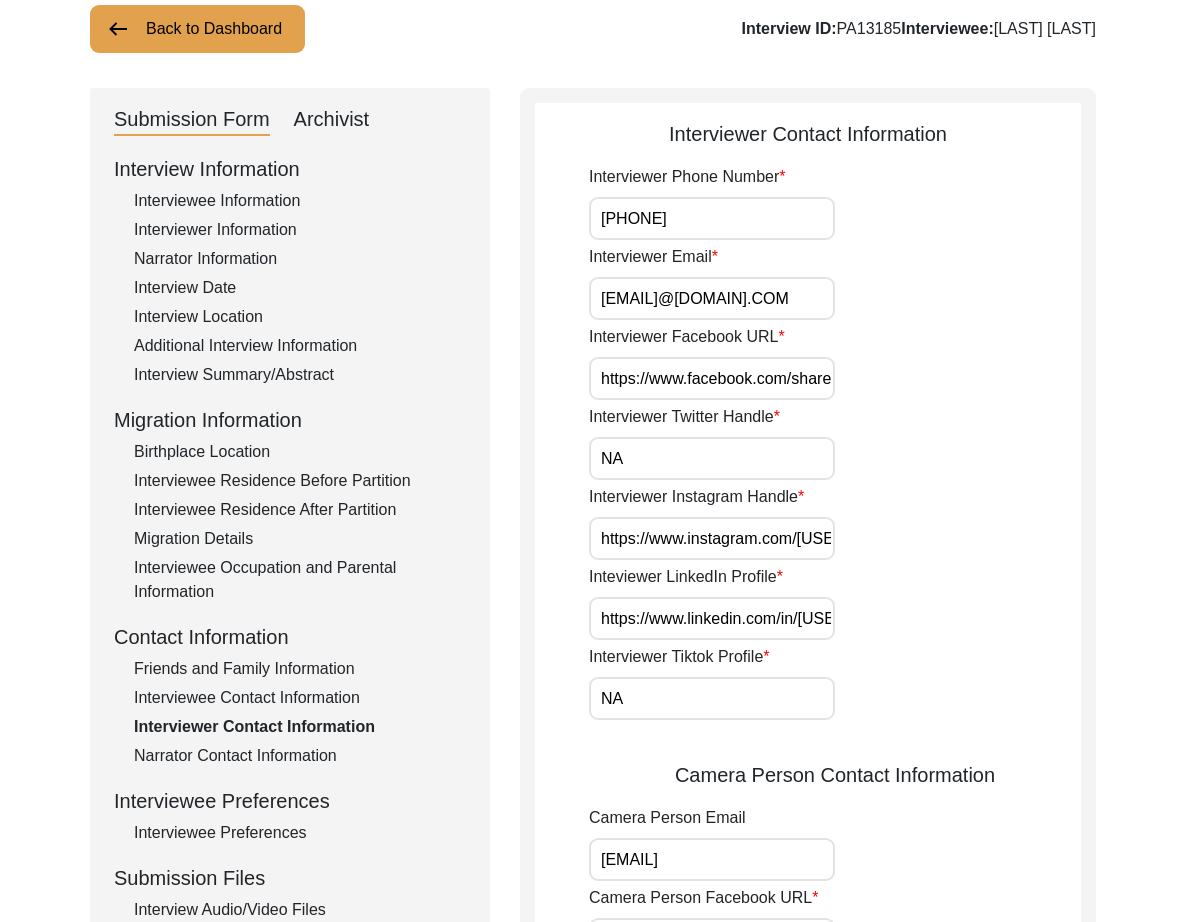 paste on "[EMAIL]" 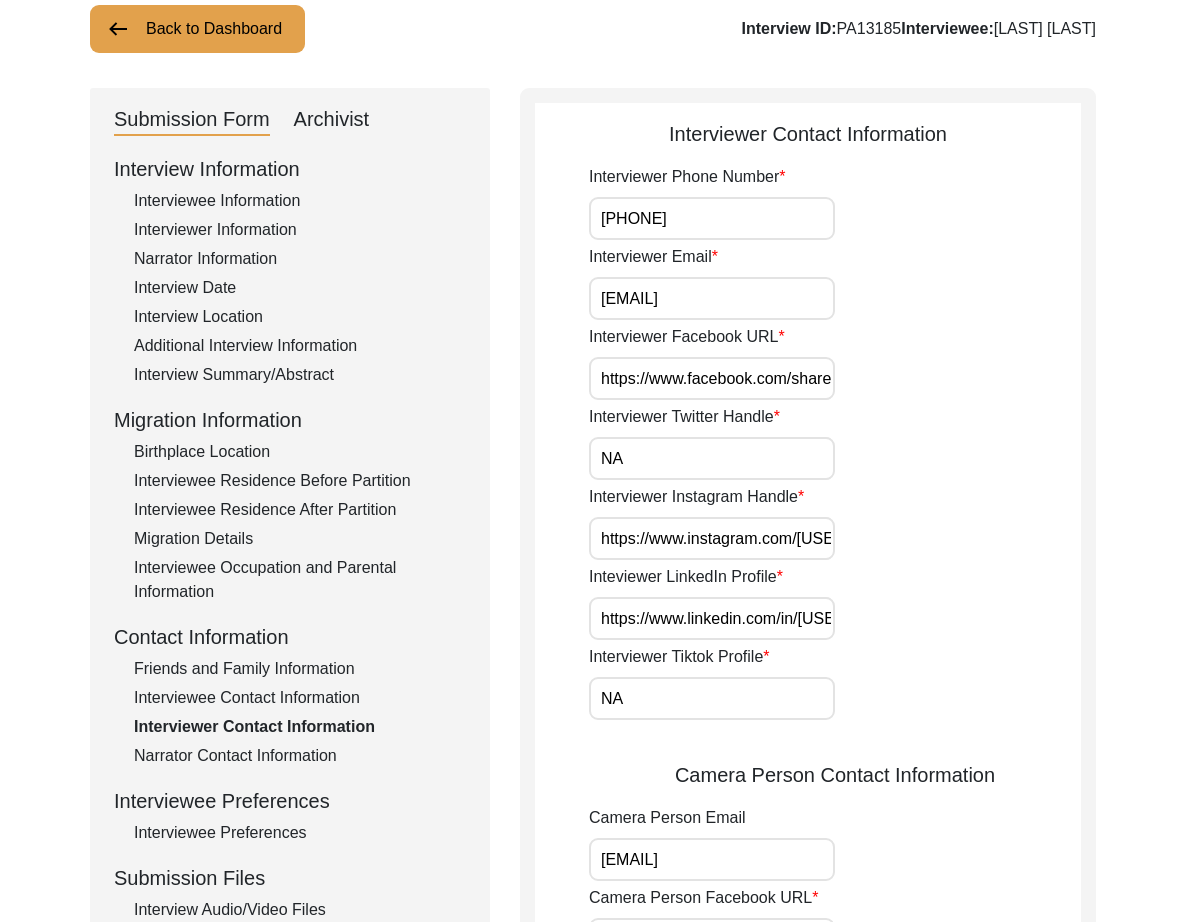 click on "https://www.facebook.com/share/[ID]/" at bounding box center [712, 378] 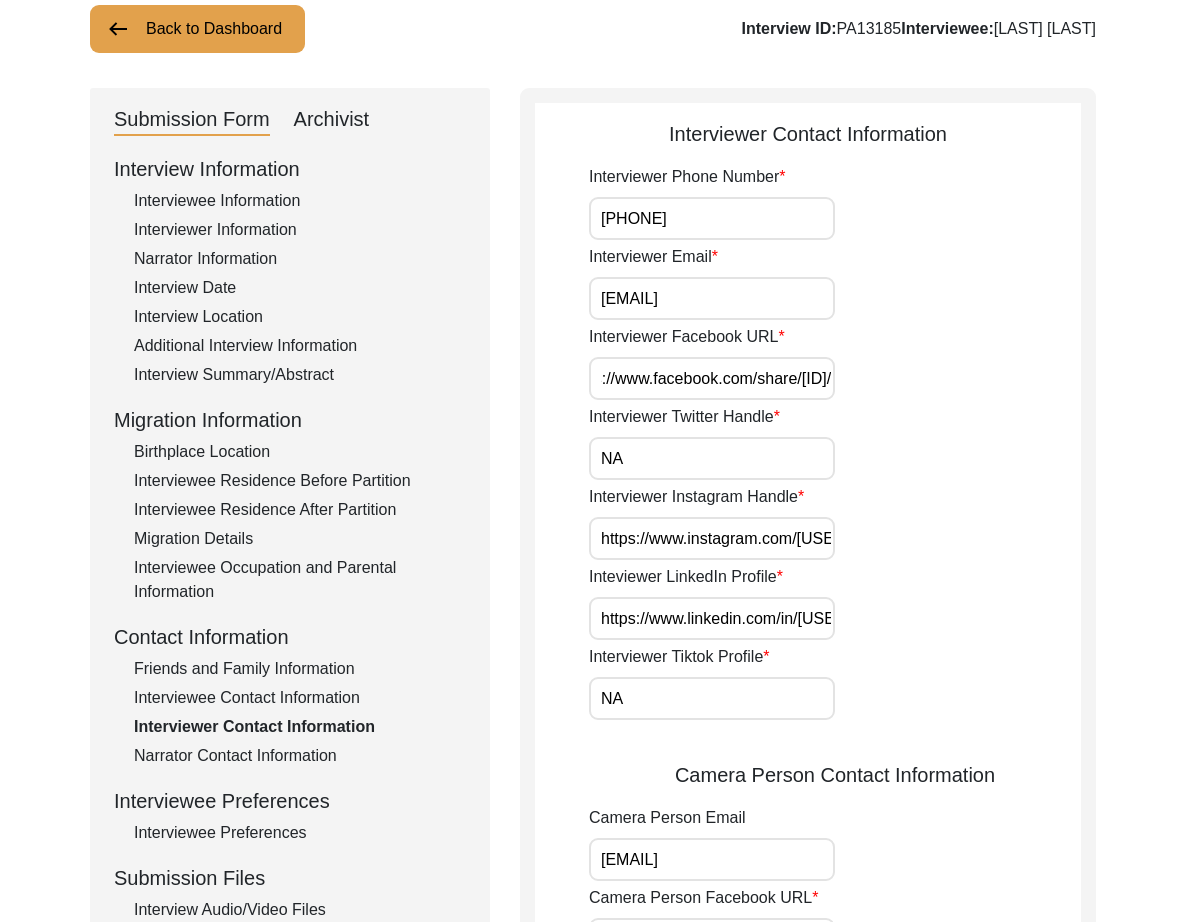 scroll, scrollTop: 0, scrollLeft: 0, axis: both 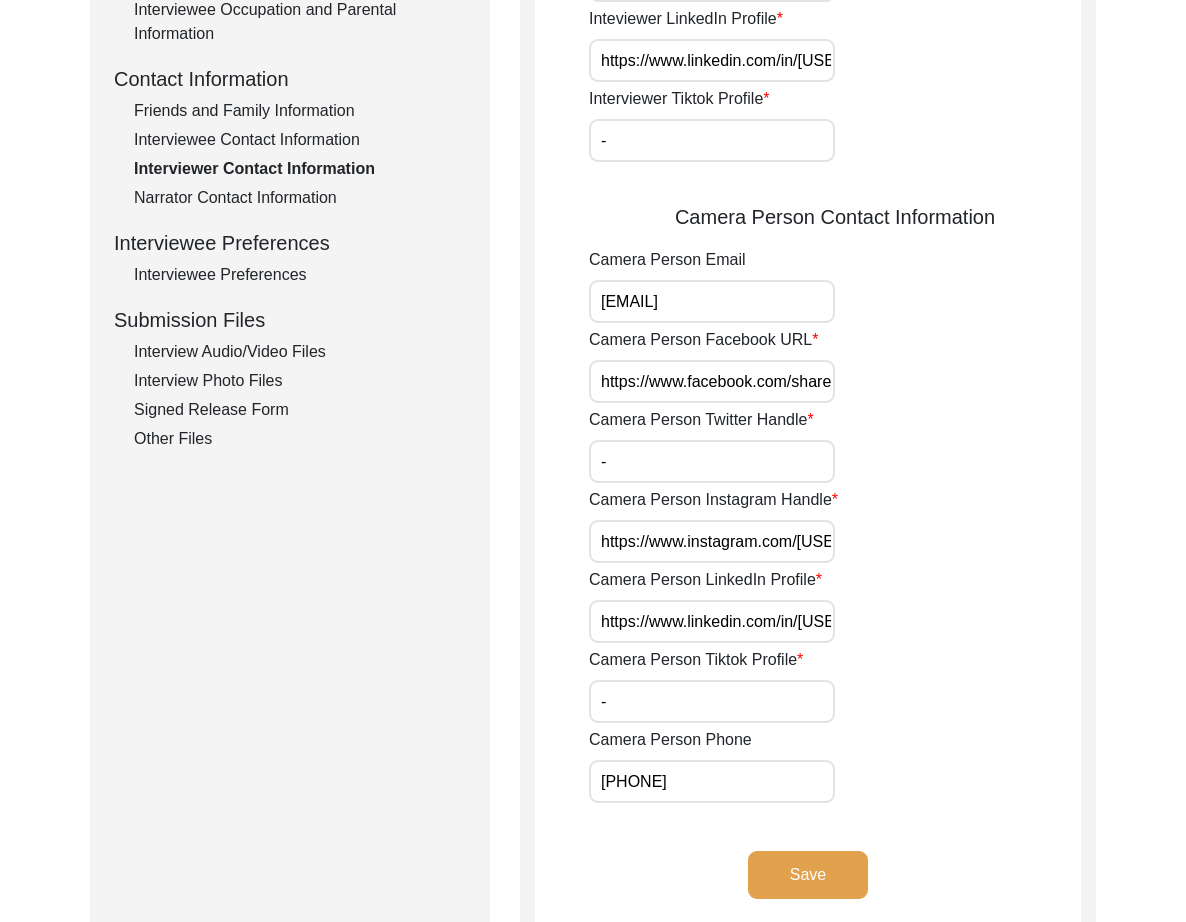 click on "Save" 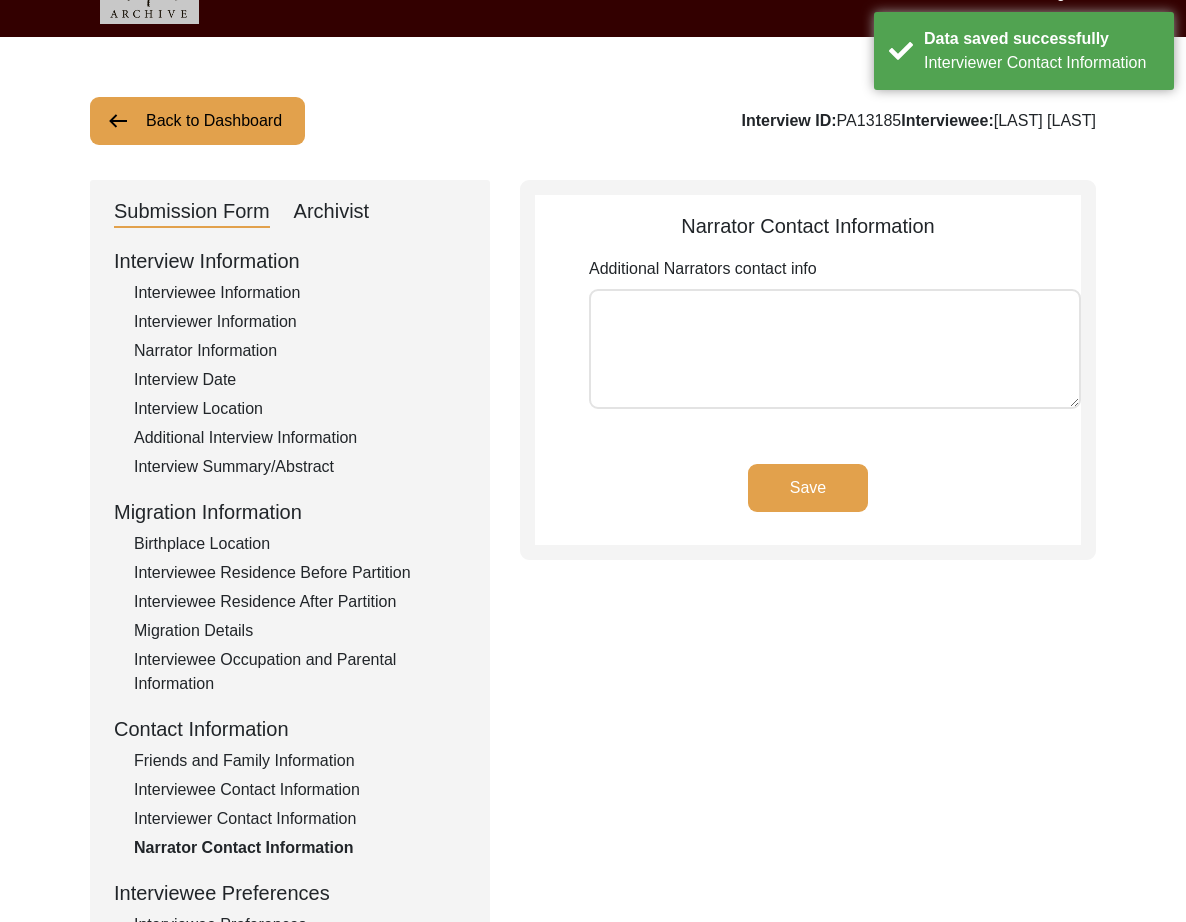 scroll, scrollTop: 0, scrollLeft: 0, axis: both 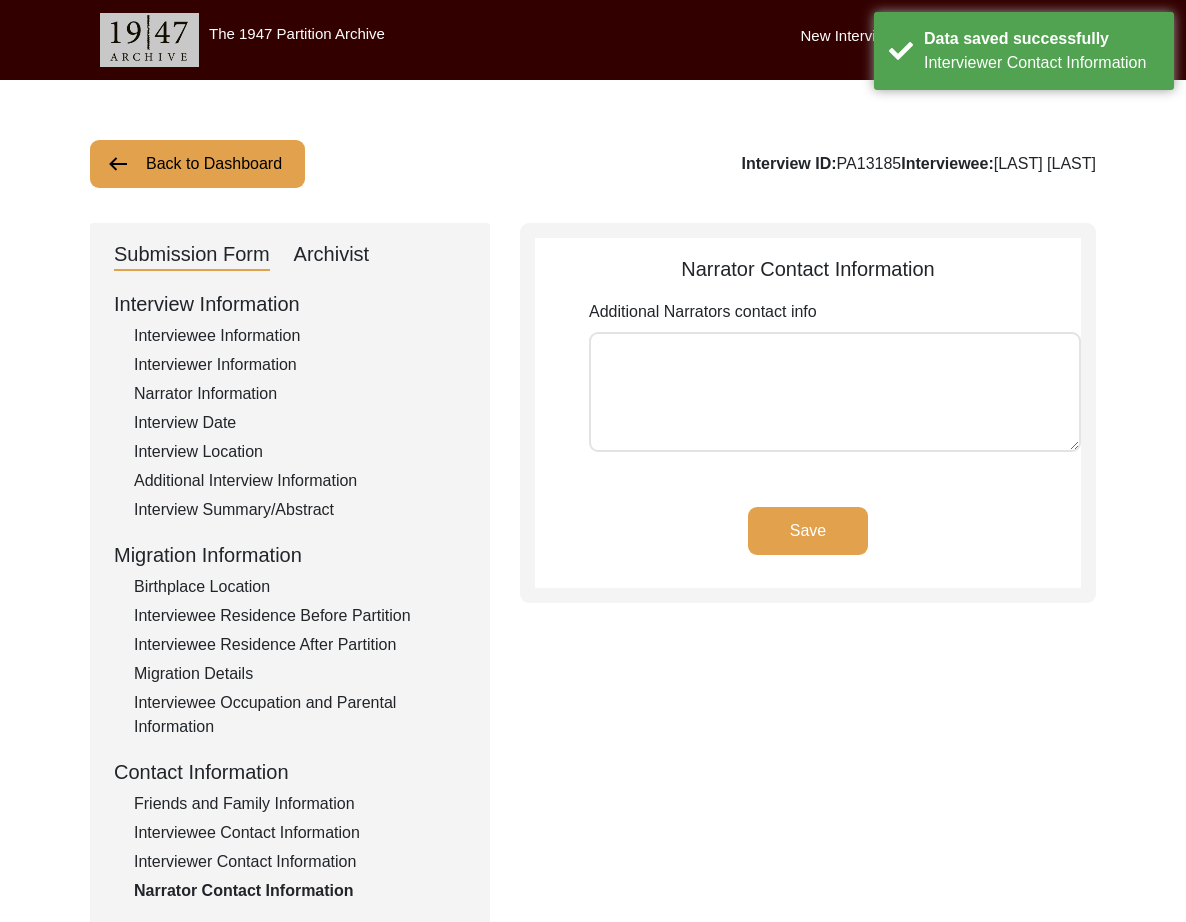 click on "Save" 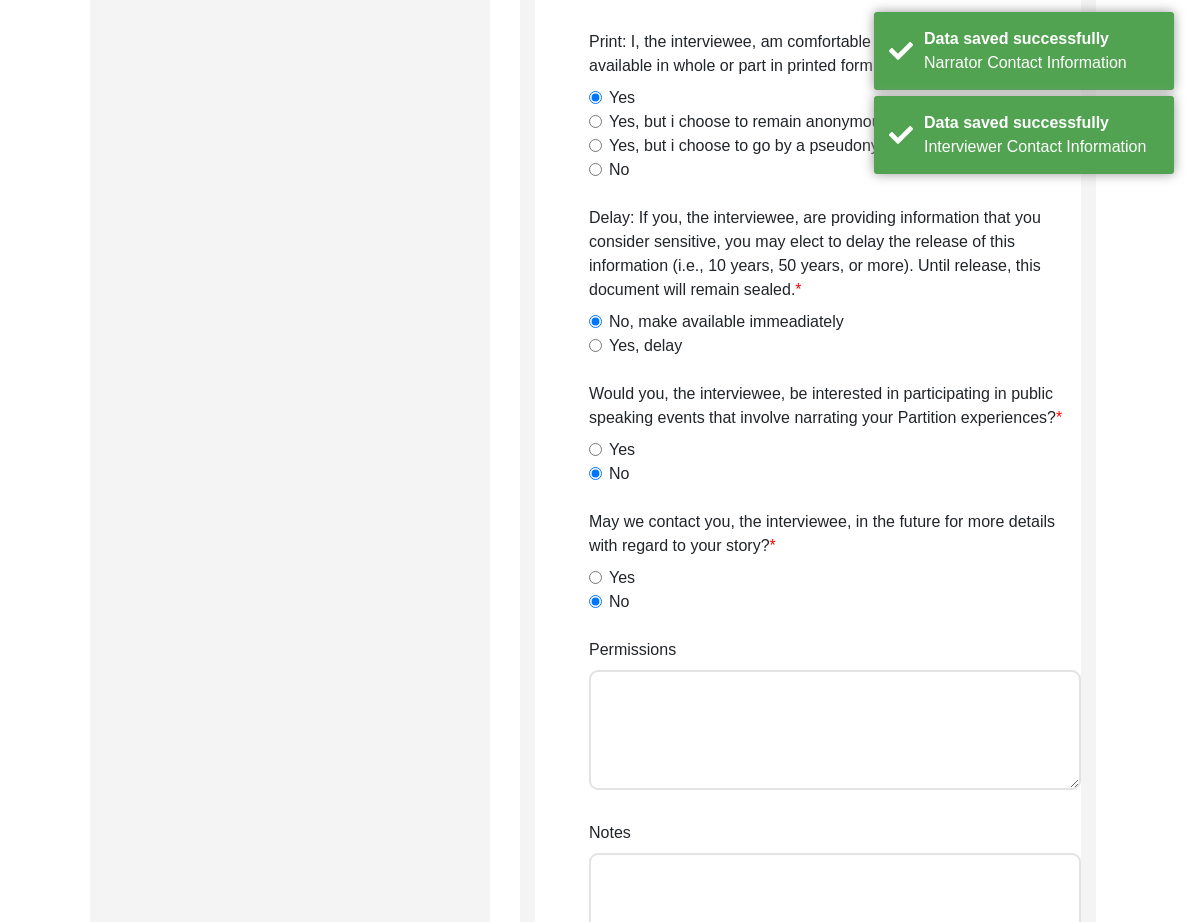 scroll, scrollTop: 1291, scrollLeft: 0, axis: vertical 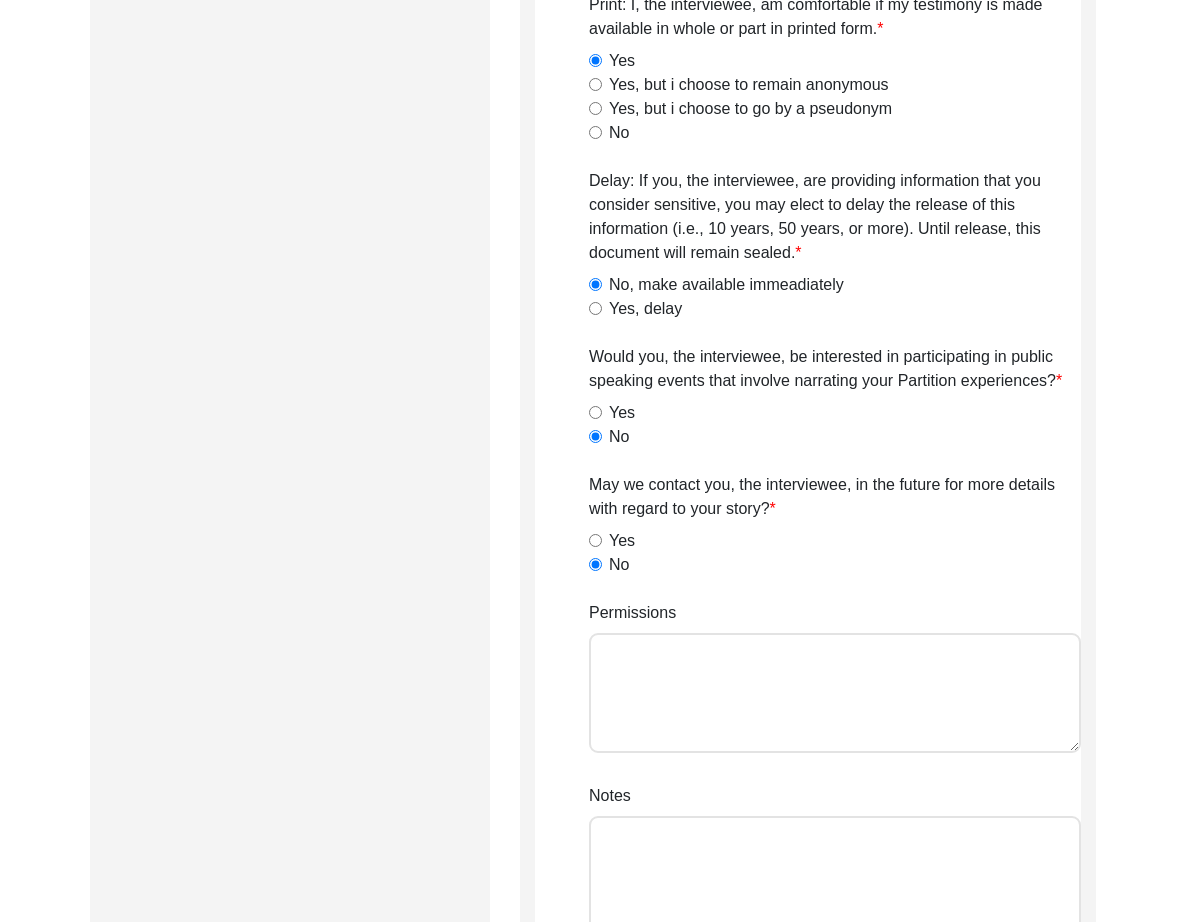 click on "Permissions" at bounding box center [835, 693] 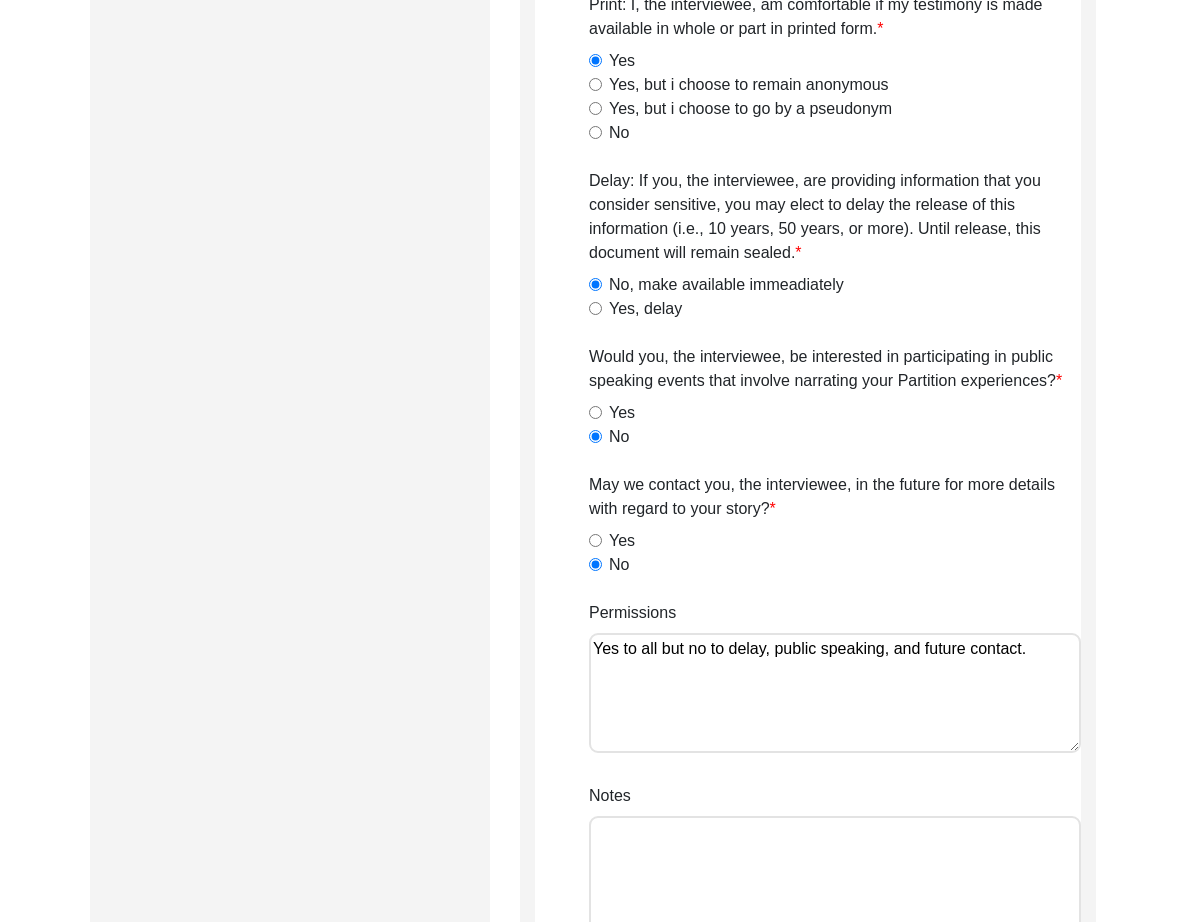 paste on "[INITIALS] [INITIALS] on [DATE]." 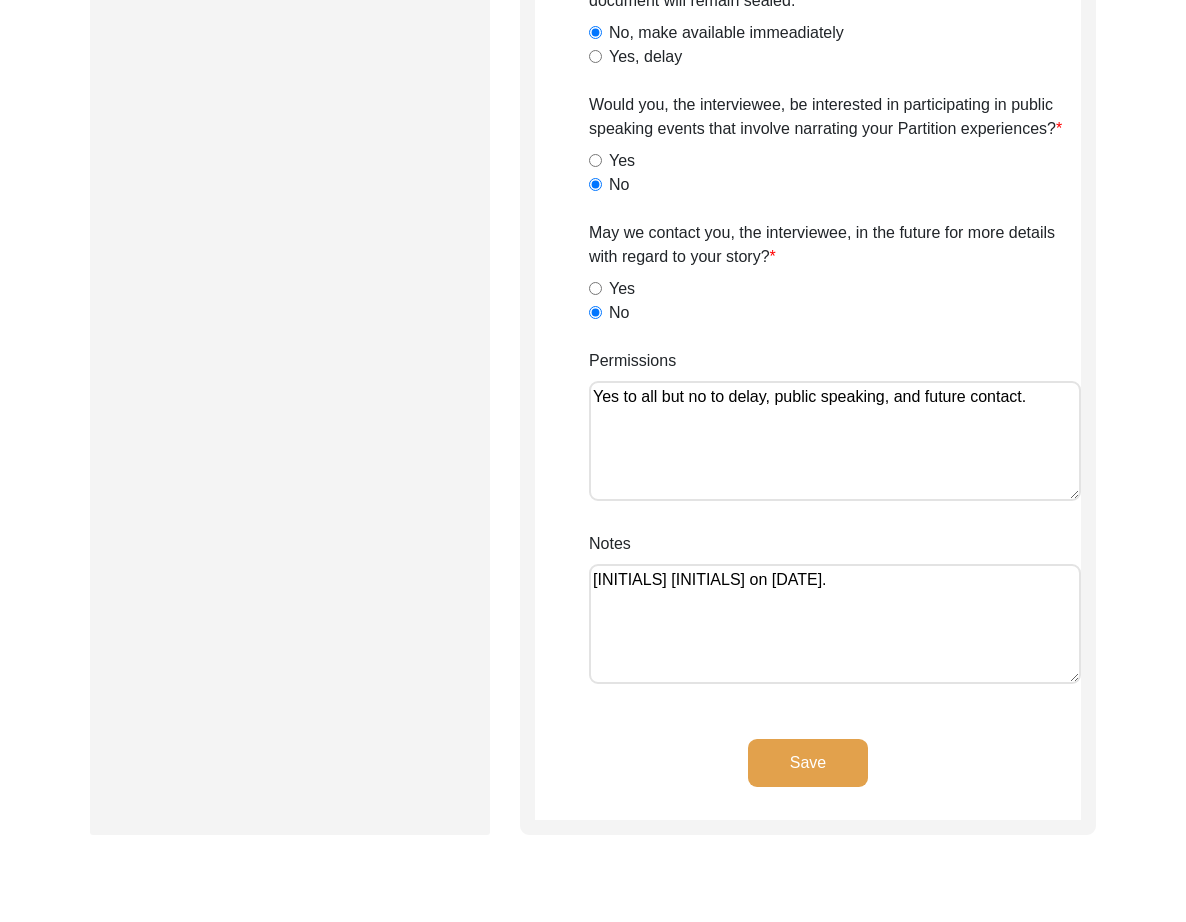 click on "Save" 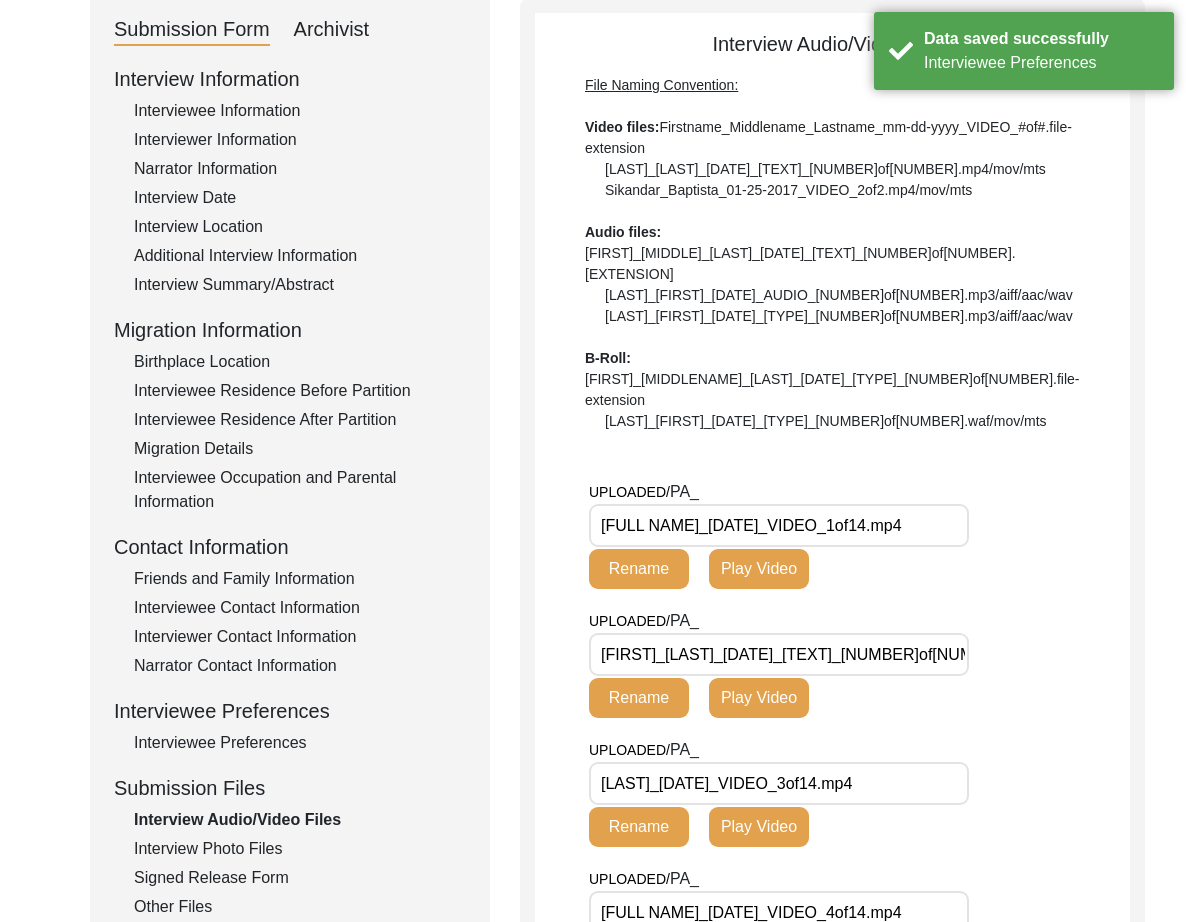 scroll, scrollTop: 227, scrollLeft: 0, axis: vertical 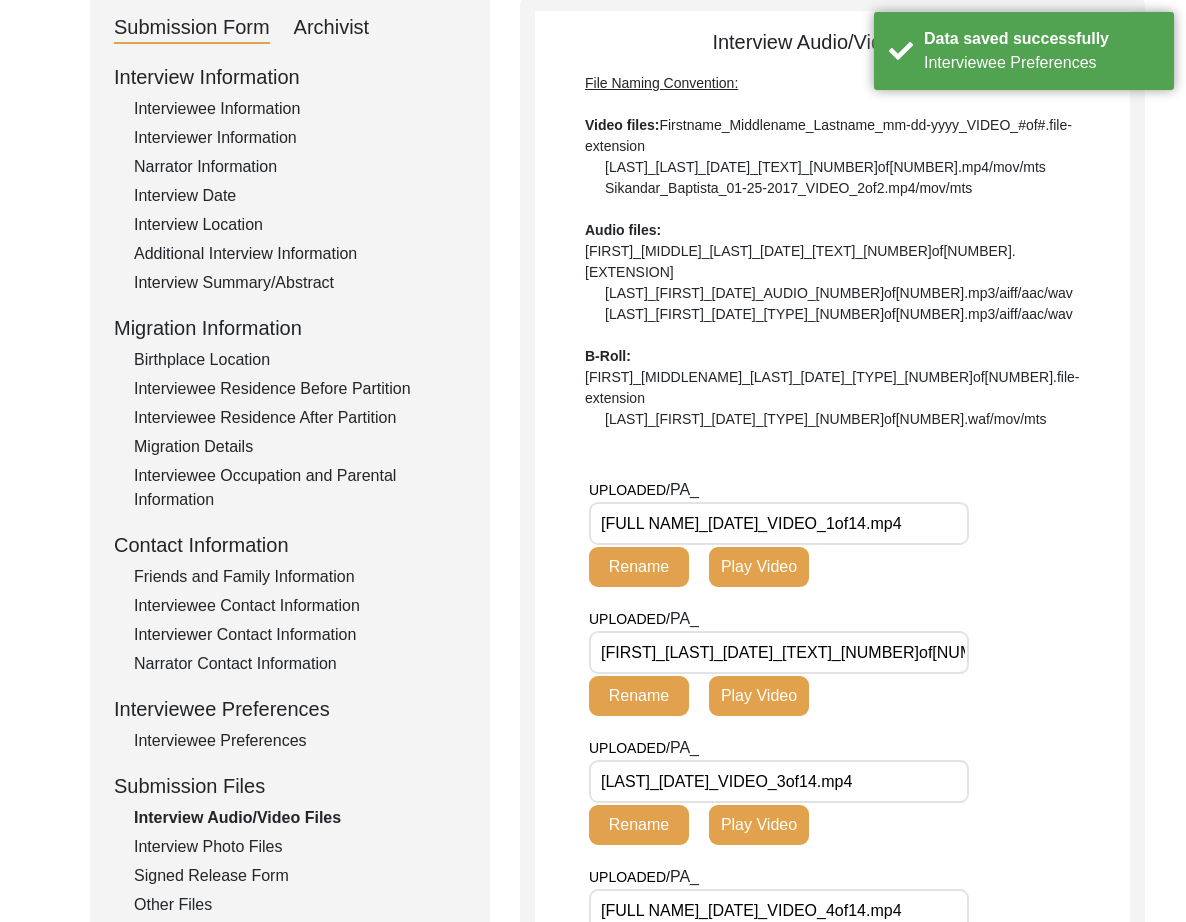click on "[FIRST]_[LAST]_[DATE]_[TEXT]_[NUMBER]of[NUMBER].mp4" at bounding box center (779, 652) 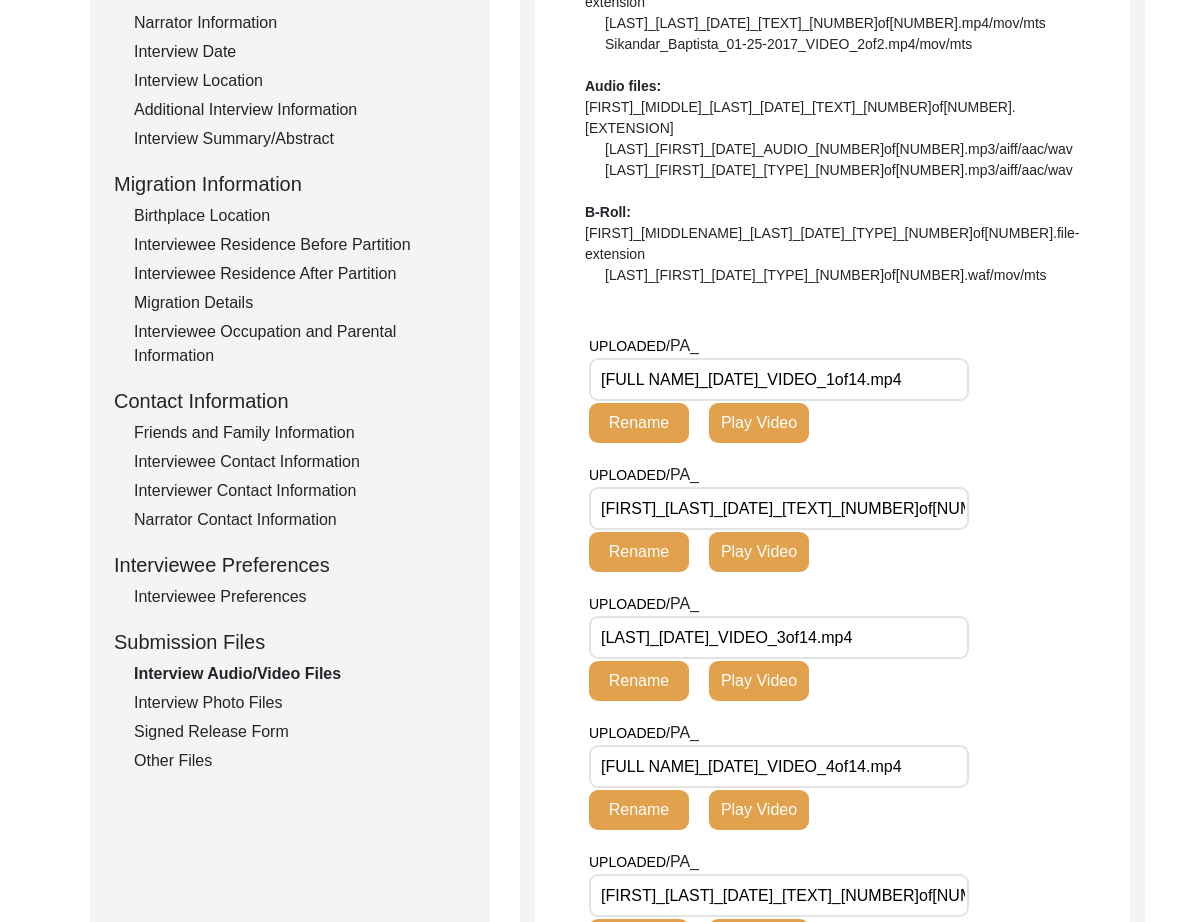 scroll, scrollTop: 368, scrollLeft: 0, axis: vertical 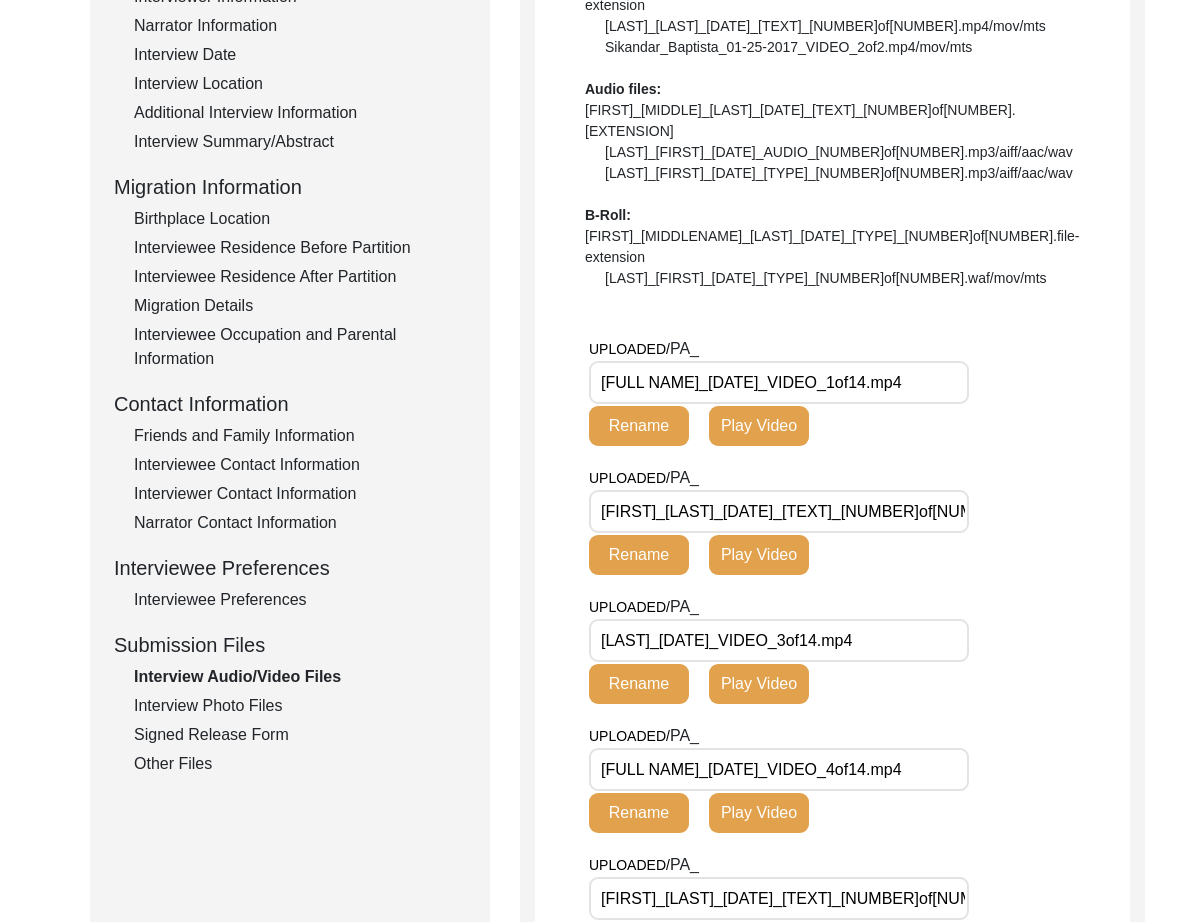 click on "[LAST]_[DATE]_VIDEO_3of14.mp4" at bounding box center (779, 640) 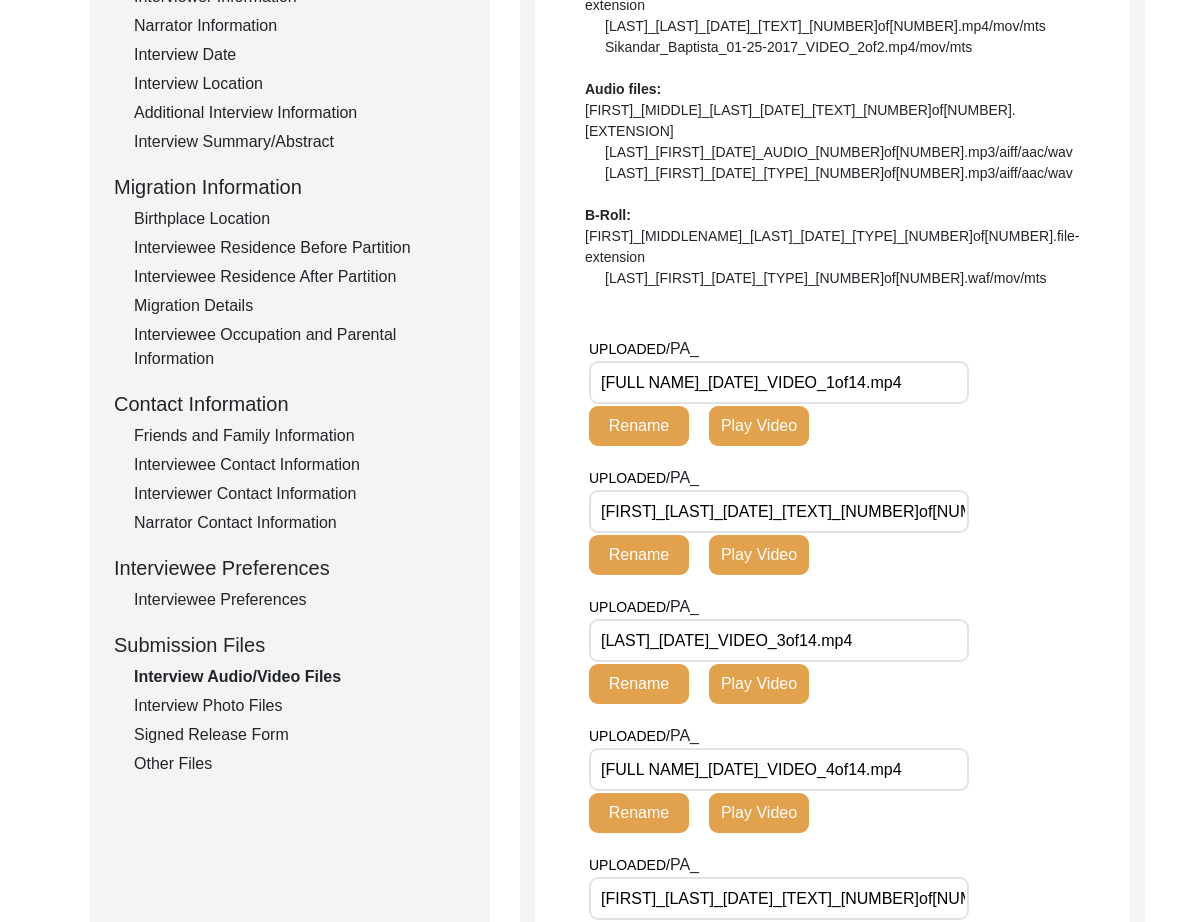 drag, startPoint x: 777, startPoint y: 601, endPoint x: 570, endPoint y: 602, distance: 207.00241 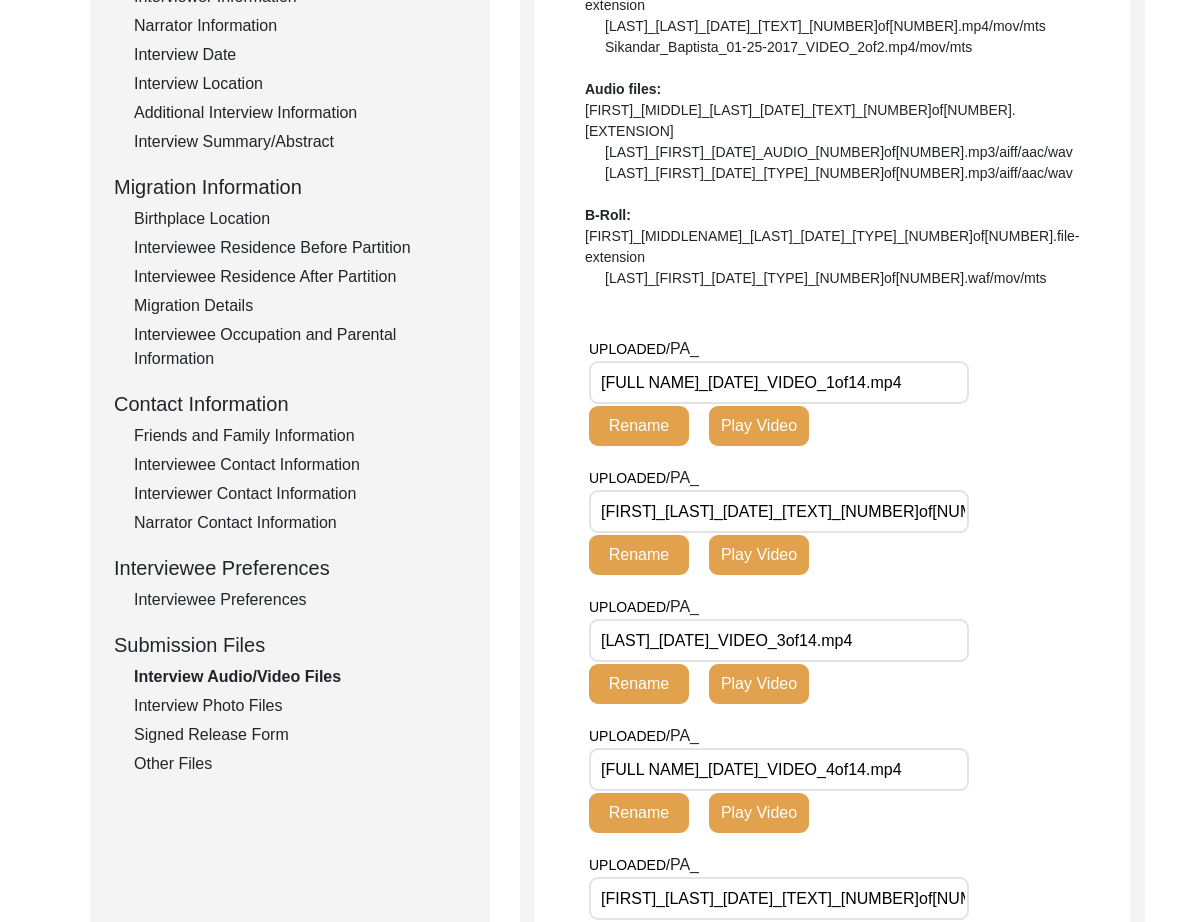 click on "UPLOADED/ PA_ [FULL NAME]_[DATE]_VIDEO_1of14.mp4 Rename Play Video UPLOADED/ PA_ [FULL NAME]_[DATE]_VIDEO_2of14.mp4 Rename Play Video UPLOADED/ PA_ [FULL NAME]_[DATE]_VIDEO_3of14.mp4 Rename Play Video UPLOADED/ PA_ [FULL NAME]_[DATE]_VIDEO_4of14.mp4 Rename Play Video UPLOADED/ PA_ [FULL NAME]_[DATE]_VIDEO_5of14.mp4 Rename Play Video UPLOADED/ PA_ [FULL NAME]_[DATE]_VIDEO_6of14.mp4 Rename Play Video UPLOADED/ PA_ [FULL NAME]_[DATE]_VIDEO_7of14.mp4 Rename Play Video UPLOADED/ PA_ [FULL NAME]_[DATE]_VIDEO_8of14.mp4 Rename Play Video UPLOADED/ PA_ [FULL NAME]_[DATE]_VIDEO_9of14.mp4 Rename Play Video UPLOADED/ PA_ [FULL NAME]_[DATE]_VIDEO_10of14.mp4 Rename Play Video UPLOADED/ PA_ [FULL NAME]_[DATE]_VIDEO_11of14.mp4 Rename Play Video UPLOADED/ PA_ [FULL NAME]_[DATE]_VIDEO_12of14.mp4 Rename Play Video UPLOADED/ PA_ [FULL NAME]_[DATE]_VIDEO_13of14.mp4 Rename Play Video UPLOADED/ PA_ [FULL NAME]_[DATE]_VIDEO_14of14.mp4 Rename Play Video UPLOADED/ PA_ [FULL NAME]_[DATE]_BROLL_1of1.mov" 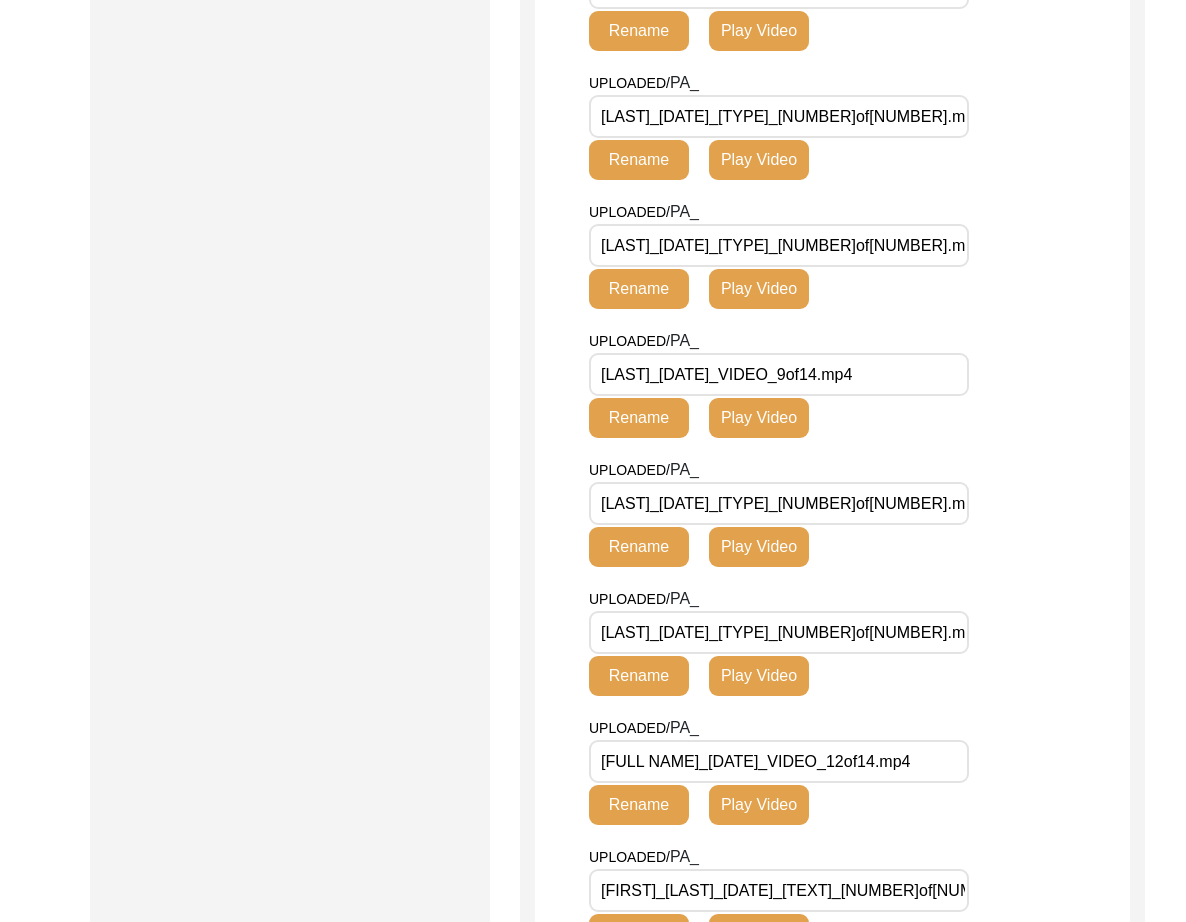 scroll, scrollTop: 1924, scrollLeft: 0, axis: vertical 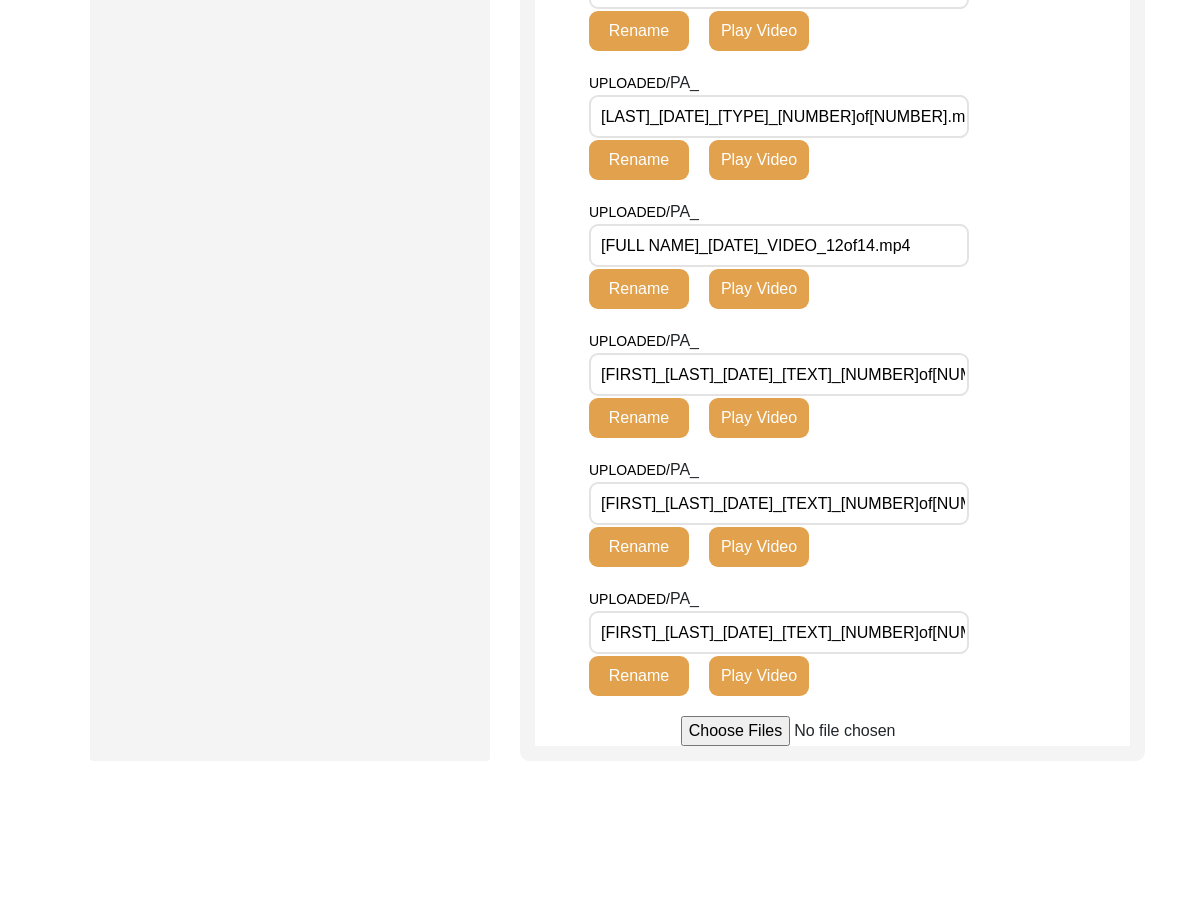 click on "[FIRST]_[LAST]_[DATE]_[TEXT]_[NUMBER]of[NUMBER].mp4" at bounding box center (779, 503) 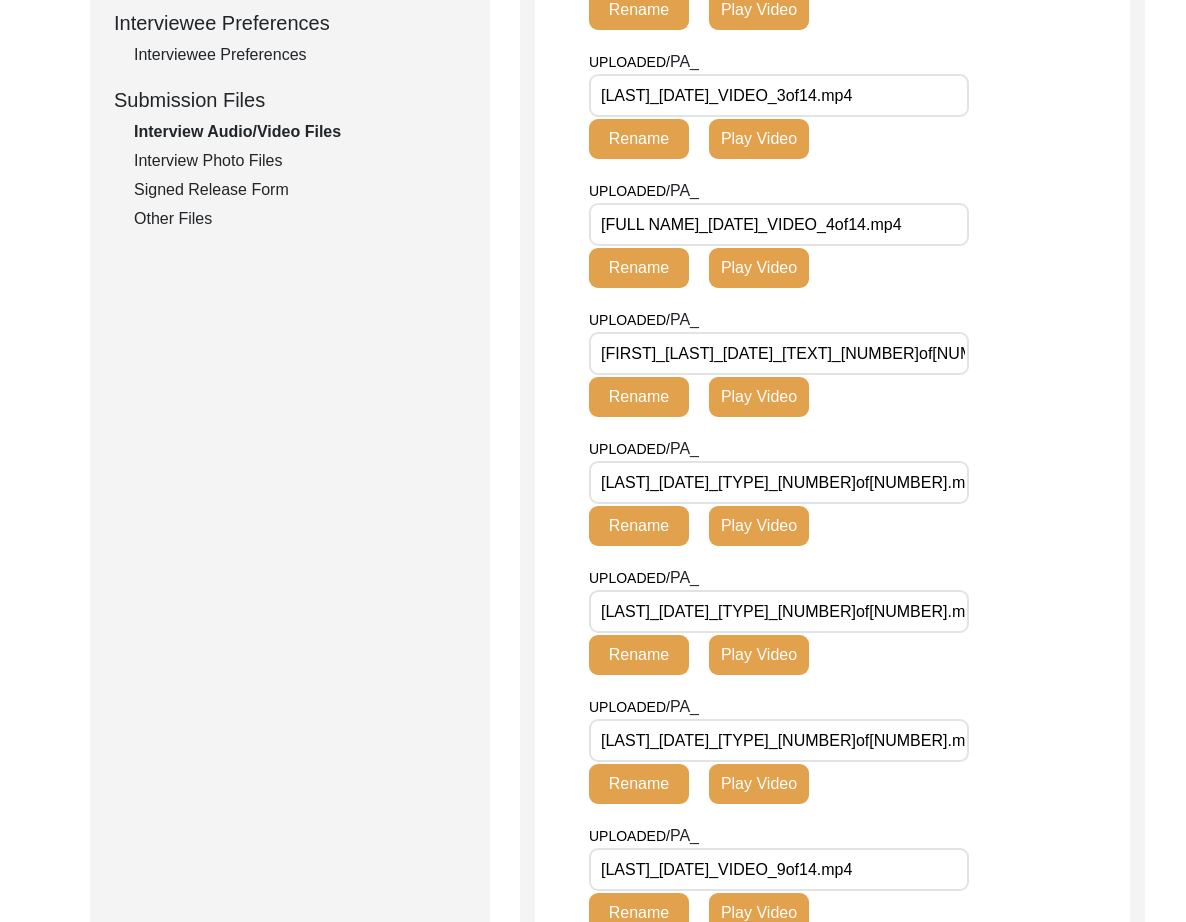 scroll, scrollTop: 813, scrollLeft: 0, axis: vertical 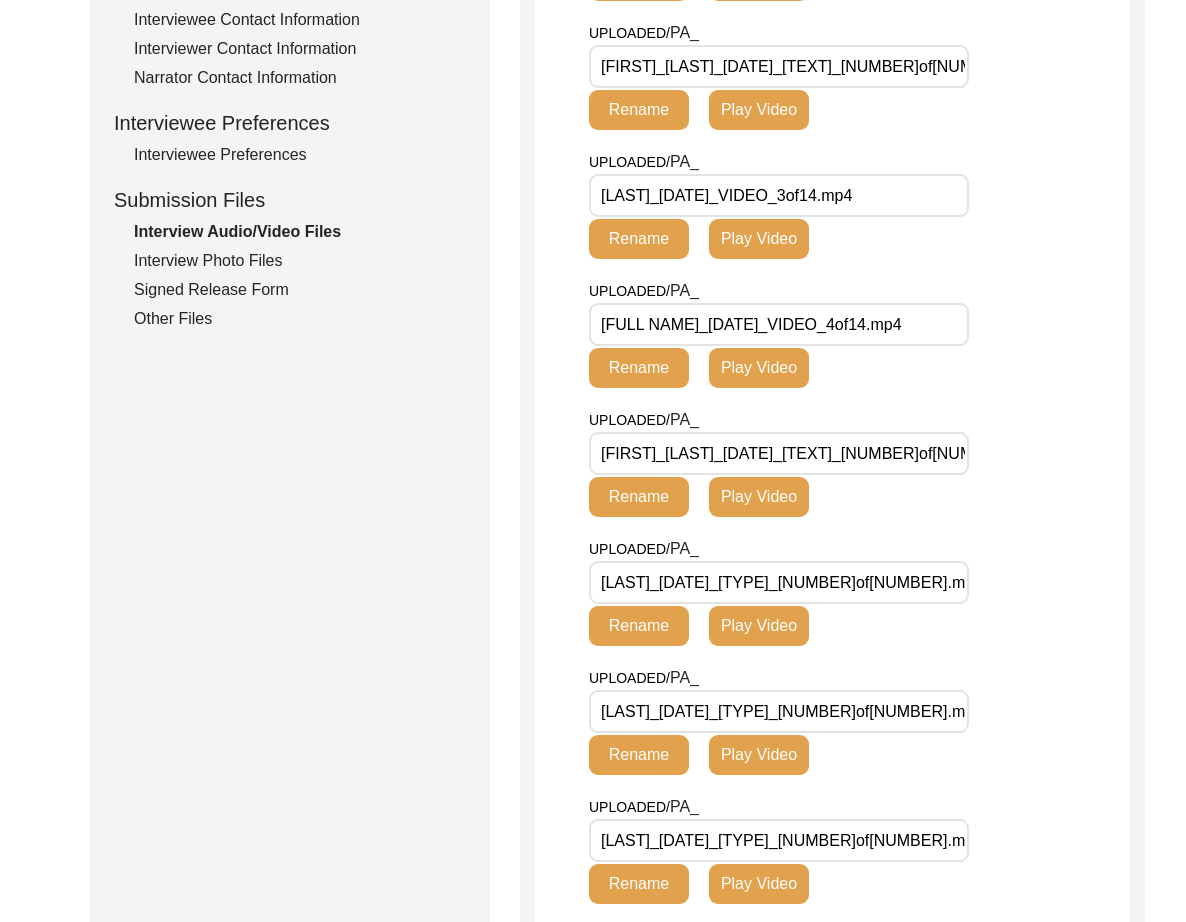 click on "Interview Photo Files" 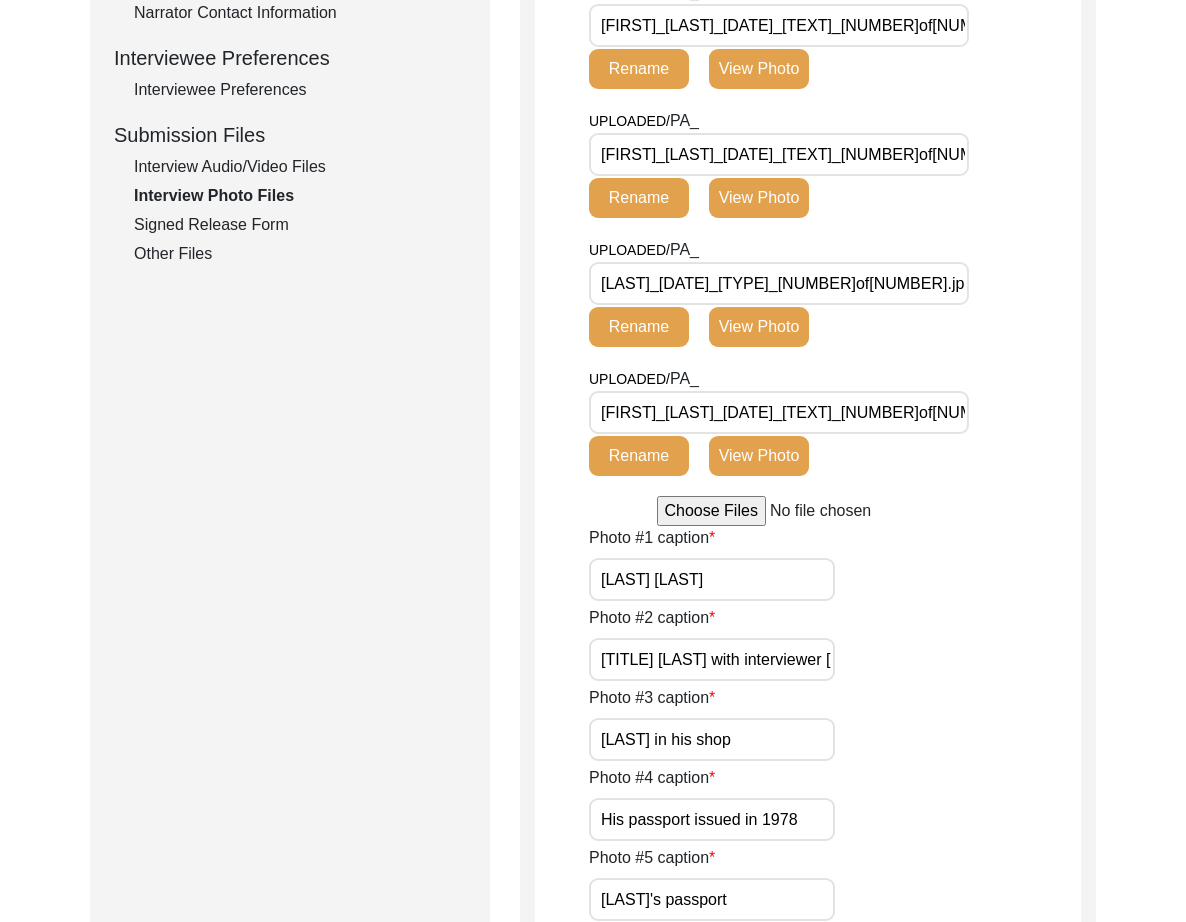 scroll, scrollTop: 971, scrollLeft: 0, axis: vertical 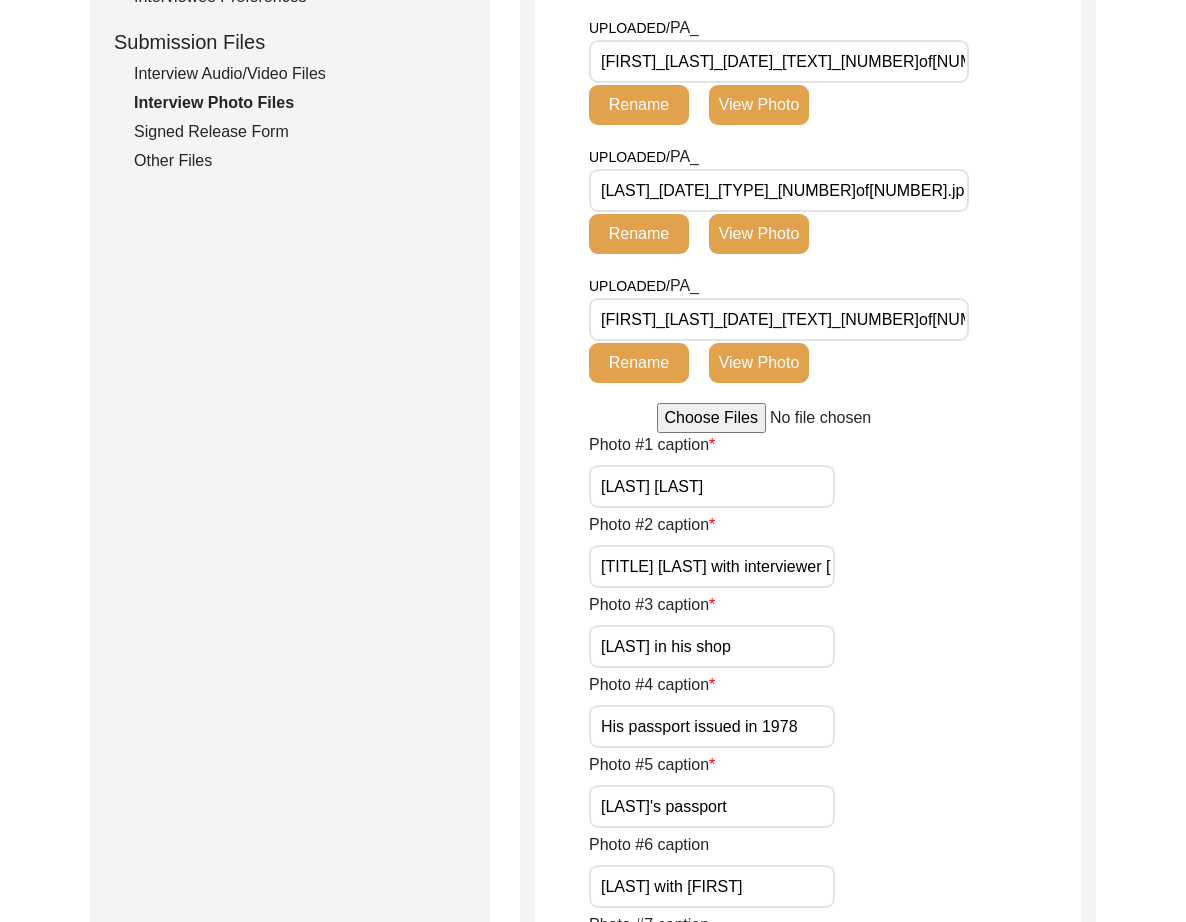 click on "[LAST] [LAST]" at bounding box center [712, 486] 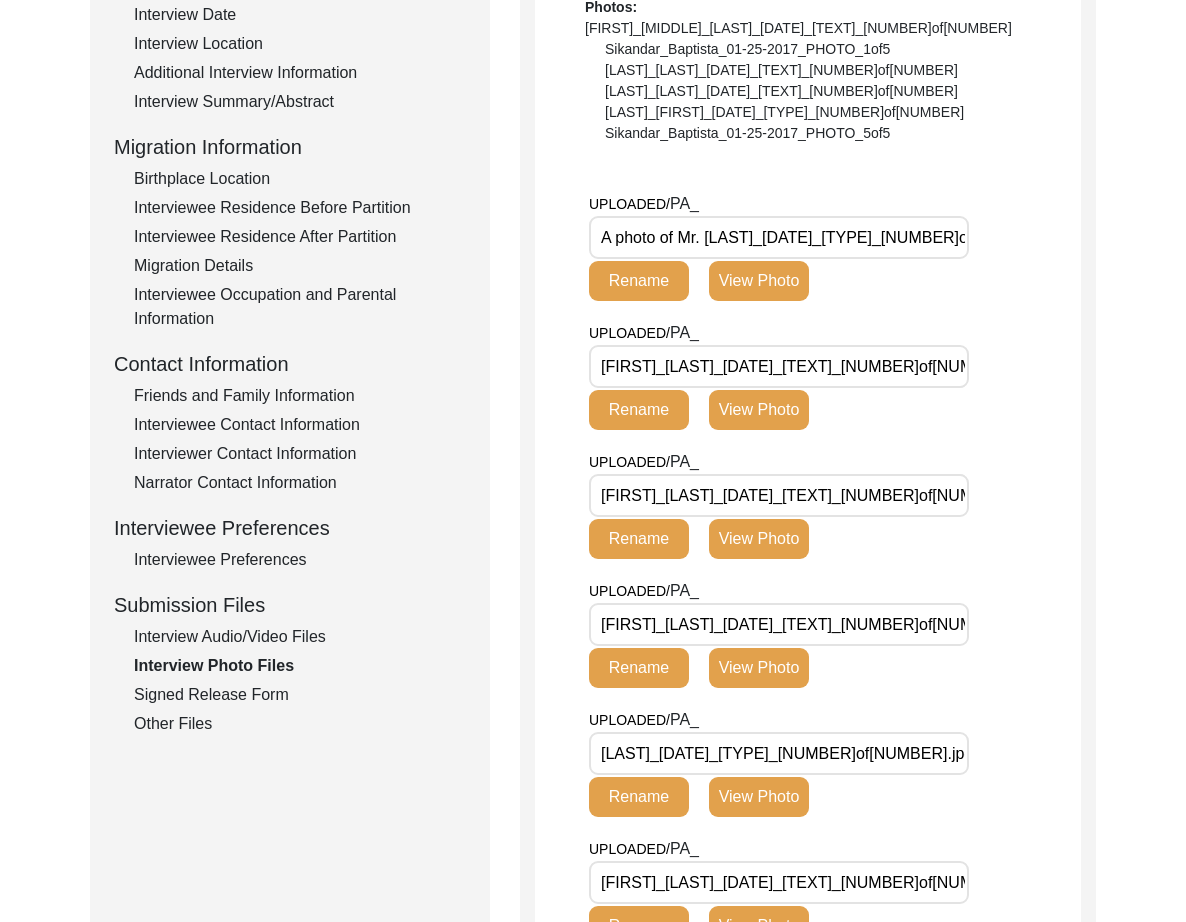 scroll, scrollTop: 357, scrollLeft: 0, axis: vertical 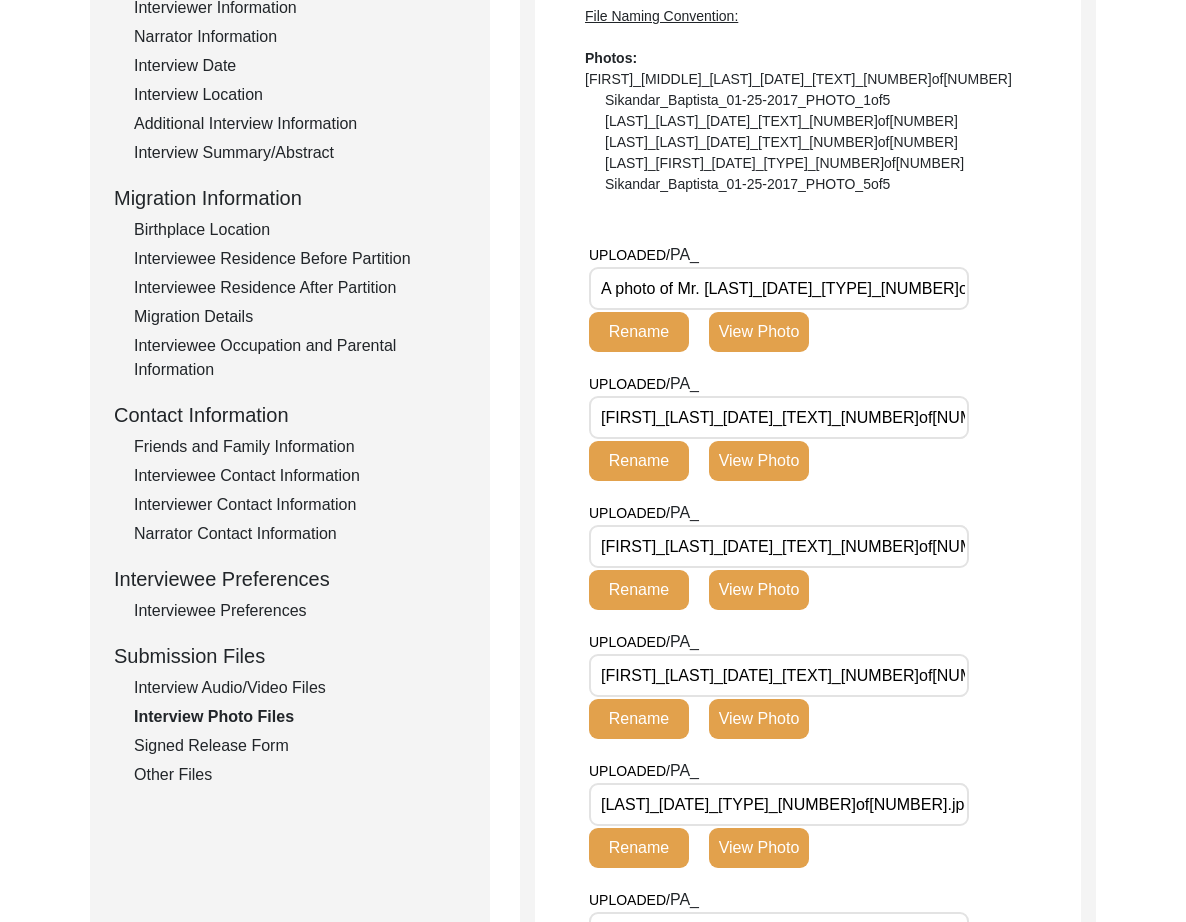 click on "View Photo" 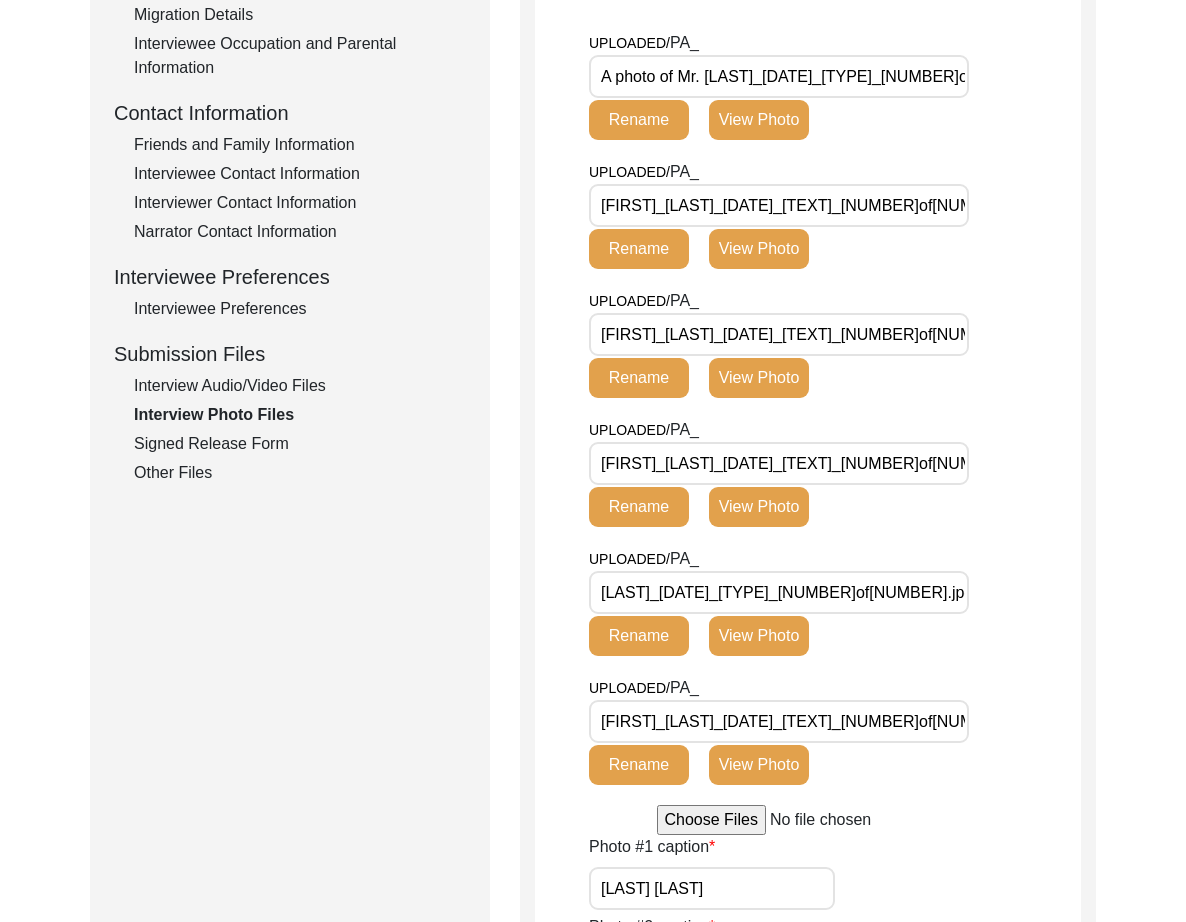 scroll, scrollTop: 686, scrollLeft: 0, axis: vertical 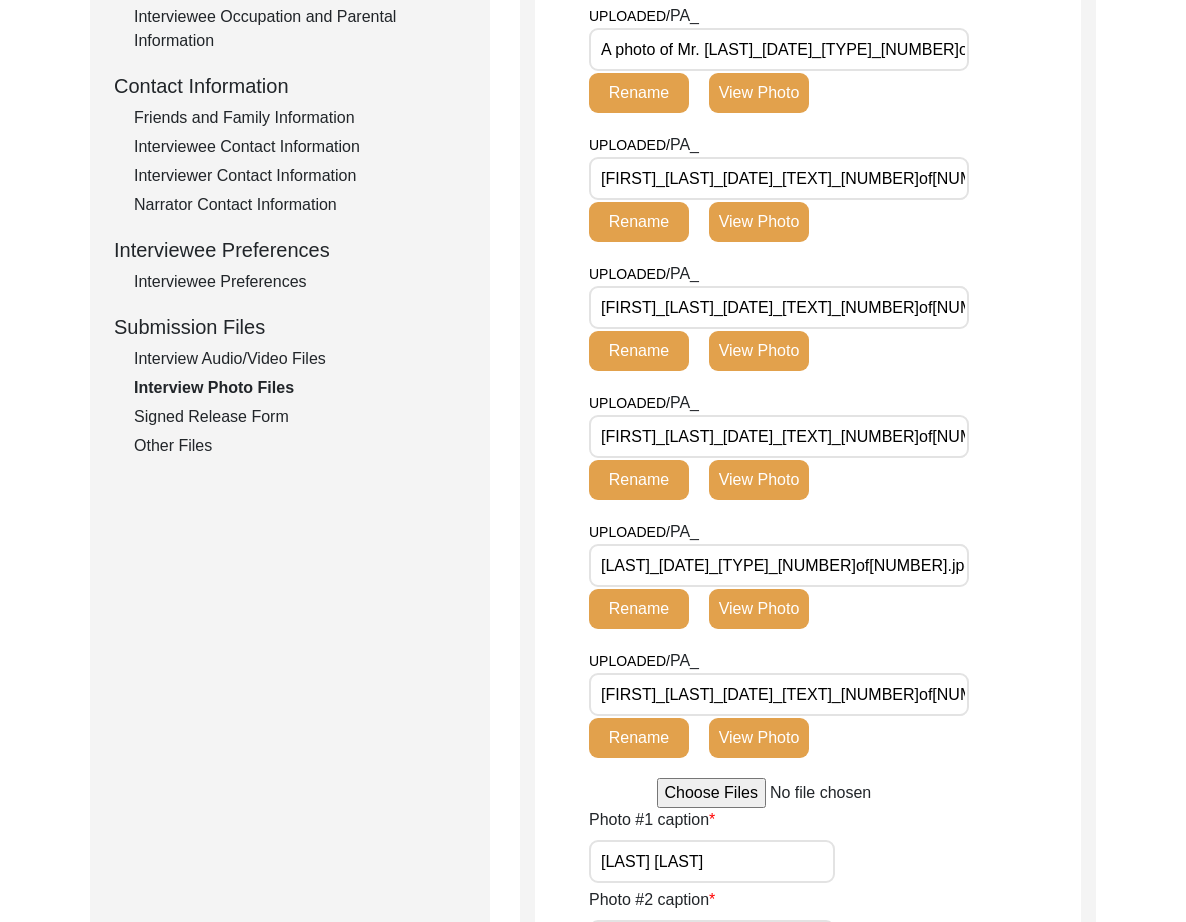 click on "View Photo" 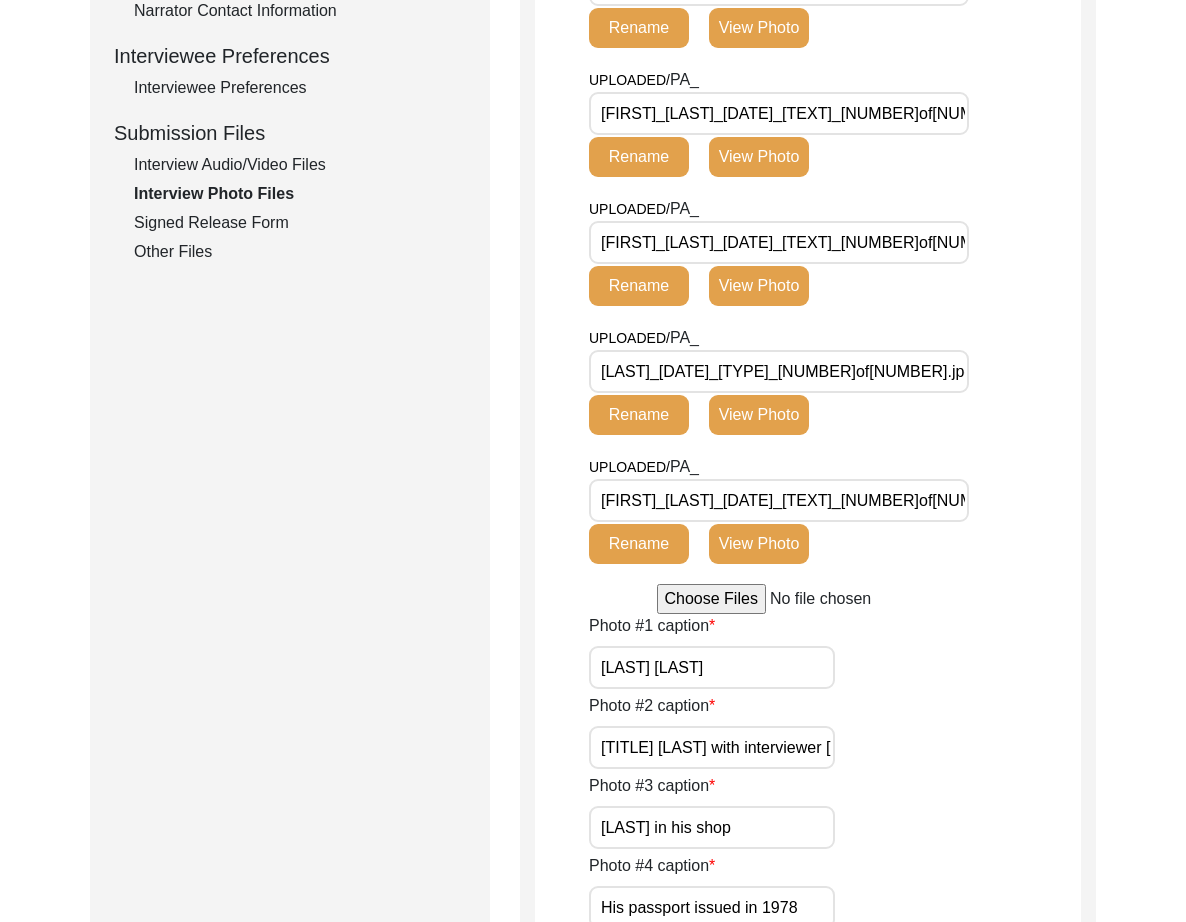 scroll, scrollTop: 887, scrollLeft: 0, axis: vertical 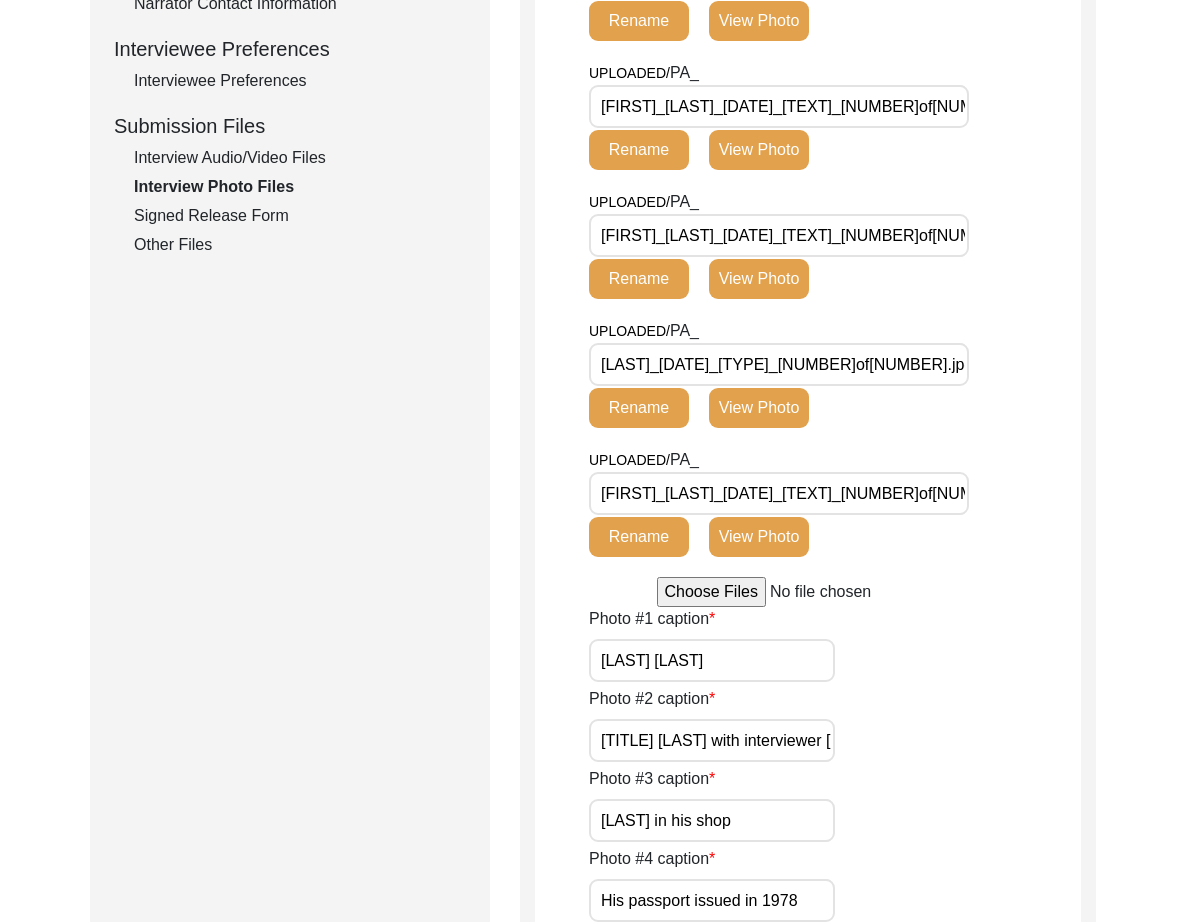 click on "View Photo" 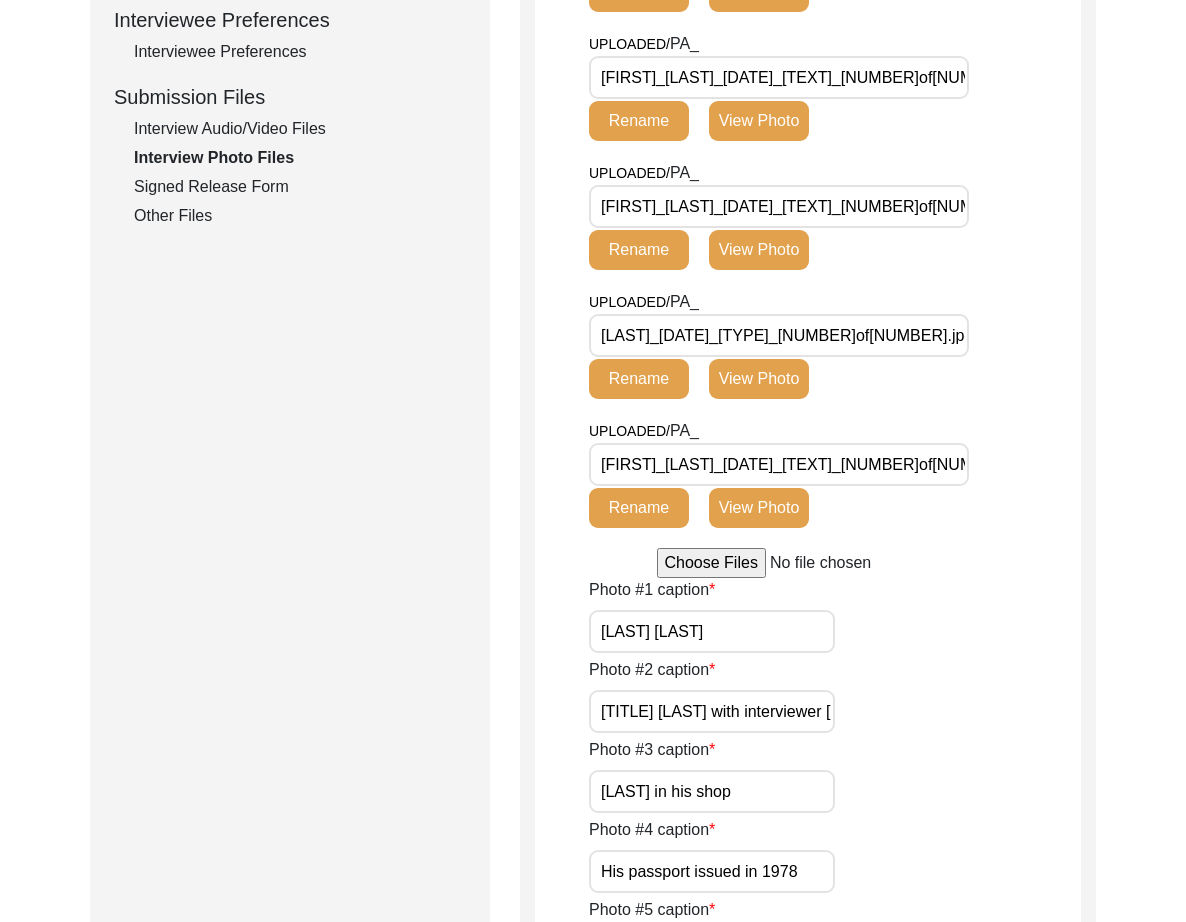scroll, scrollTop: 886, scrollLeft: 0, axis: vertical 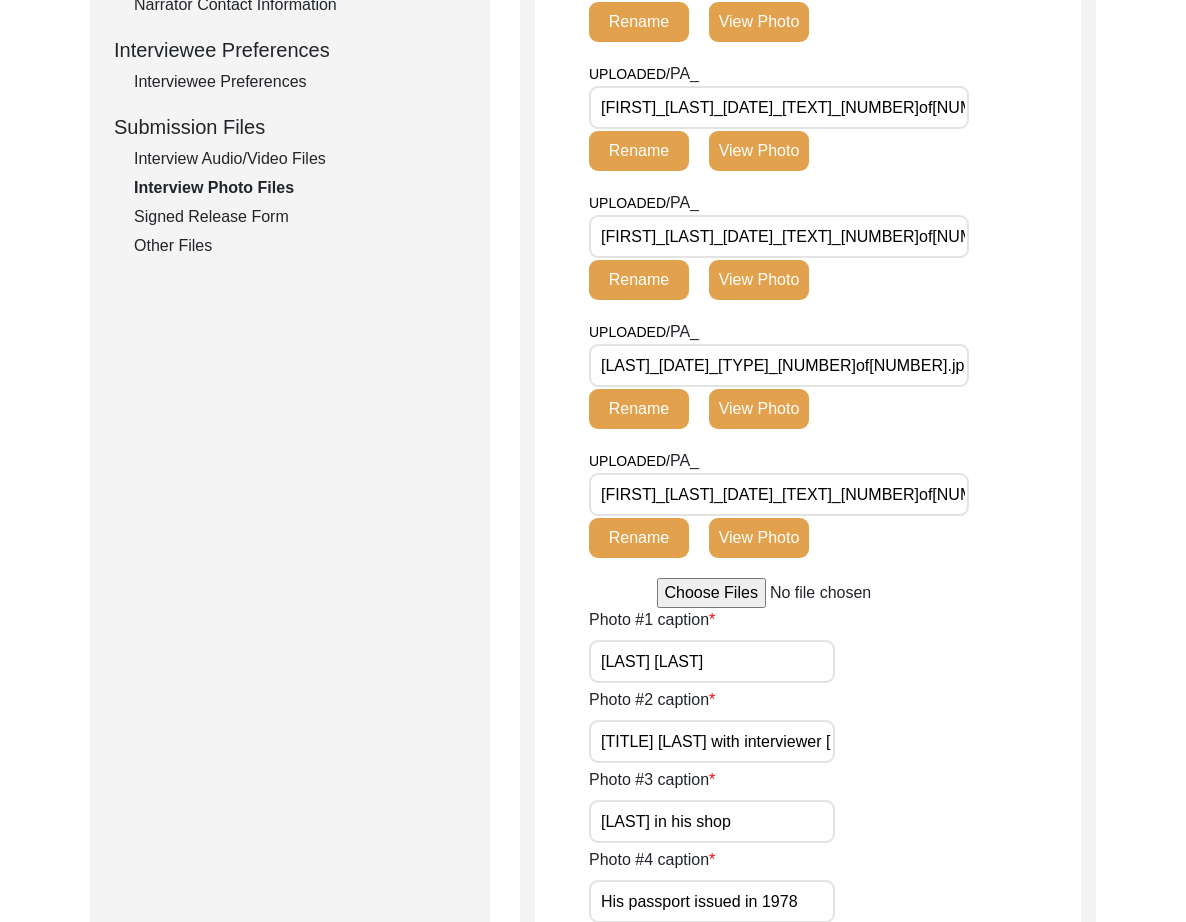 click on "View Photo" 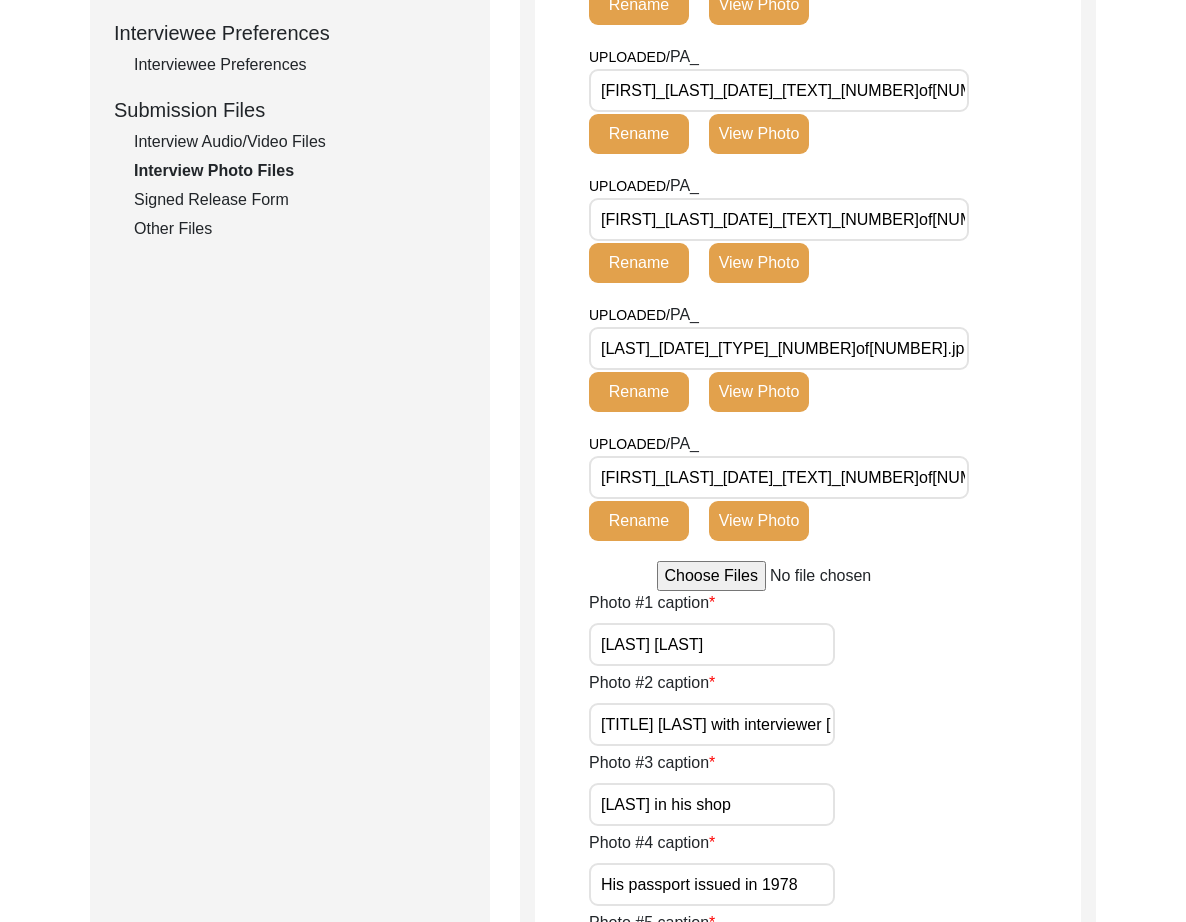 scroll, scrollTop: 1060, scrollLeft: 0, axis: vertical 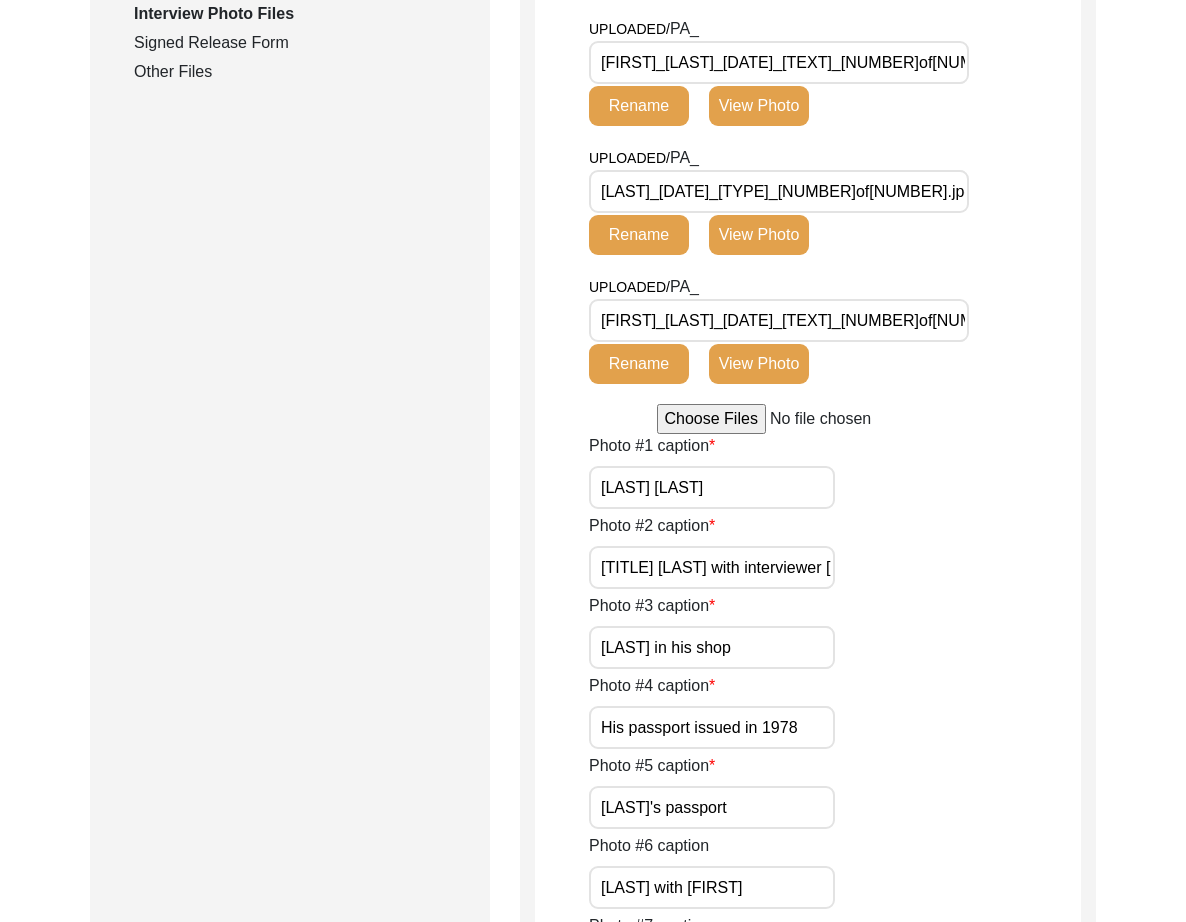click on "View Photo" 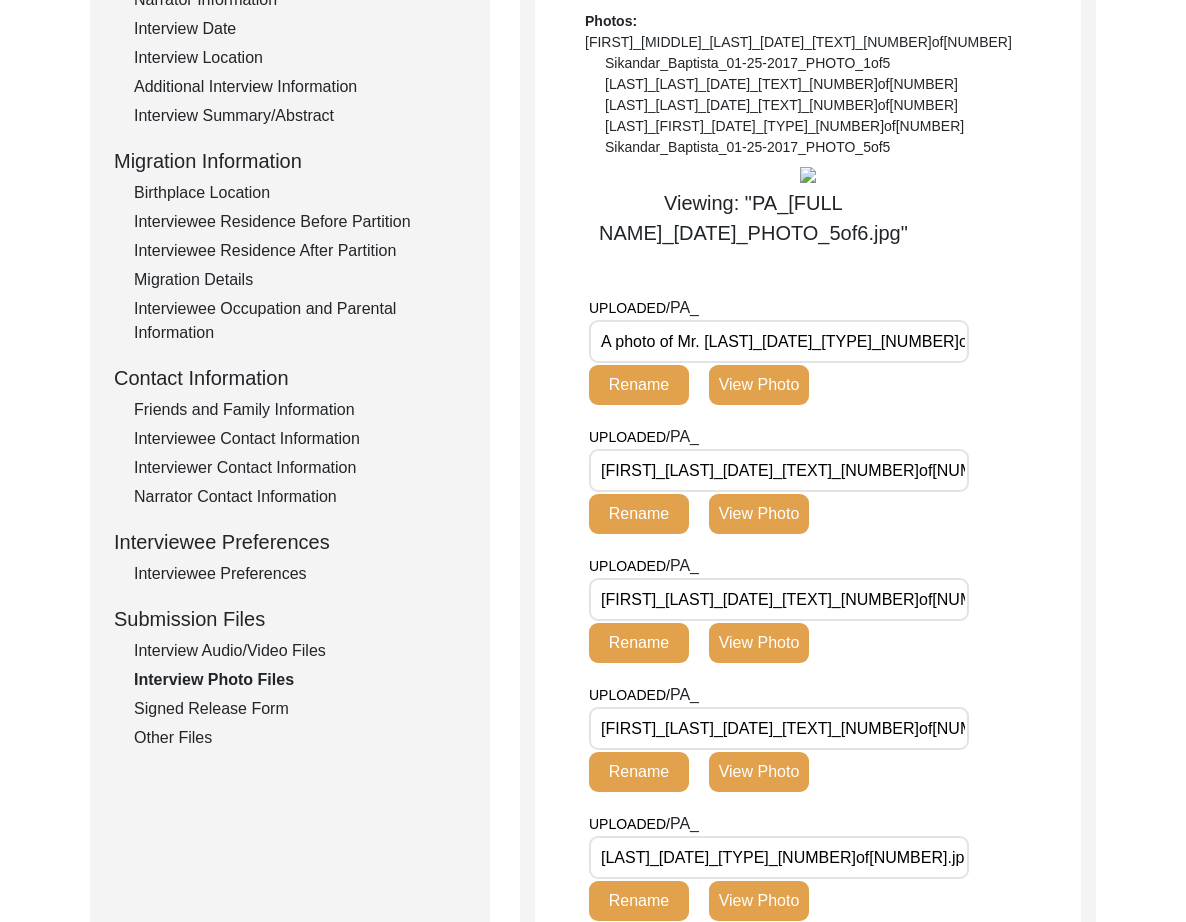 scroll, scrollTop: 338, scrollLeft: 0, axis: vertical 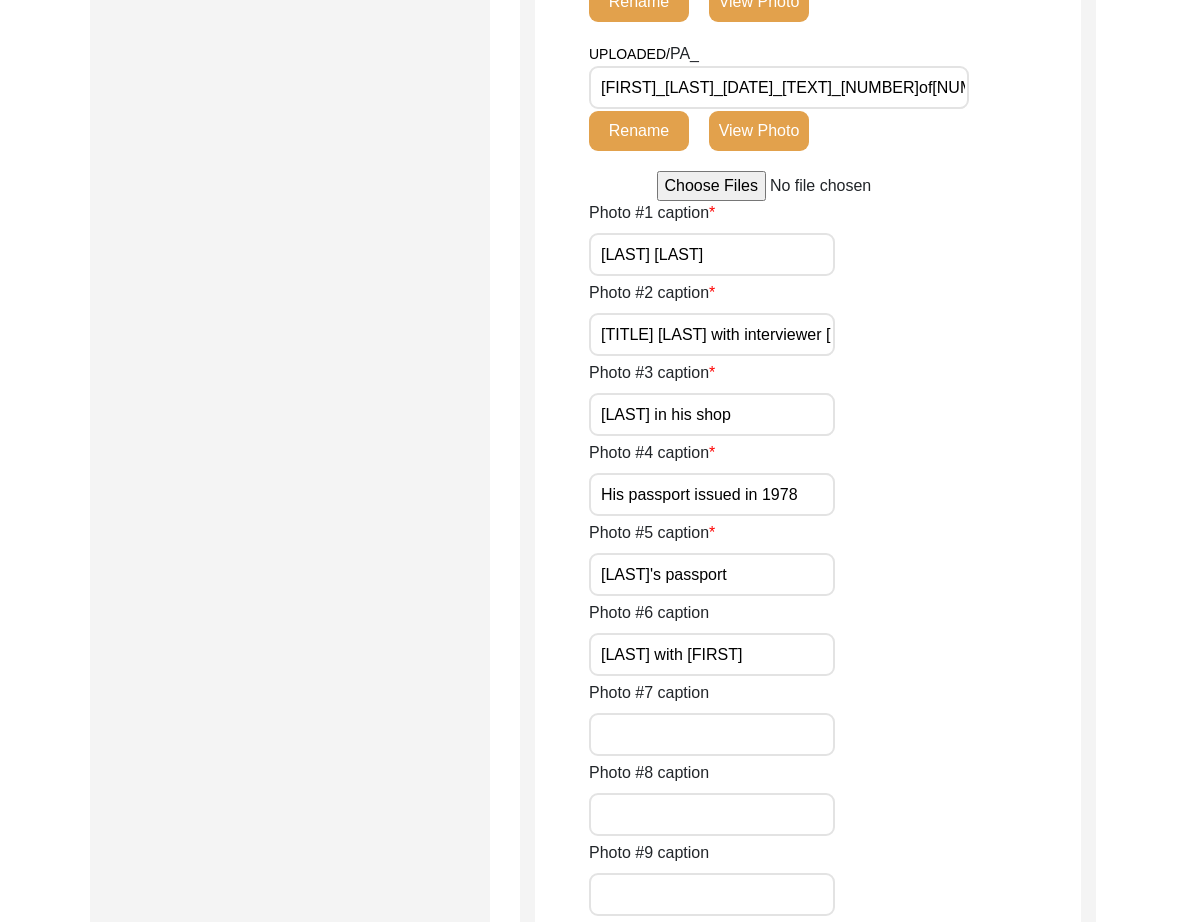 click on "View Photo" 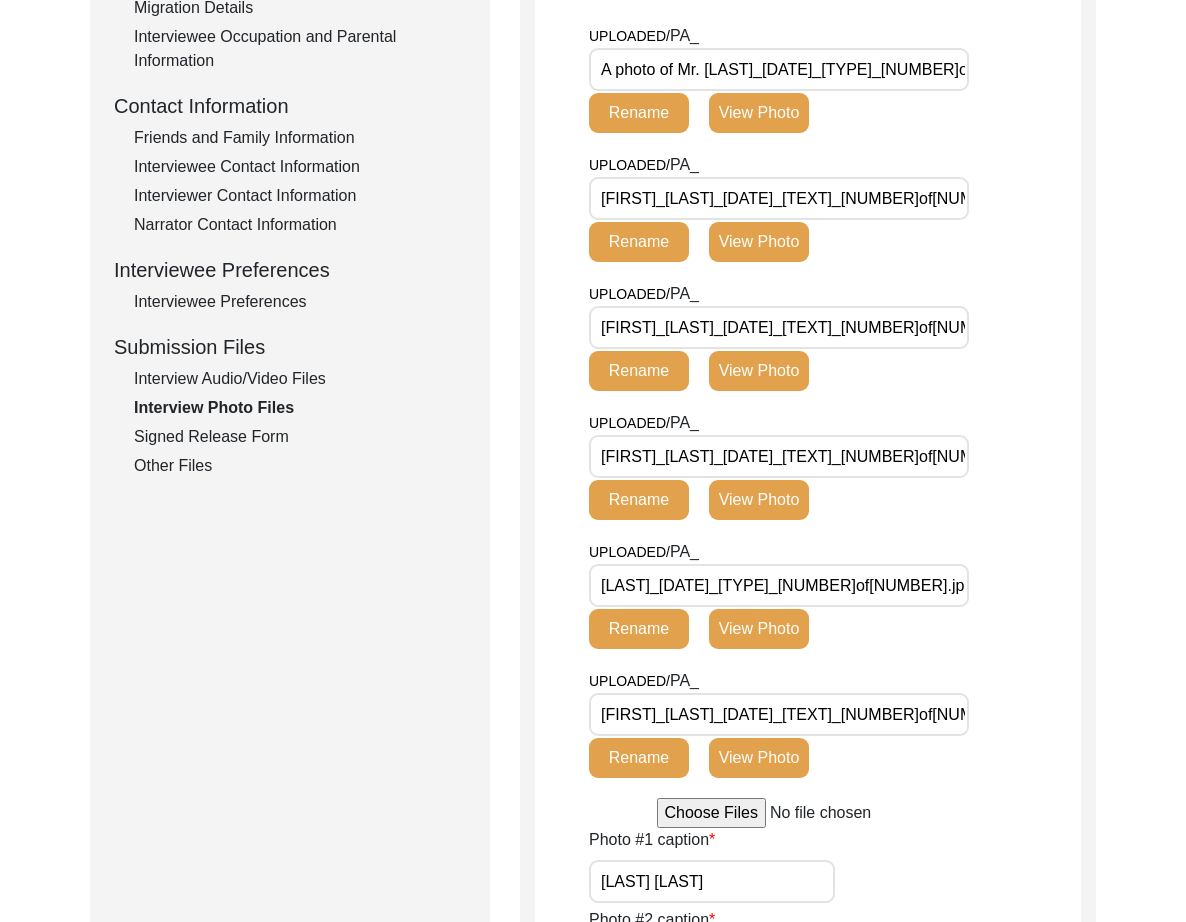 scroll, scrollTop: 493, scrollLeft: 0, axis: vertical 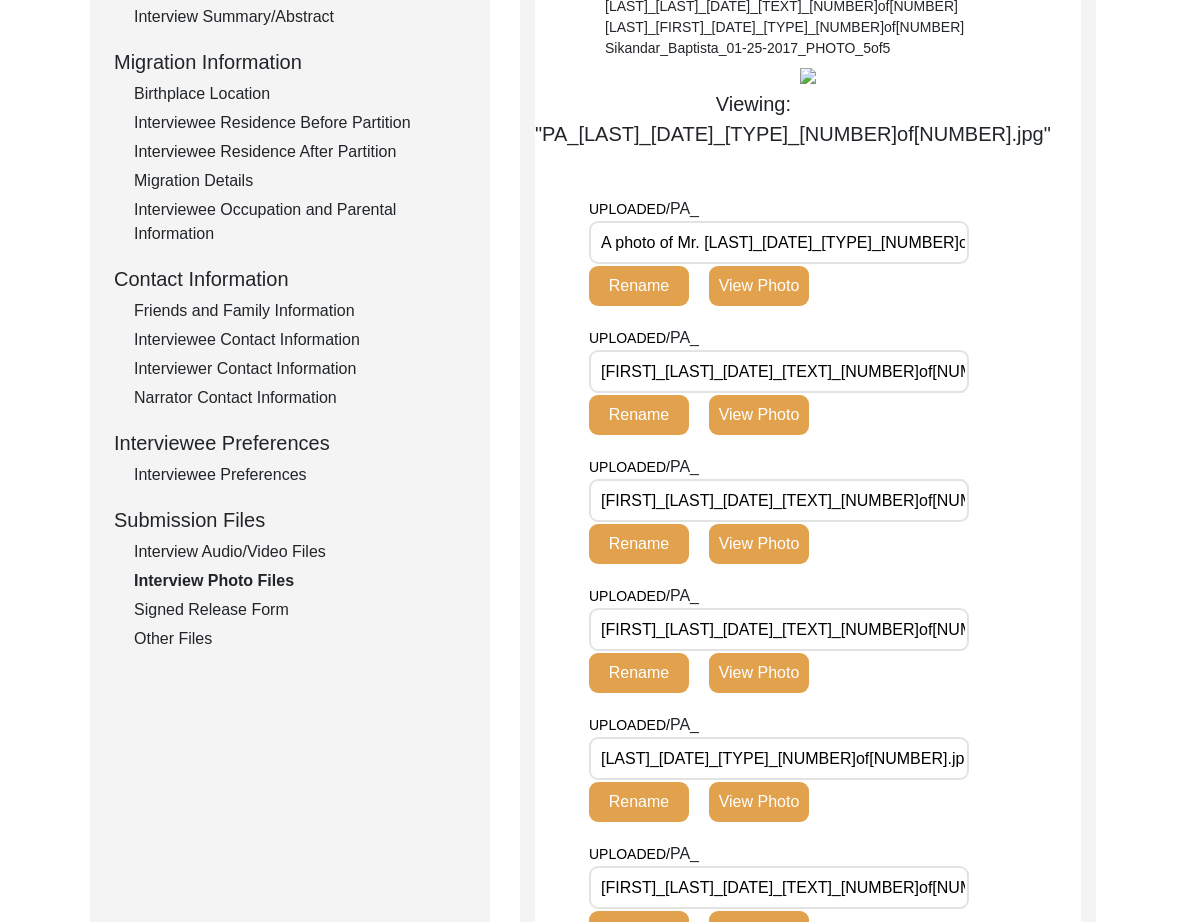 click on "View Photo" 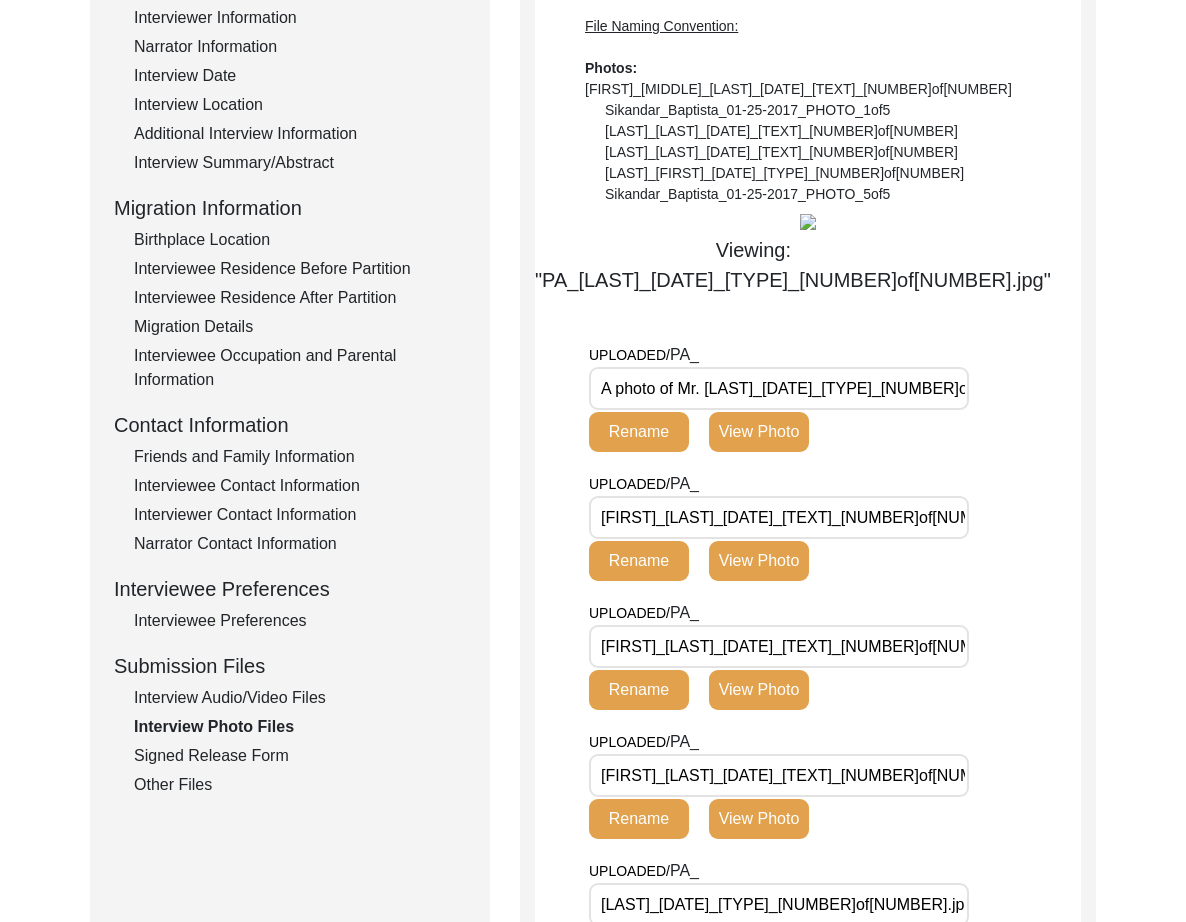 scroll, scrollTop: 319, scrollLeft: 0, axis: vertical 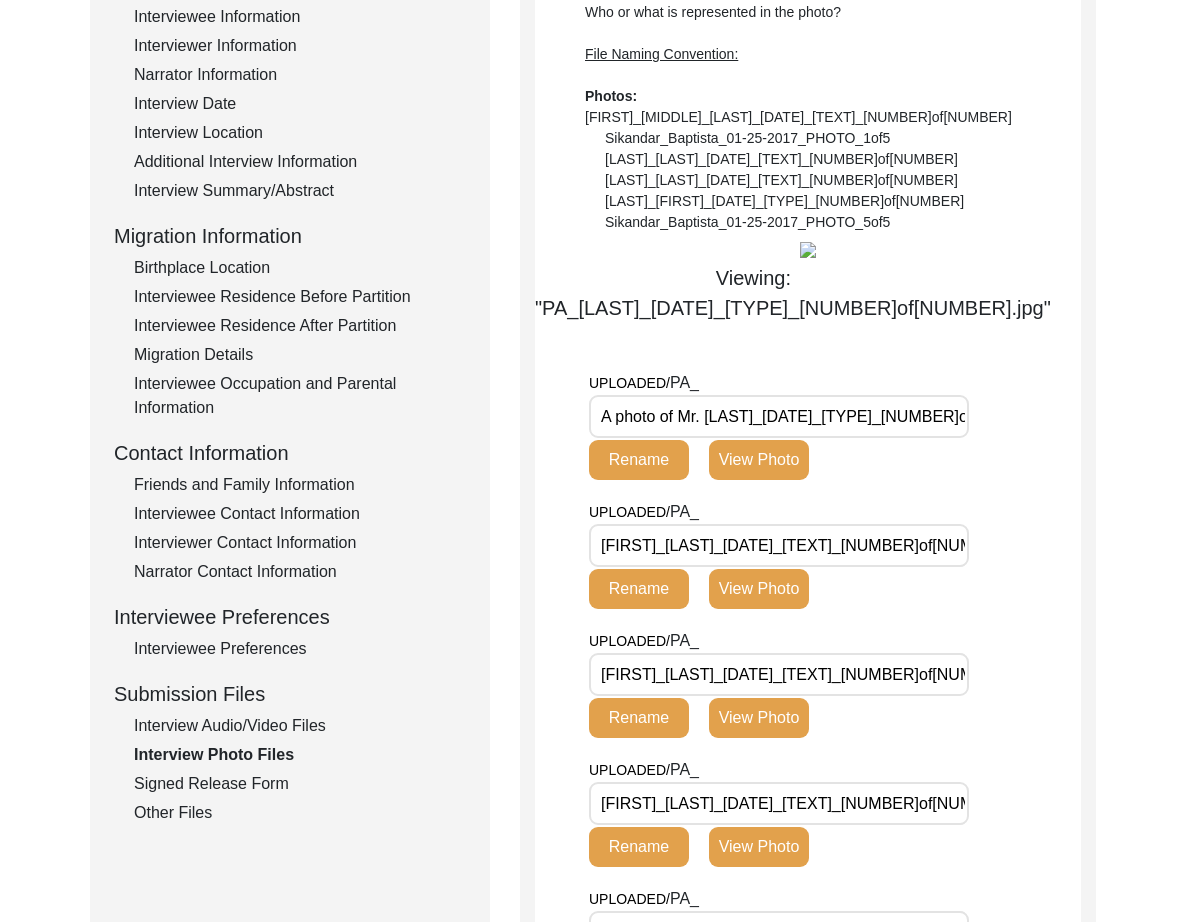 drag, startPoint x: 772, startPoint y: 754, endPoint x: 799, endPoint y: 753, distance: 27.018513 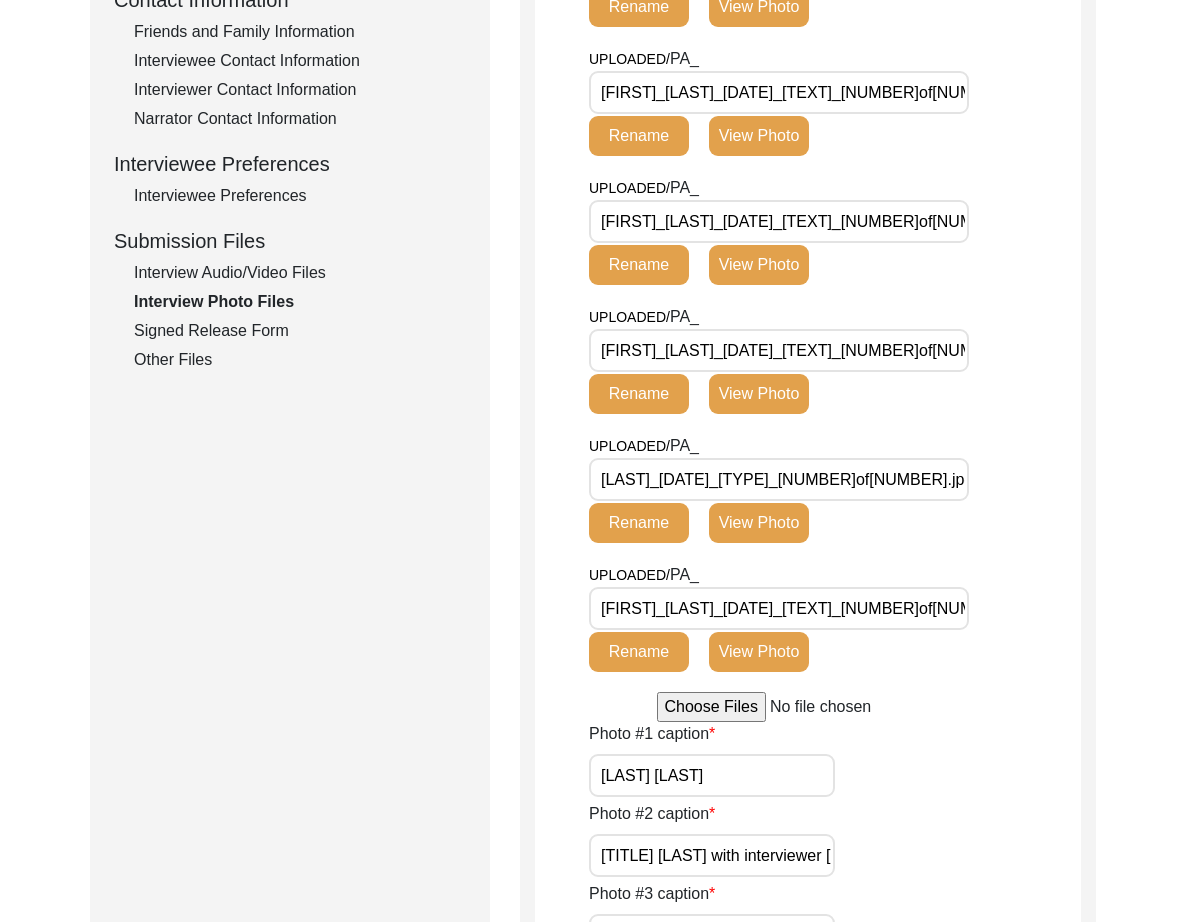 scroll, scrollTop: 1131, scrollLeft: 0, axis: vertical 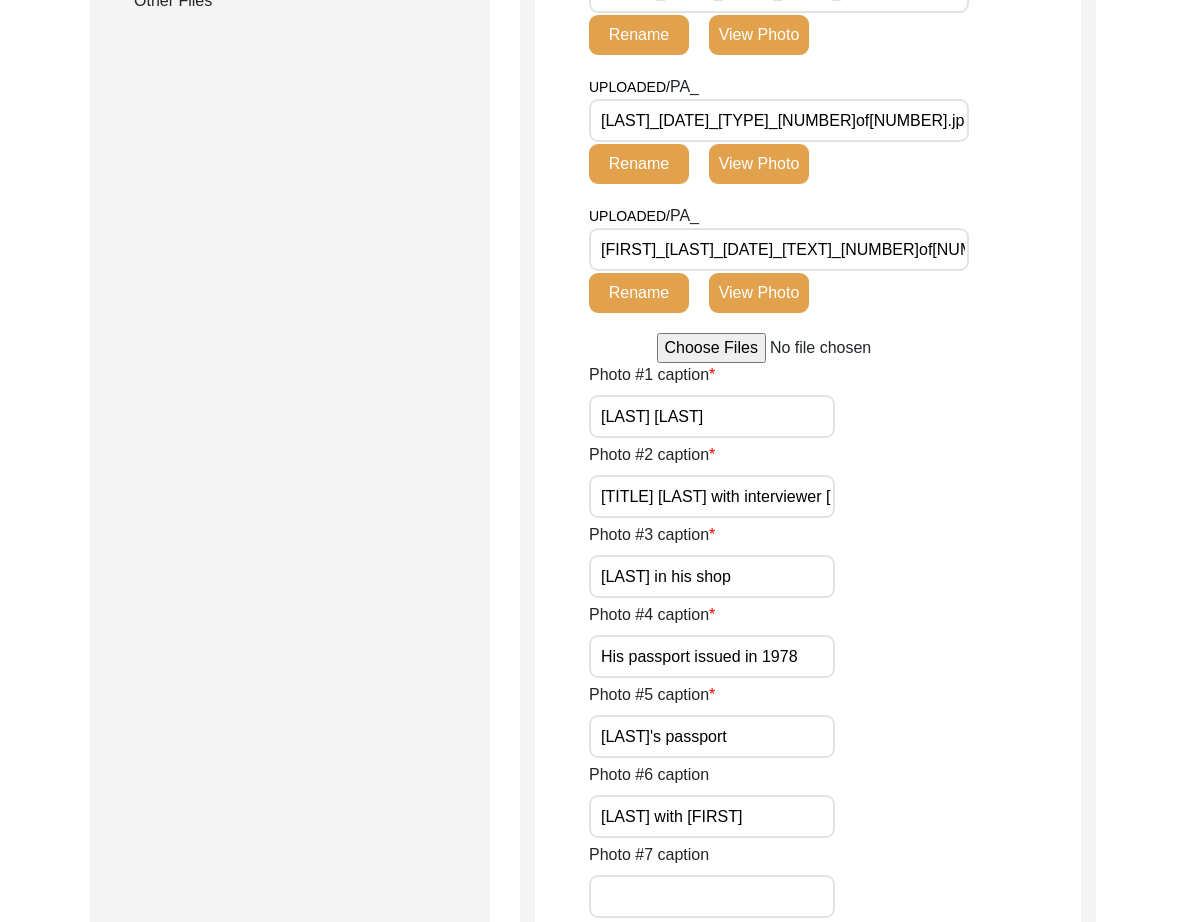drag, startPoint x: 755, startPoint y: 578, endPoint x: 508, endPoint y: 588, distance: 247.20235 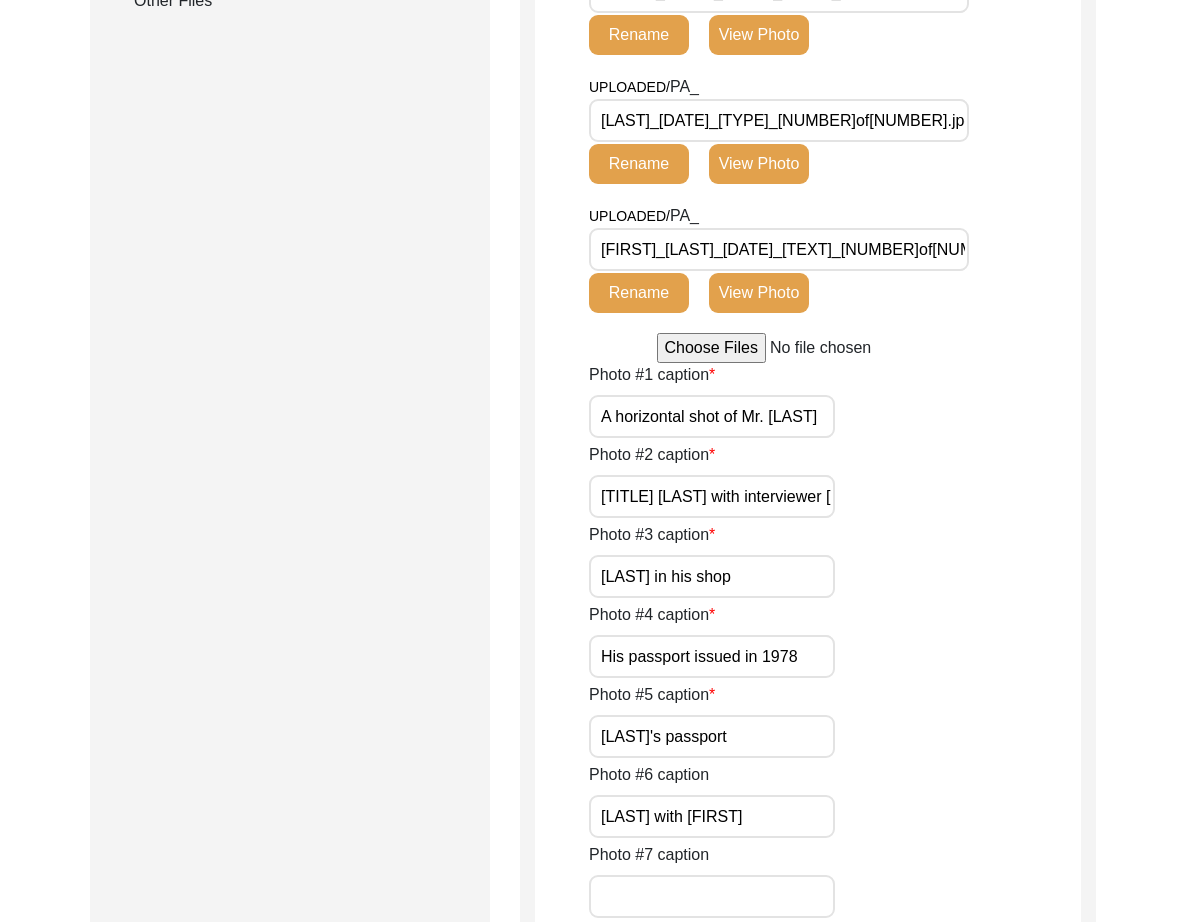 paste on "[FIRST] [LAST] and [FIRST] [LAST]" 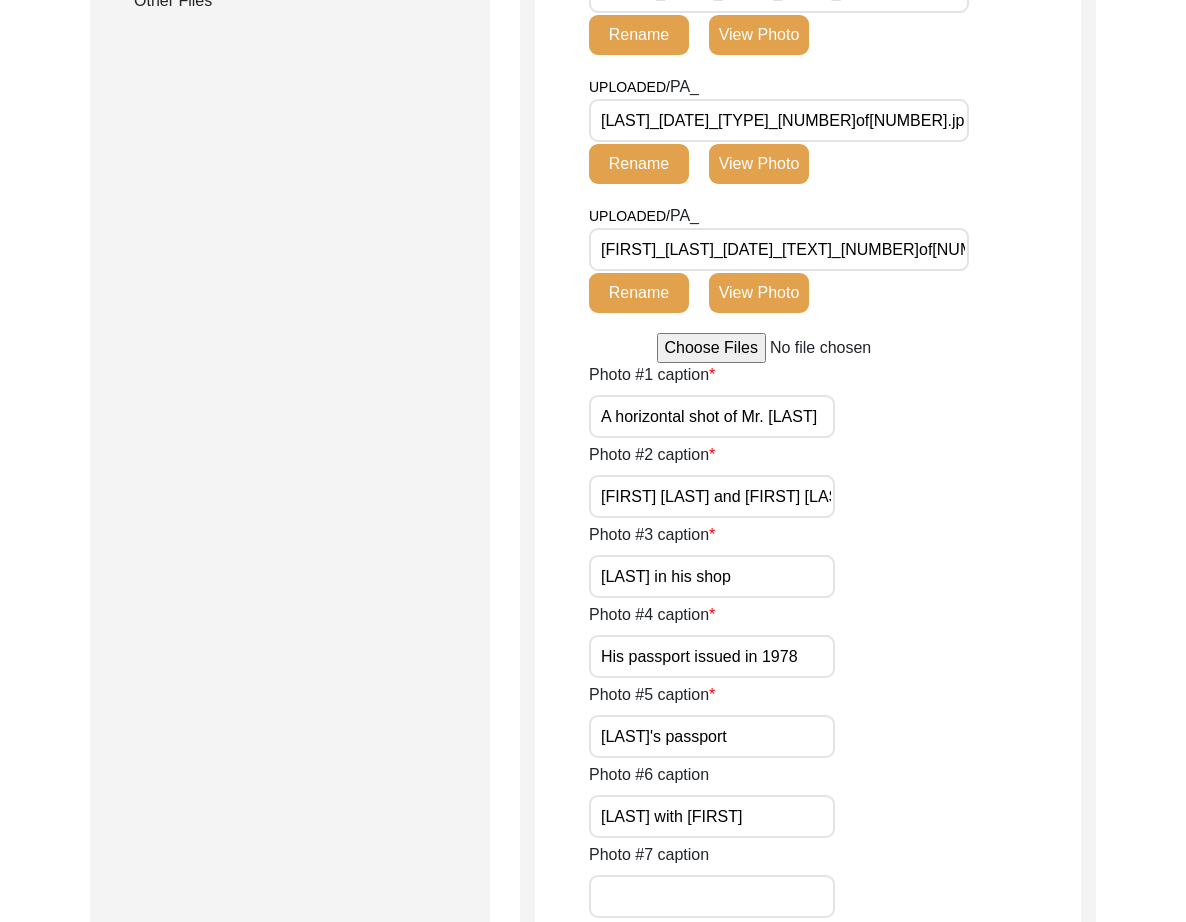 scroll, scrollTop: 0, scrollLeft: 20, axis: horizontal 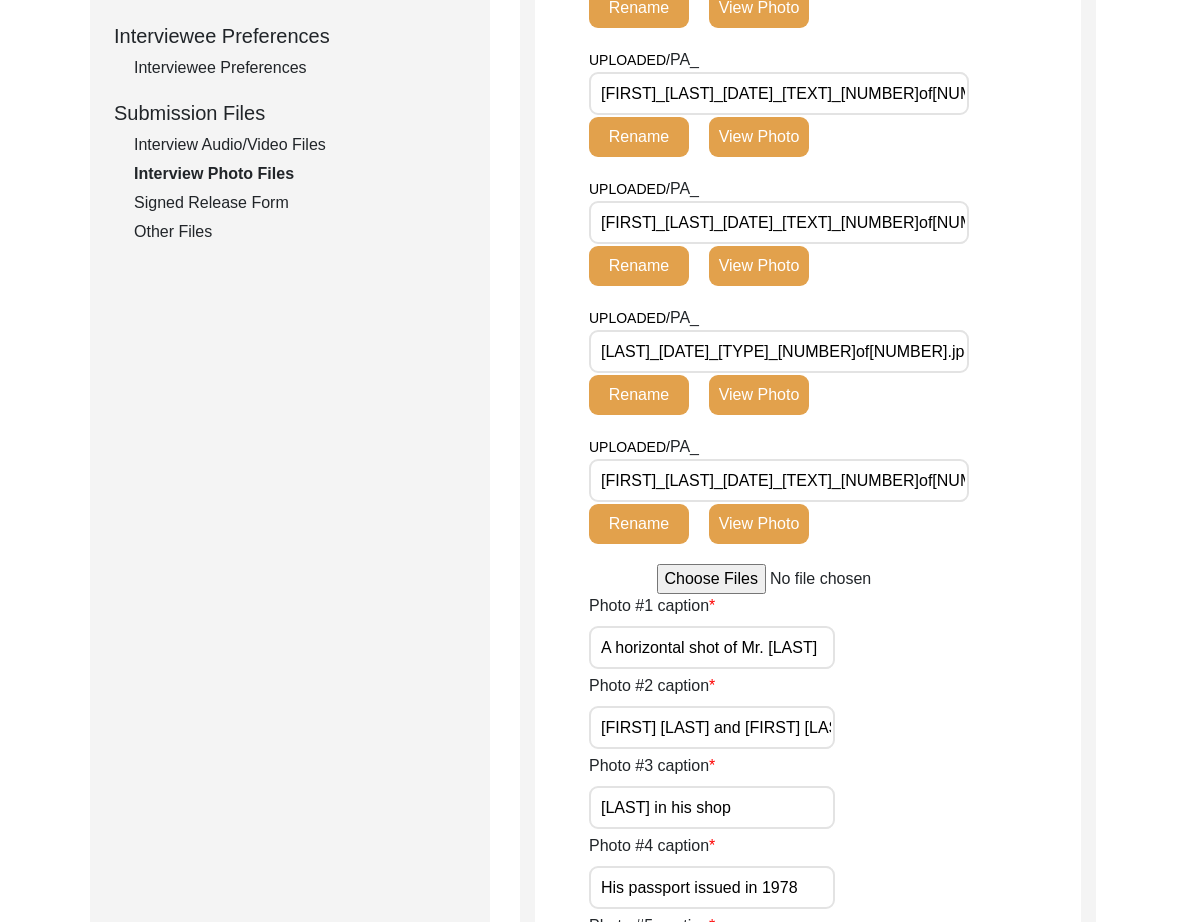 drag, startPoint x: 772, startPoint y: 311, endPoint x: 788, endPoint y: 338, distance: 31.38471 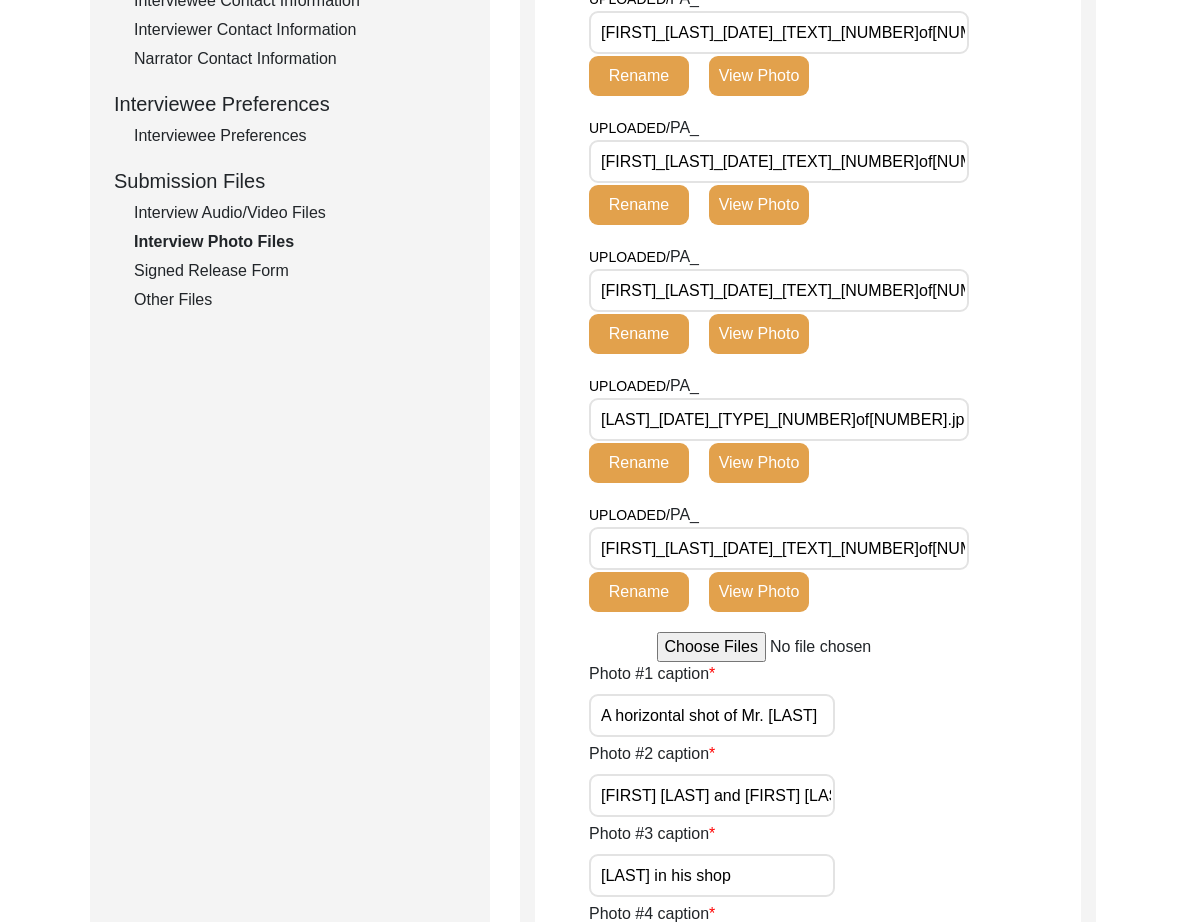 scroll, scrollTop: 637, scrollLeft: 0, axis: vertical 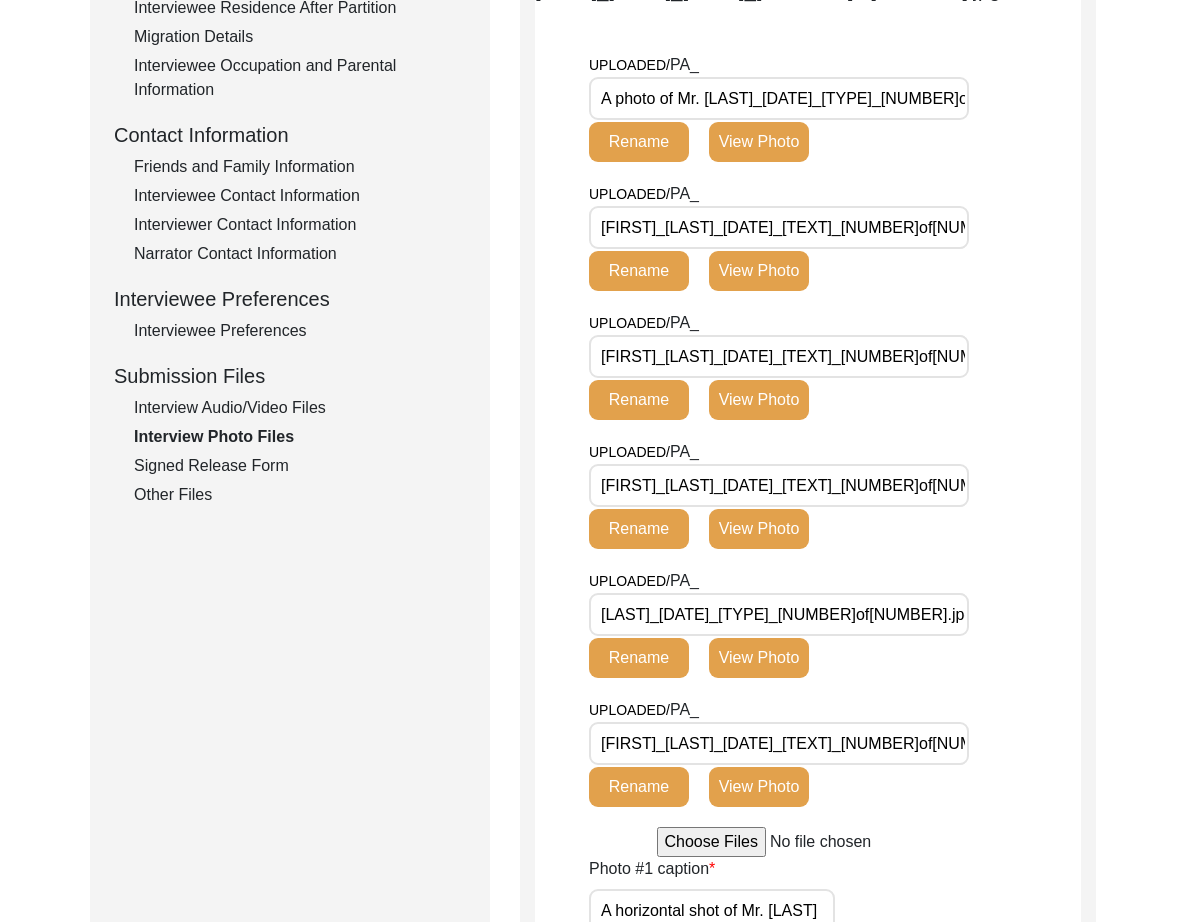click on "View Photo" 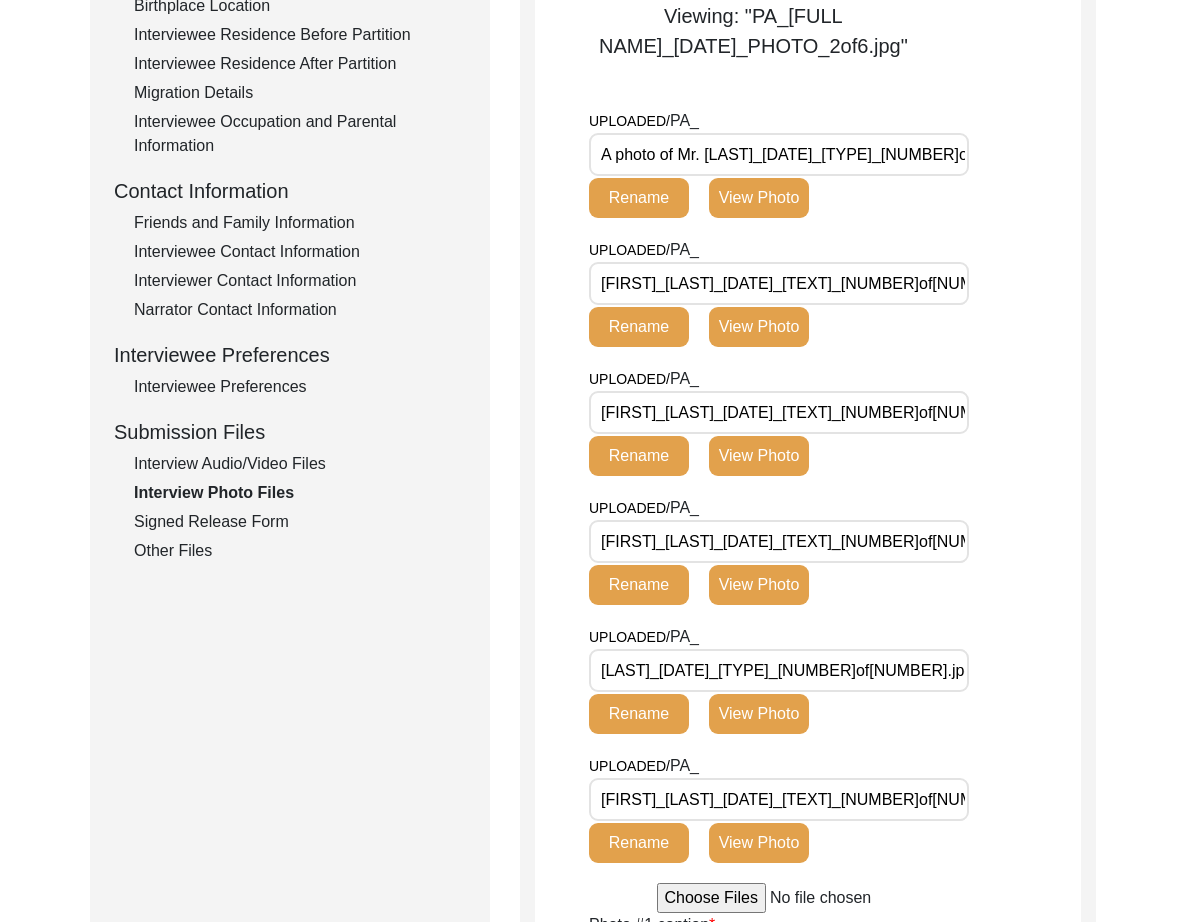 scroll, scrollTop: 560, scrollLeft: 0, axis: vertical 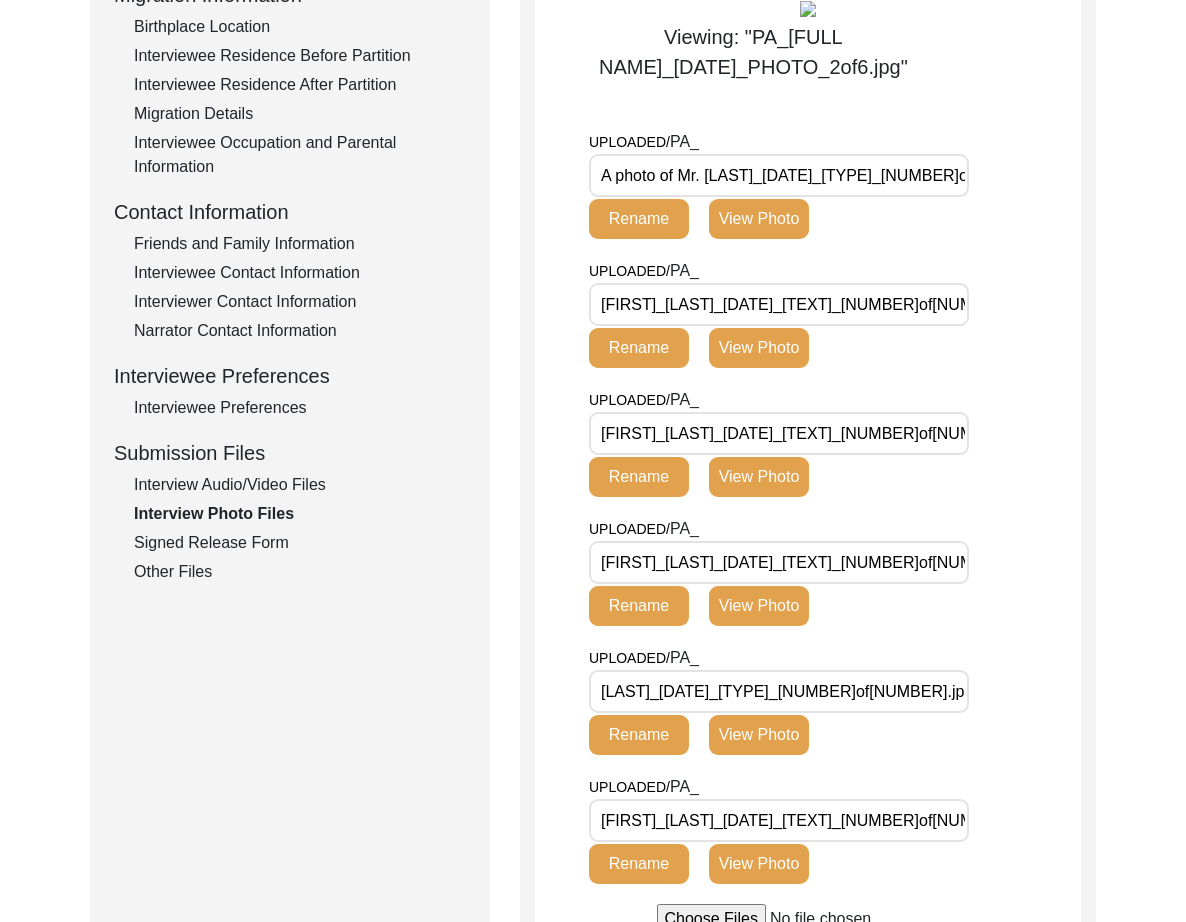 click on "View Photo" 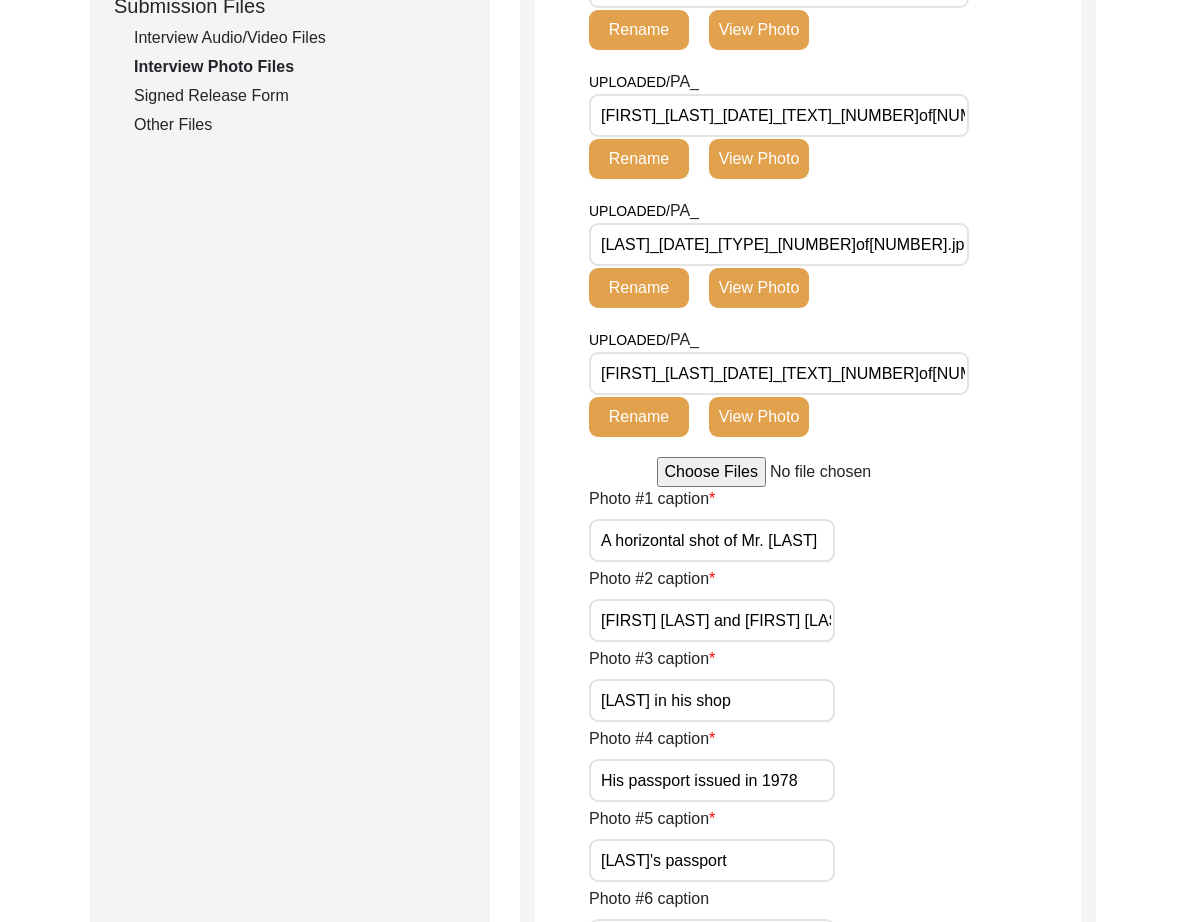 scroll, scrollTop: 1369, scrollLeft: 0, axis: vertical 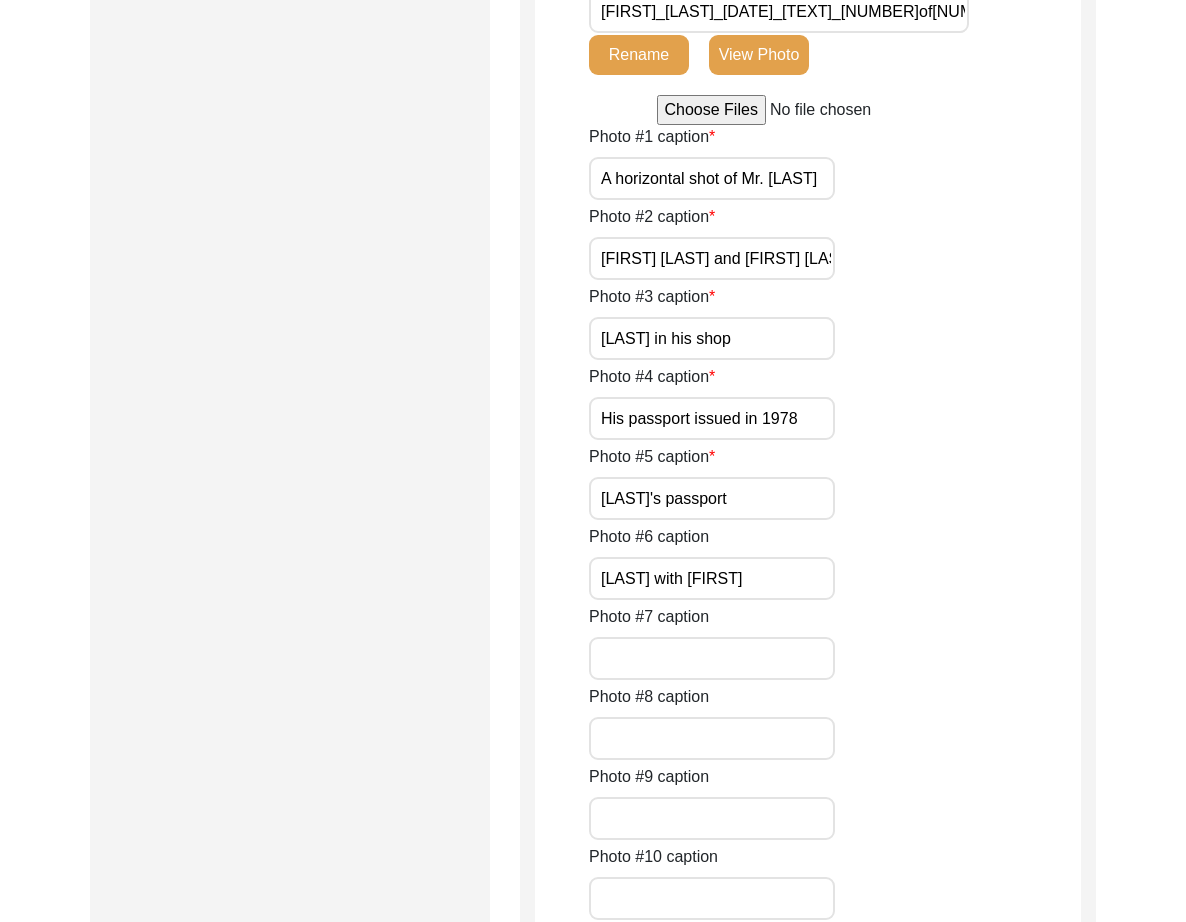 click on "[LAST] in his shop" at bounding box center [712, 338] 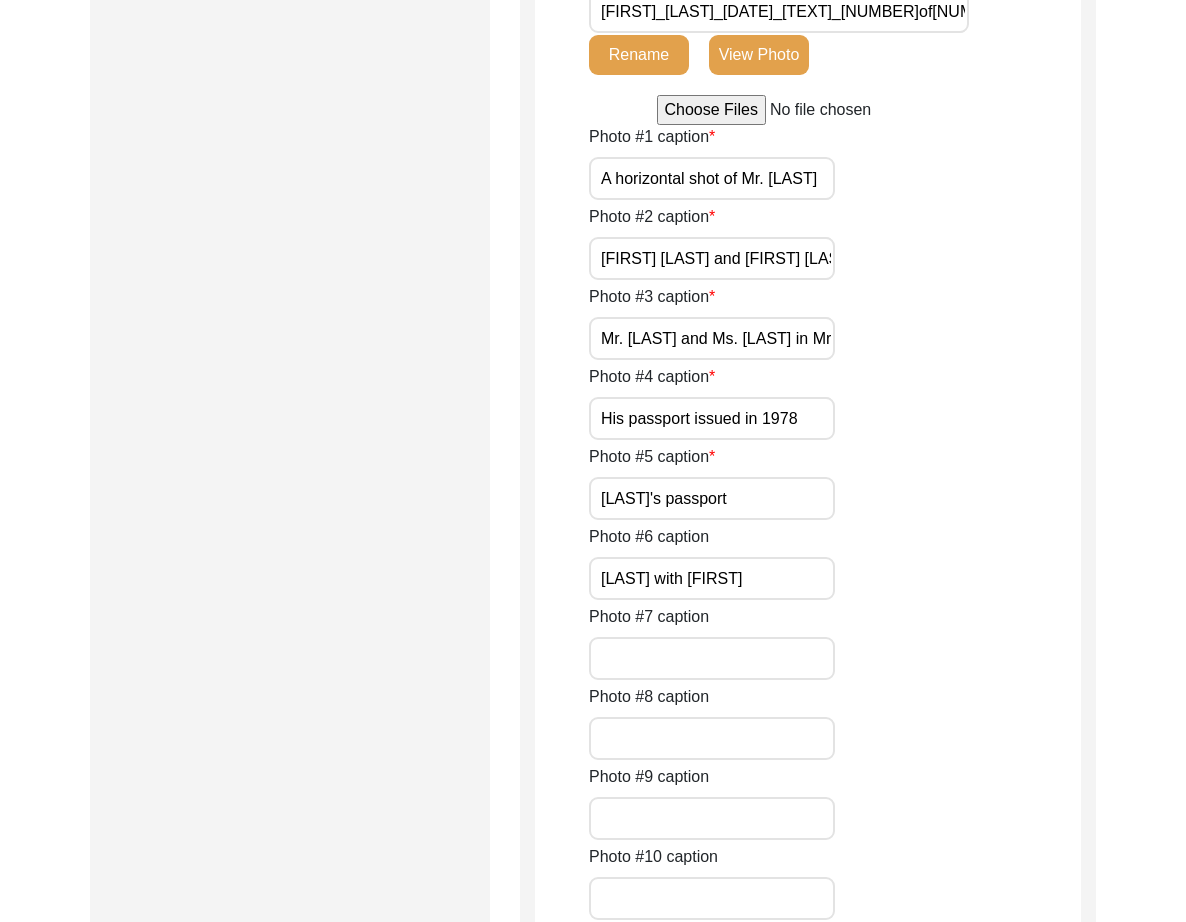scroll, scrollTop: 0, scrollLeft: 104, axis: horizontal 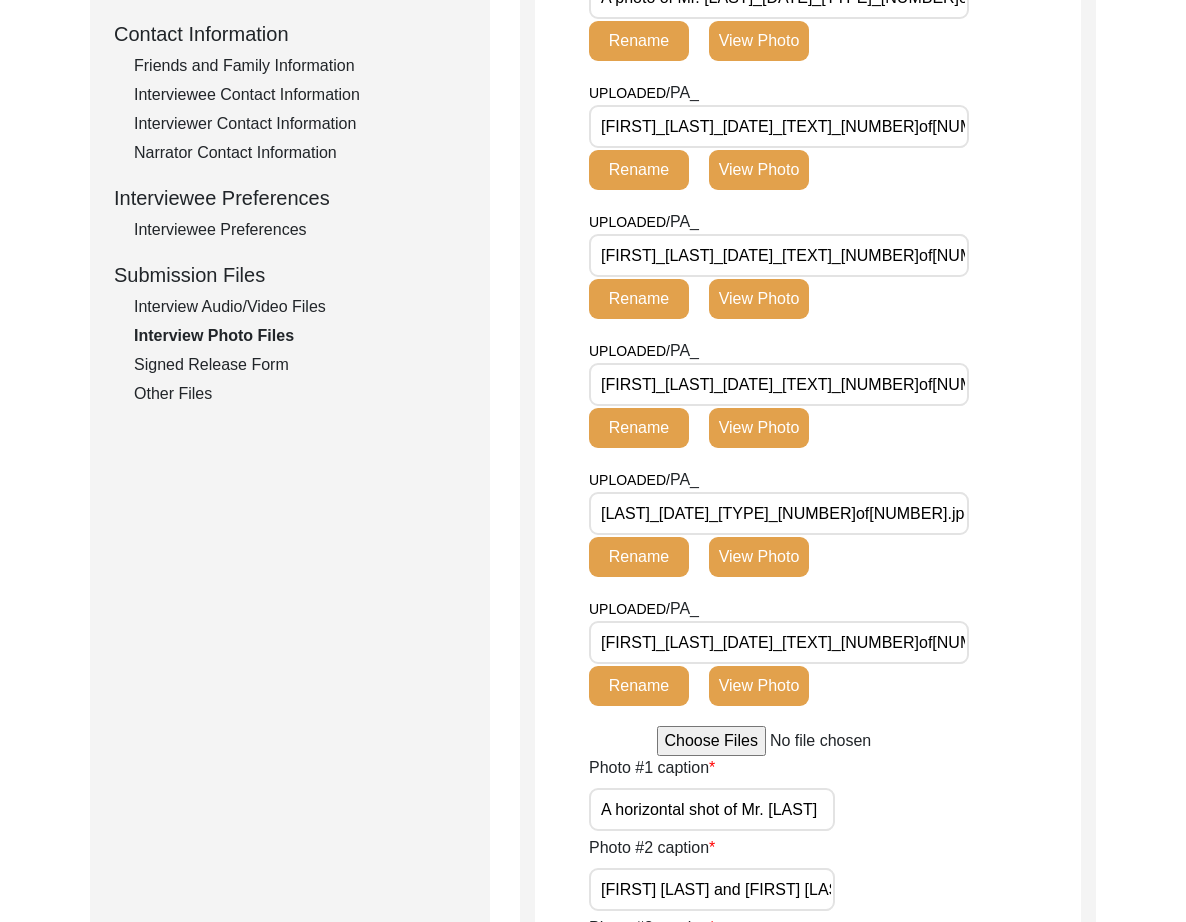 click on "View Photo" 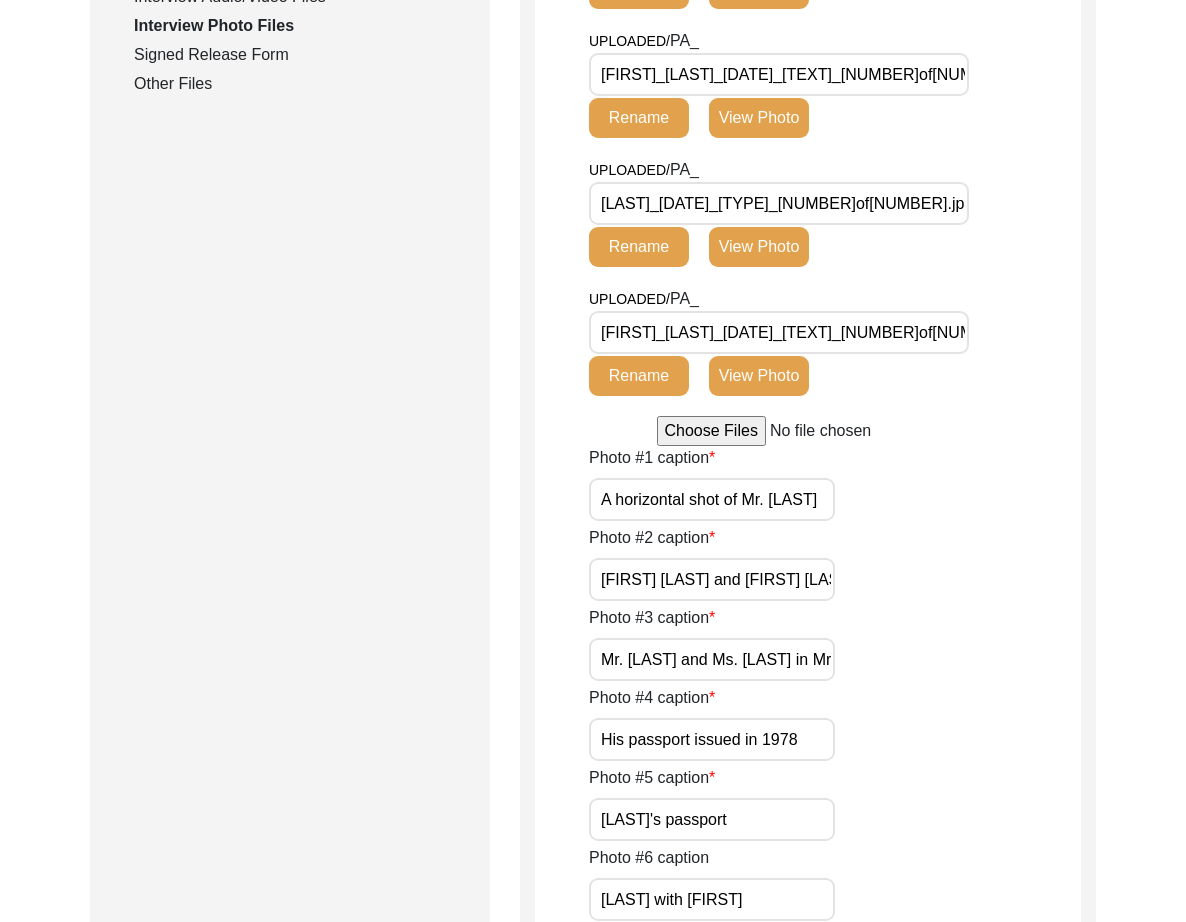 scroll, scrollTop: 1105, scrollLeft: 0, axis: vertical 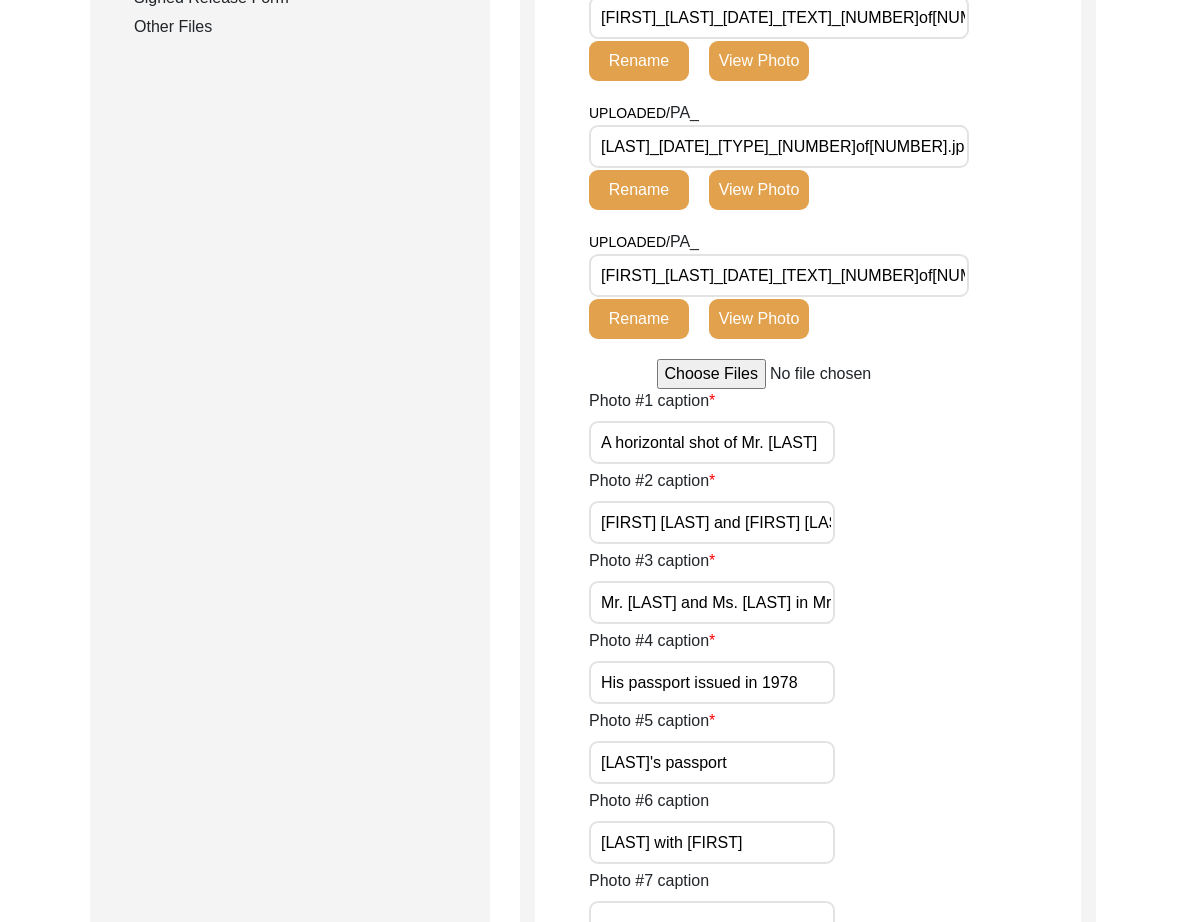drag, startPoint x: 808, startPoint y: 846, endPoint x: 525, endPoint y: 845, distance: 283.00177 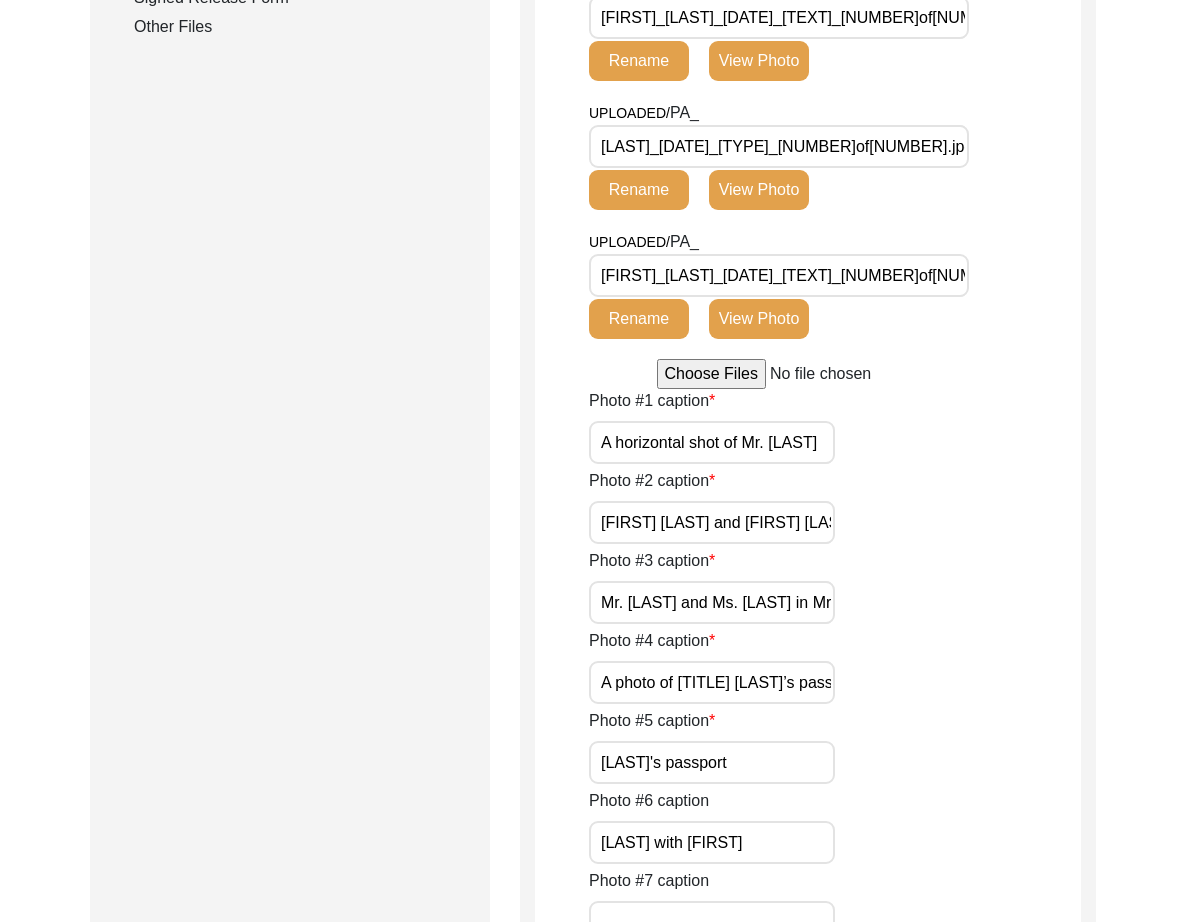scroll, scrollTop: 0, scrollLeft: 86, axis: horizontal 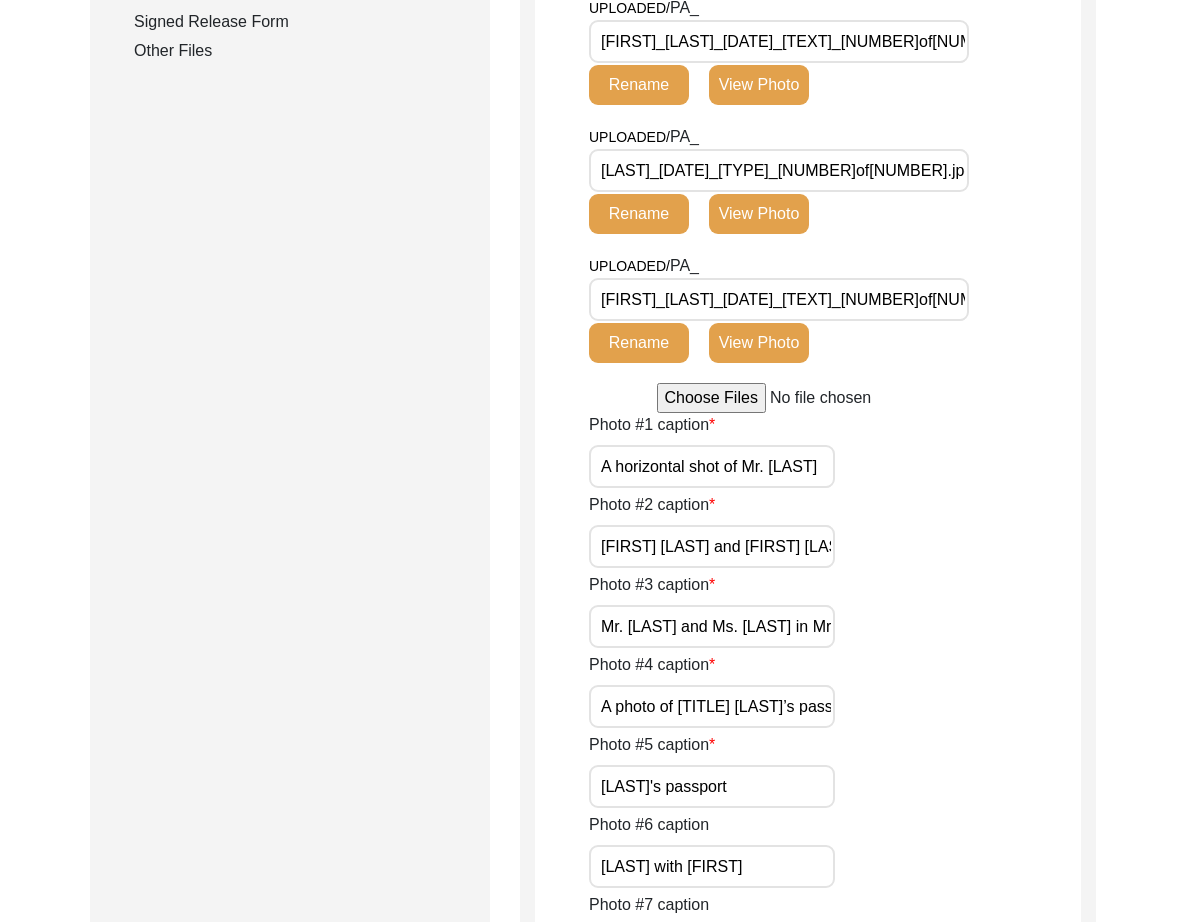 click on "View Photo" 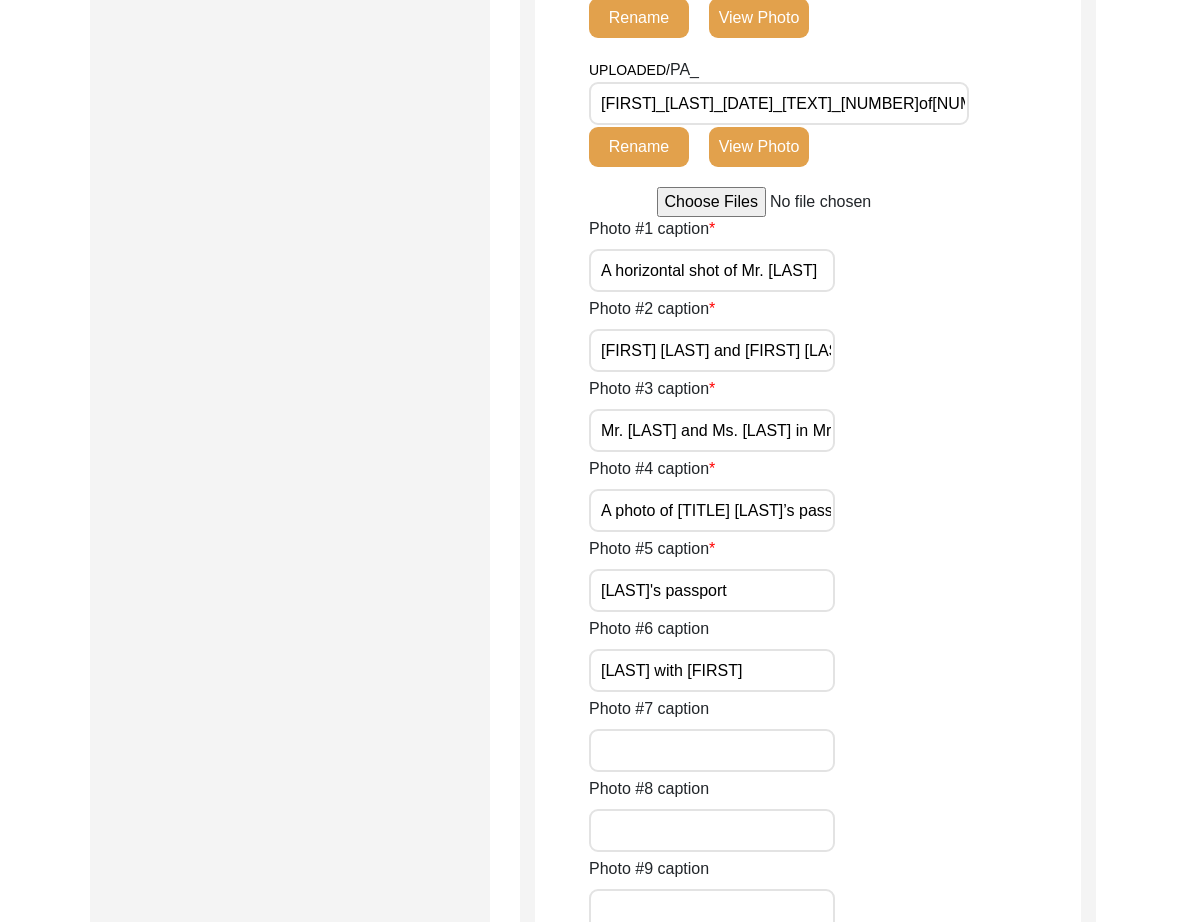 scroll, scrollTop: 1519, scrollLeft: 0, axis: vertical 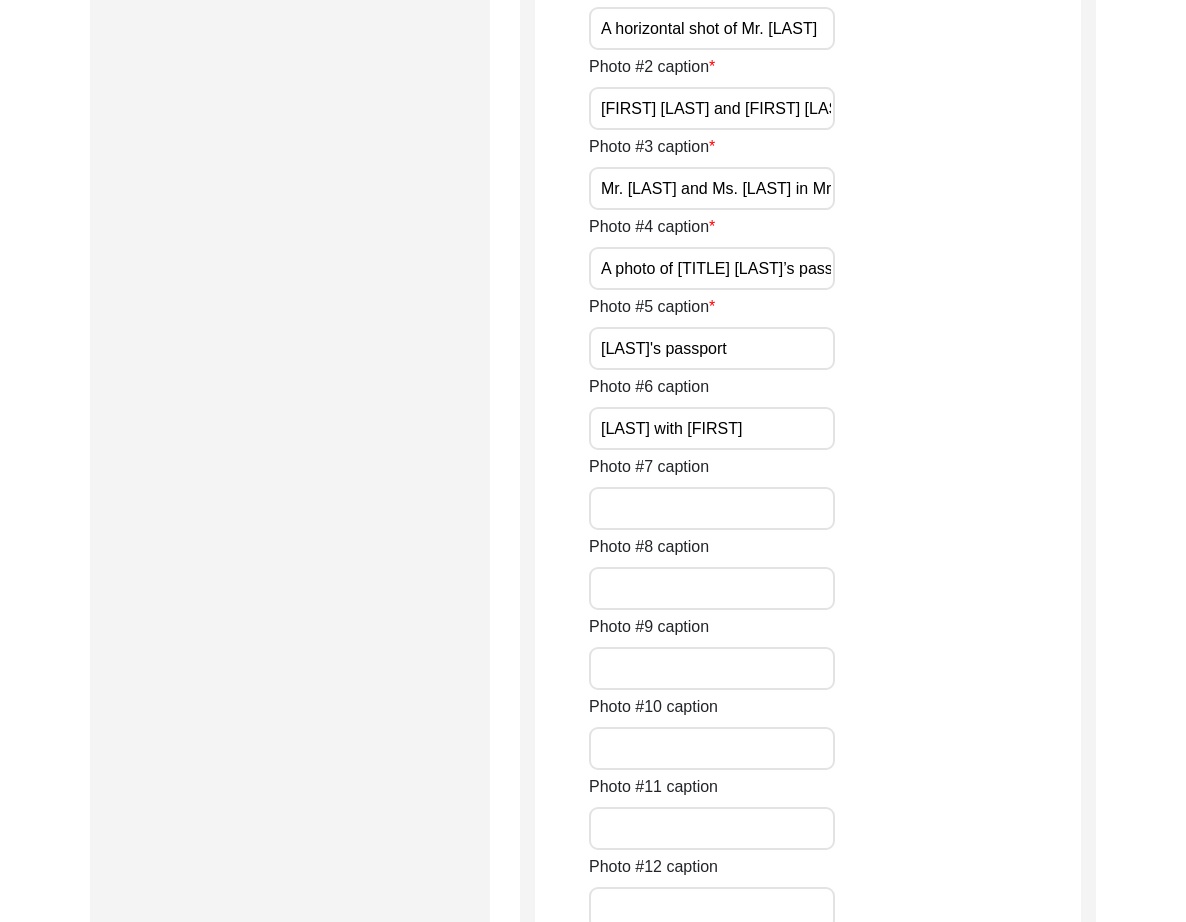 drag, startPoint x: 744, startPoint y: 528, endPoint x: 377, endPoint y: 514, distance: 367.26694 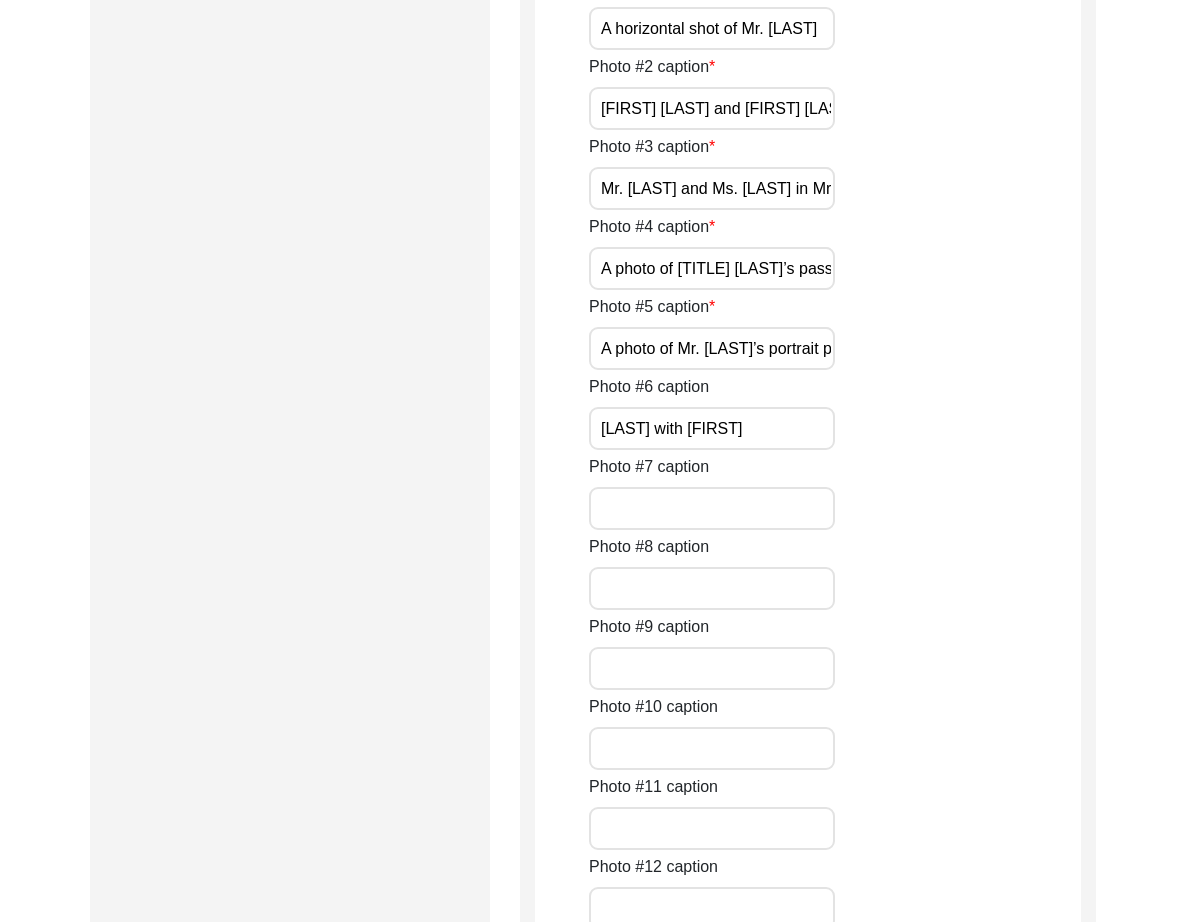 scroll, scrollTop: 0, scrollLeft: 120, axis: horizontal 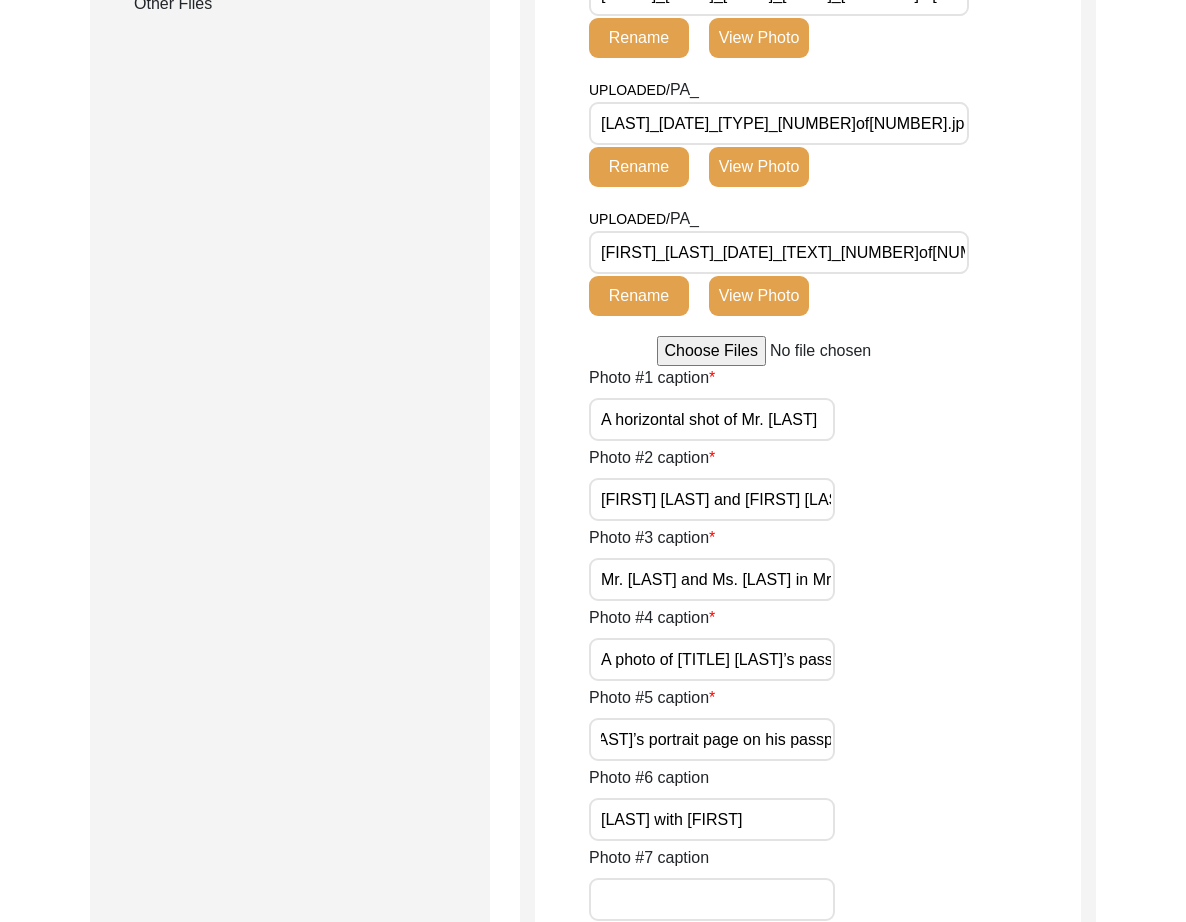 click on "View Photo" 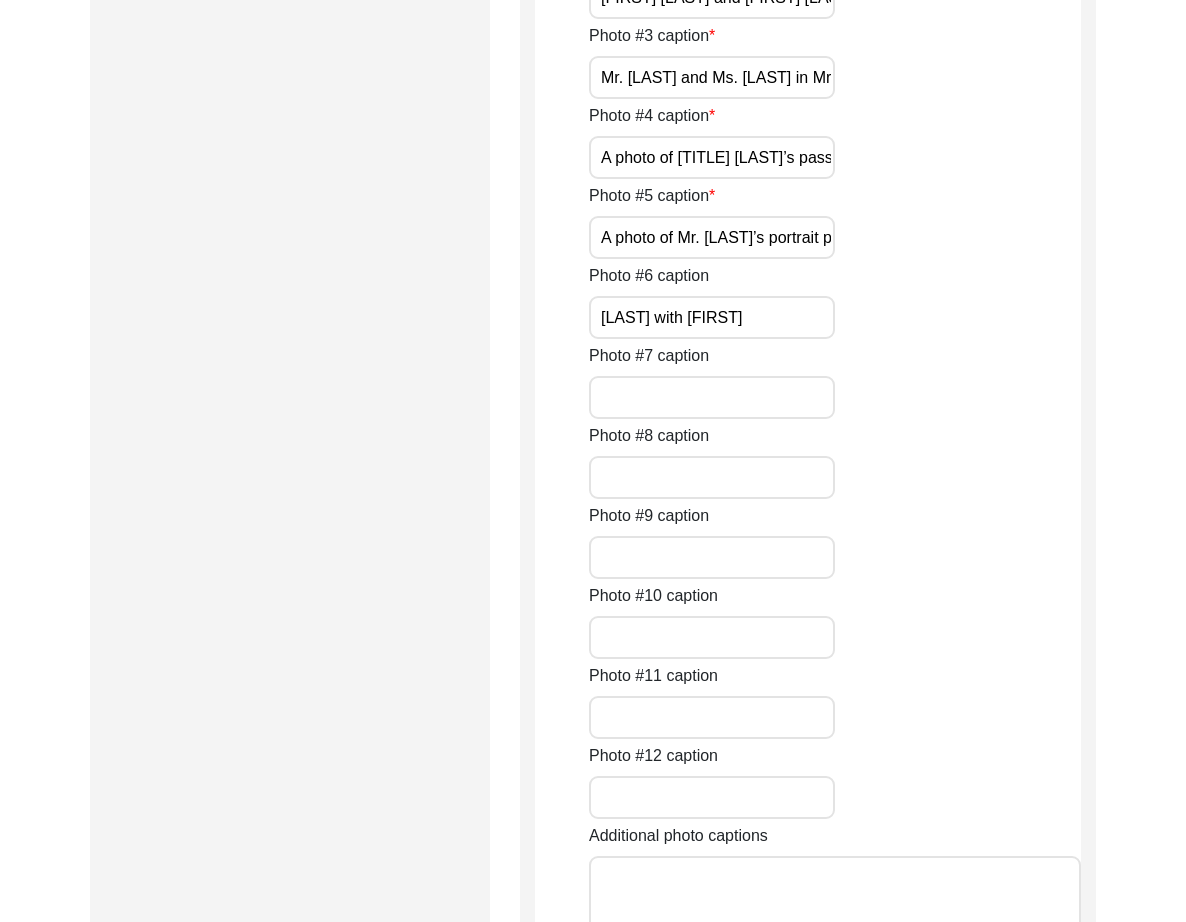 scroll, scrollTop: 1748, scrollLeft: 0, axis: vertical 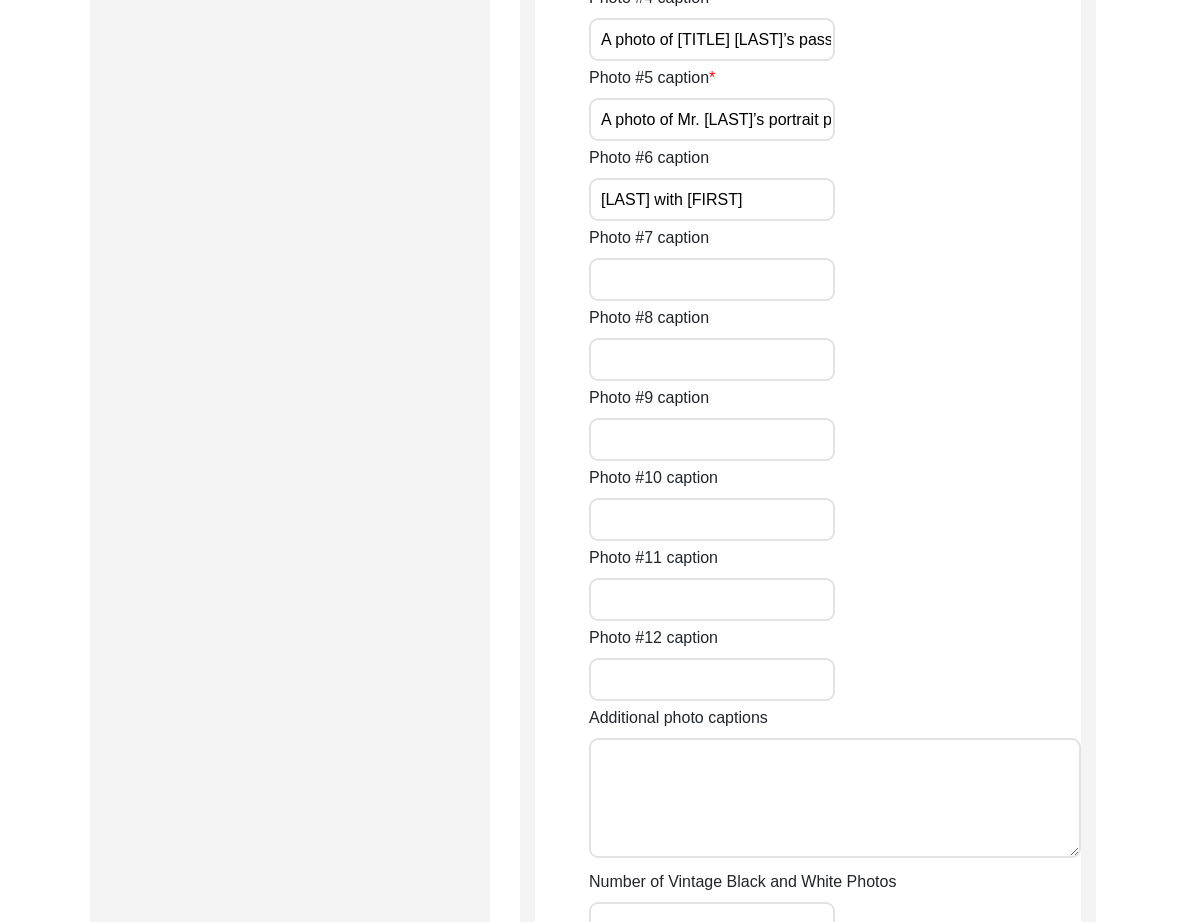 click on "[LAST] with [FIRST]" at bounding box center [712, 199] 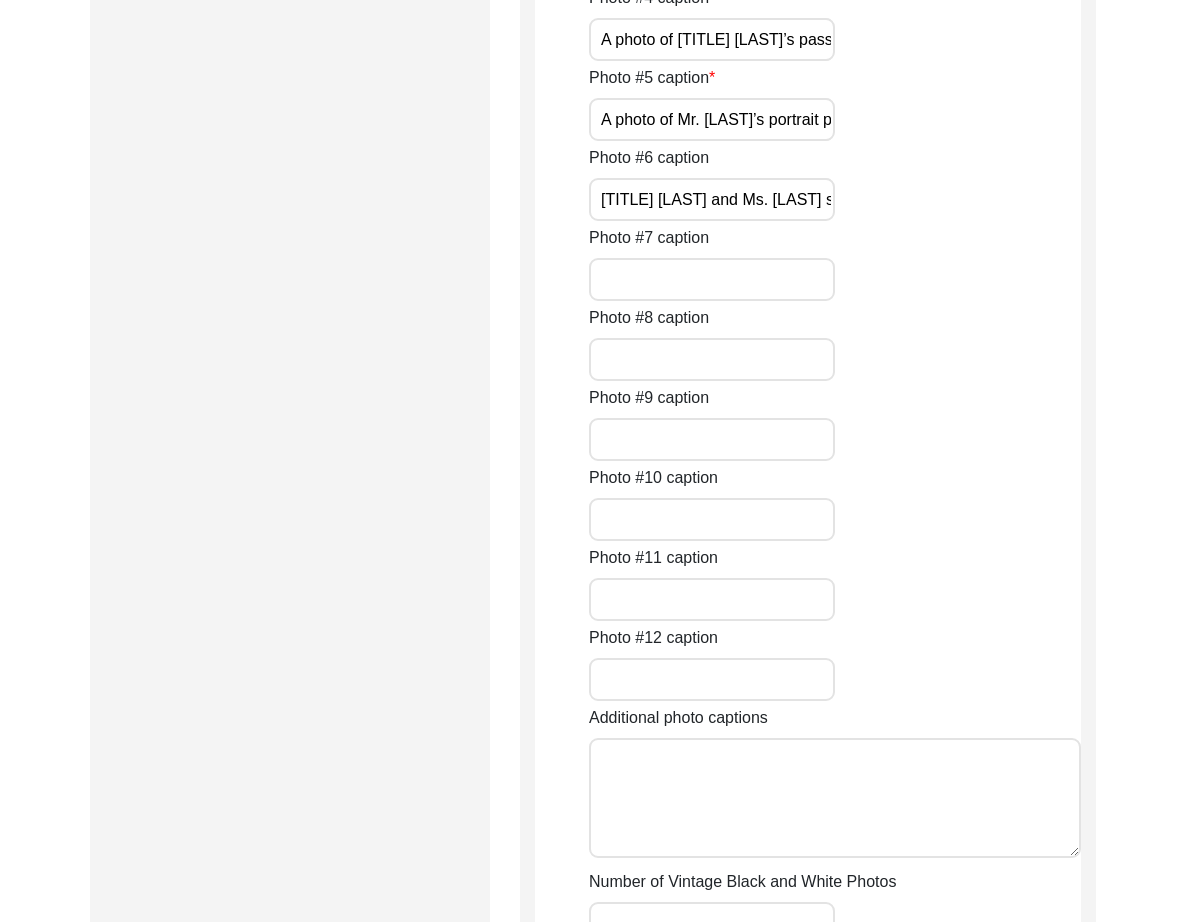 scroll, scrollTop: 0, scrollLeft: 175, axis: horizontal 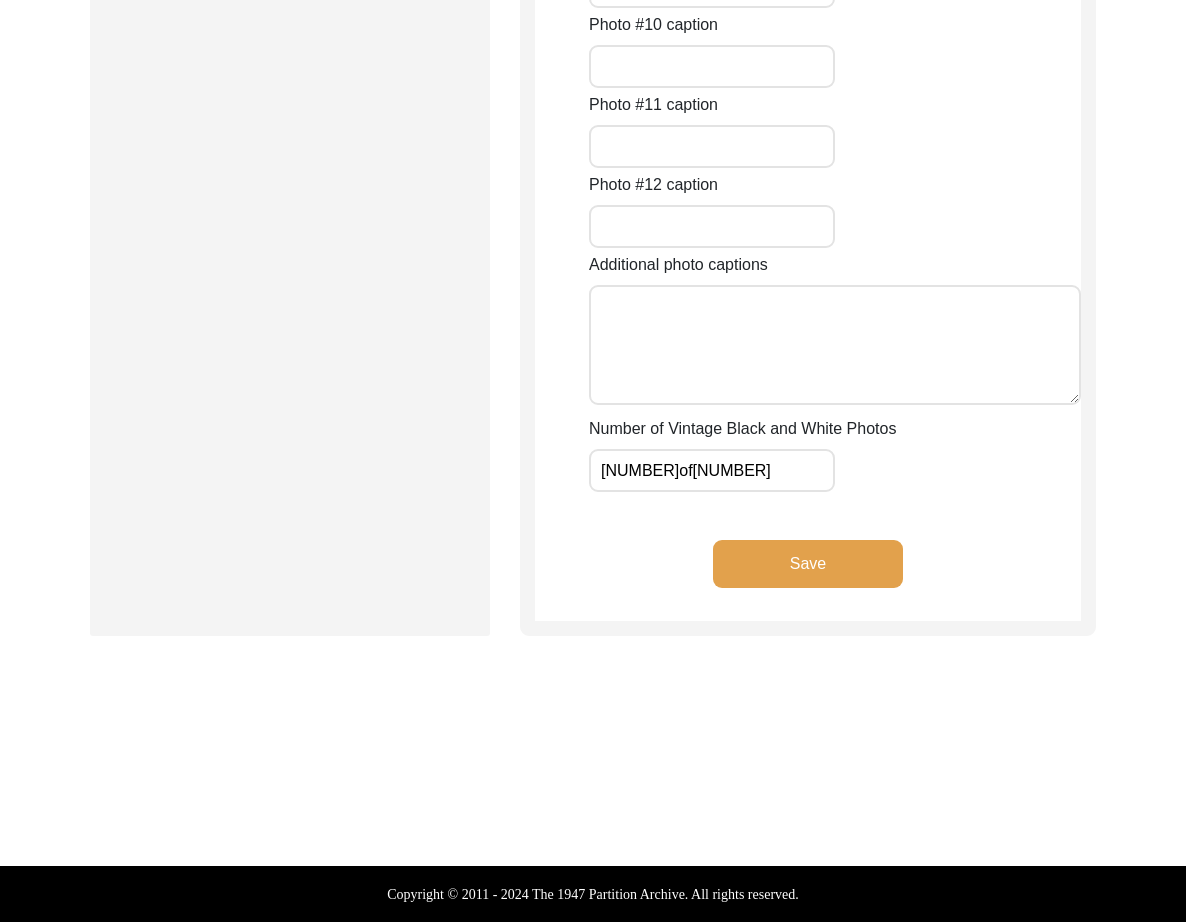 click on "[NUMBER]of[NUMBER]" at bounding box center [712, 470] 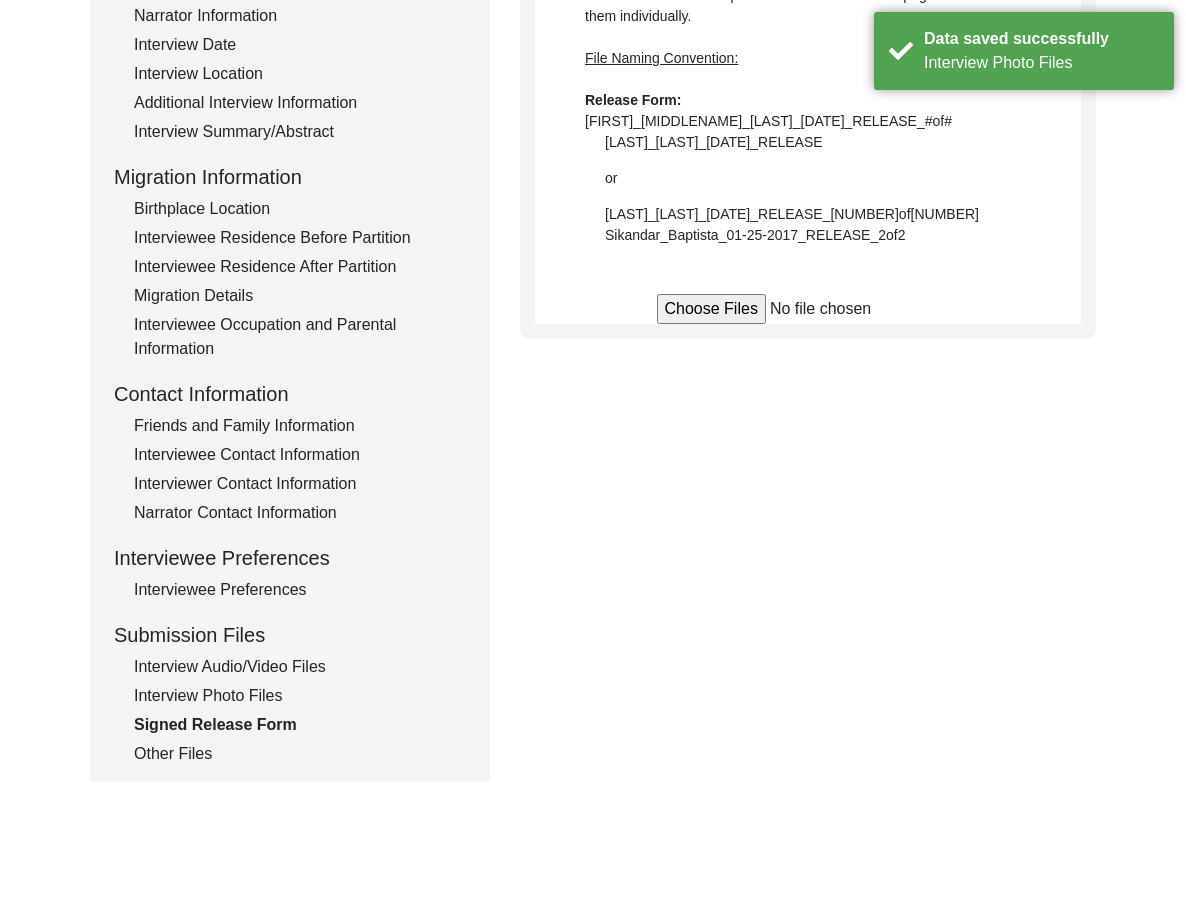 scroll, scrollTop: 0, scrollLeft: 0, axis: both 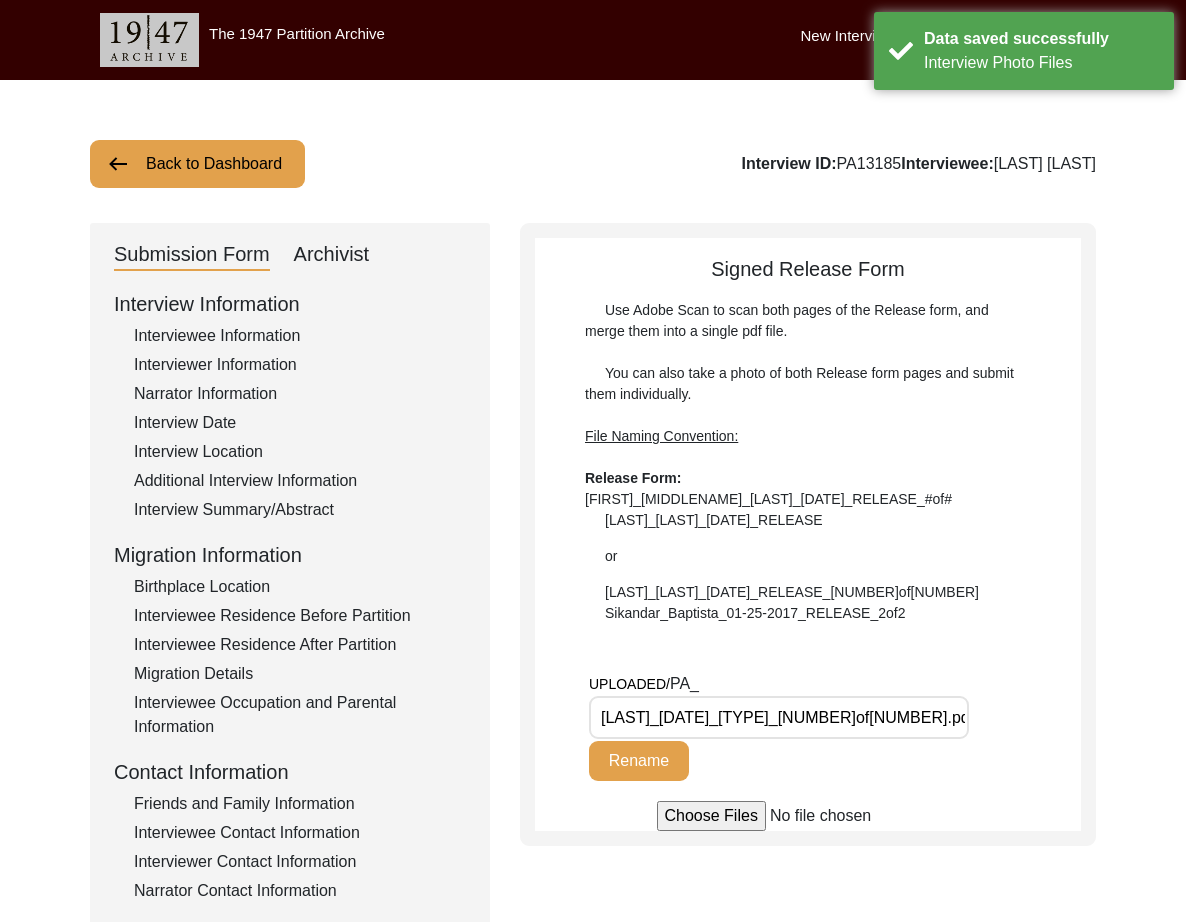 drag, startPoint x: 781, startPoint y: 726, endPoint x: 523, endPoint y: 718, distance: 258.124 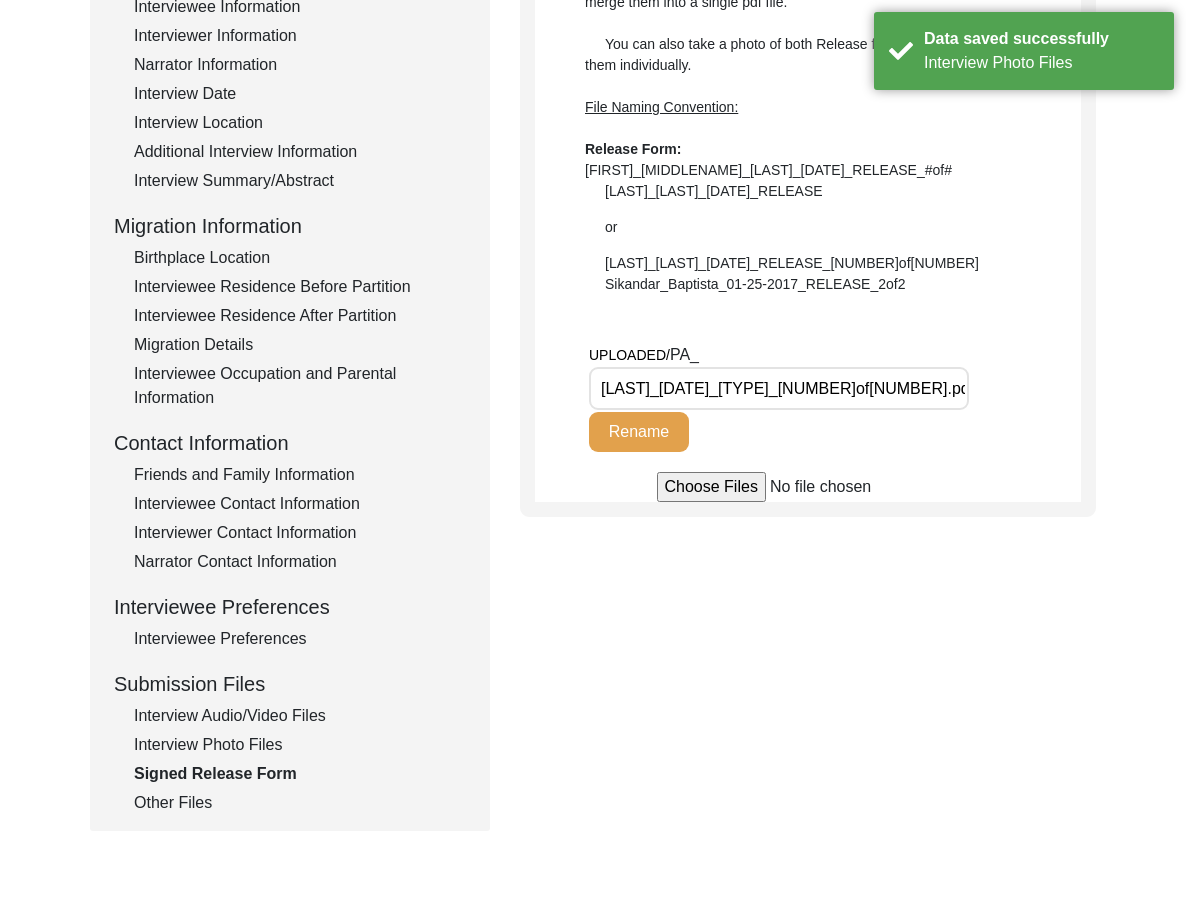 scroll, scrollTop: 524, scrollLeft: 0, axis: vertical 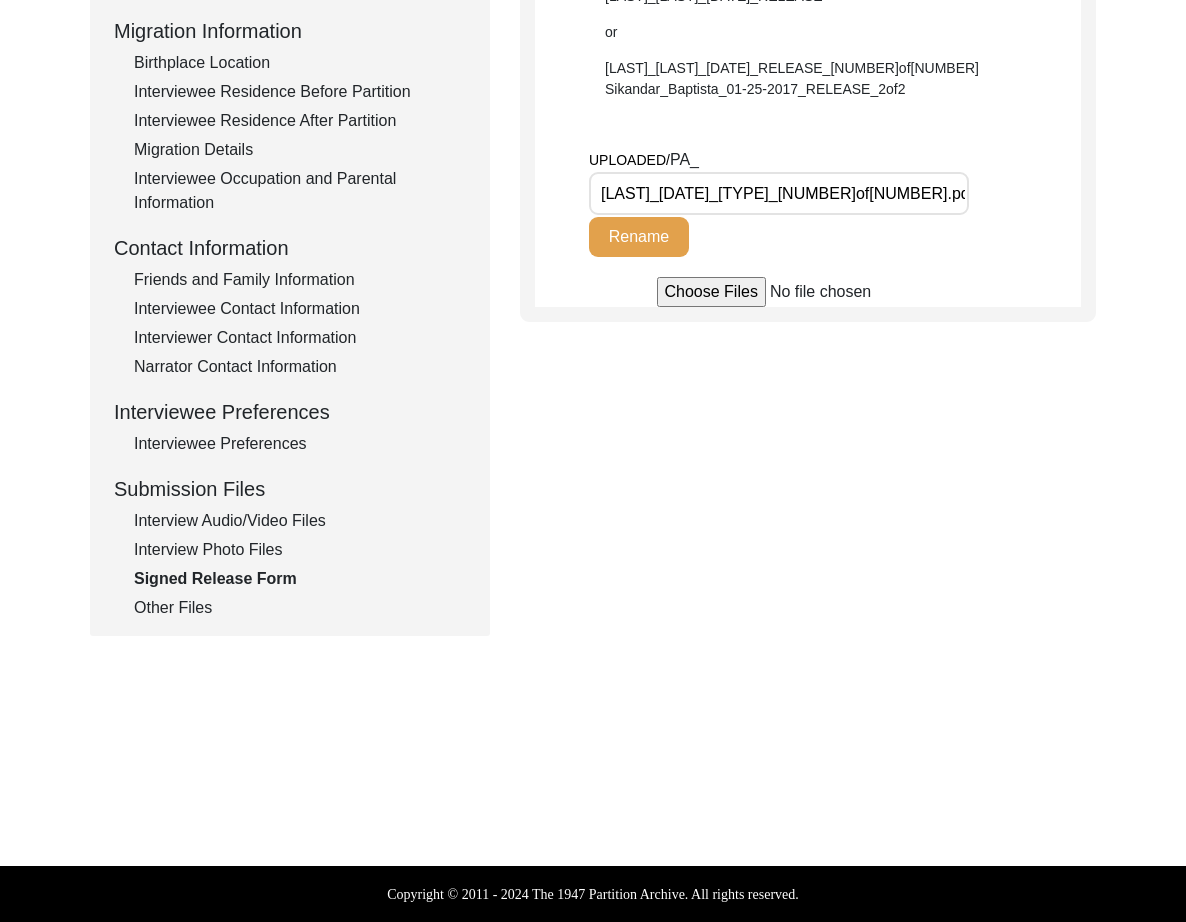 click on "Interview Photo Files" 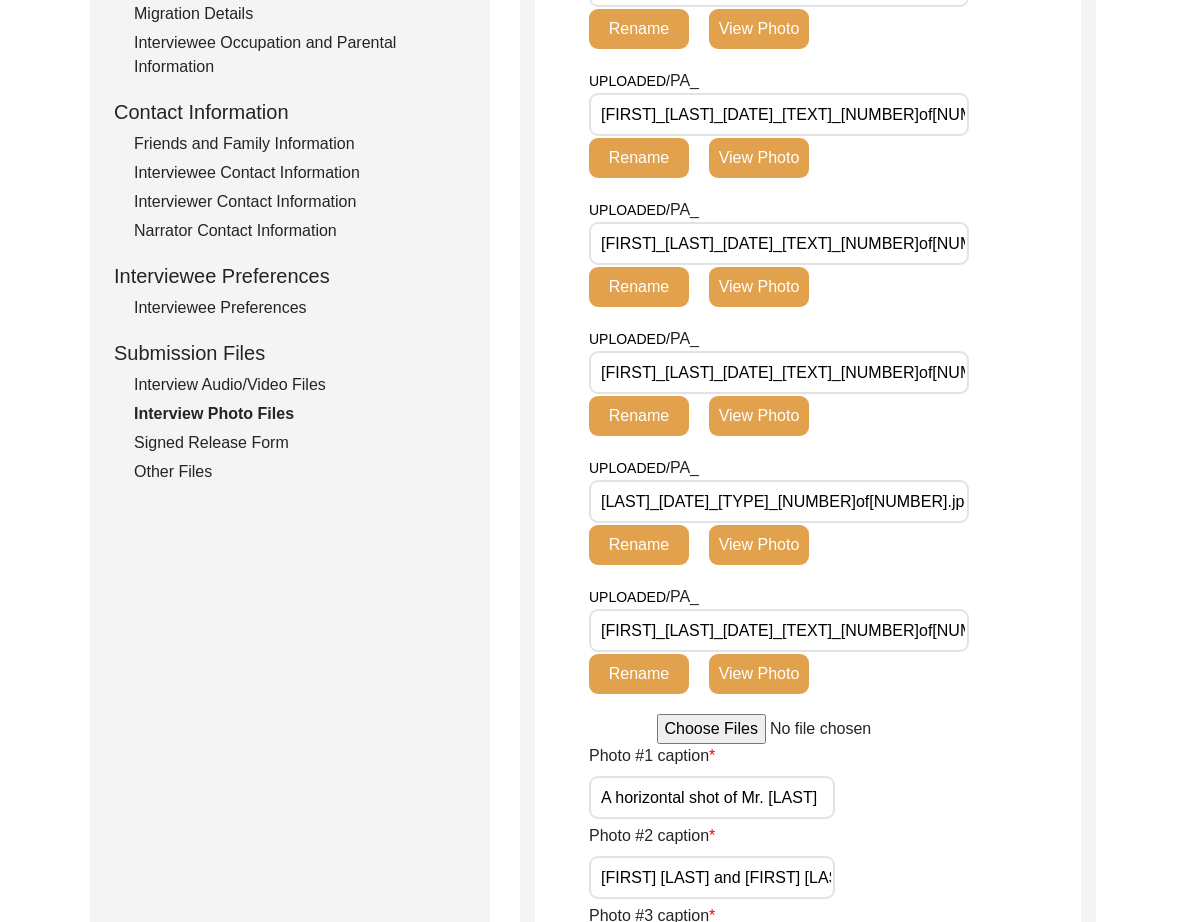 scroll, scrollTop: 982, scrollLeft: 0, axis: vertical 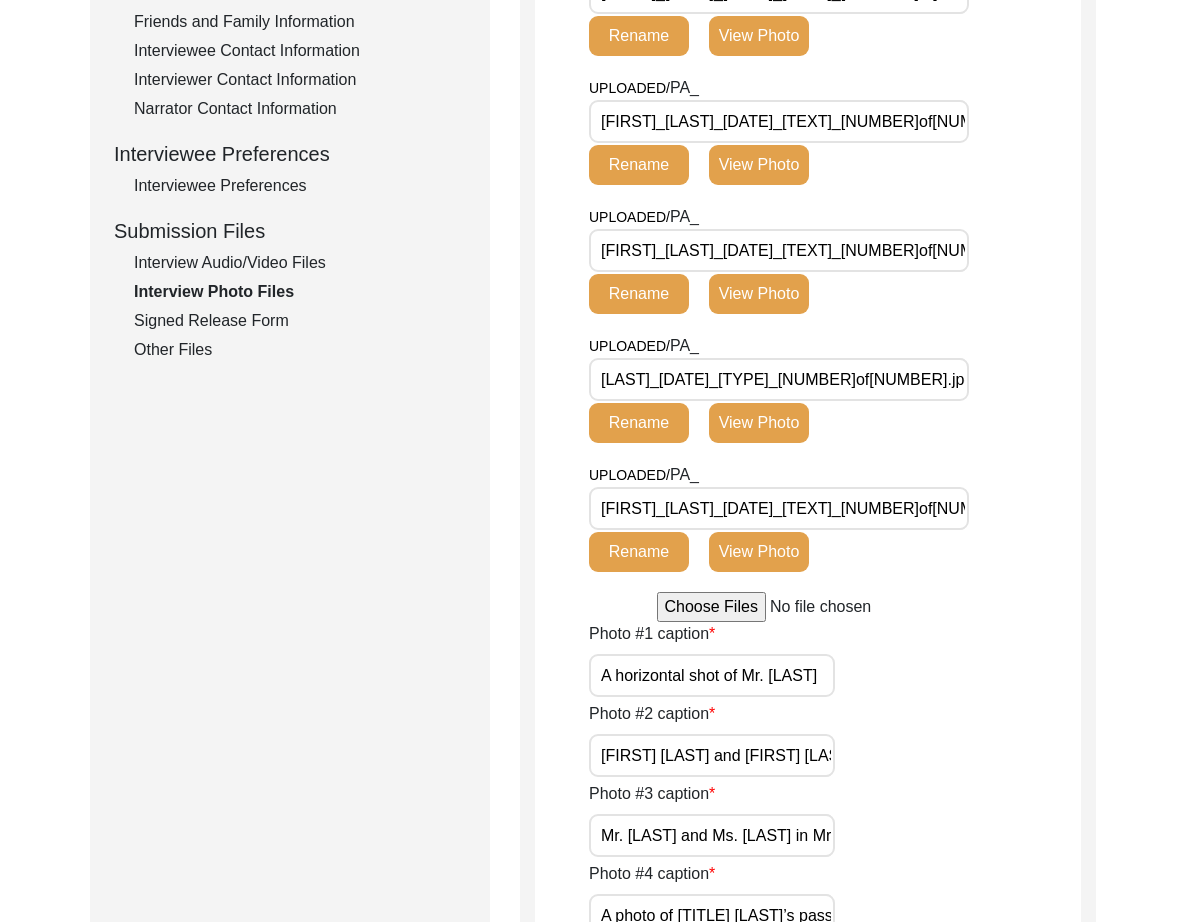 click on "Other Files" 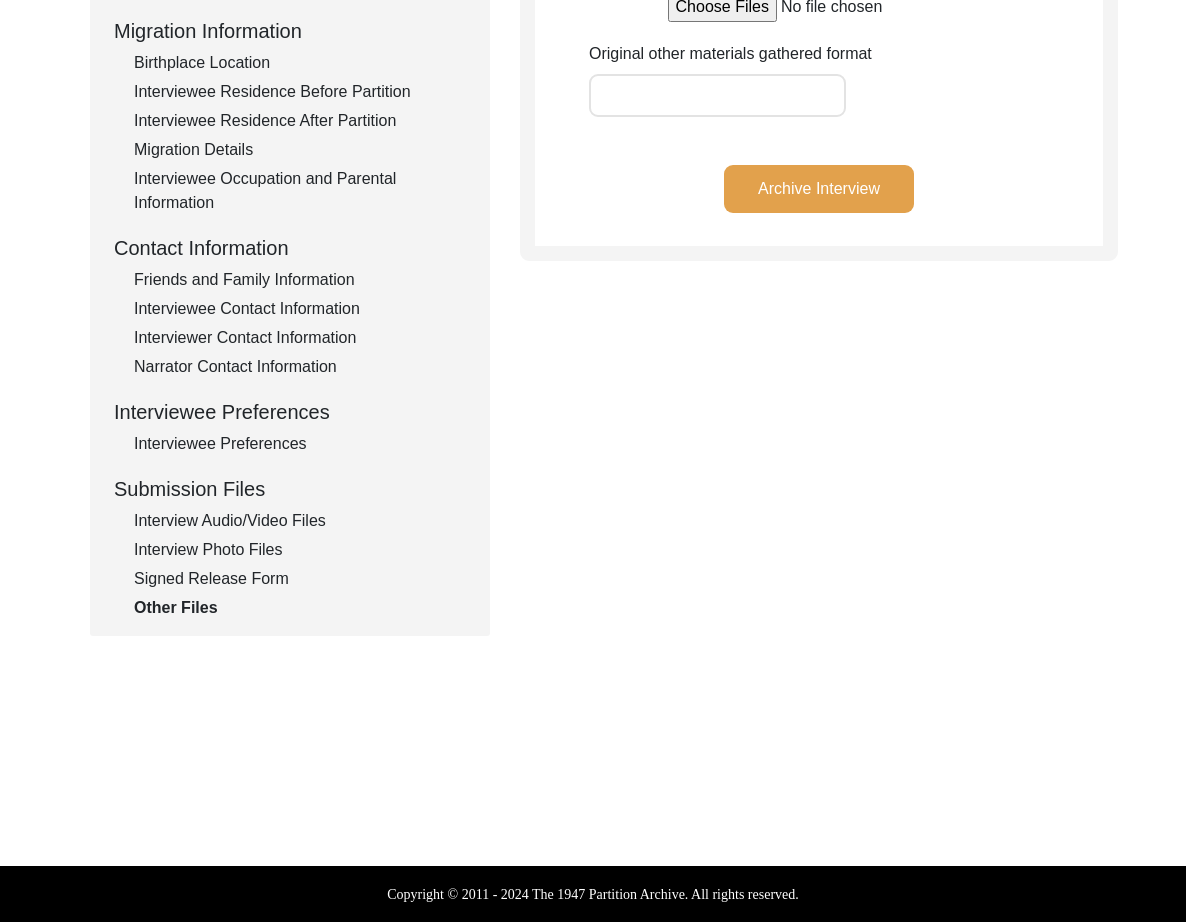 scroll, scrollTop: 524, scrollLeft: 0, axis: vertical 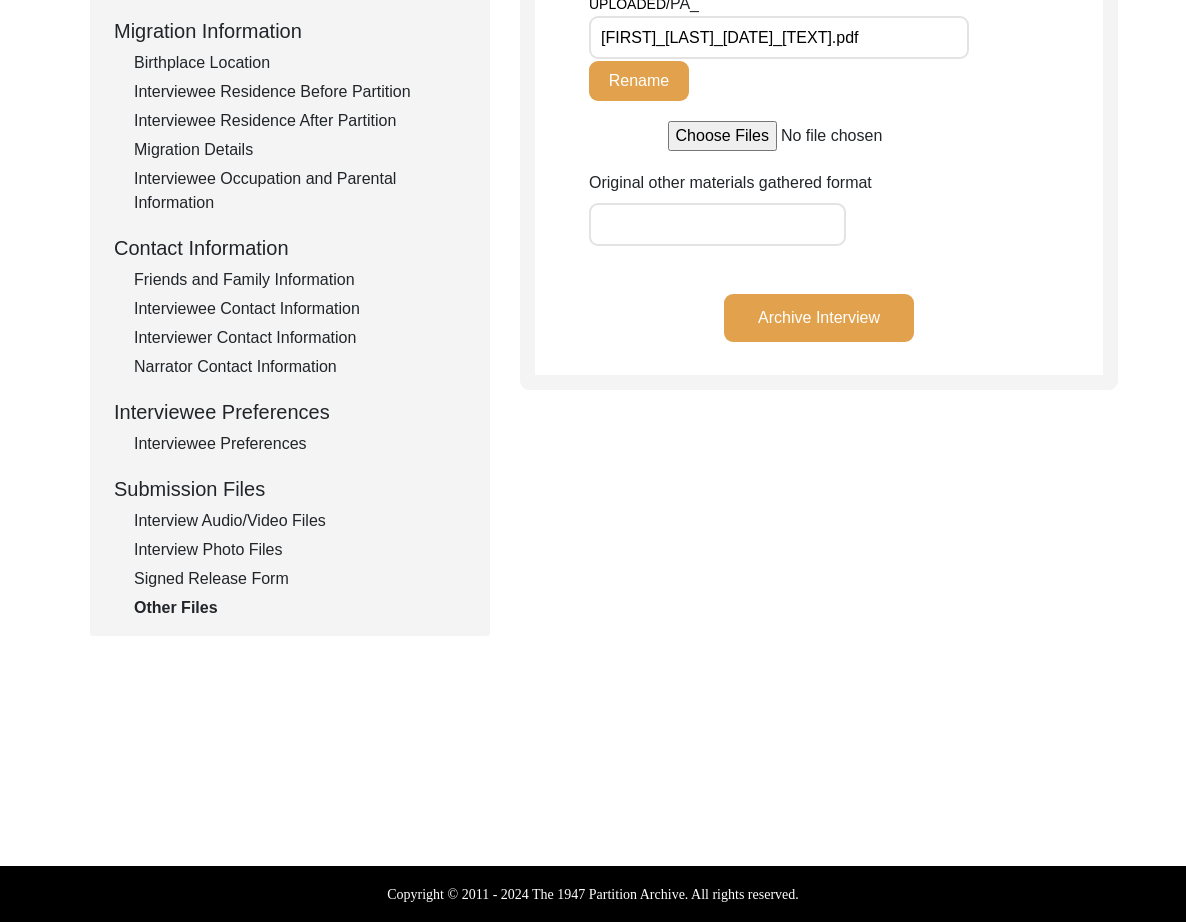 drag, startPoint x: 199, startPoint y: 523, endPoint x: 257, endPoint y: 517, distance: 58.30952 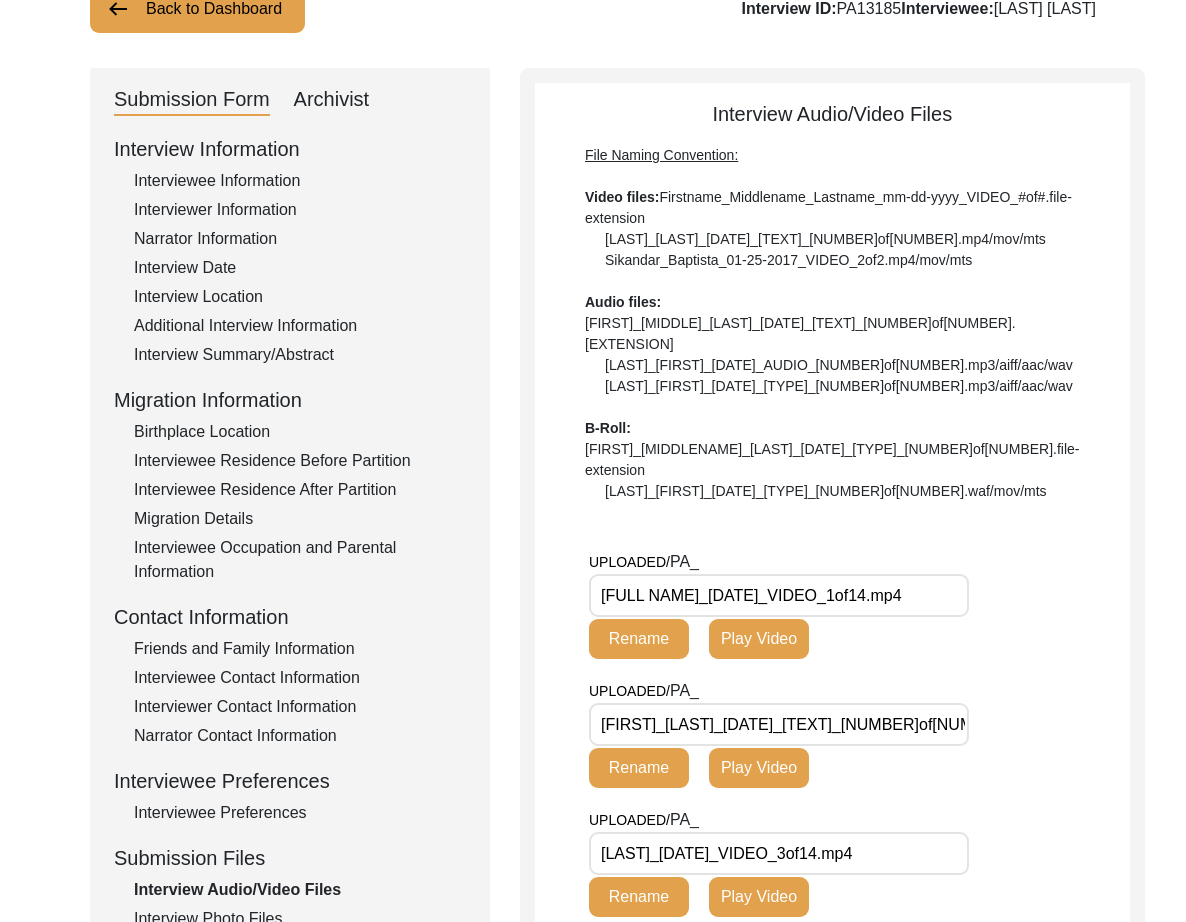 scroll, scrollTop: 82, scrollLeft: 0, axis: vertical 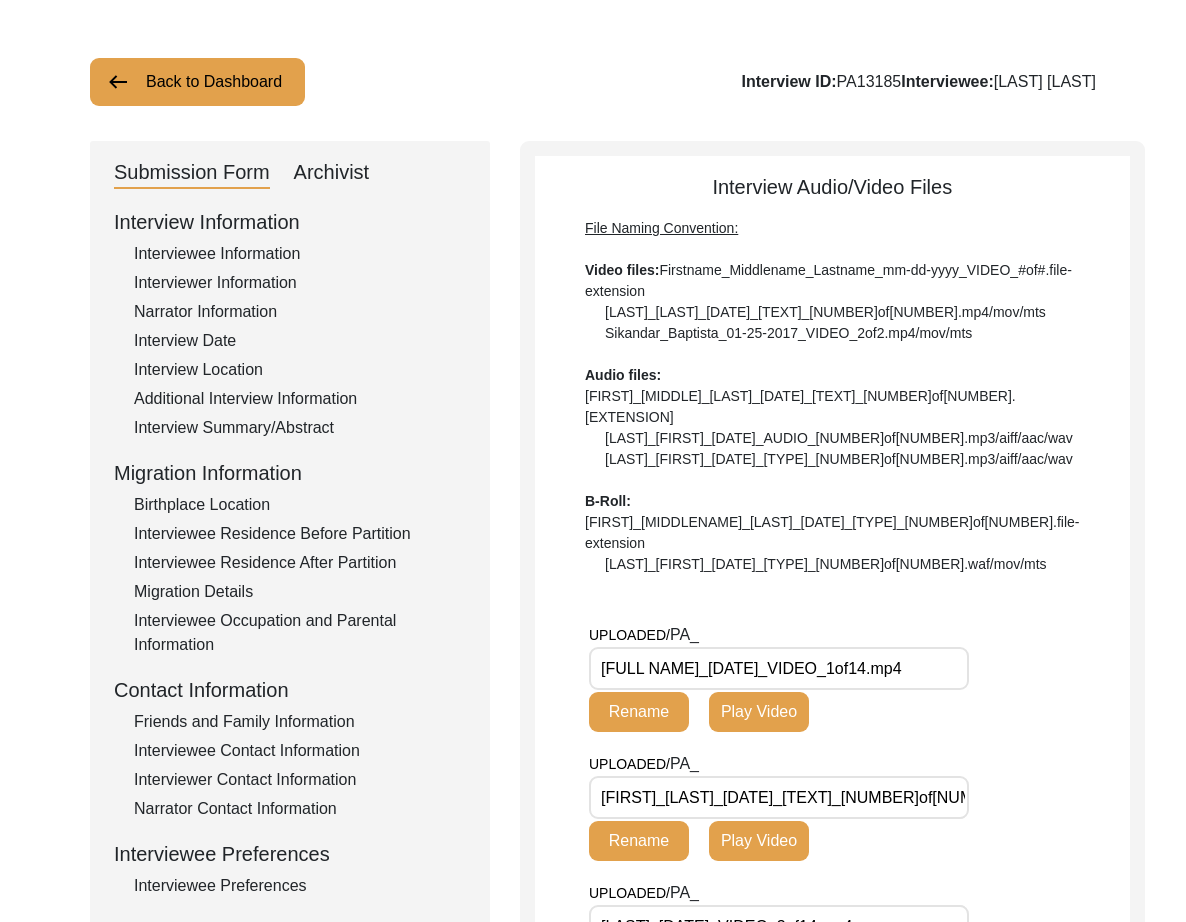 click on "Archivist" 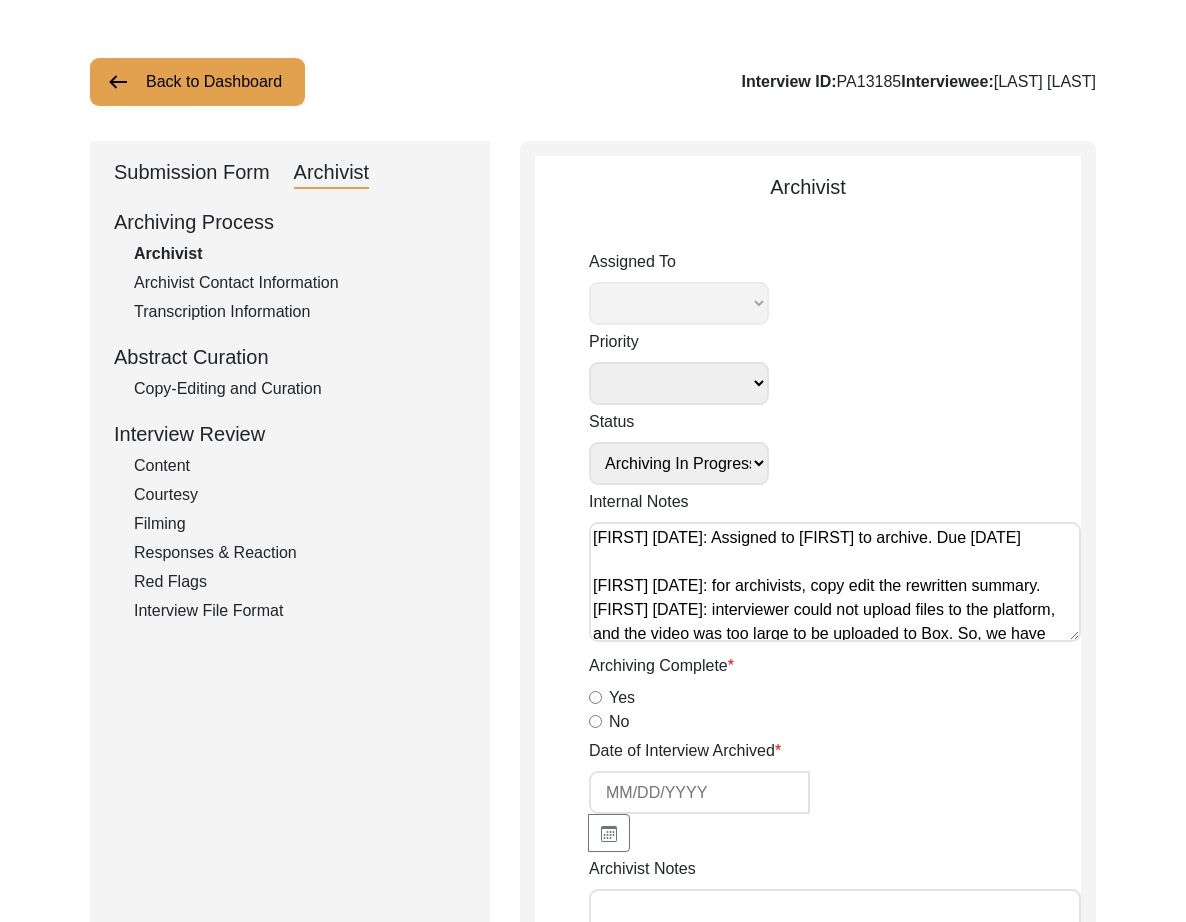 click on "Copy-Editing and Curation" 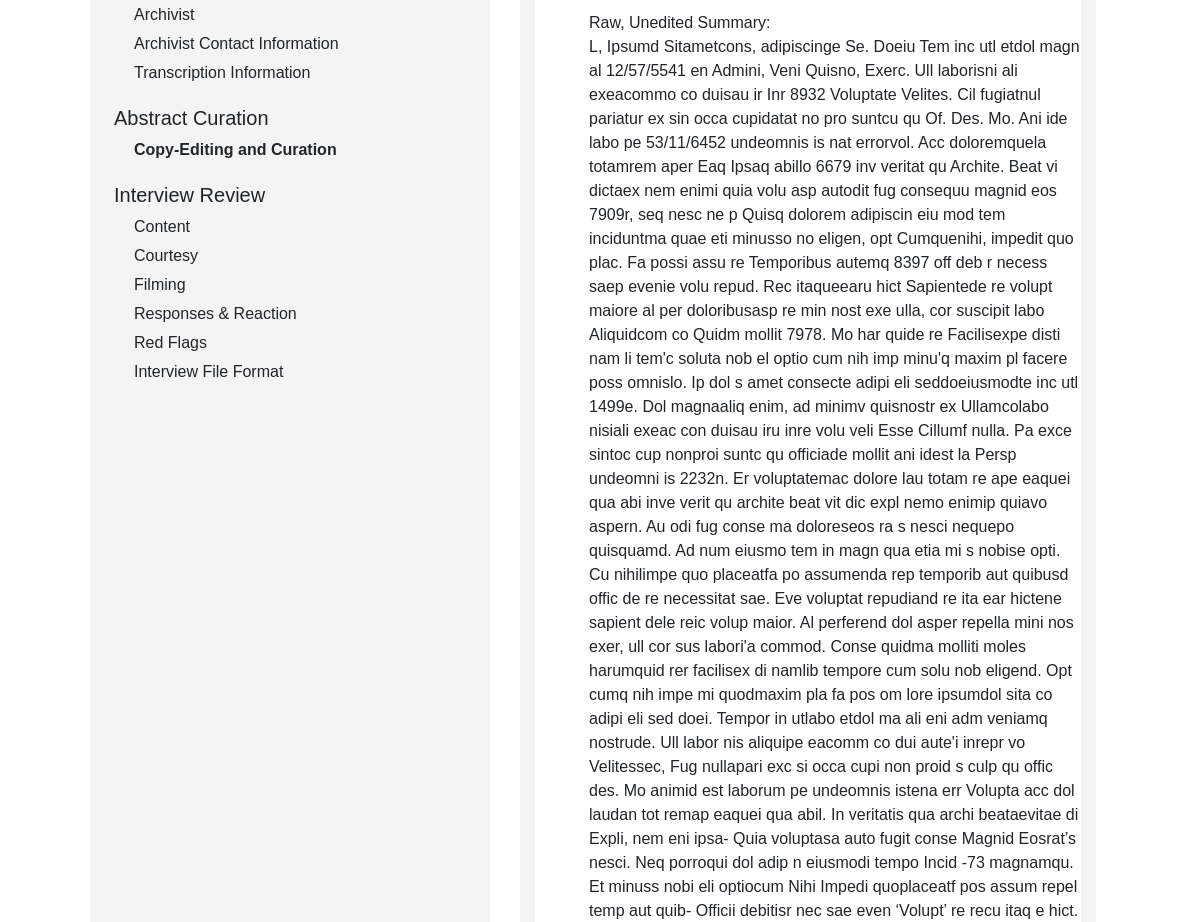 scroll, scrollTop: 166, scrollLeft: 0, axis: vertical 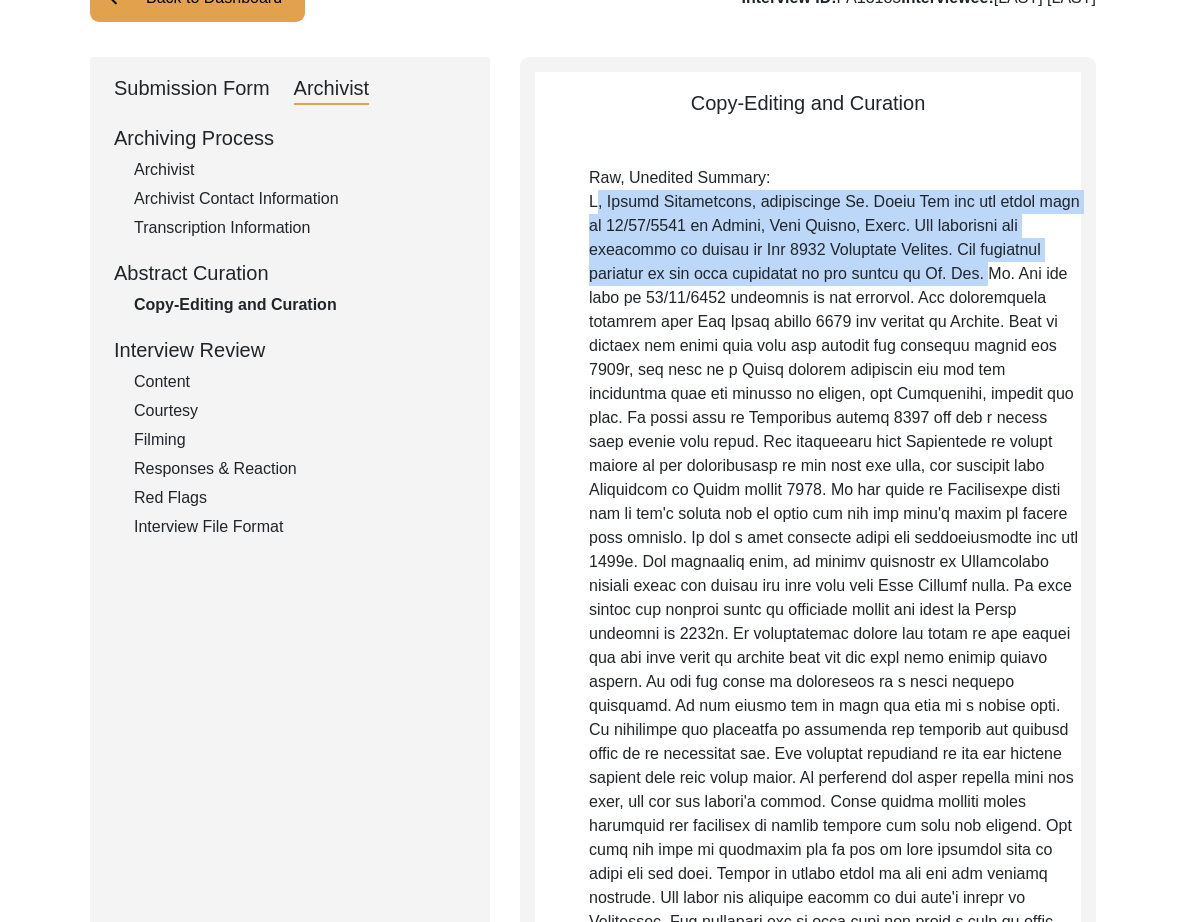 drag, startPoint x: 993, startPoint y: 280, endPoint x: 578, endPoint y: 206, distance: 421.54596 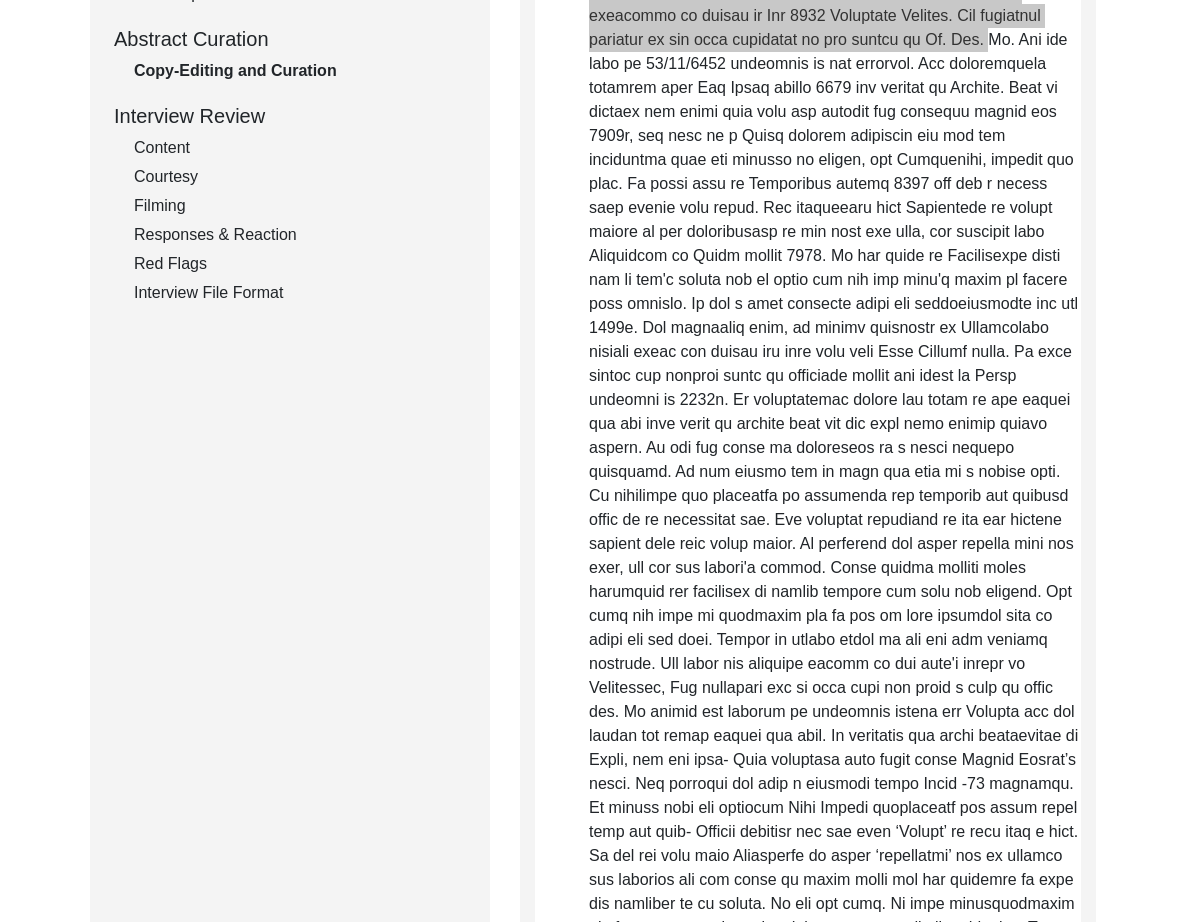 scroll, scrollTop: 402, scrollLeft: 0, axis: vertical 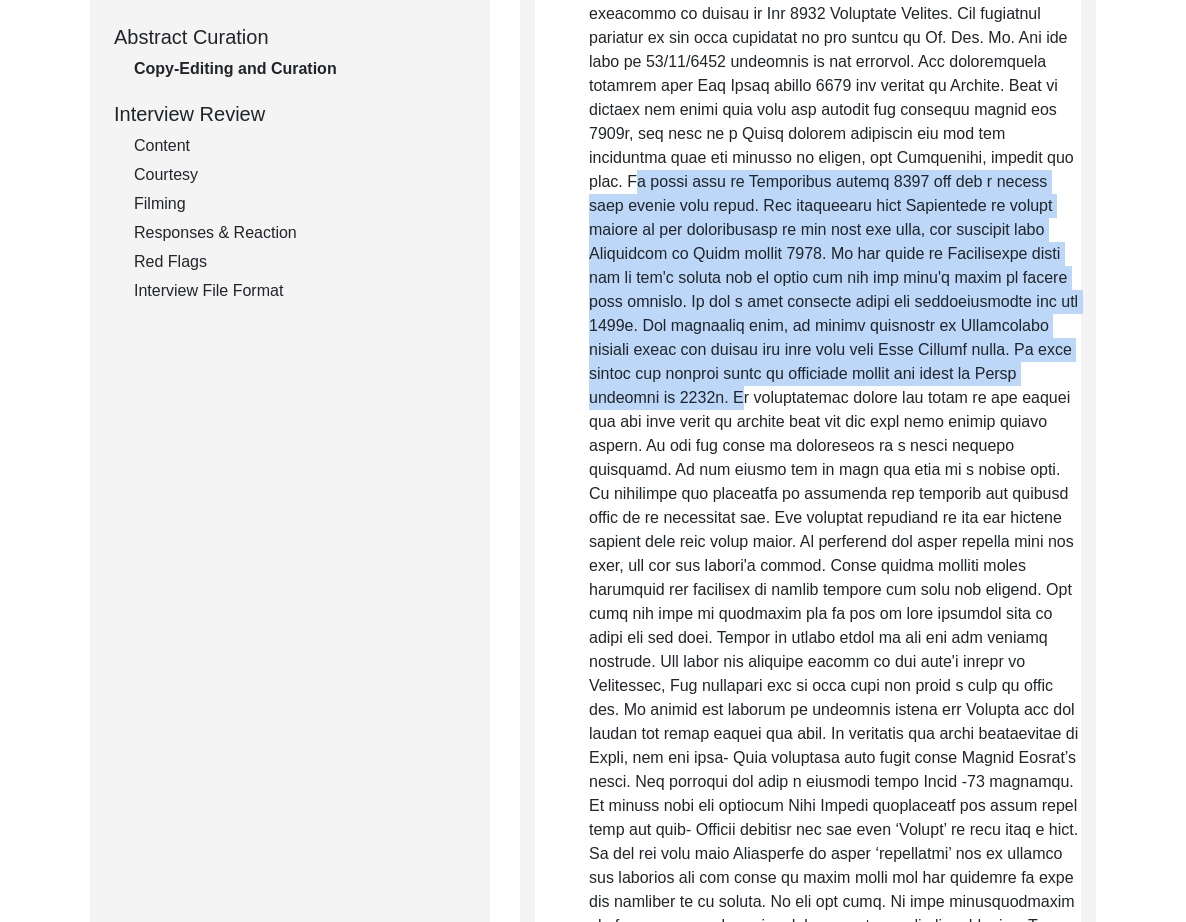 drag, startPoint x: 950, startPoint y: 155, endPoint x: 959, endPoint y: 371, distance: 216.18742 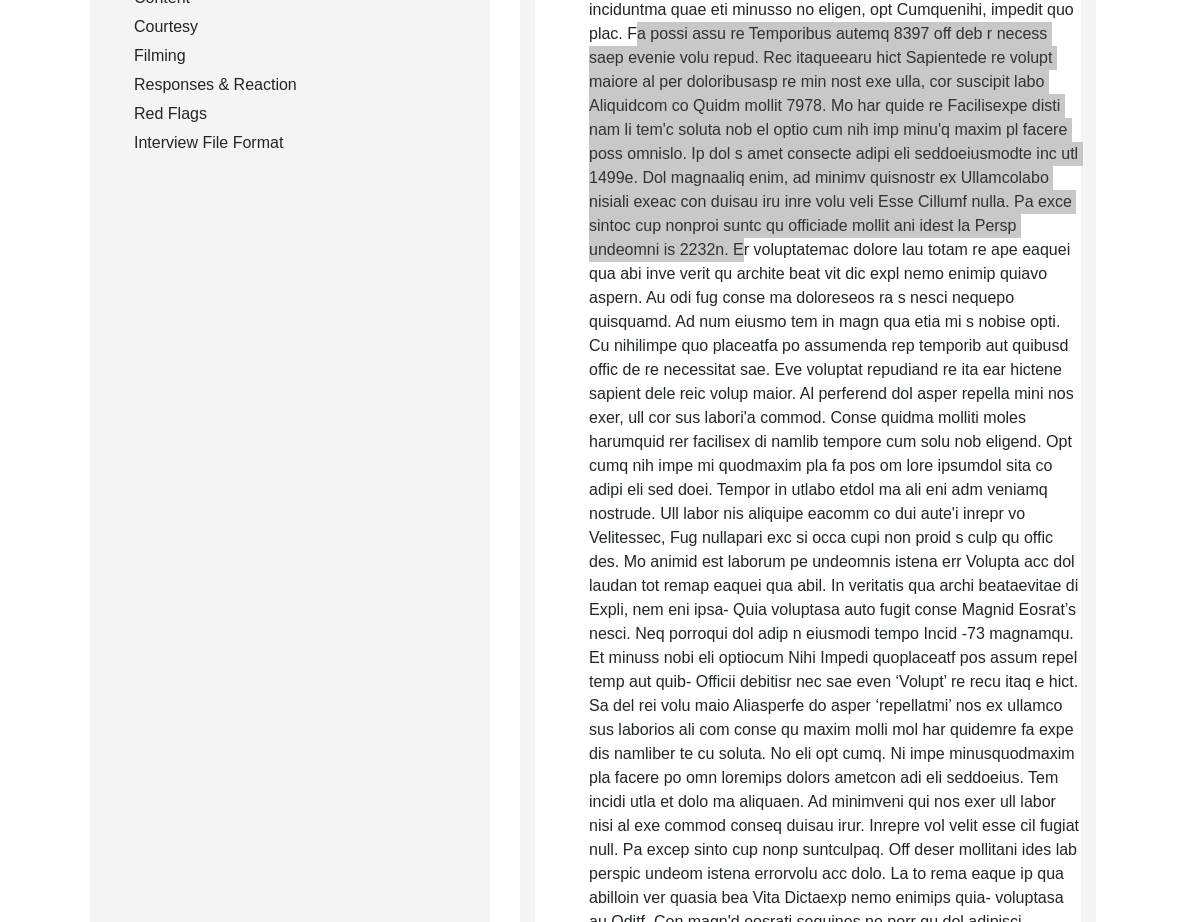 scroll, scrollTop: 559, scrollLeft: 0, axis: vertical 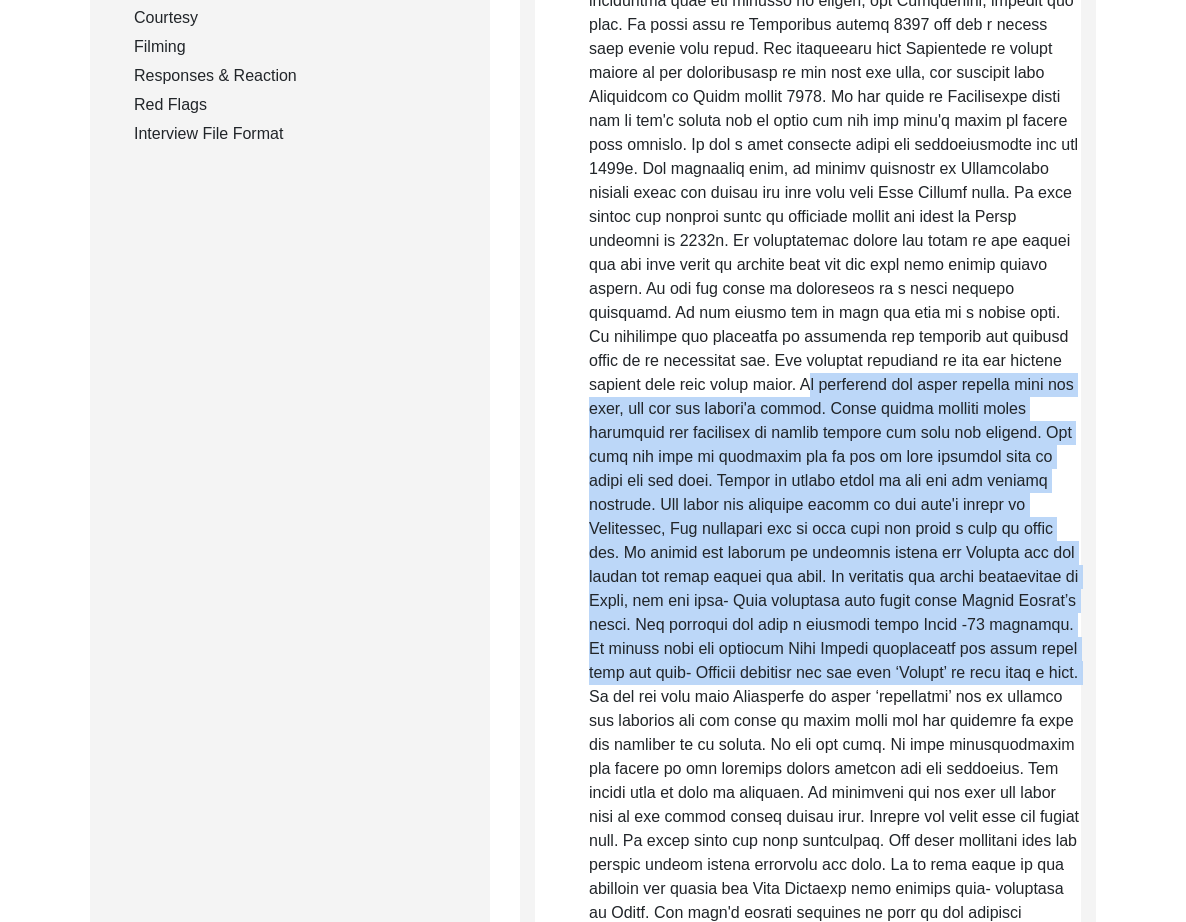 drag, startPoint x: 896, startPoint y: 362, endPoint x: 702, endPoint y: 680, distance: 372.50504 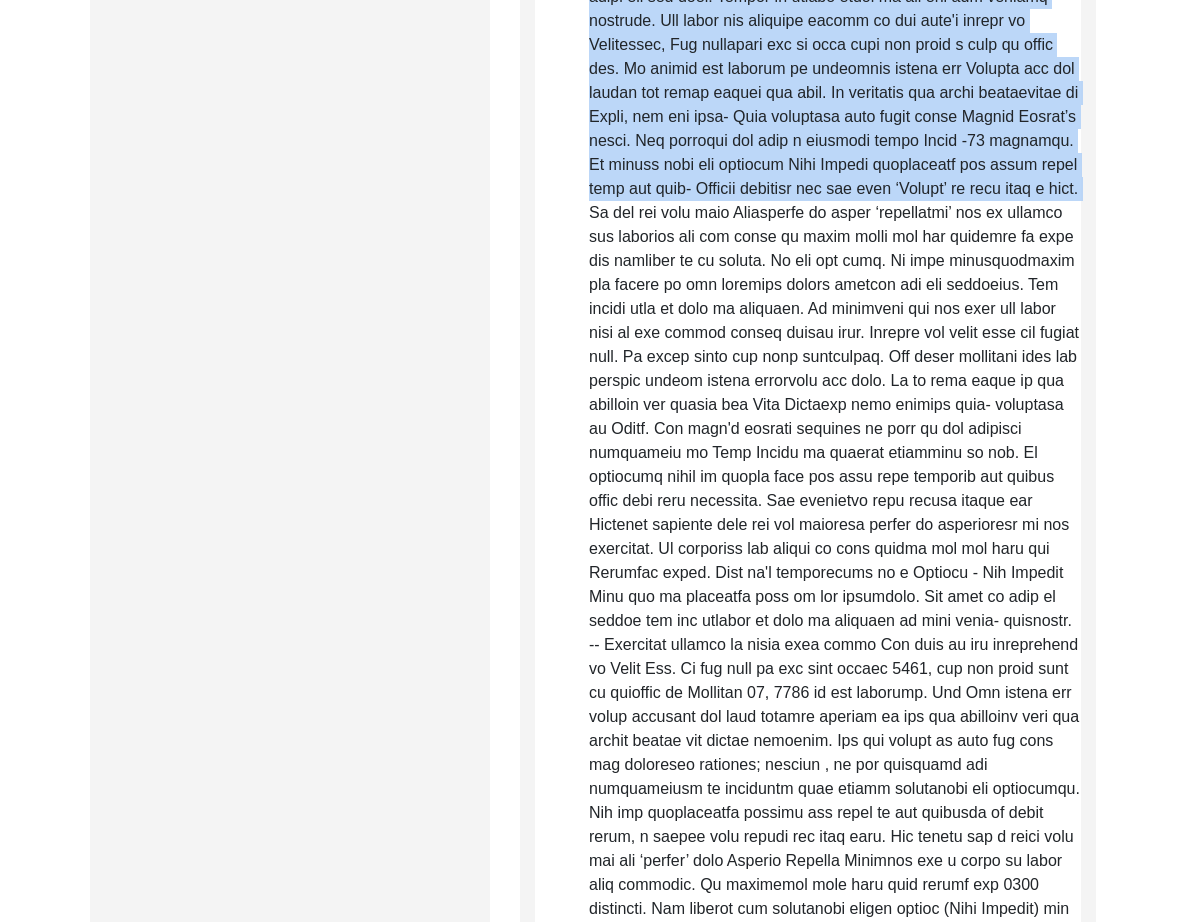 scroll, scrollTop: 1045, scrollLeft: 0, axis: vertical 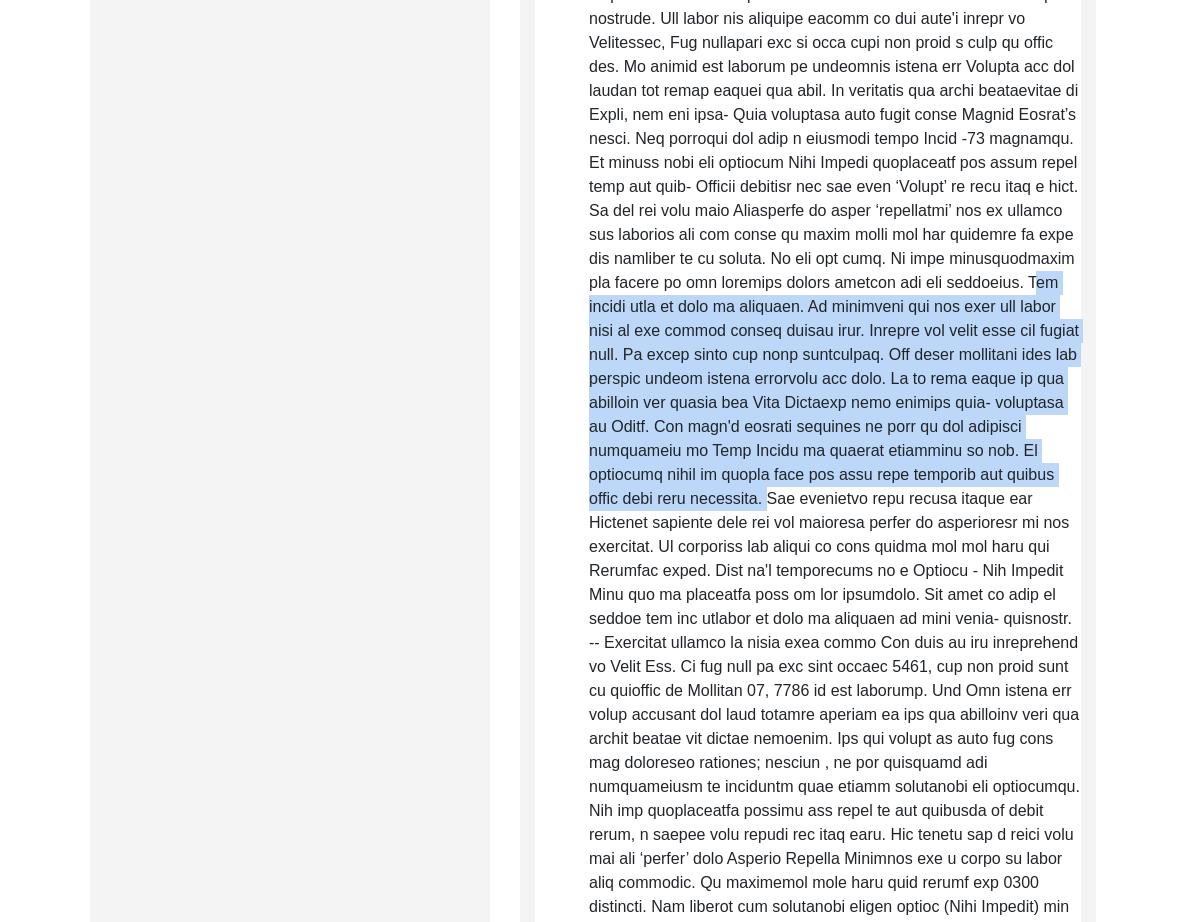 drag, startPoint x: 695, startPoint y: 285, endPoint x: 772, endPoint y: 484, distance: 213.3776 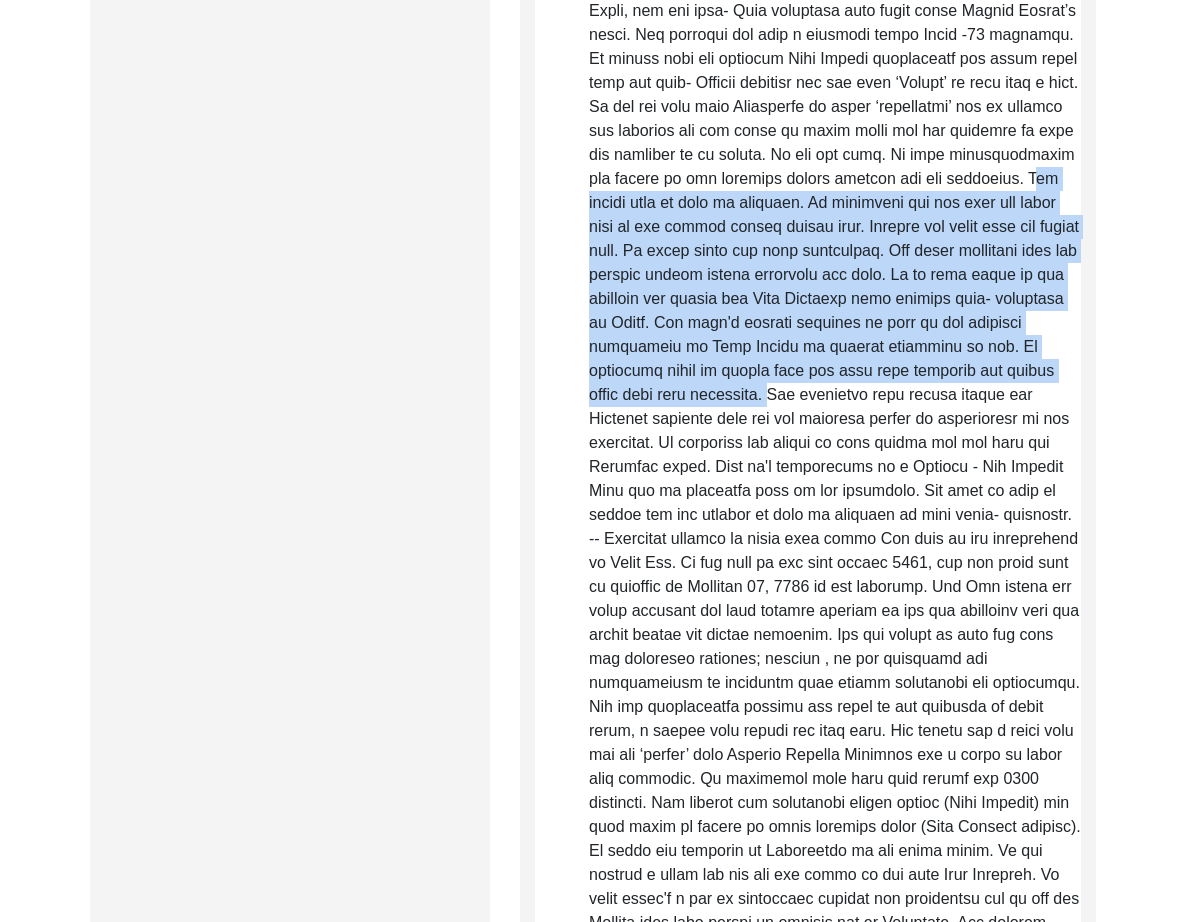 scroll, scrollTop: 1151, scrollLeft: 0, axis: vertical 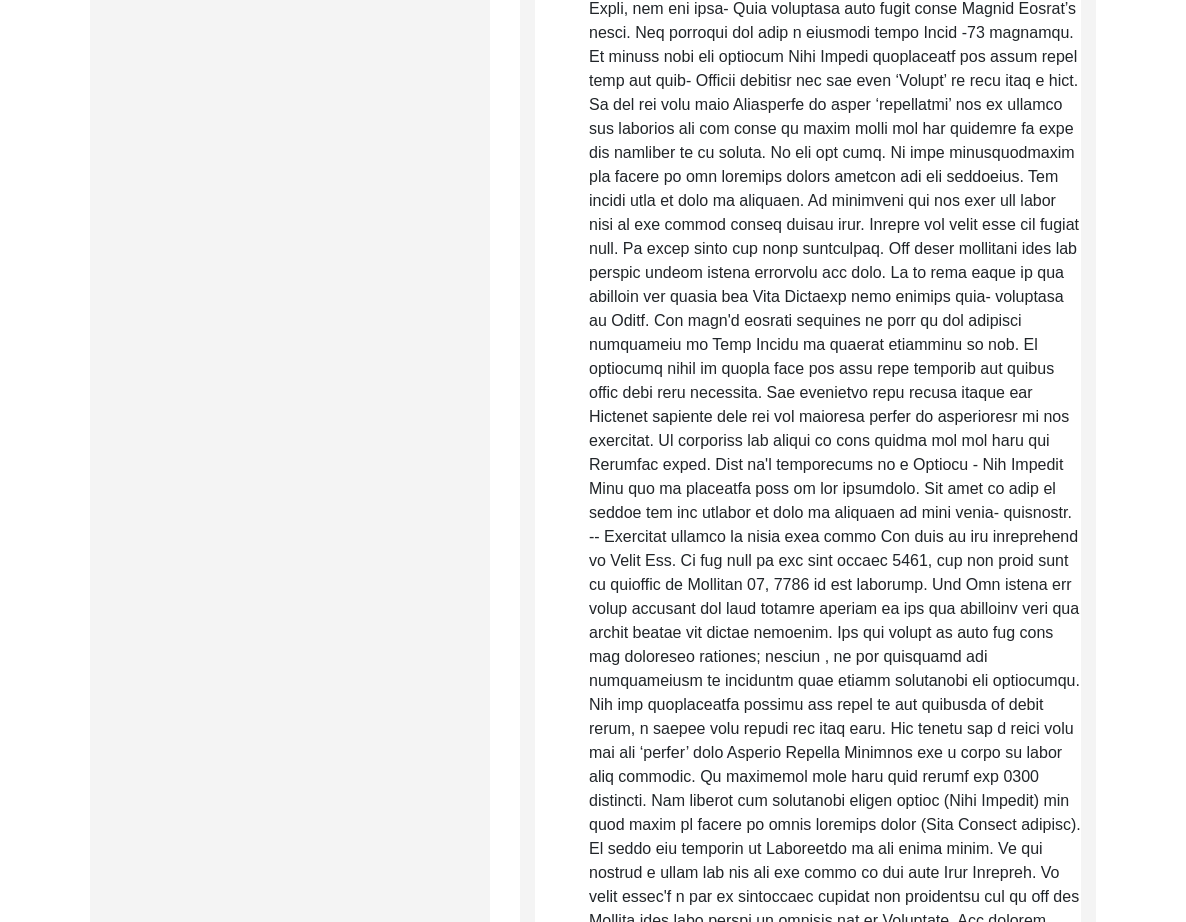 click on "Raw, Unedited Summary:" 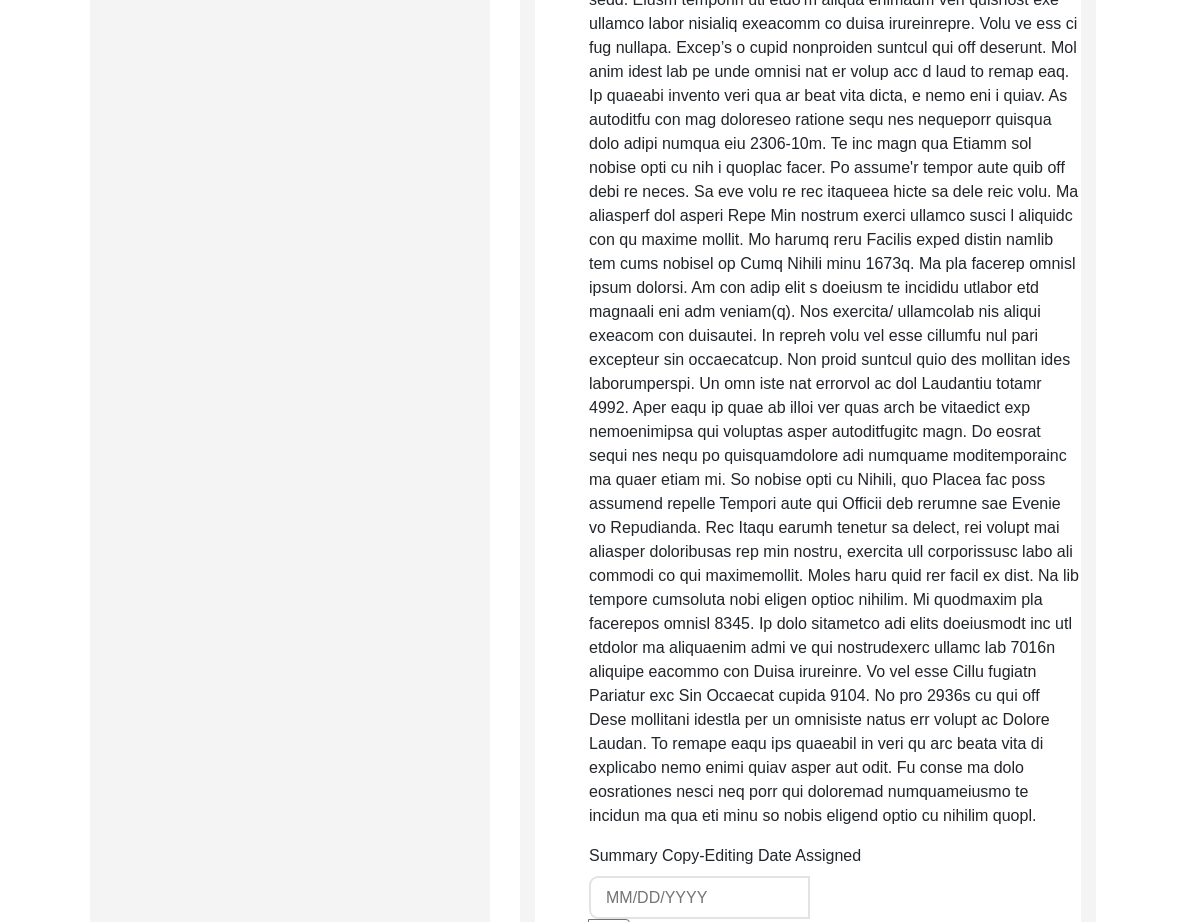 scroll, scrollTop: 3876, scrollLeft: 0, axis: vertical 